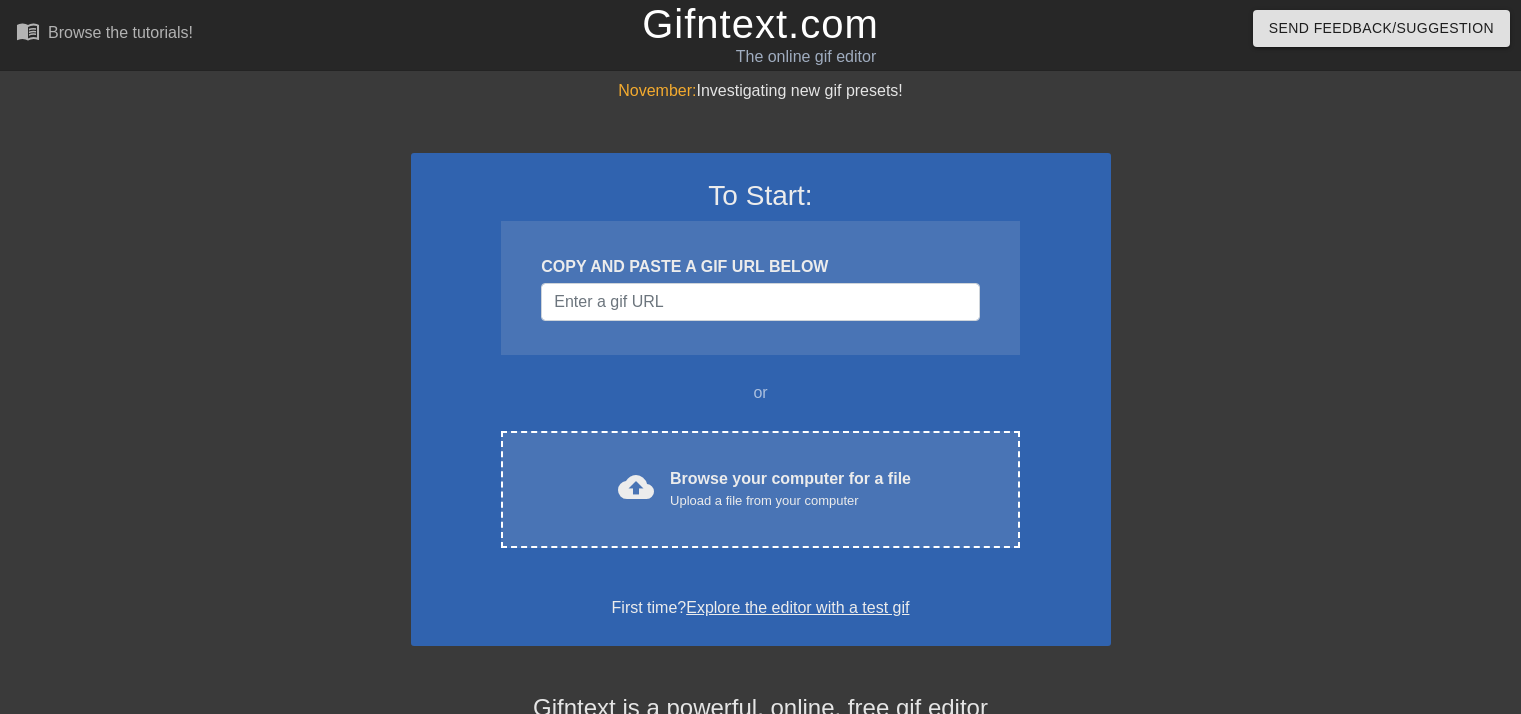 scroll, scrollTop: 0, scrollLeft: 0, axis: both 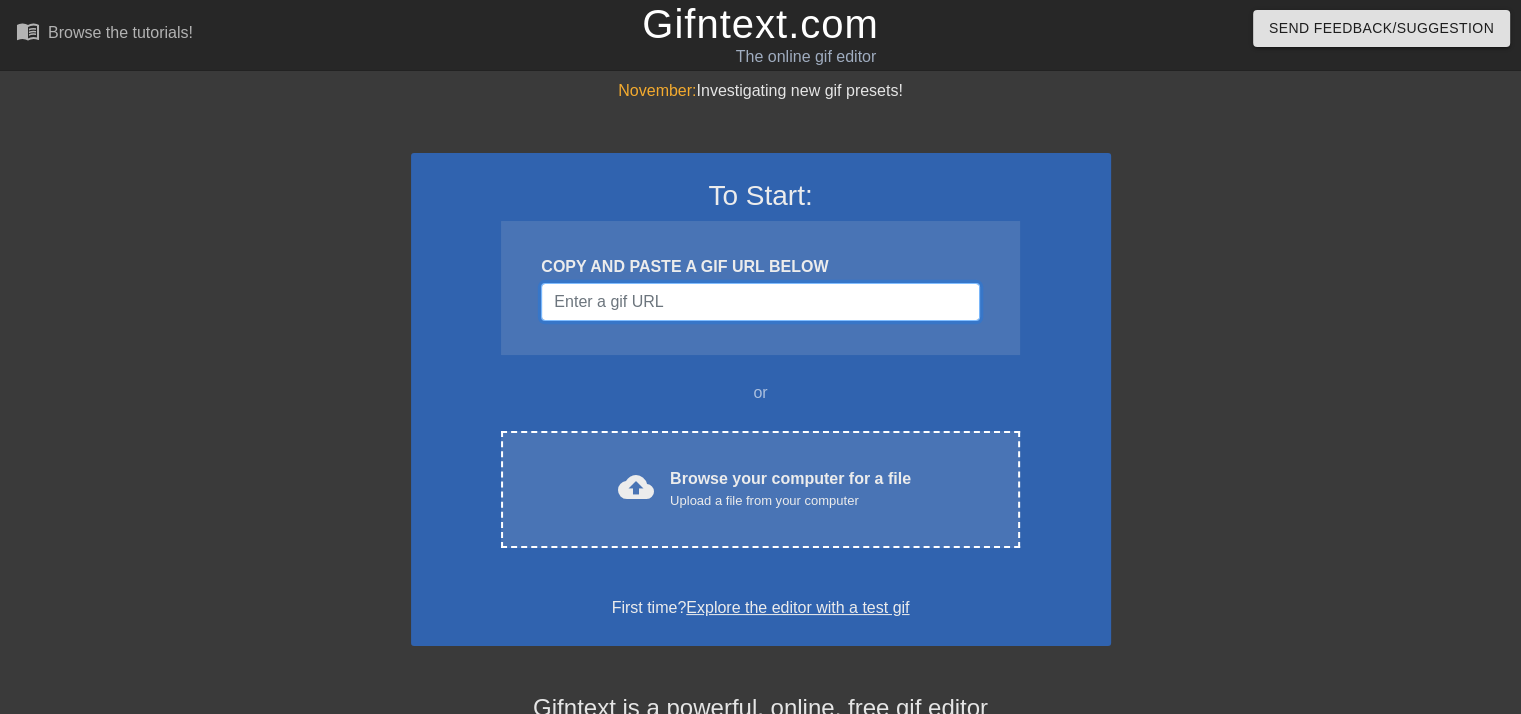 click at bounding box center (760, 302) 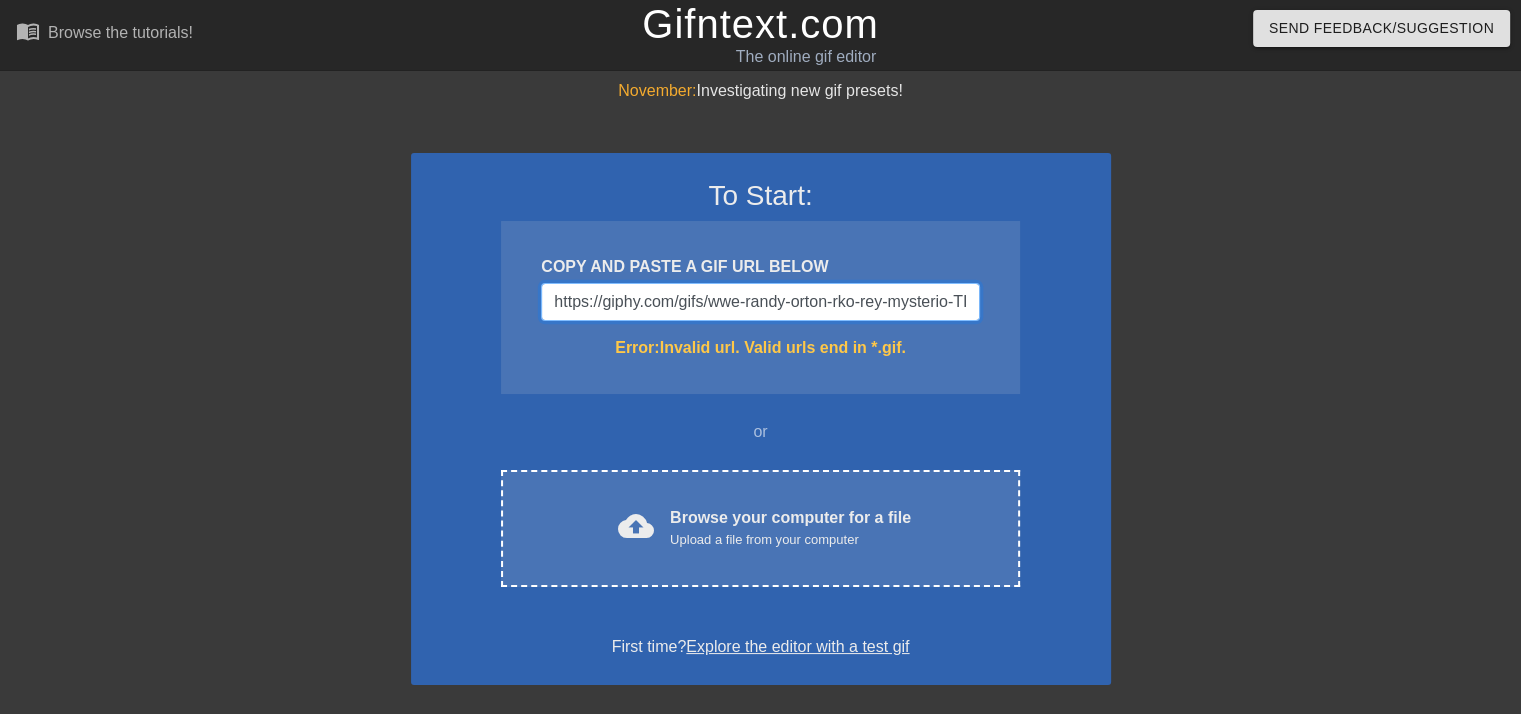 scroll, scrollTop: 0, scrollLeft: 164, axis: horizontal 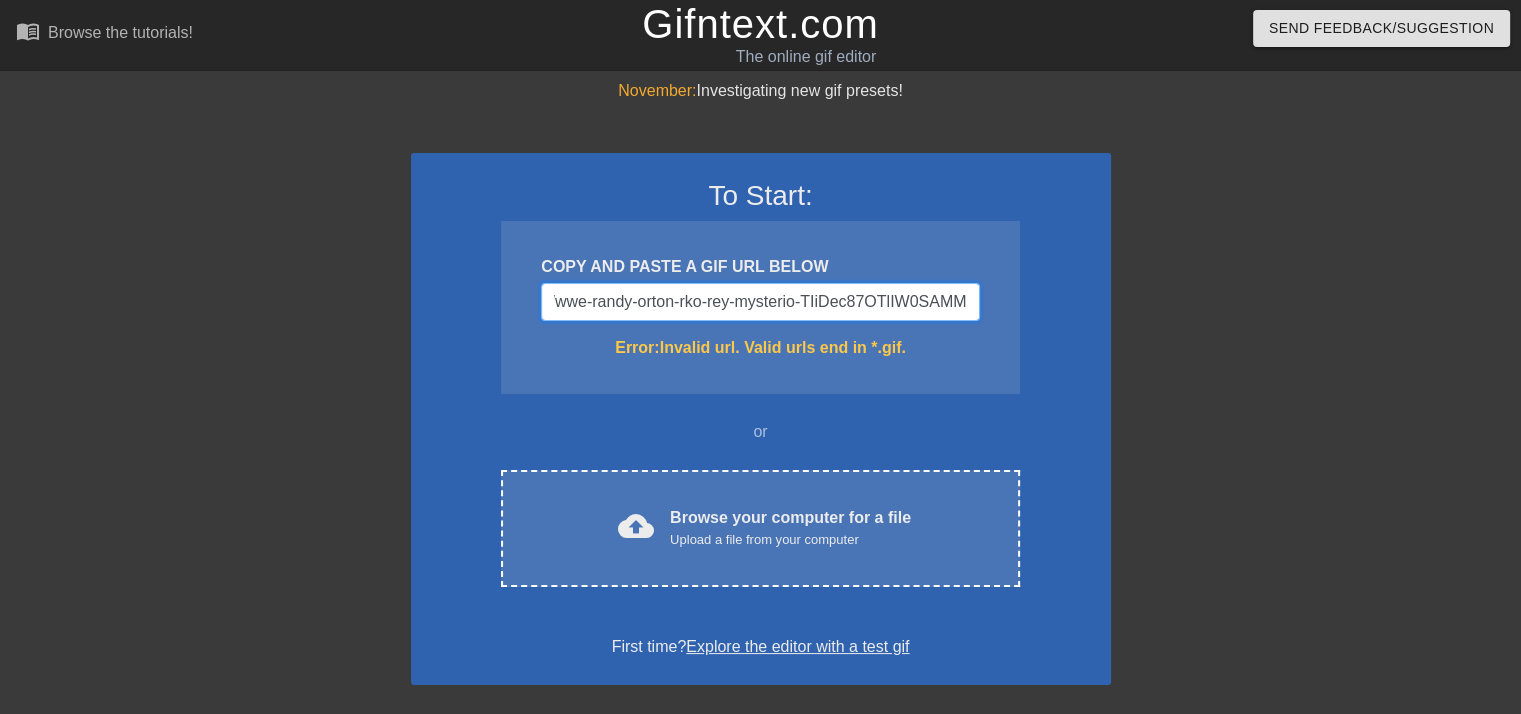 type on "https://giphy.com/gifs/wwe-randy-orton-rko-rey-mysterio-TIiDec87OTlIW0SAMM" 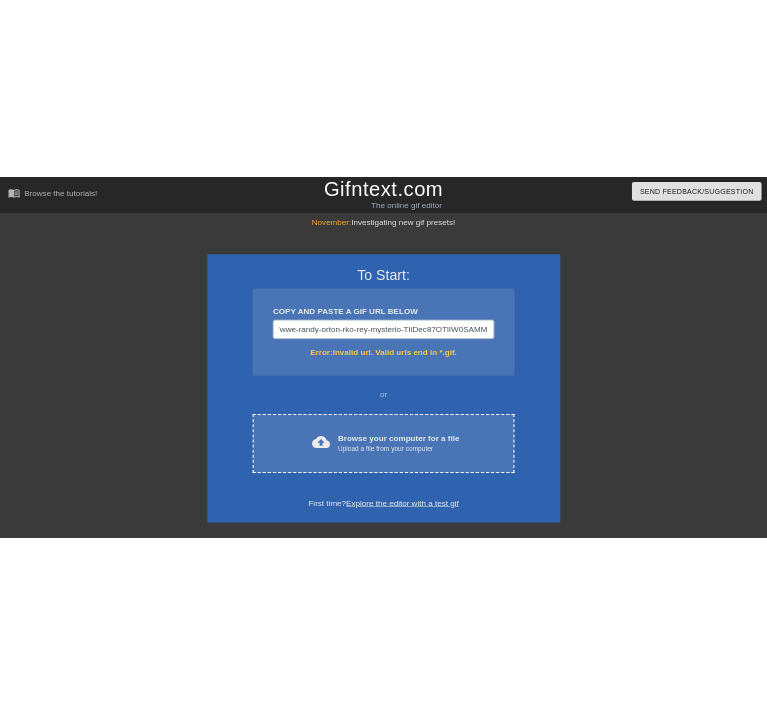 scroll, scrollTop: 0, scrollLeft: 0, axis: both 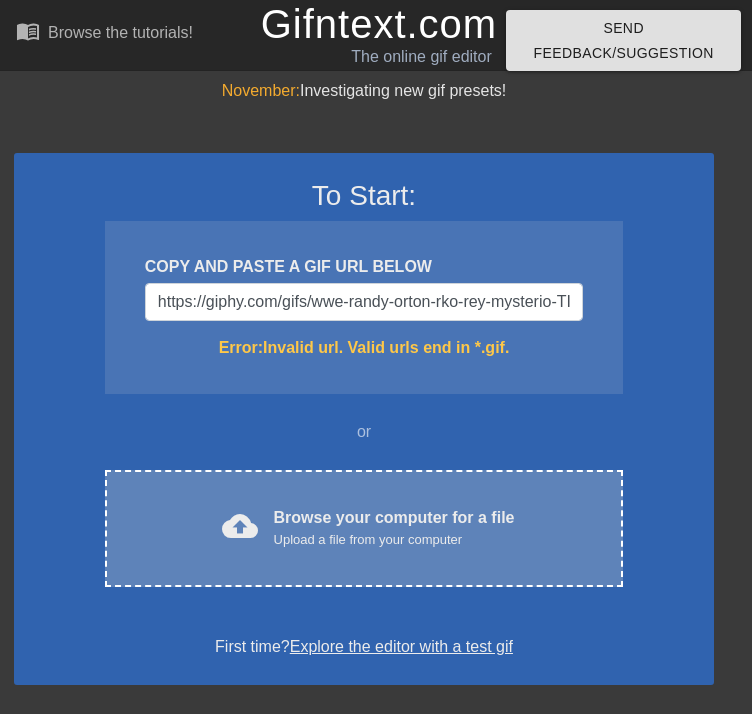 click on "Upload a file from your computer" at bounding box center [394, 540] 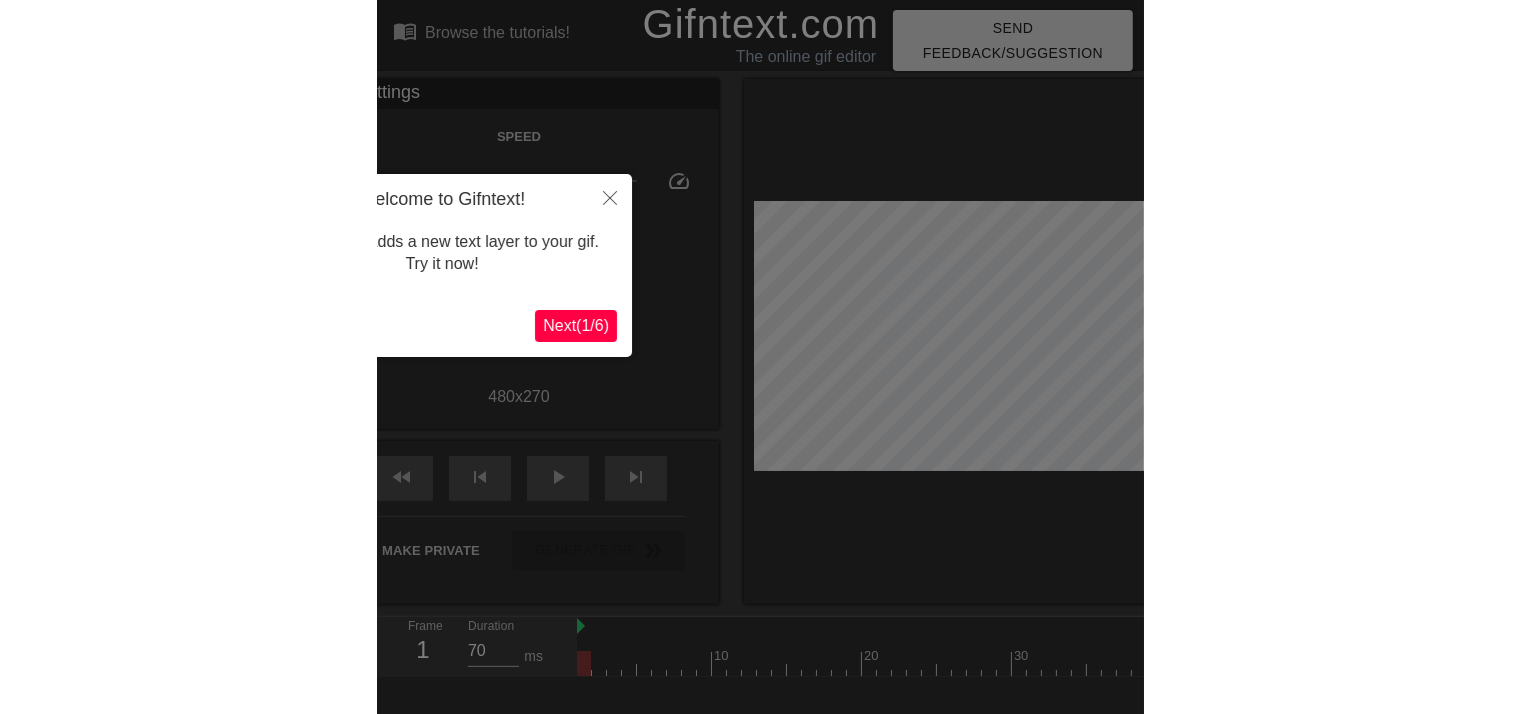 scroll, scrollTop: 48, scrollLeft: 0, axis: vertical 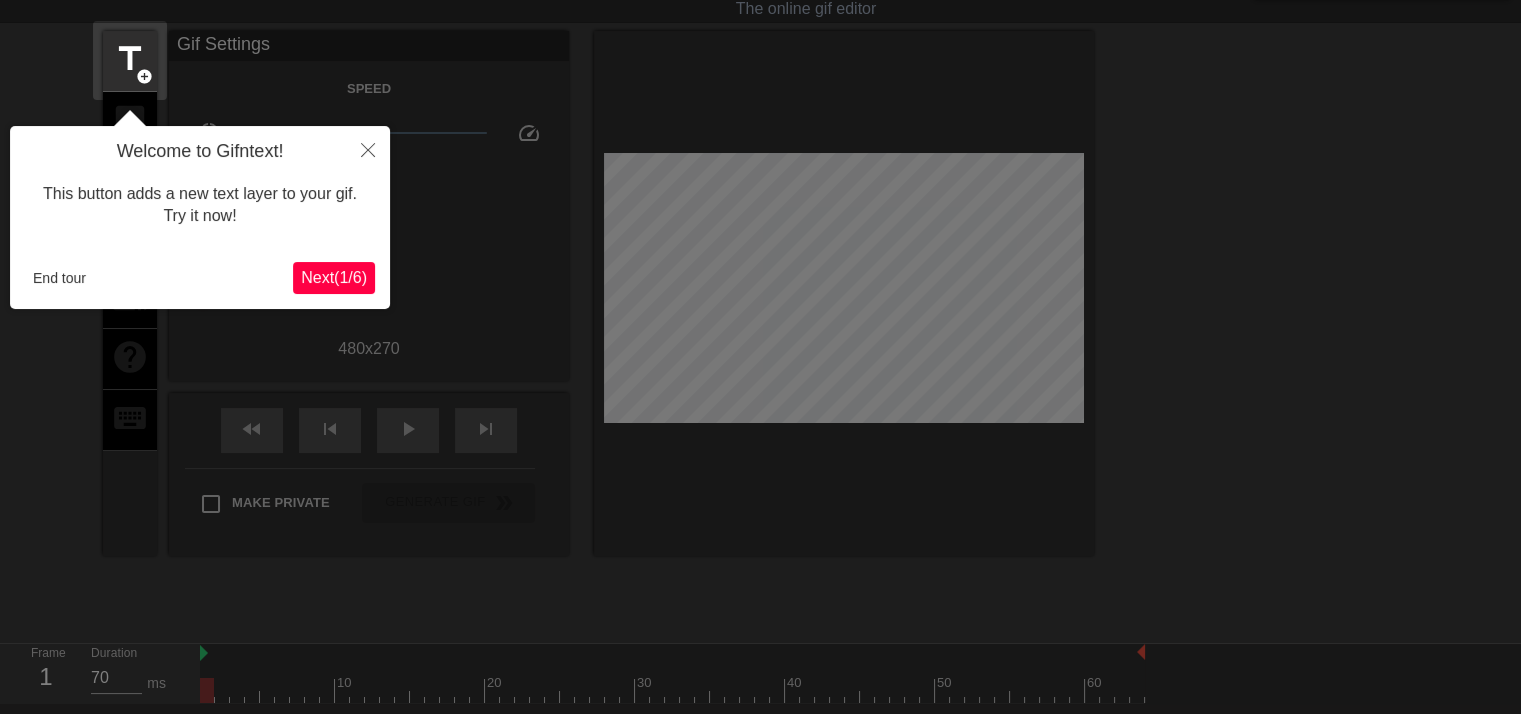 click on "Next  ( 1 / 6 )" at bounding box center [334, 277] 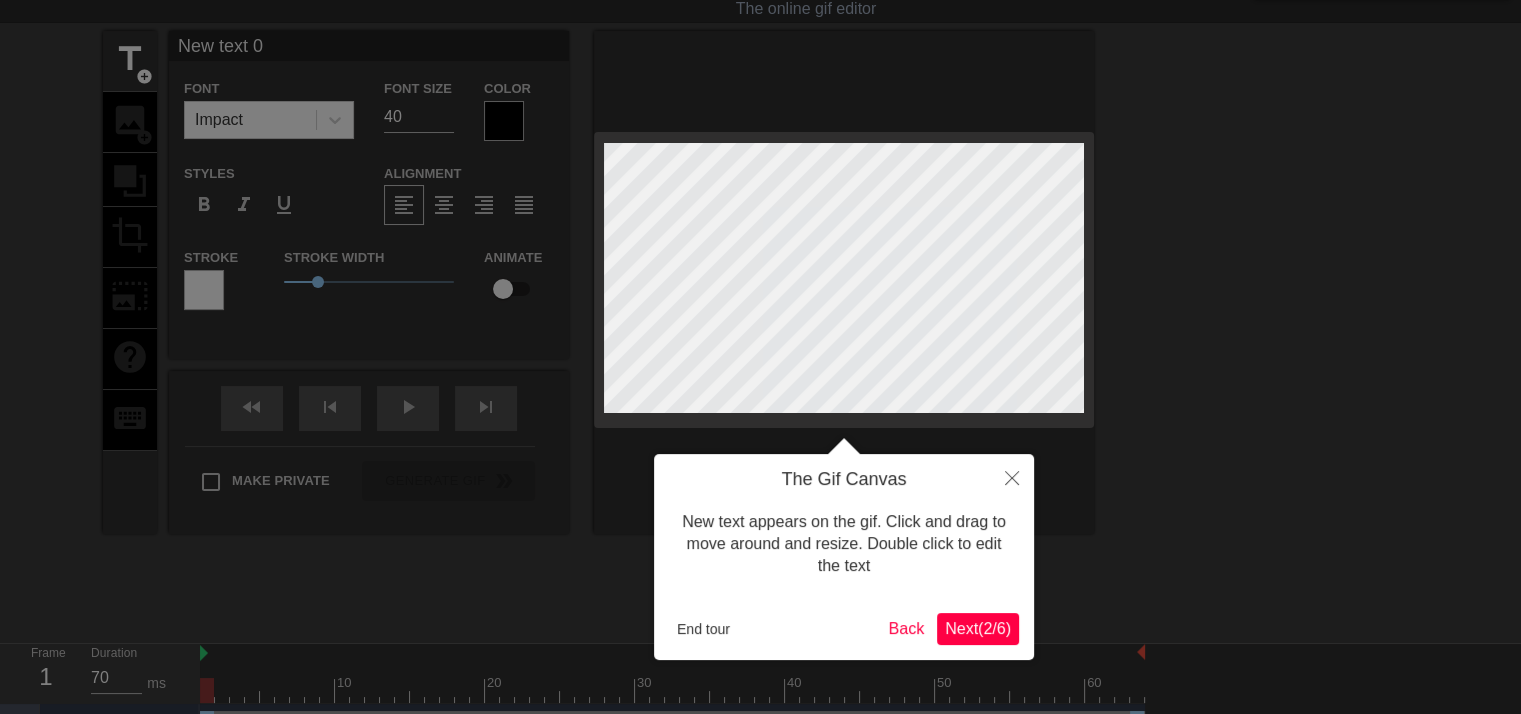 scroll, scrollTop: 0, scrollLeft: 0, axis: both 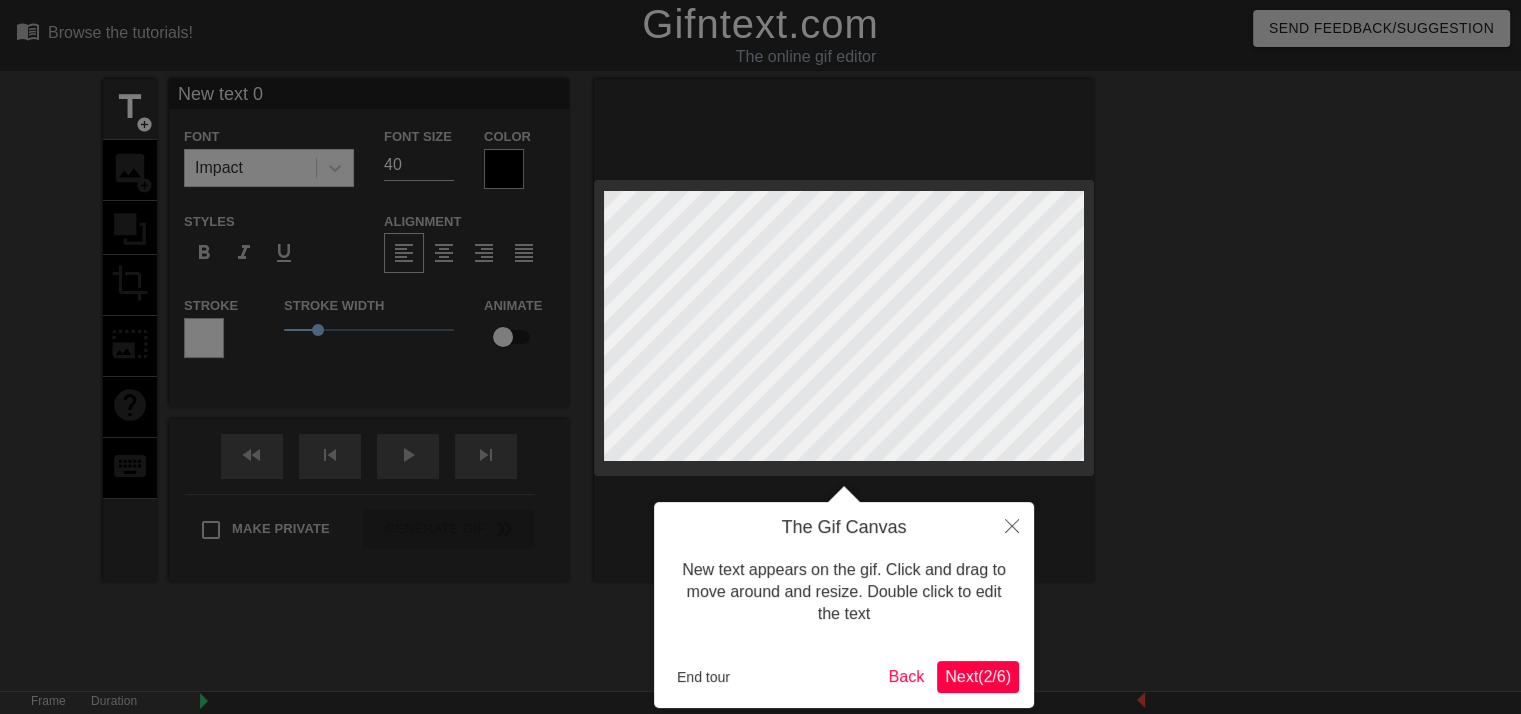click on "Next  ( 2 / 6 )" at bounding box center (978, 676) 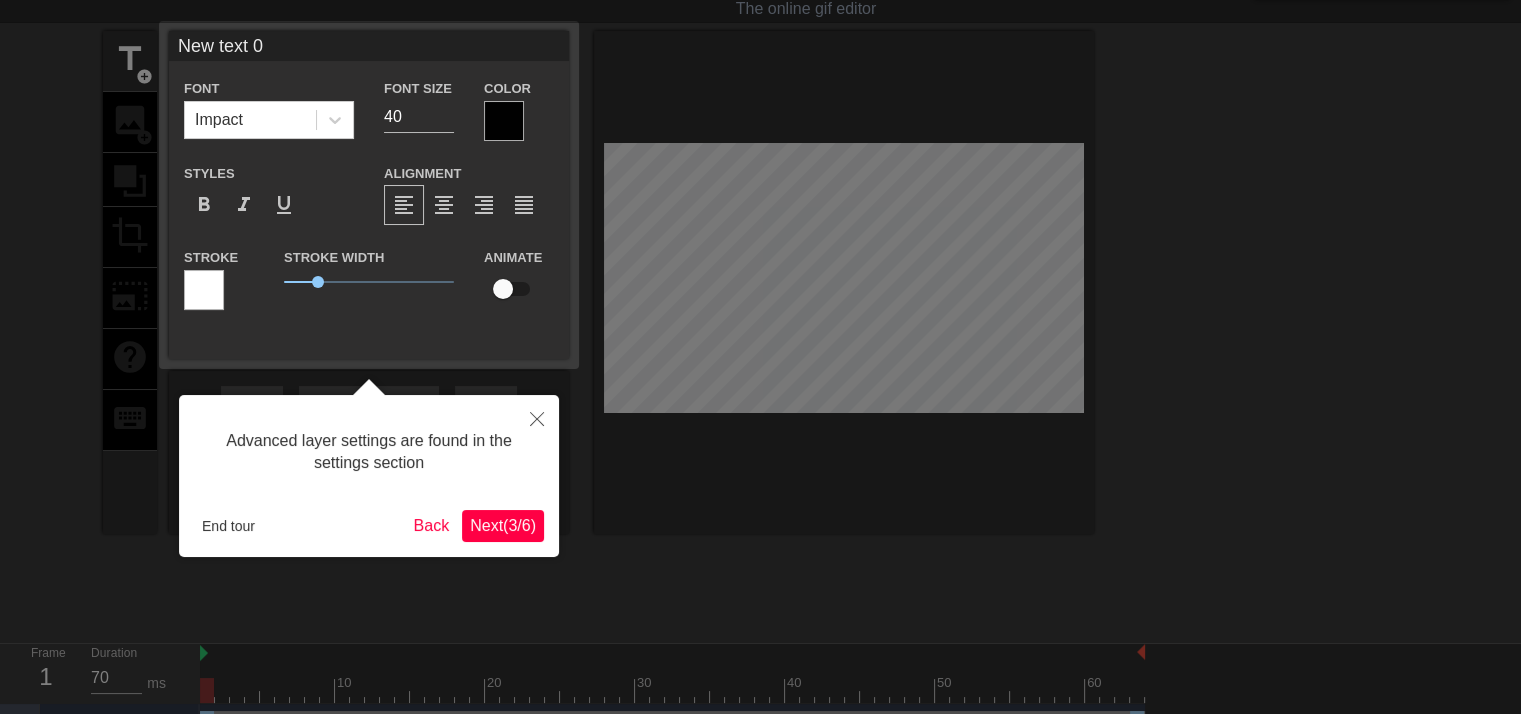 click on "Next  ( 3 / 6 )" at bounding box center (503, 525) 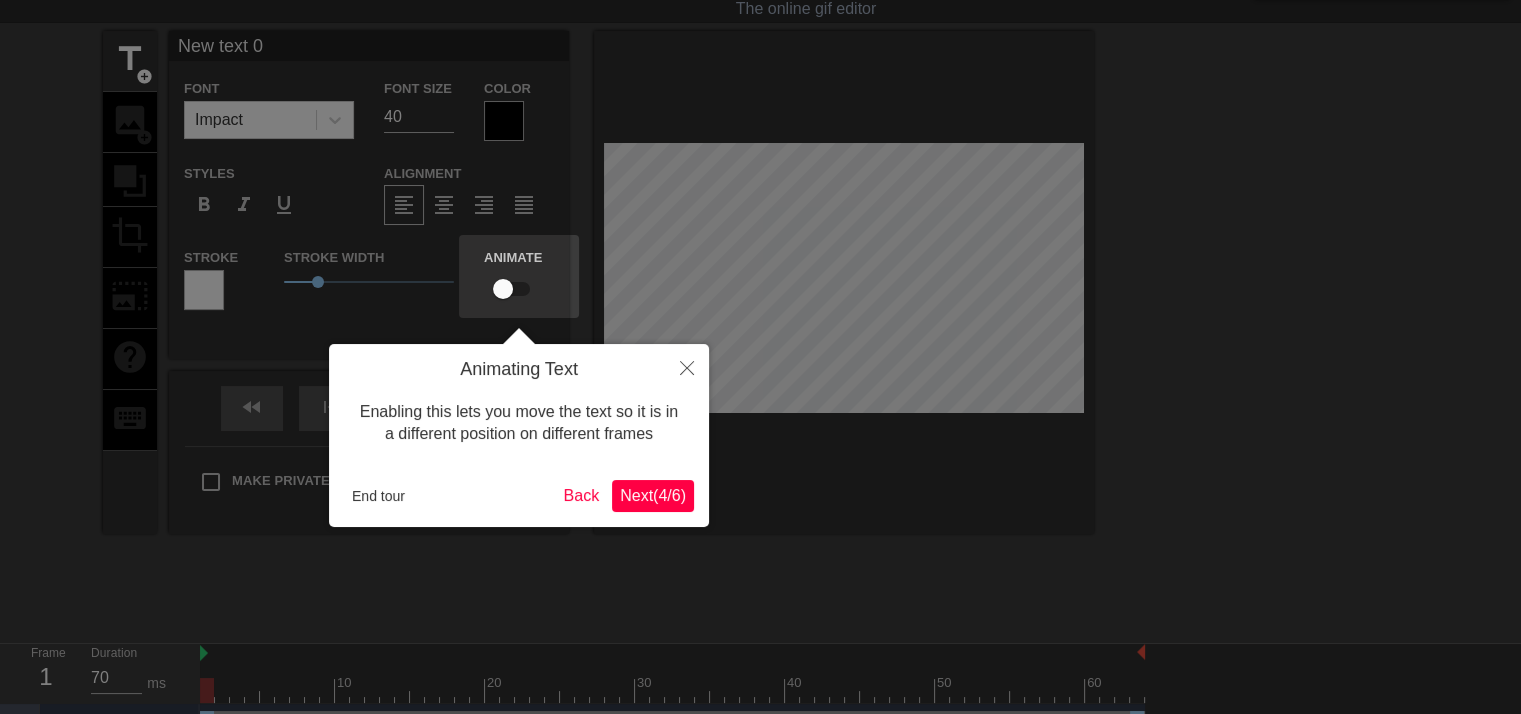 scroll, scrollTop: 0, scrollLeft: 0, axis: both 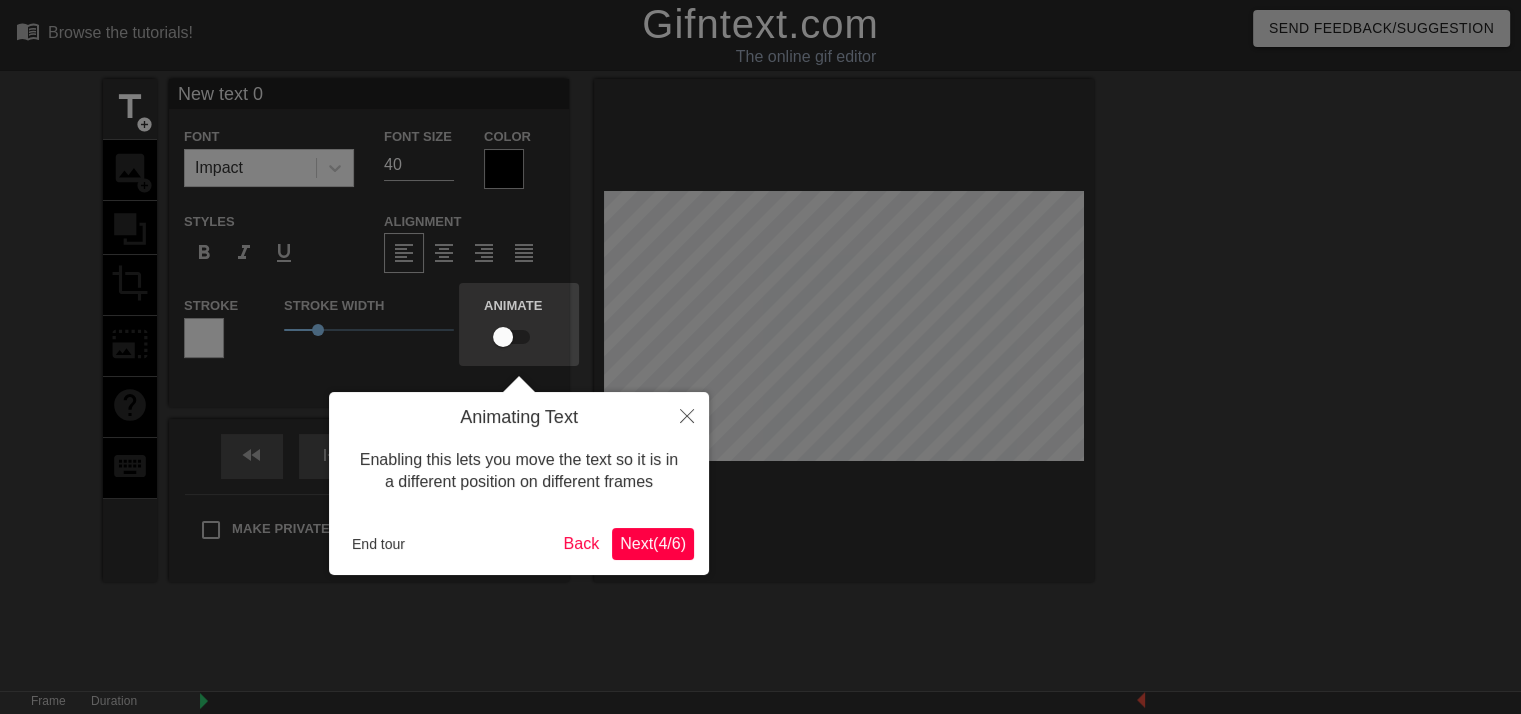 click on "Next  ( 4 / 6 )" at bounding box center (653, 543) 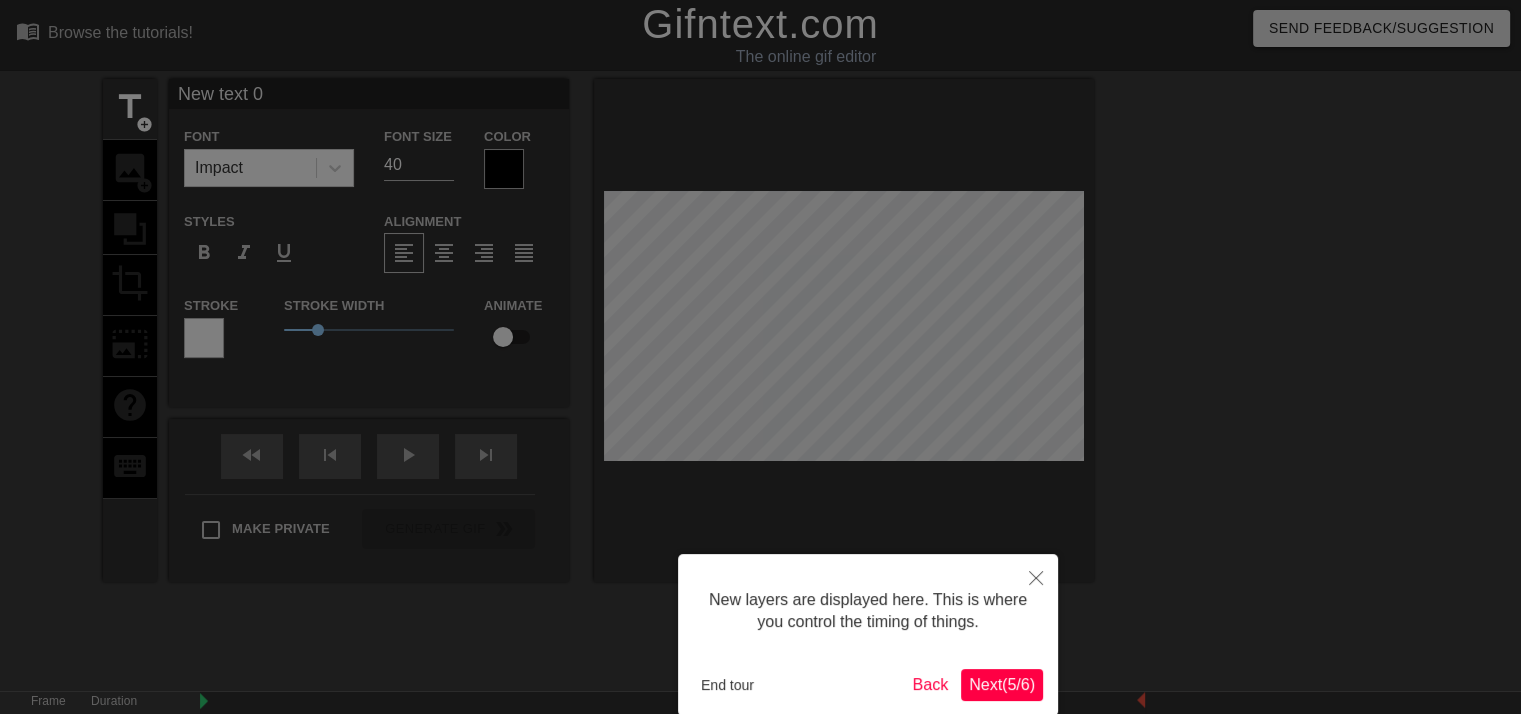 scroll, scrollTop: 100, scrollLeft: 0, axis: vertical 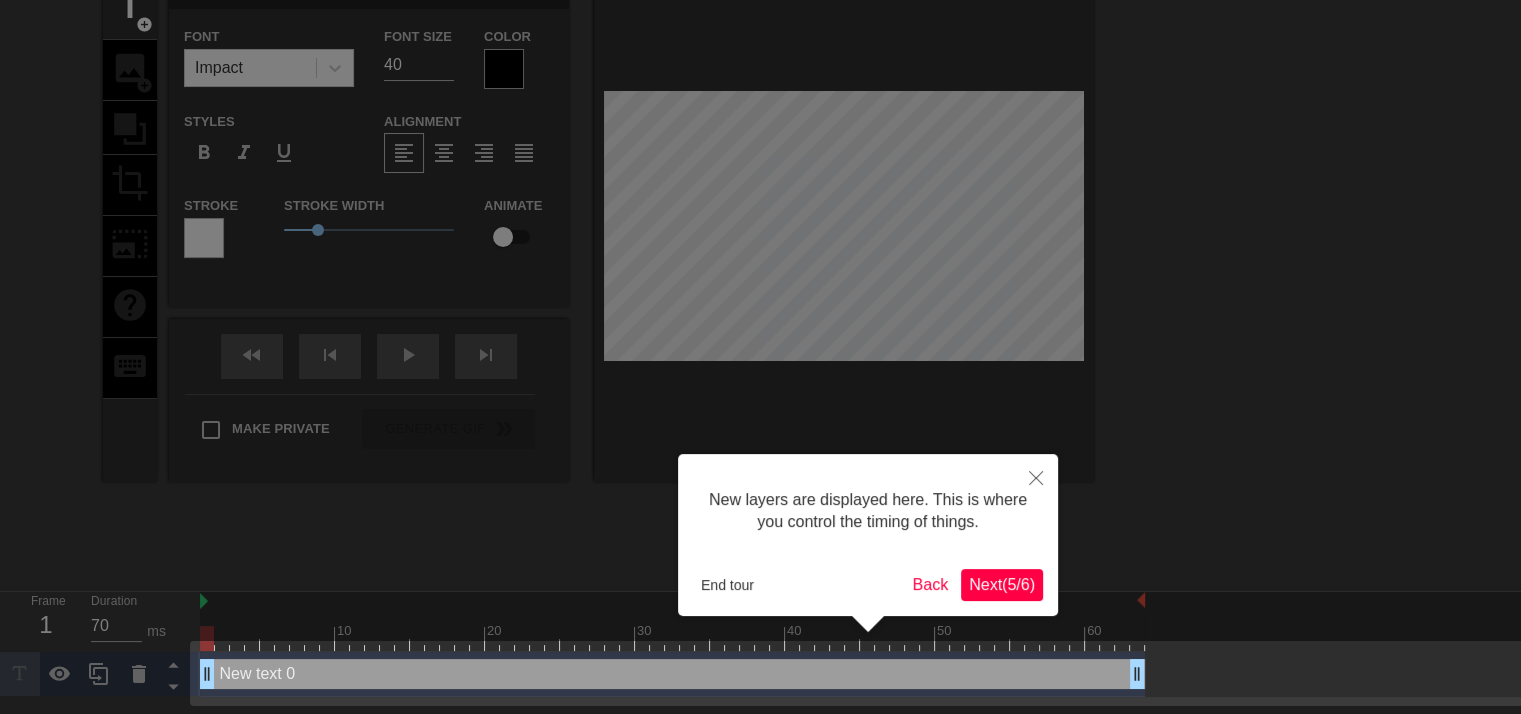 click on "Next  ( 5 / 6 )" at bounding box center (1002, 584) 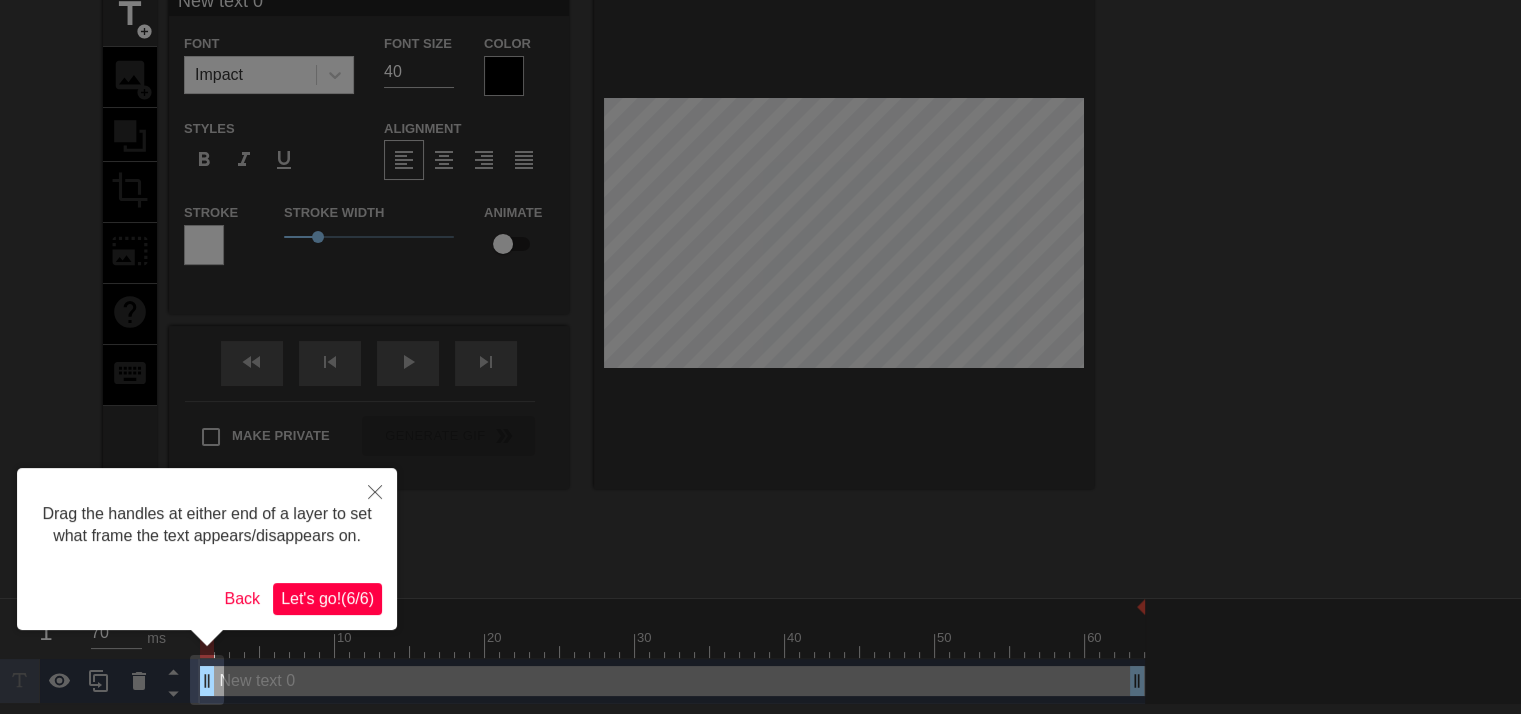 scroll, scrollTop: 0, scrollLeft: 0, axis: both 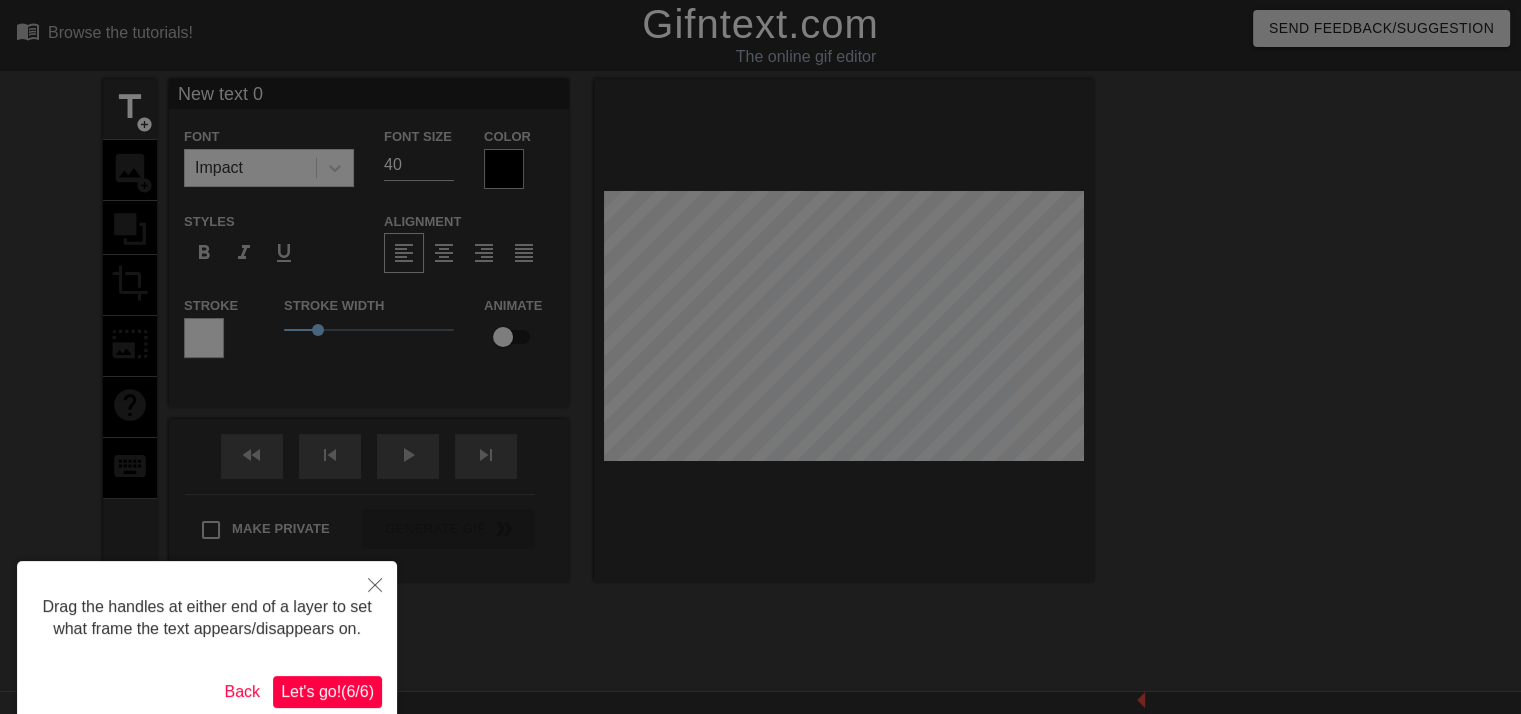 click on "Let's go!  ( 6 / 6 )" at bounding box center (327, 691) 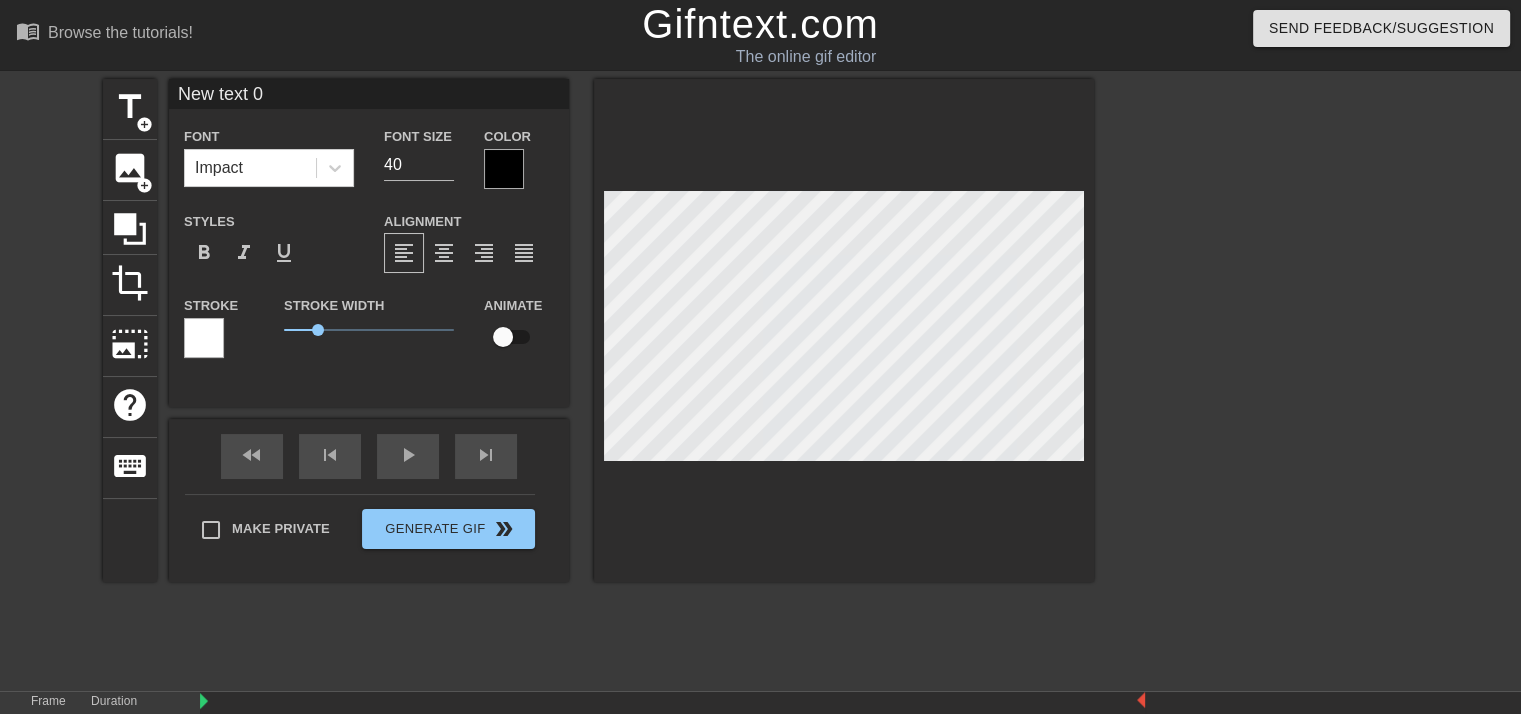 click at bounding box center (504, 169) 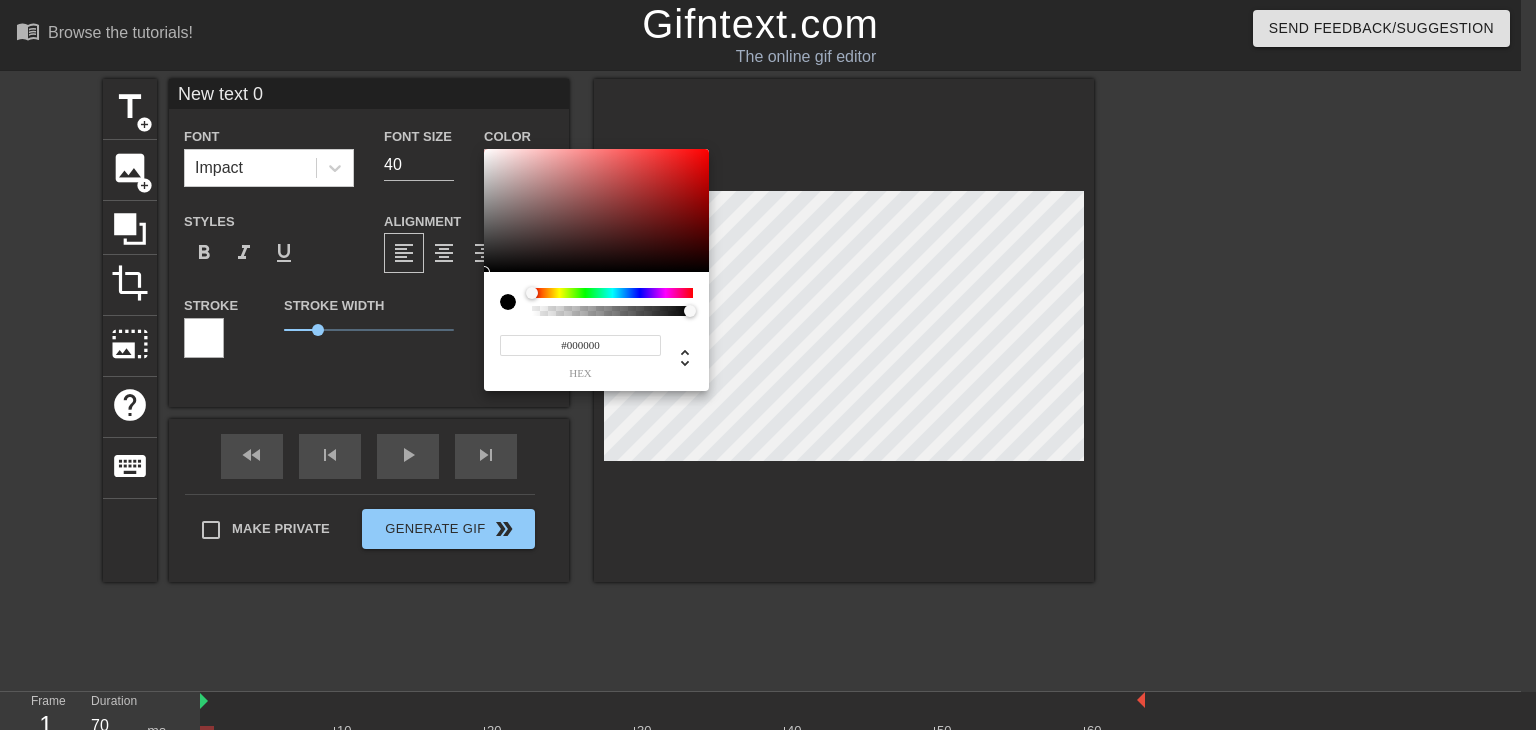 type on "0" 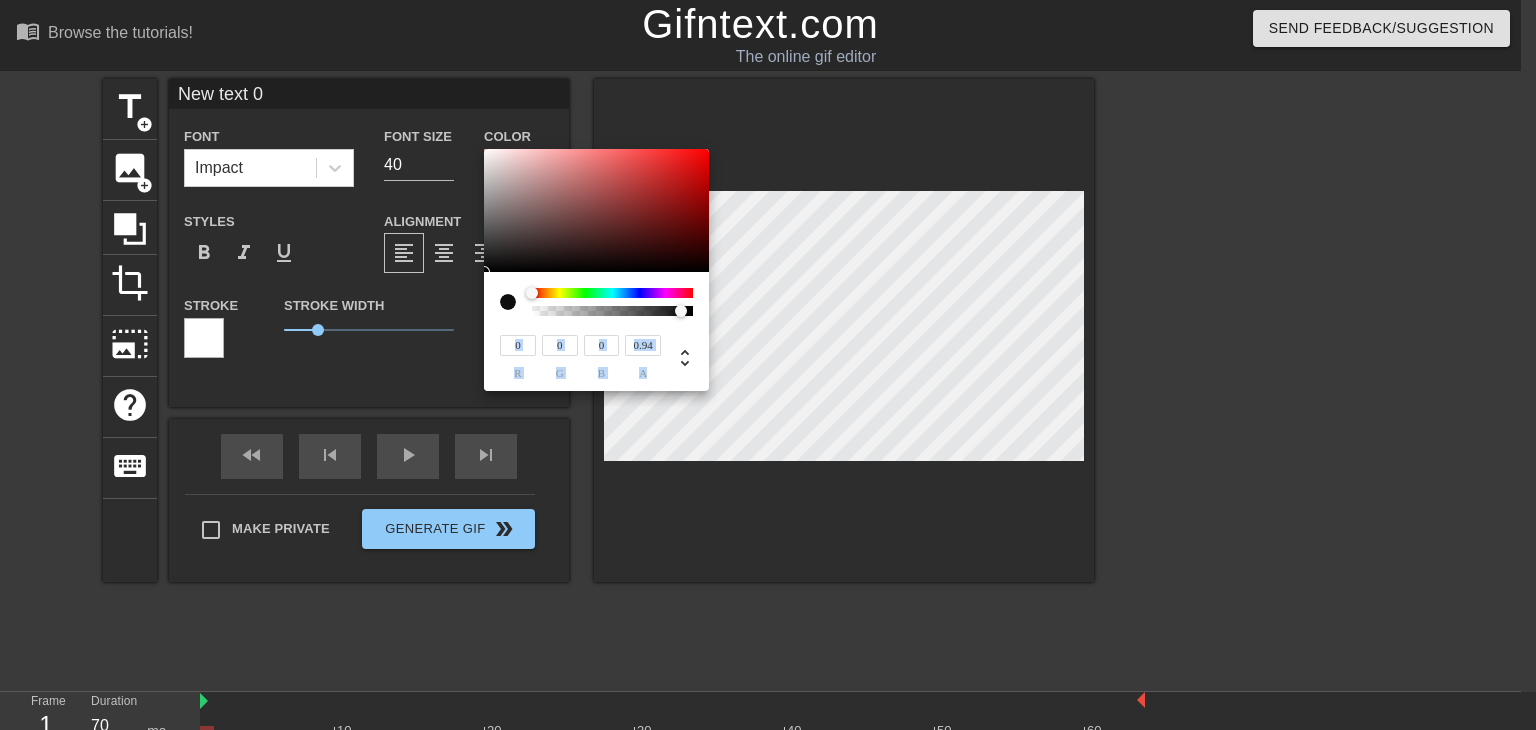 drag, startPoint x: 682, startPoint y: 311, endPoint x: 680, endPoint y: 337, distance: 26.076809 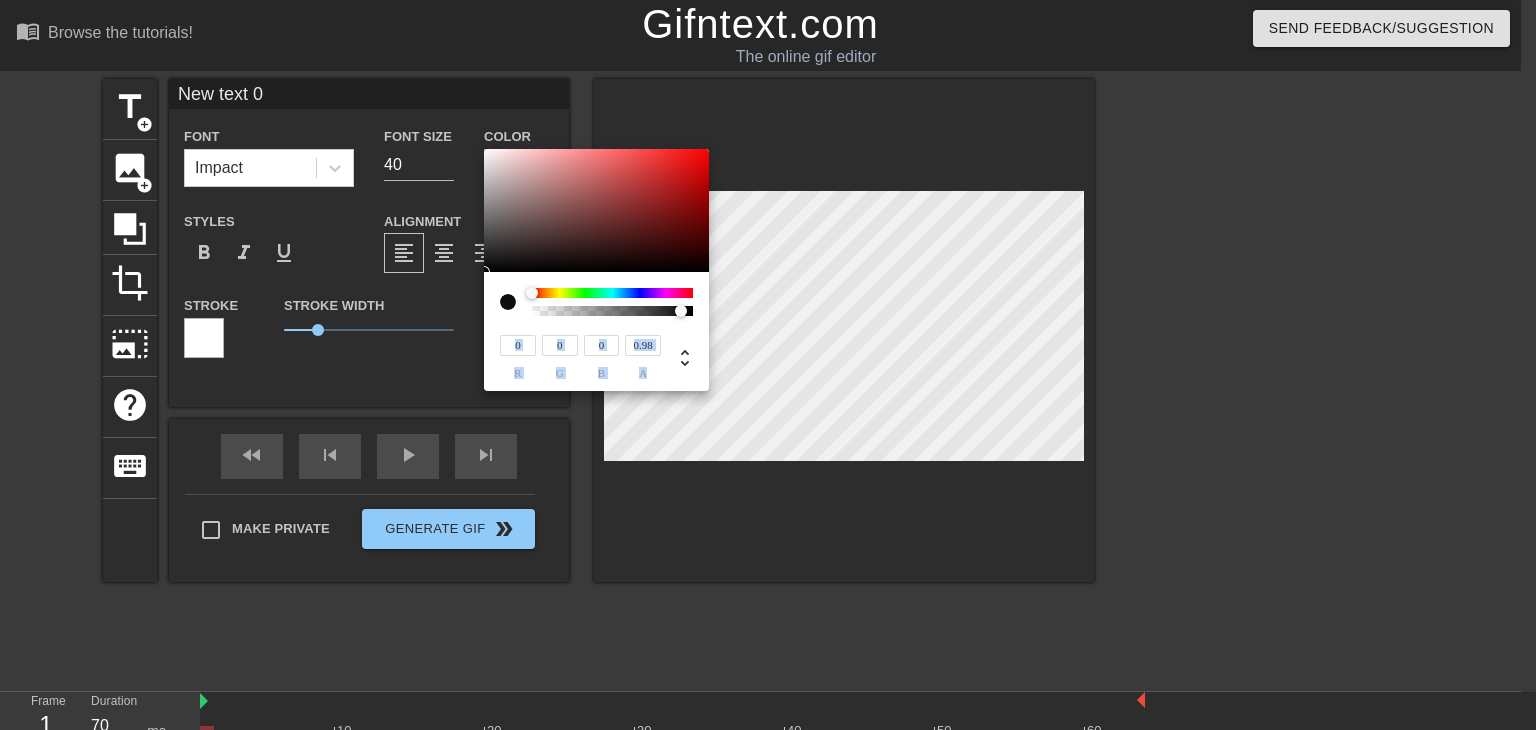 type on "1" 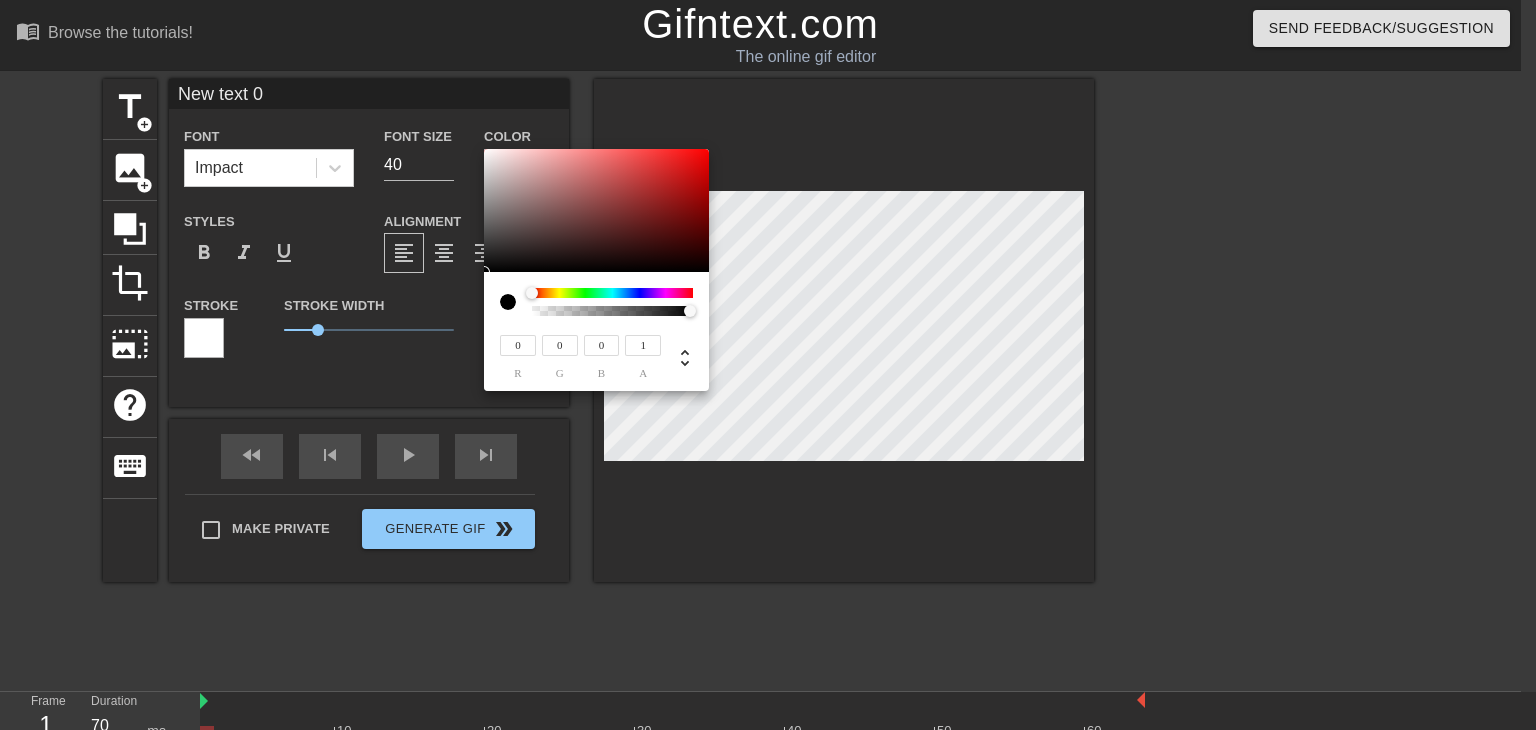 drag, startPoint x: 680, startPoint y: 317, endPoint x: 708, endPoint y: 313, distance: 28.284271 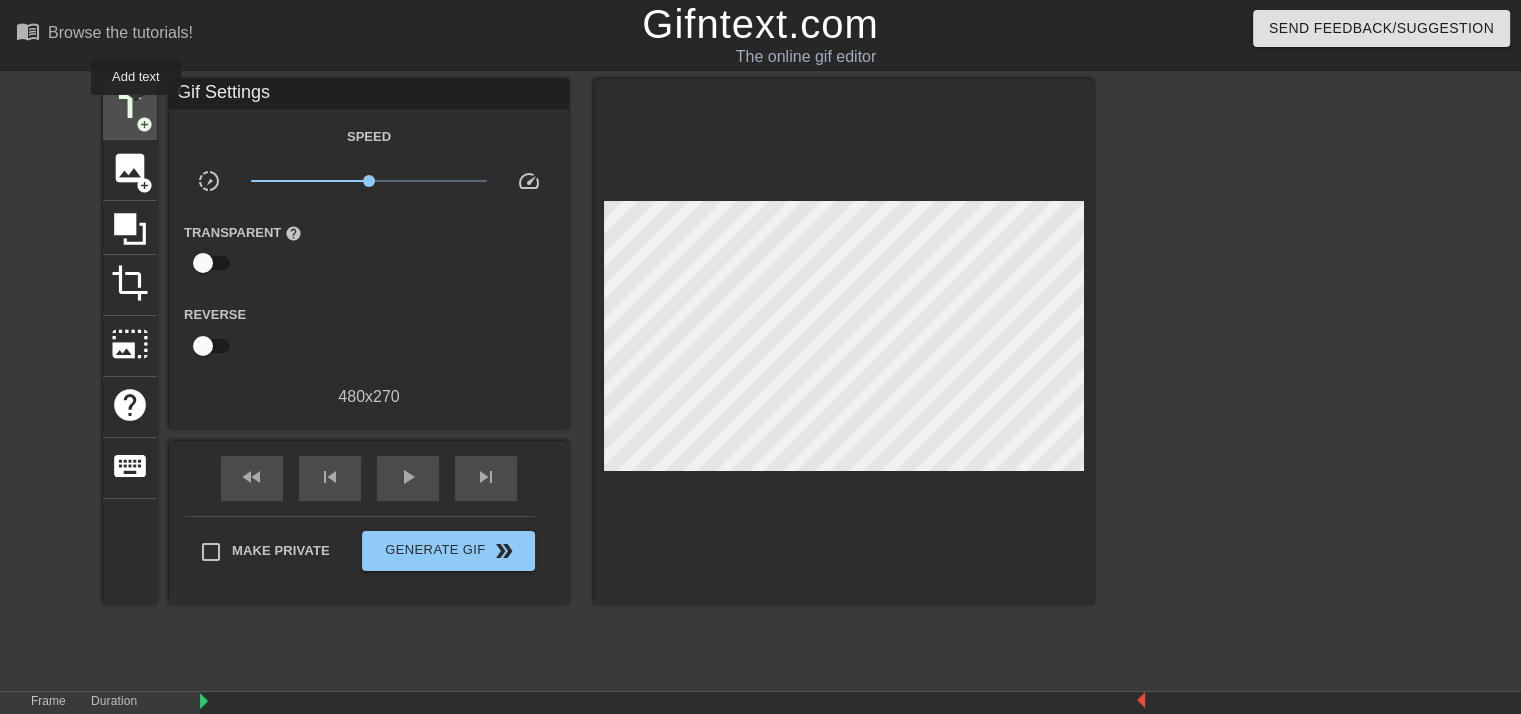 click on "title" at bounding box center [130, 107] 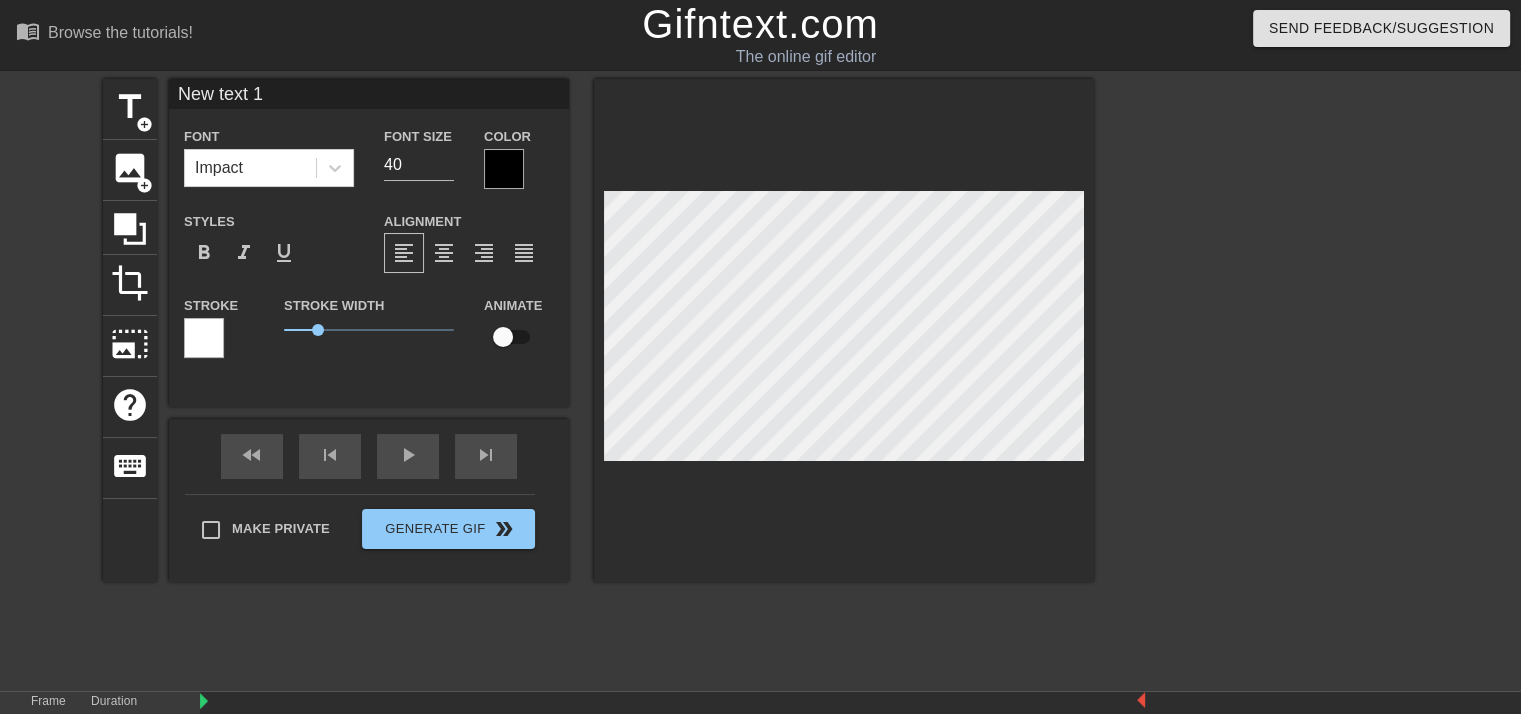 scroll, scrollTop: 2, scrollLeft: 2, axis: both 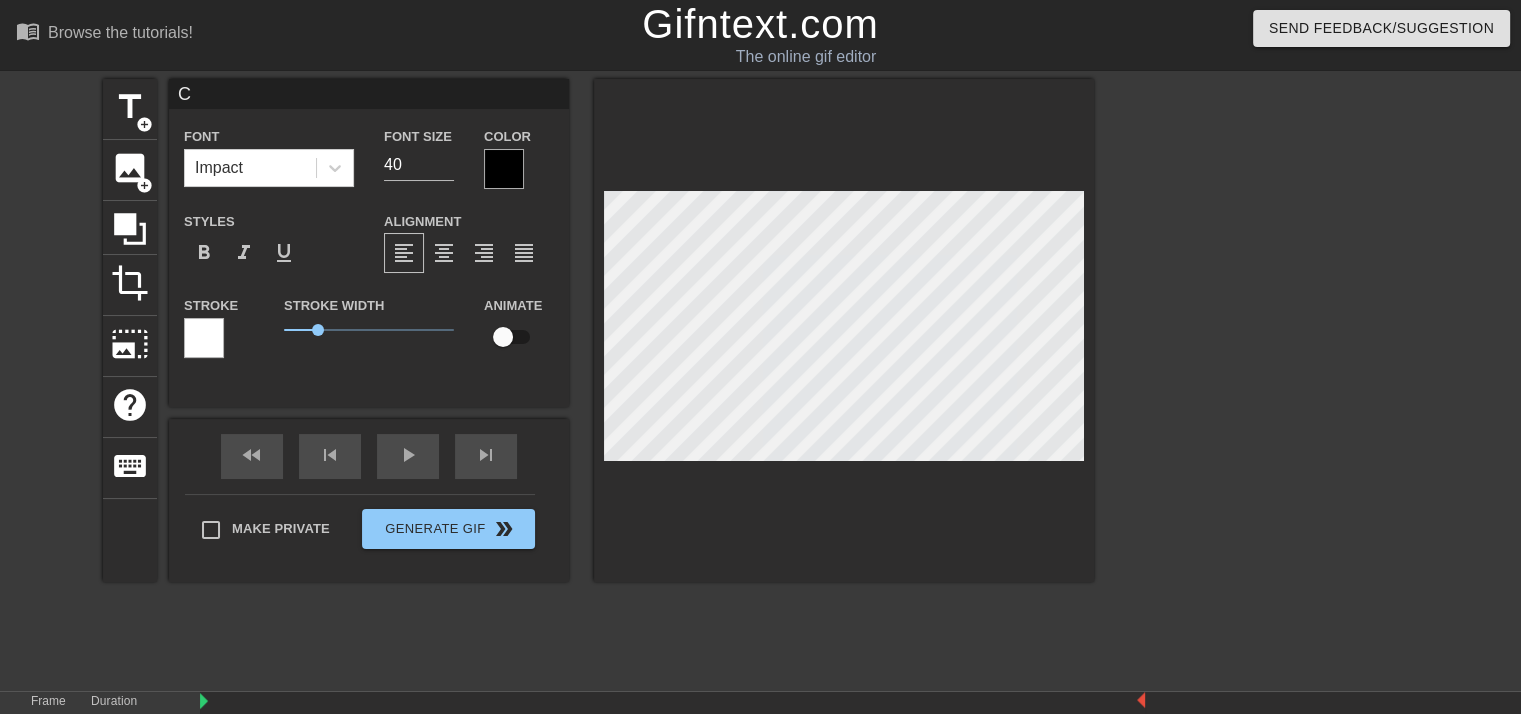 type on "Co" 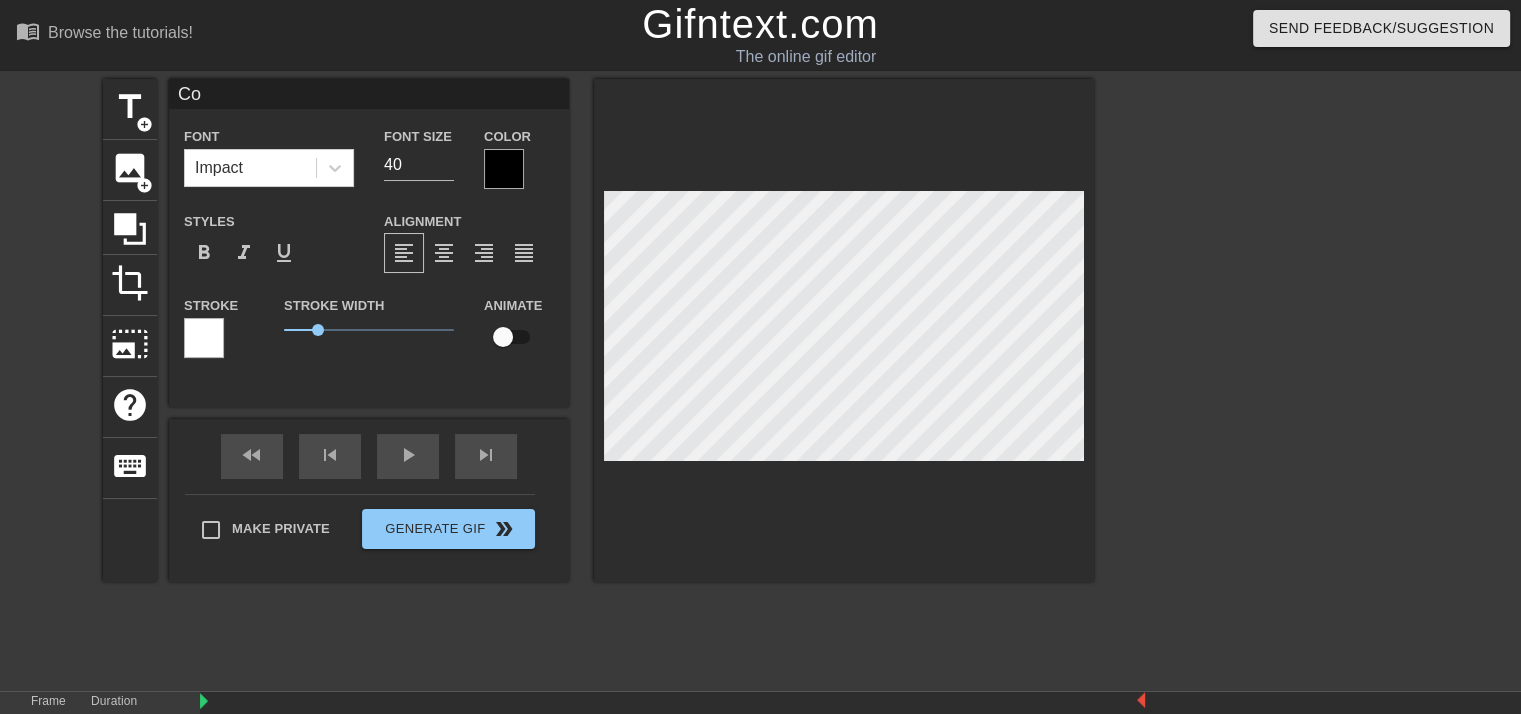 type on "Con" 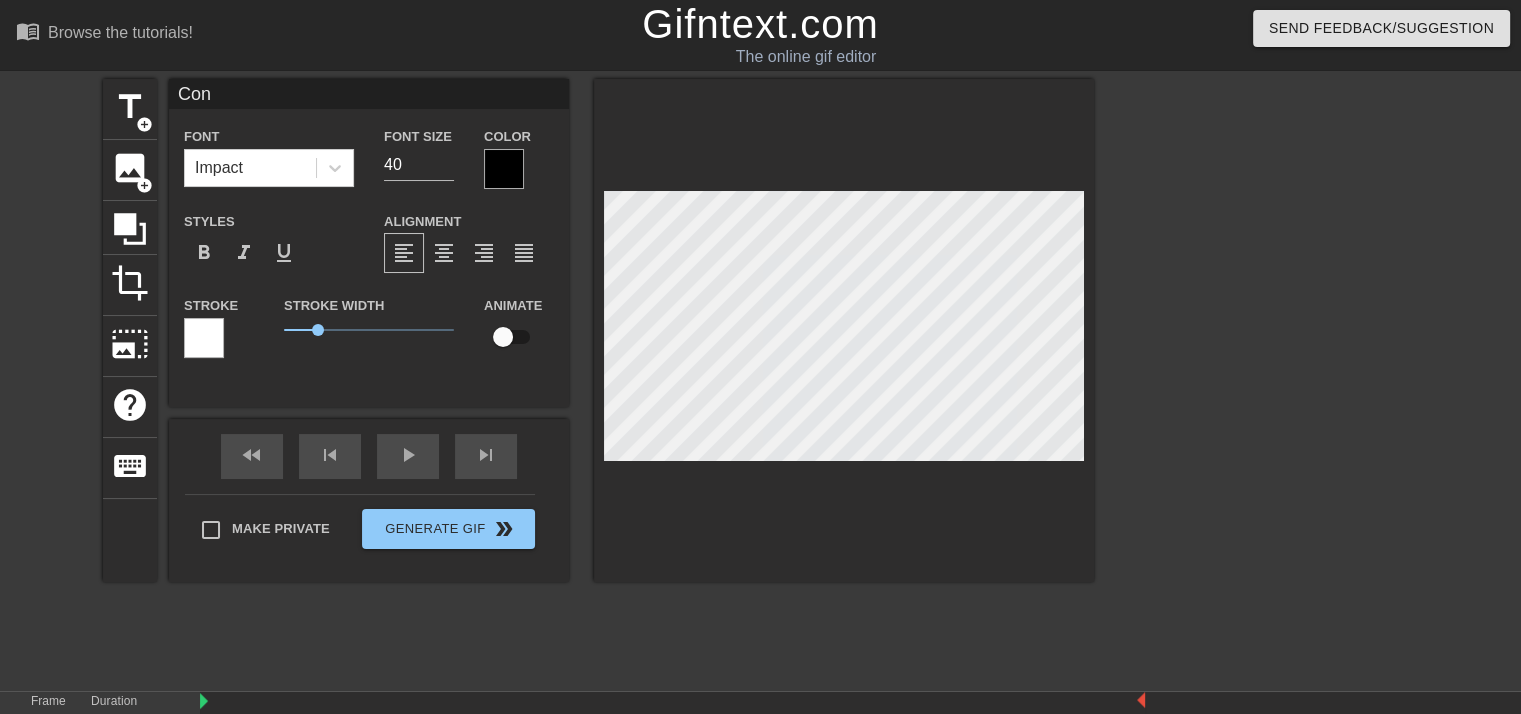 type on "Cont" 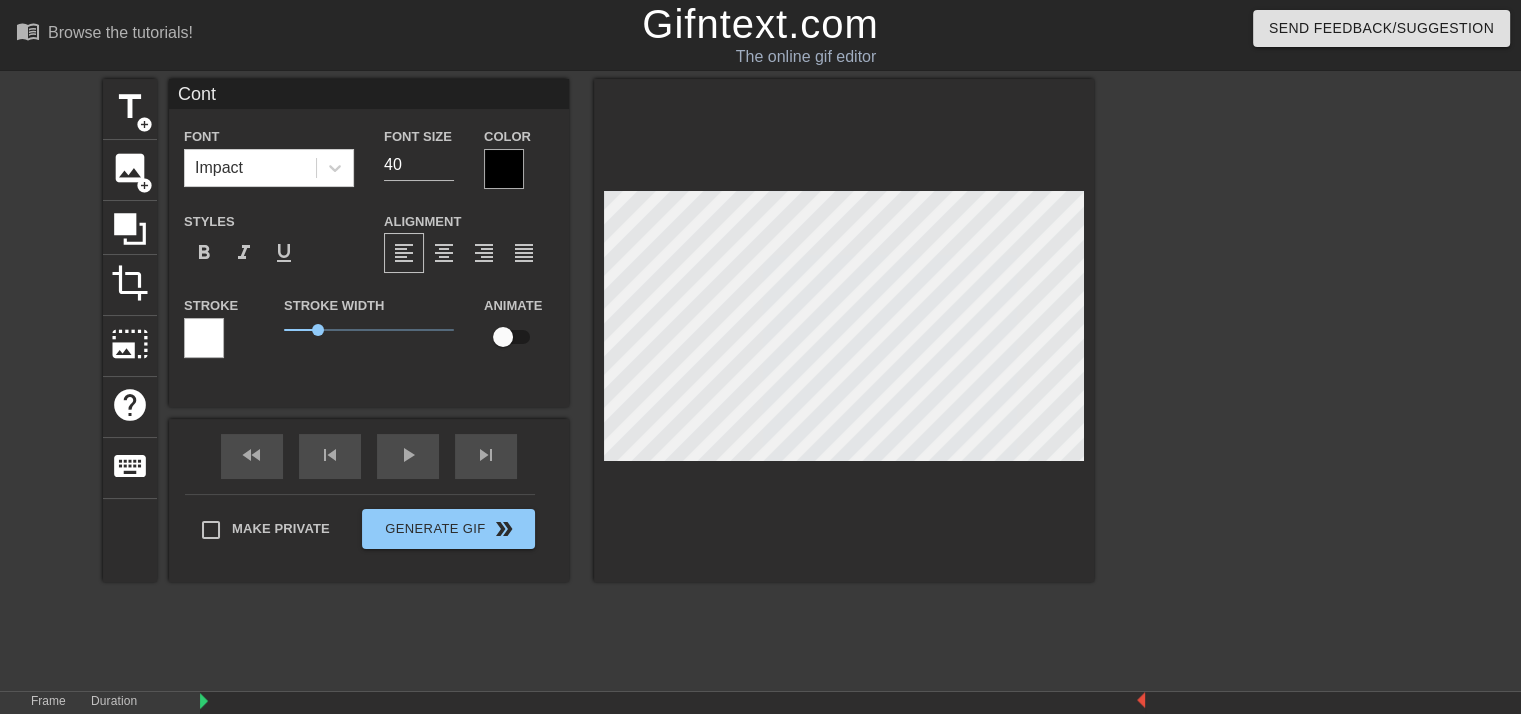 type on "Con" 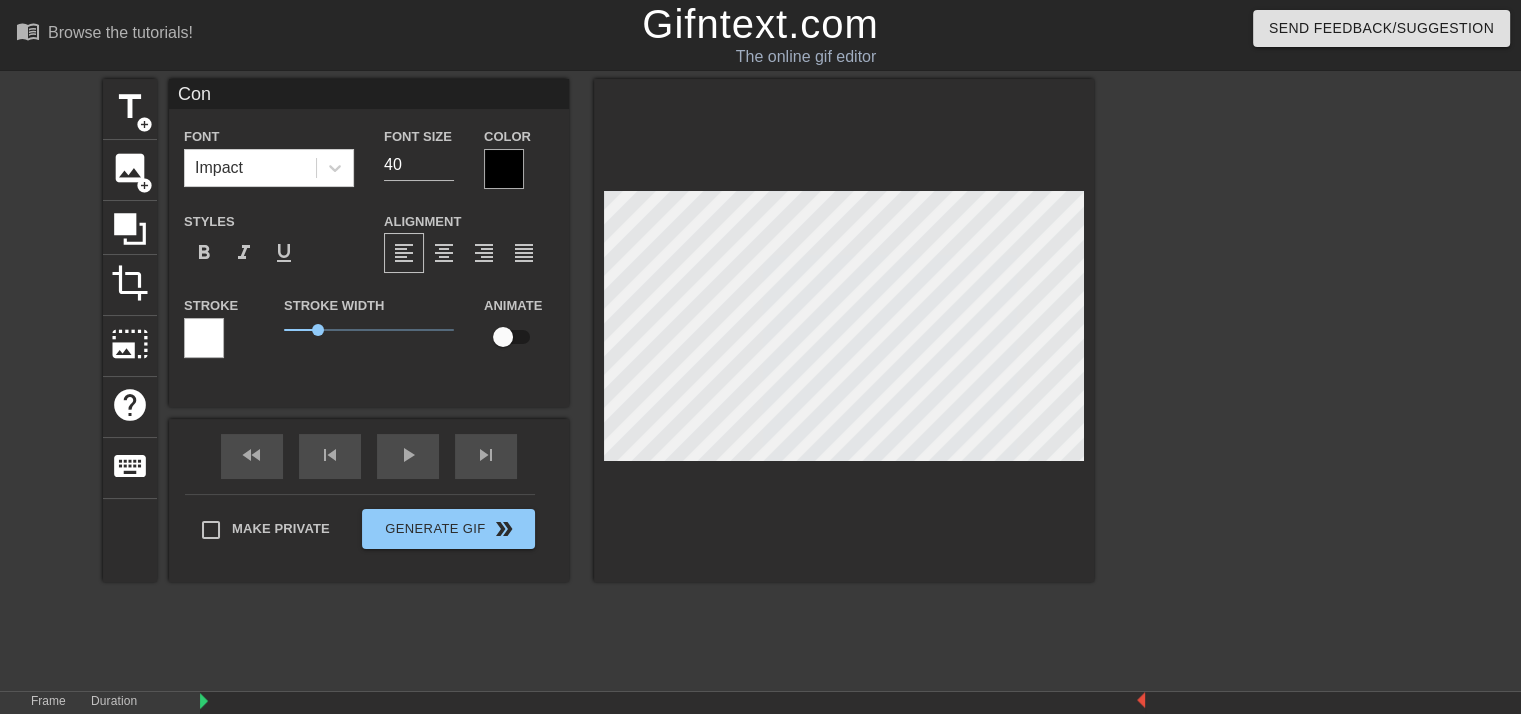 type on "Co" 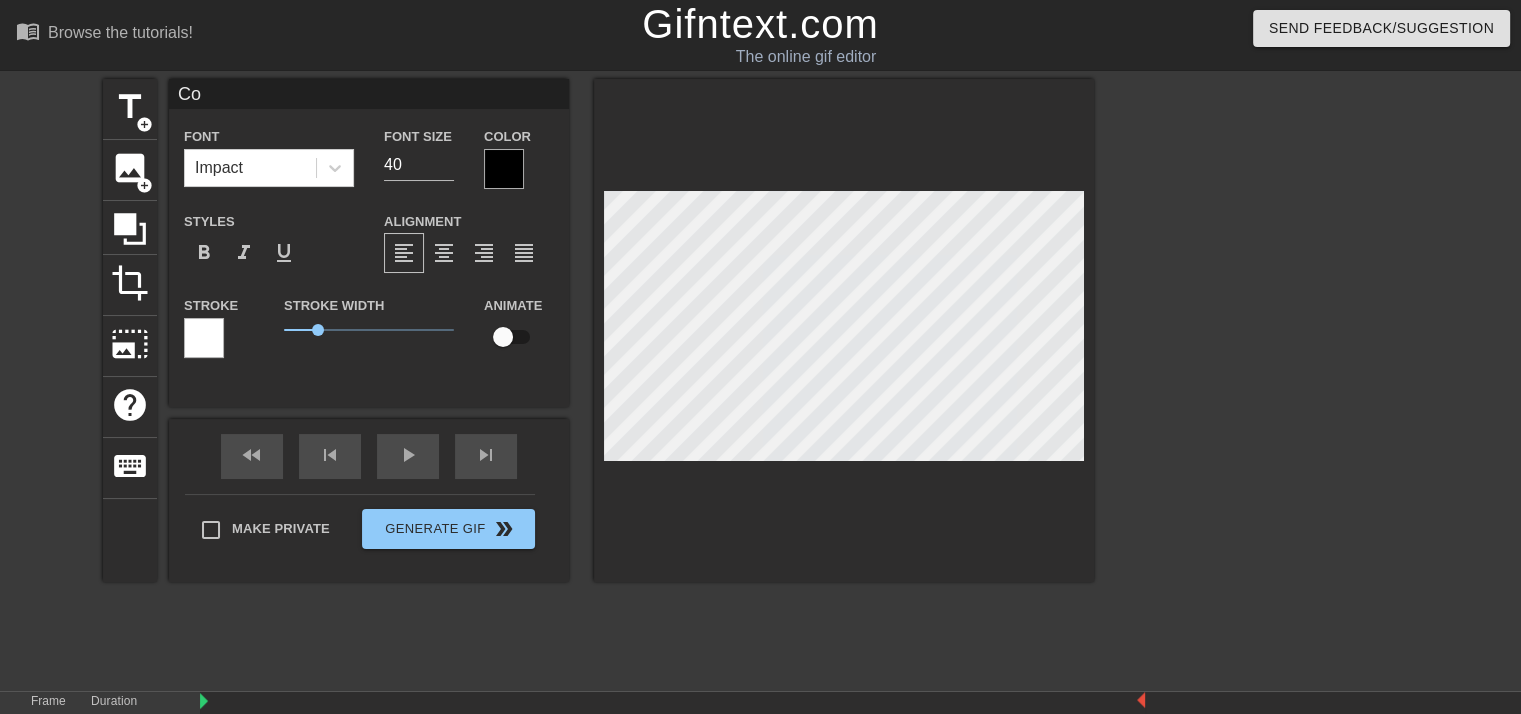 type on "C" 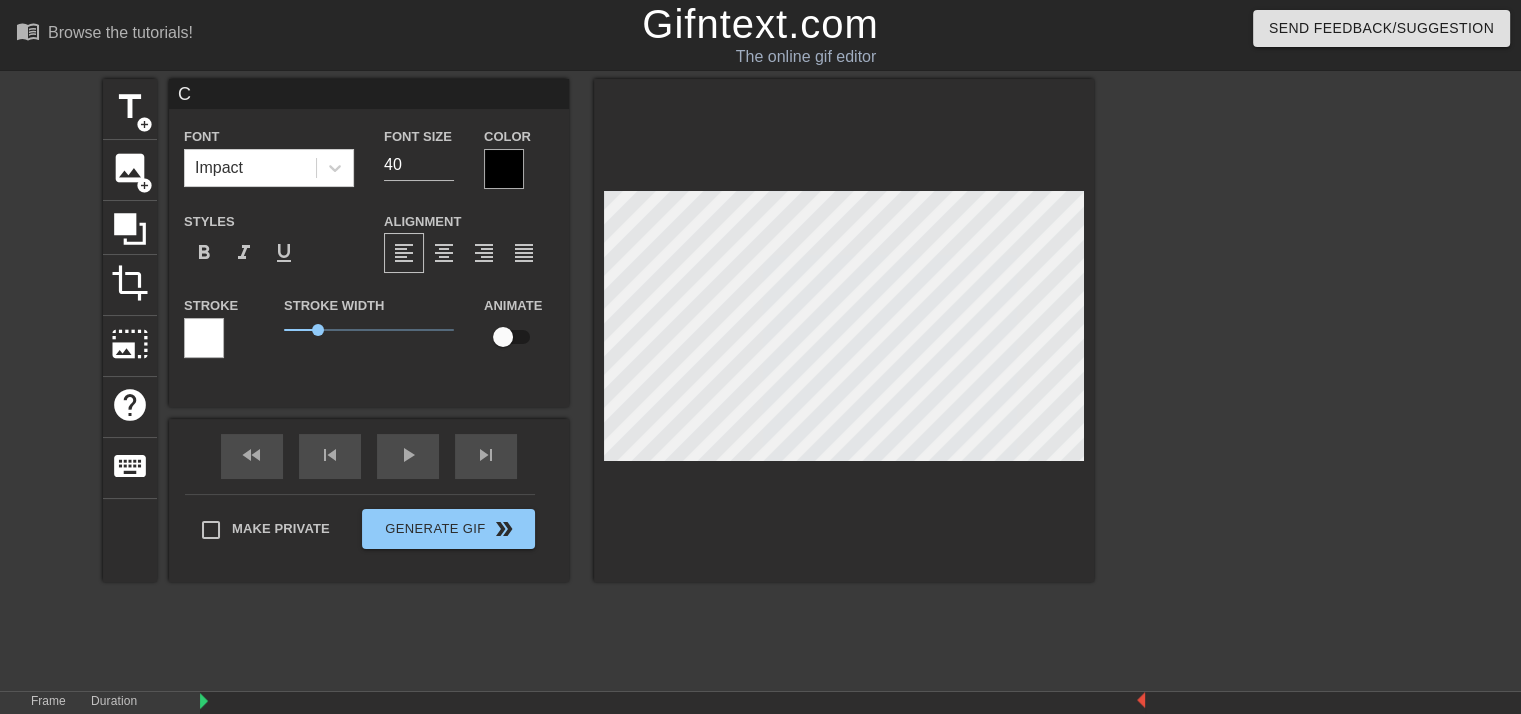 type 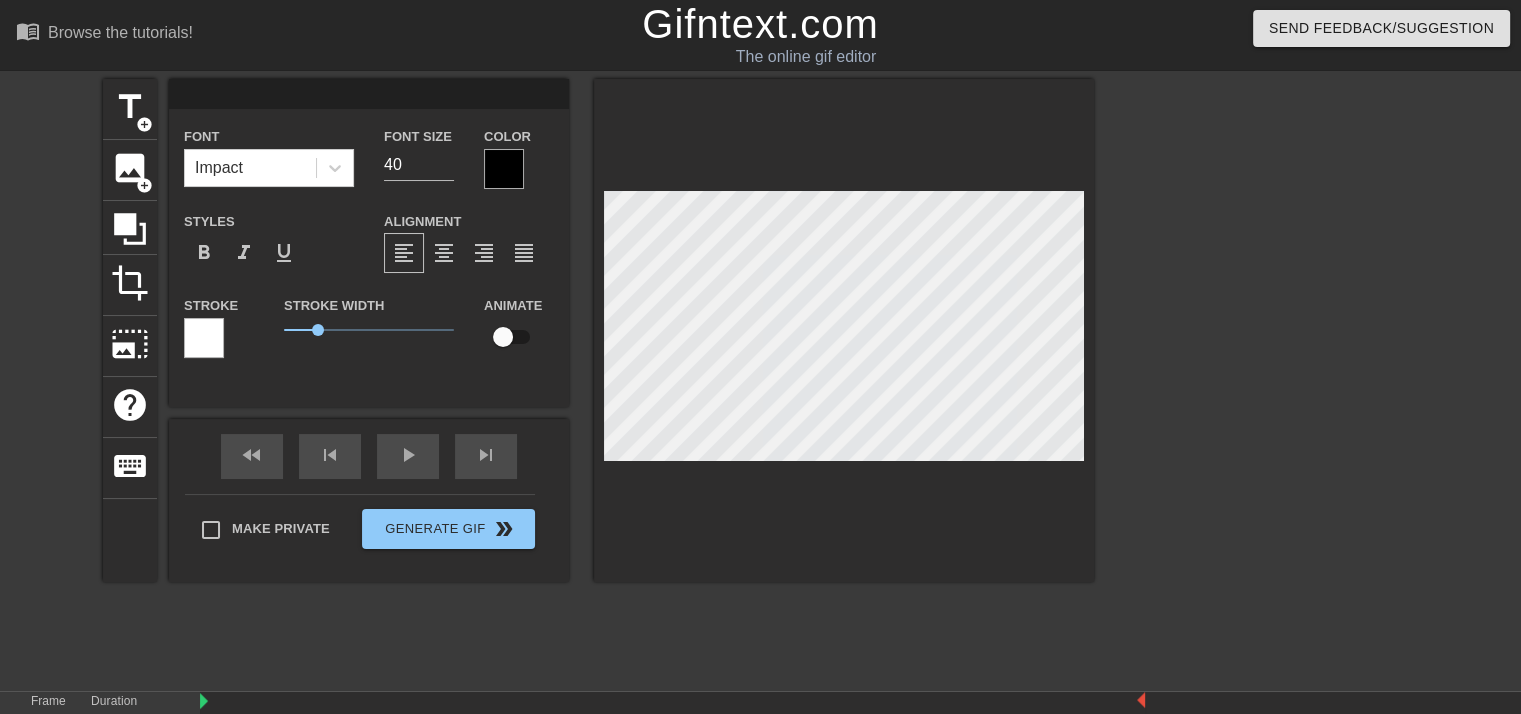 type on "New text 0" 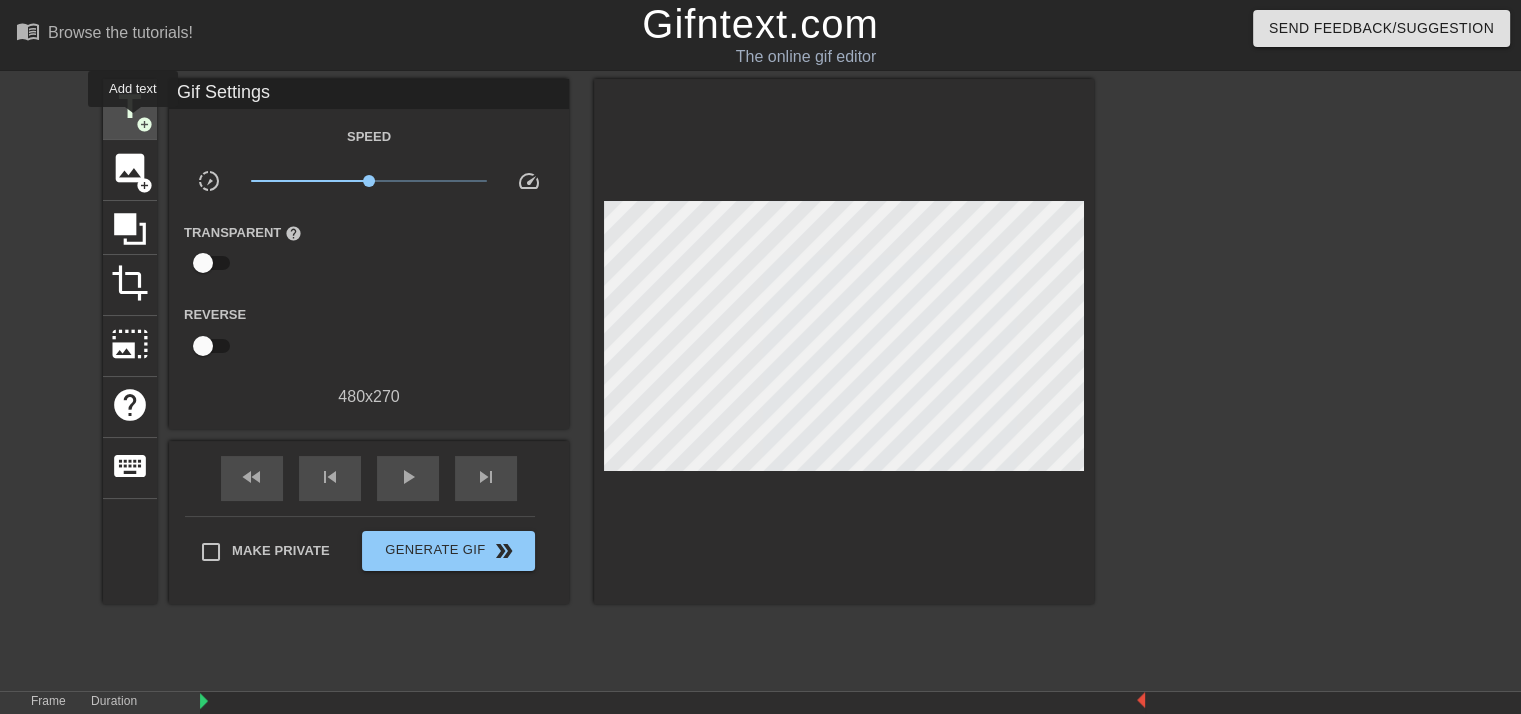 click on "title" at bounding box center (130, 107) 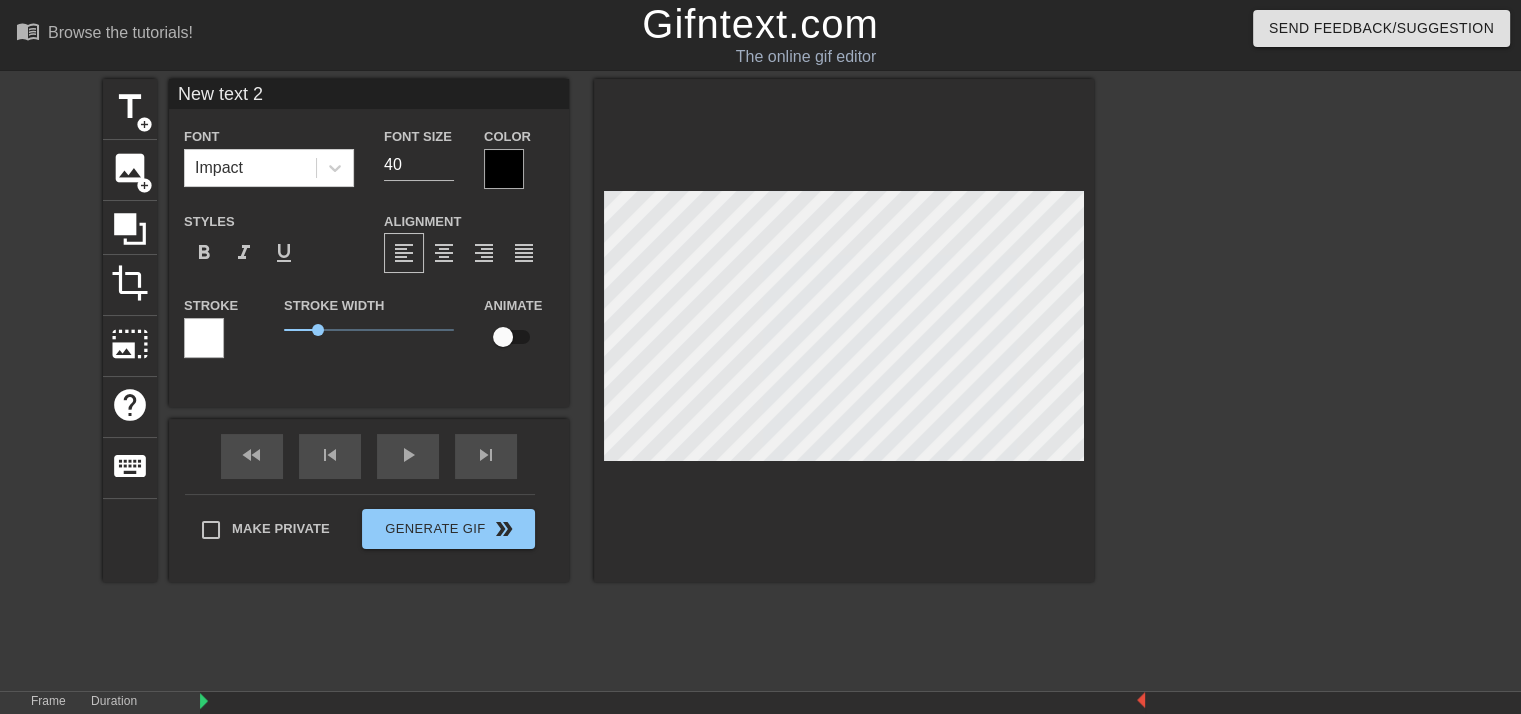 type on "New  2" 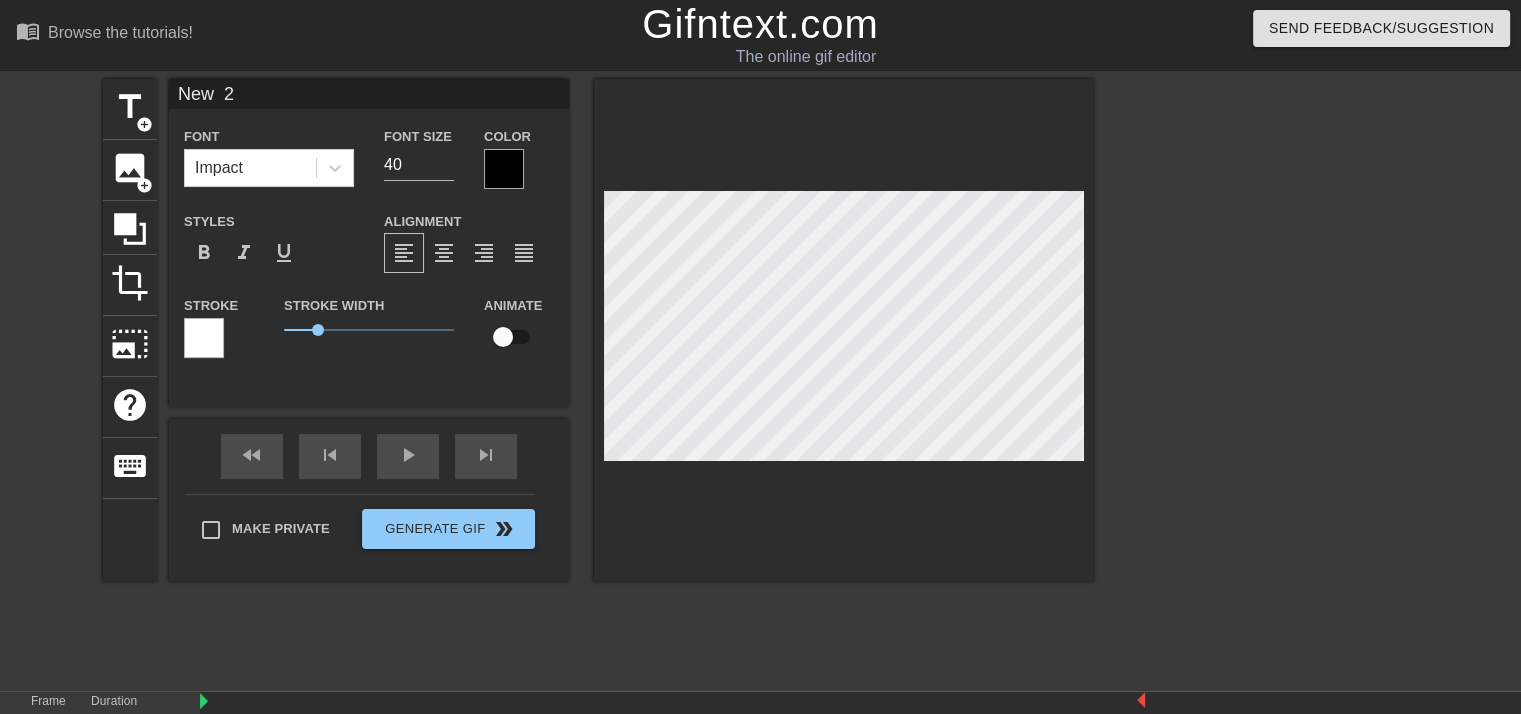 type on "New 2" 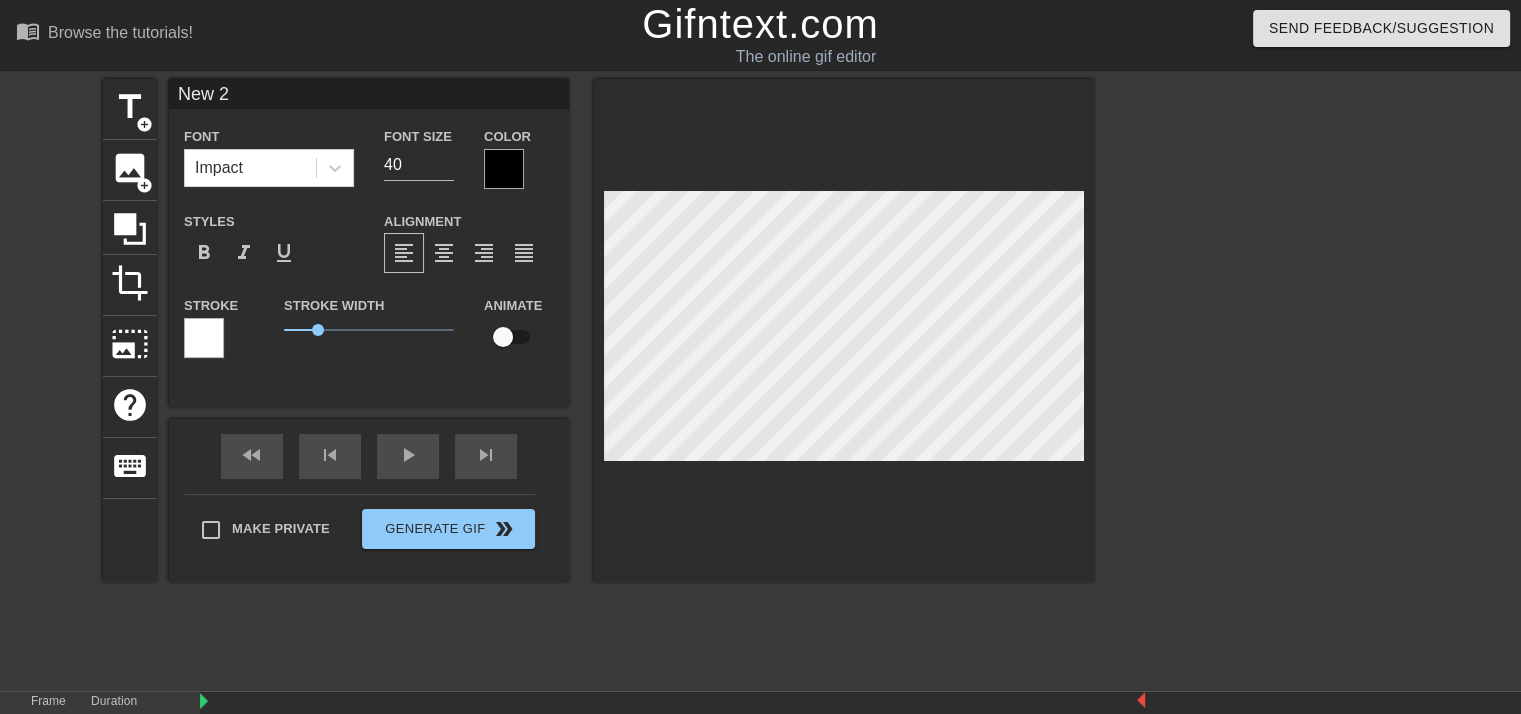 type on "Ne 2" 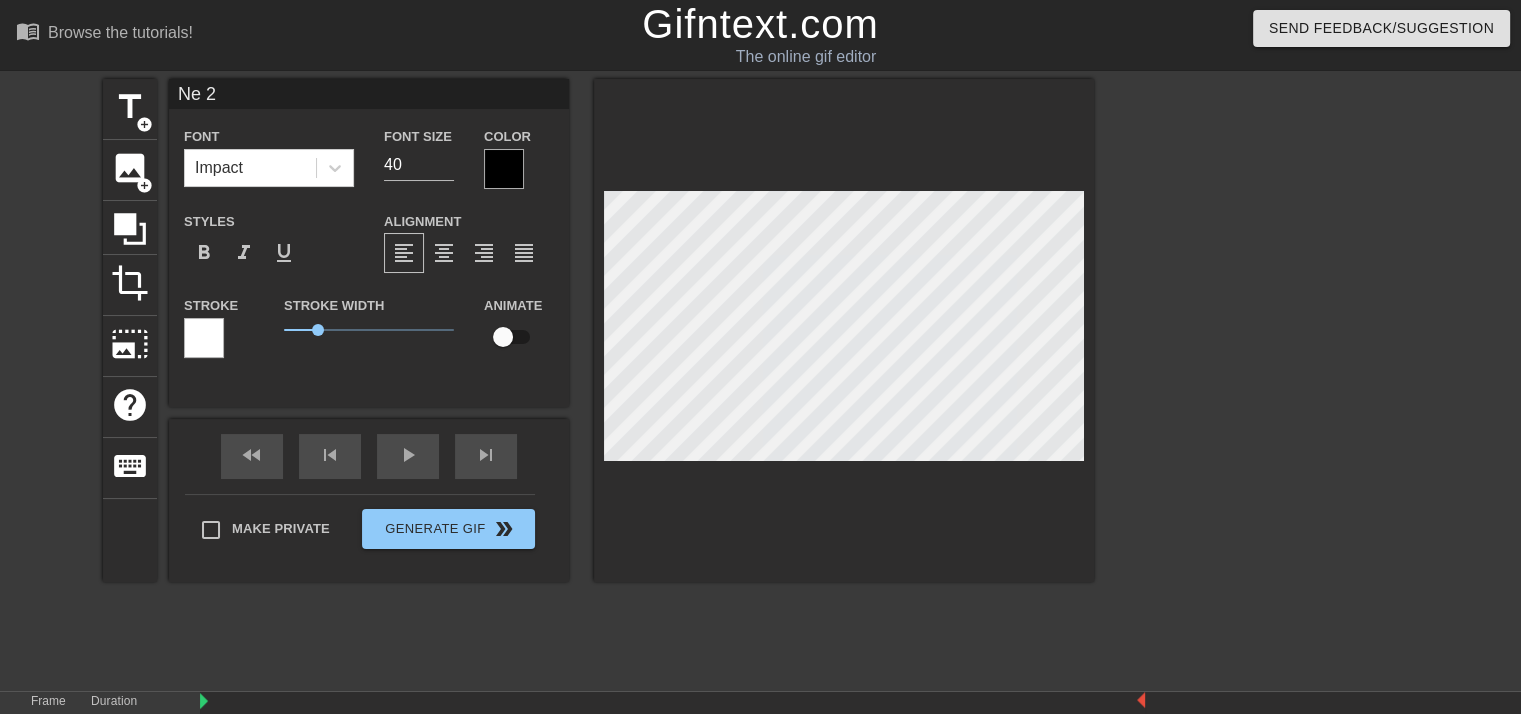 type on "Ne 2" 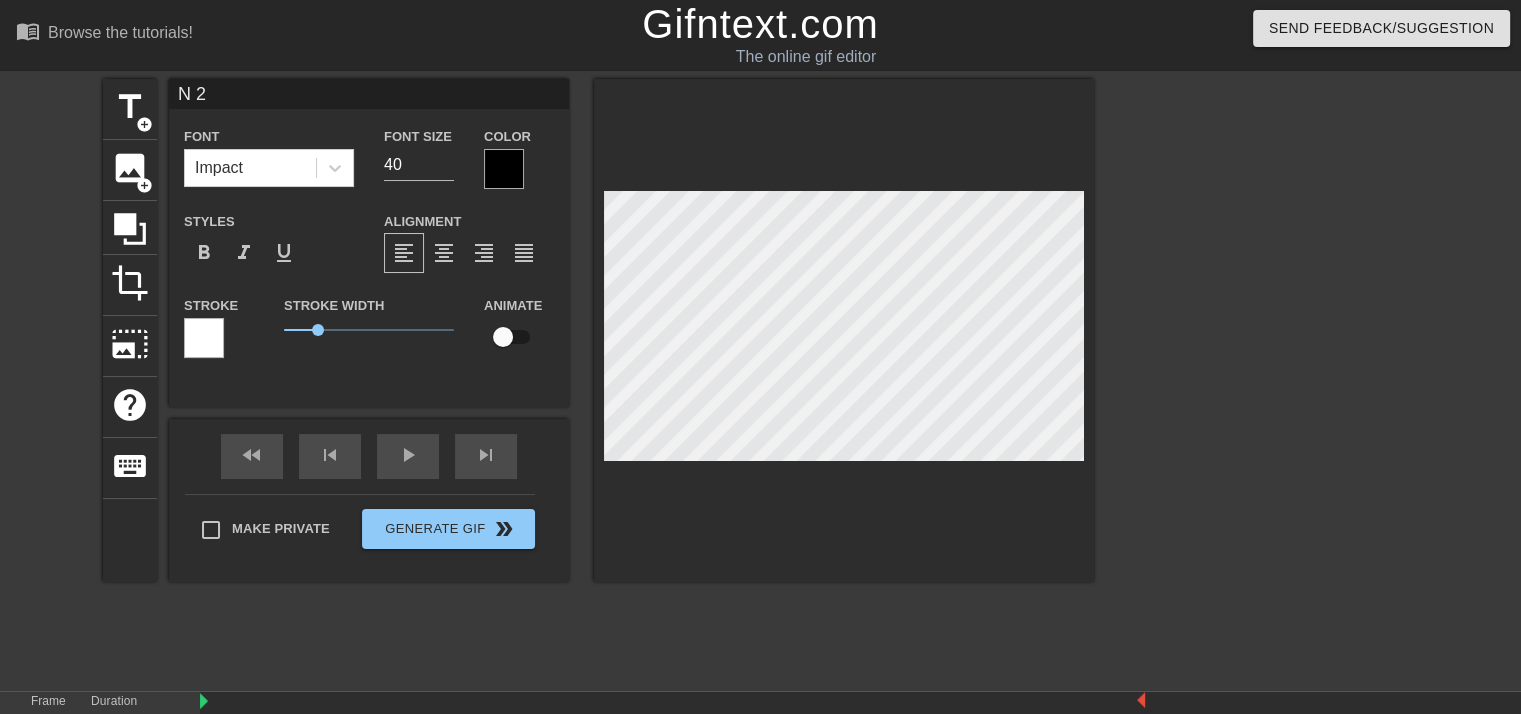 type on "2" 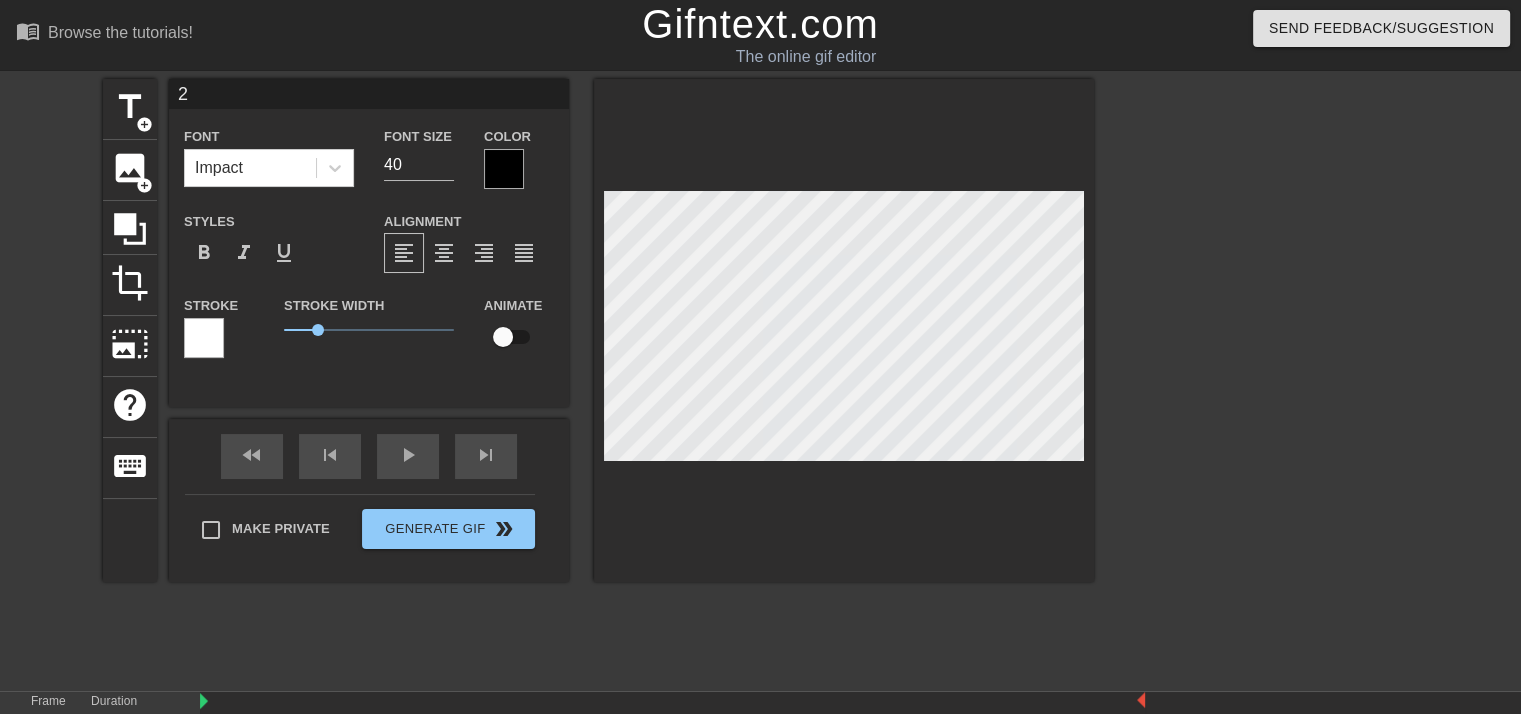 type on "C 2" 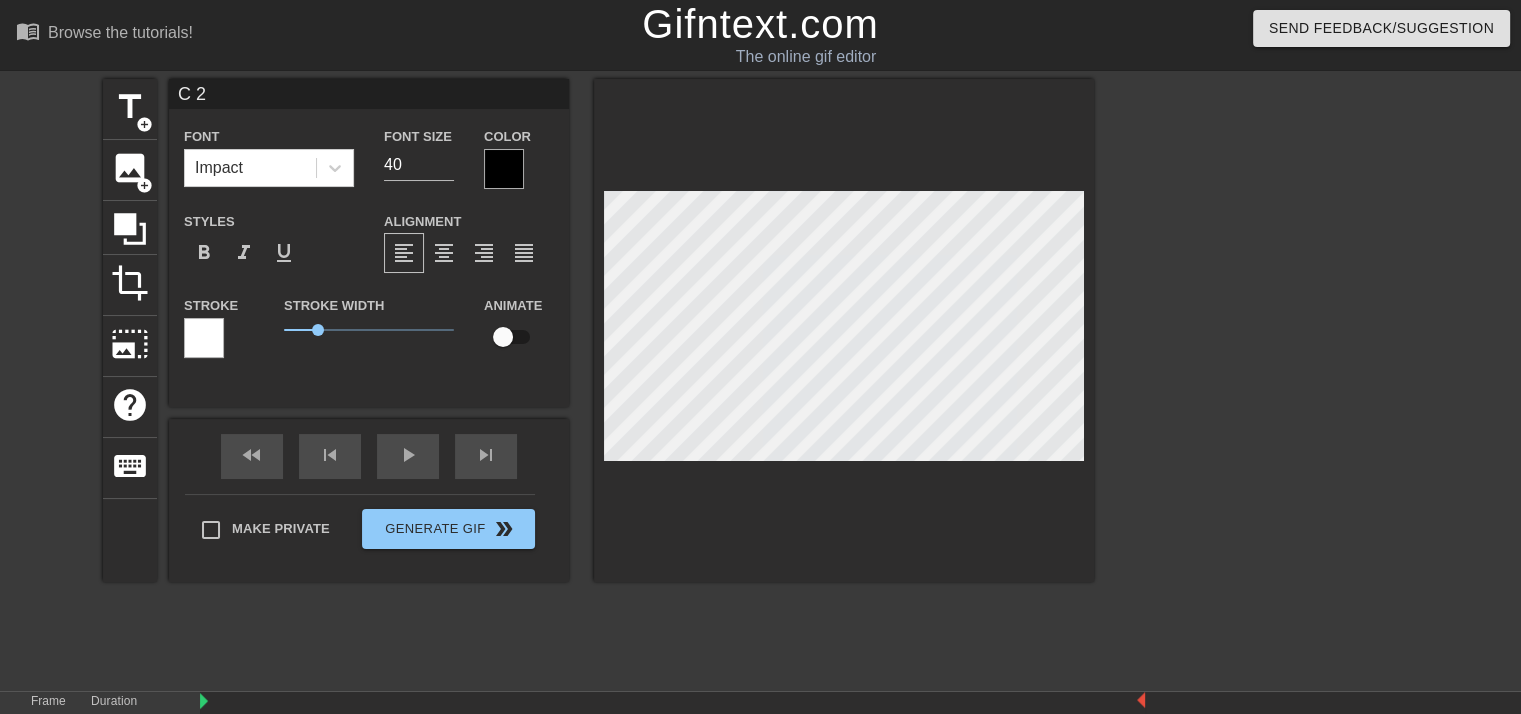 type on "C 2" 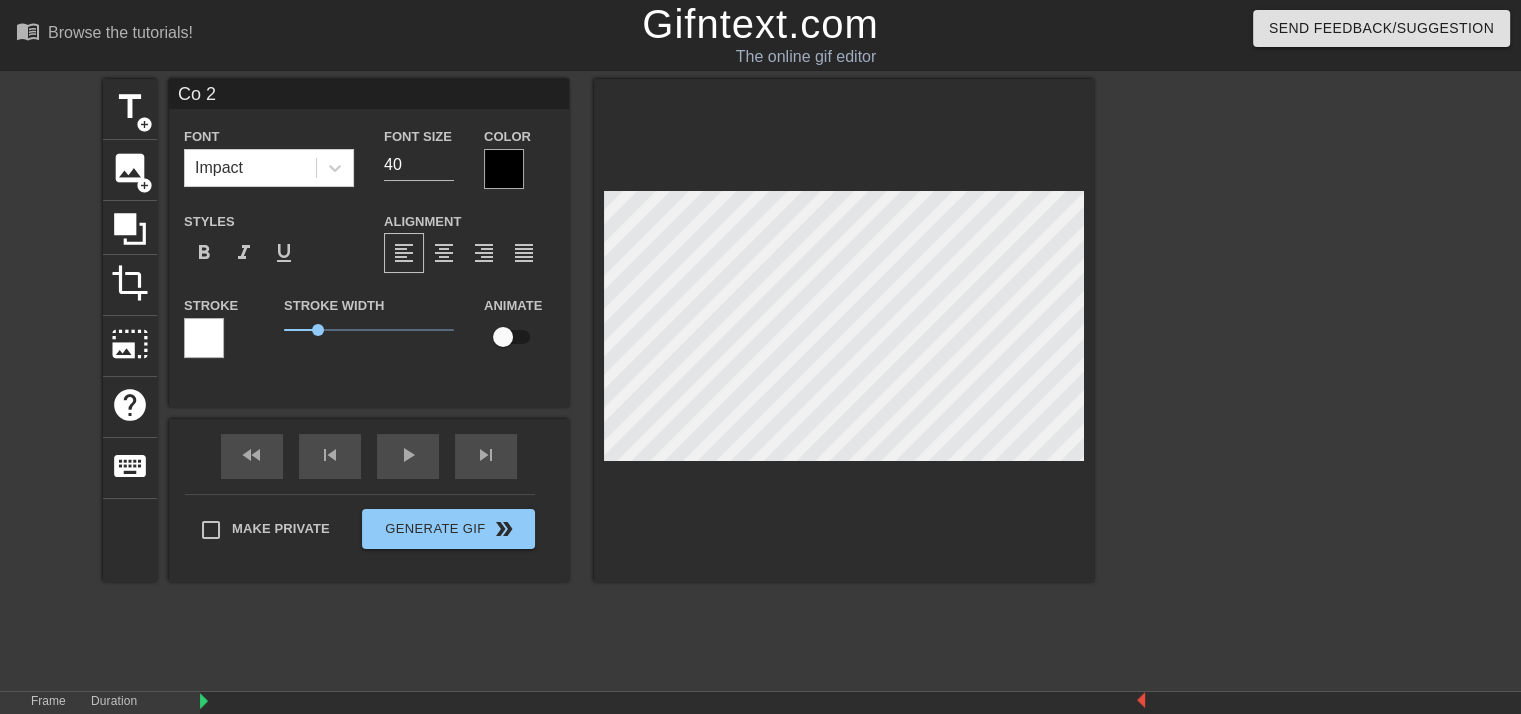 type on "Con 2" 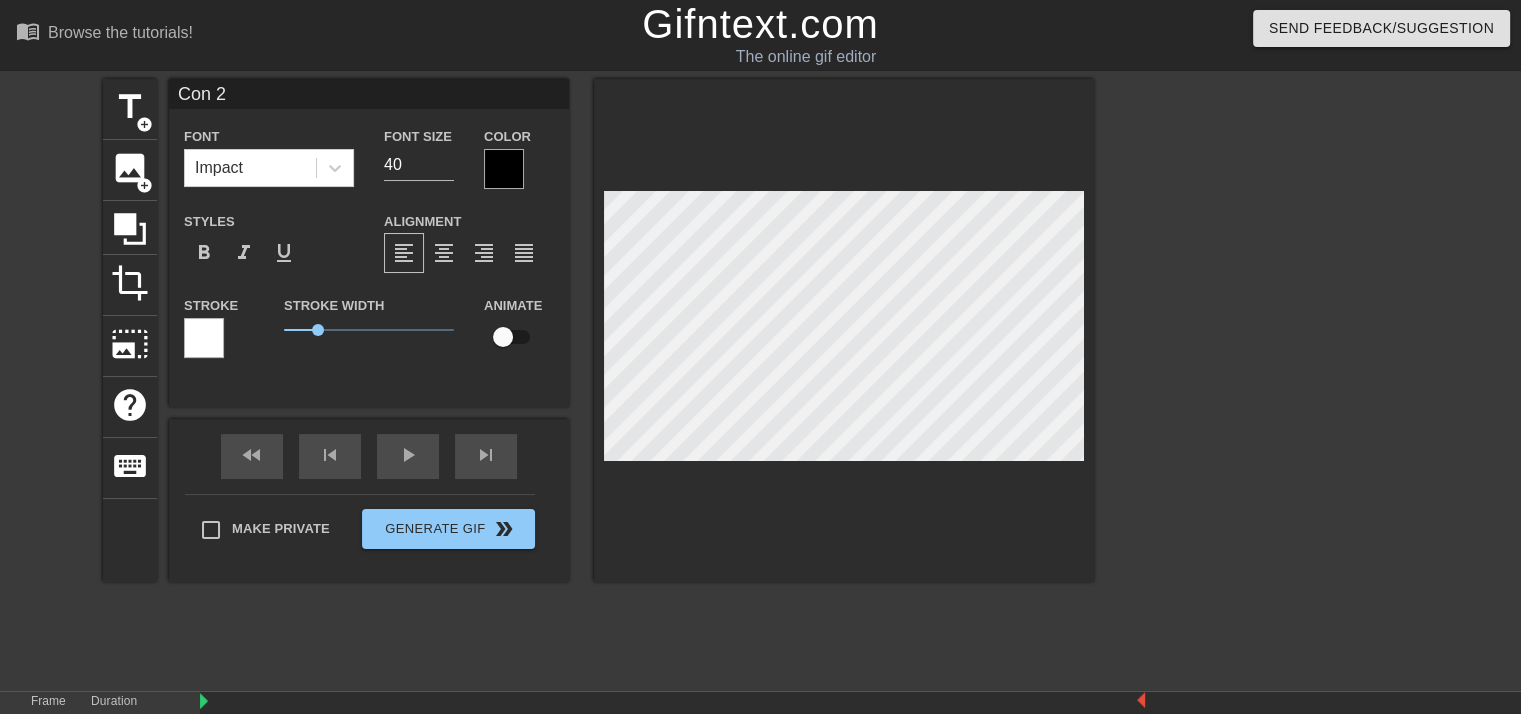 type on "Cont 2" 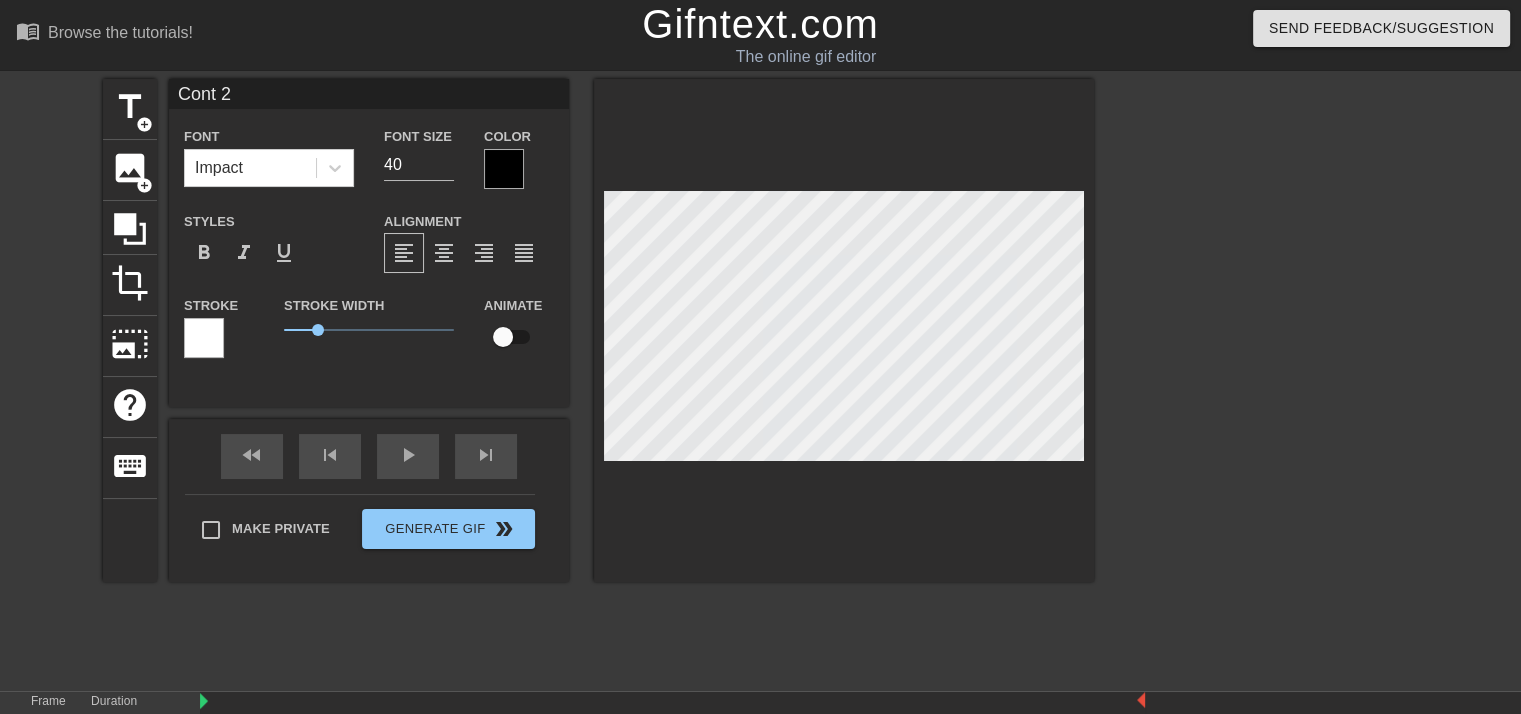 type on "Conte 2" 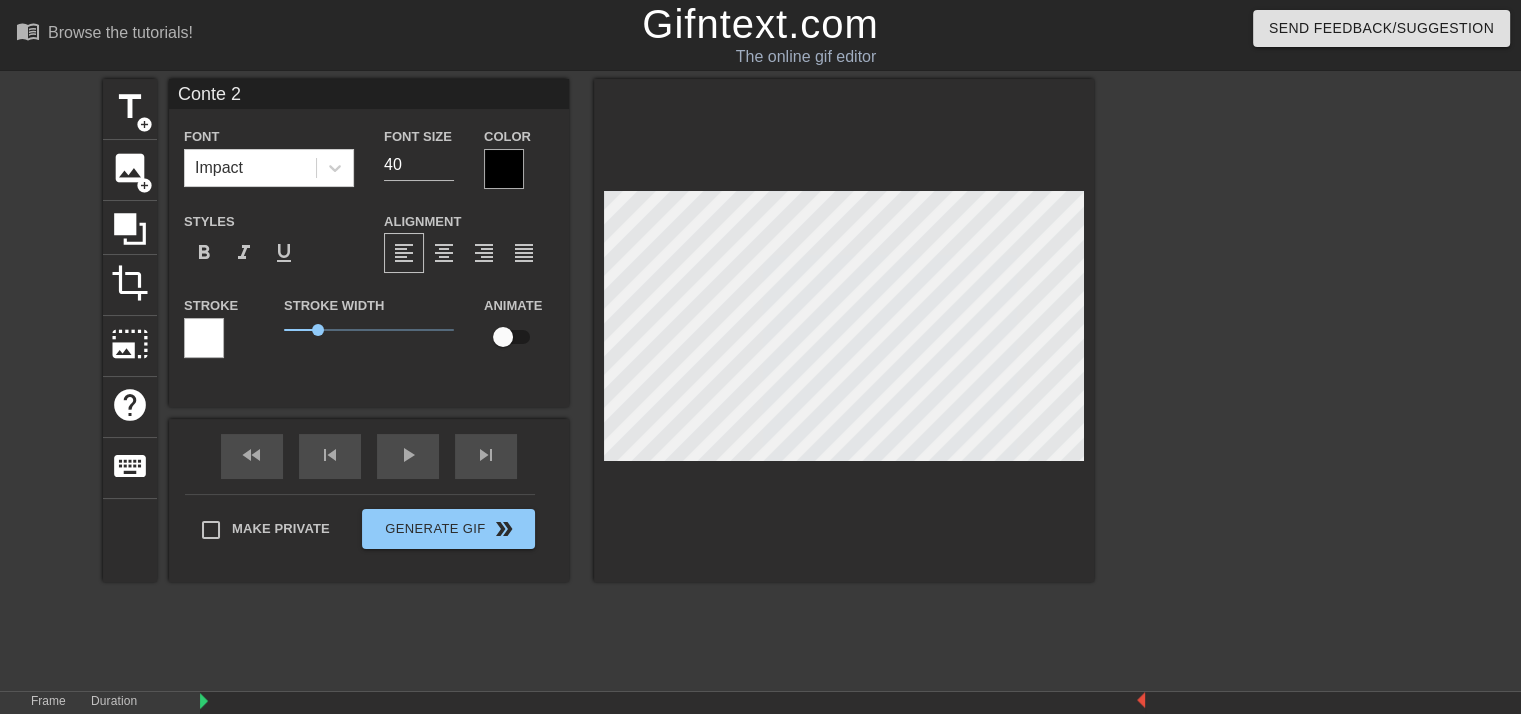 type on "Contex 2" 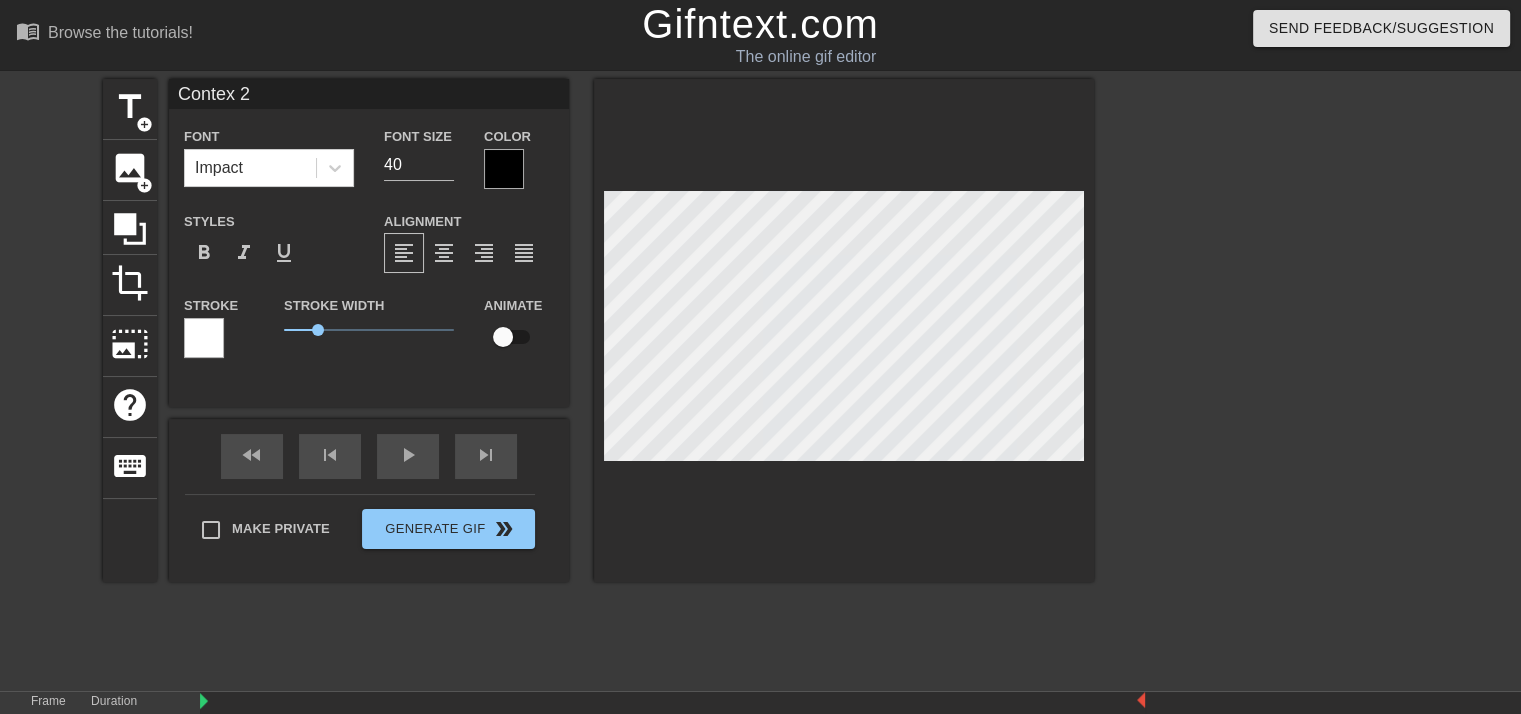 type on "Context 2" 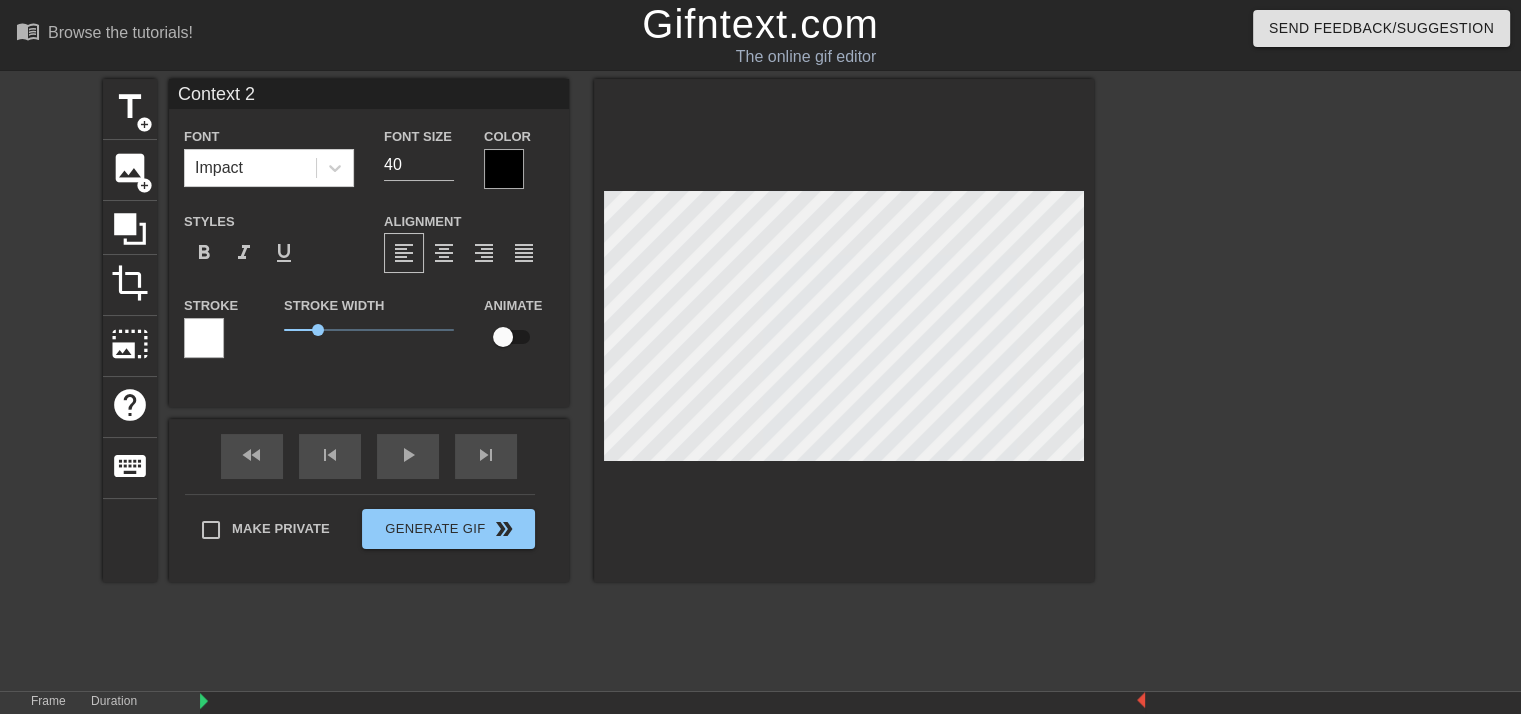 scroll, scrollTop: 2, scrollLeft: 4, axis: both 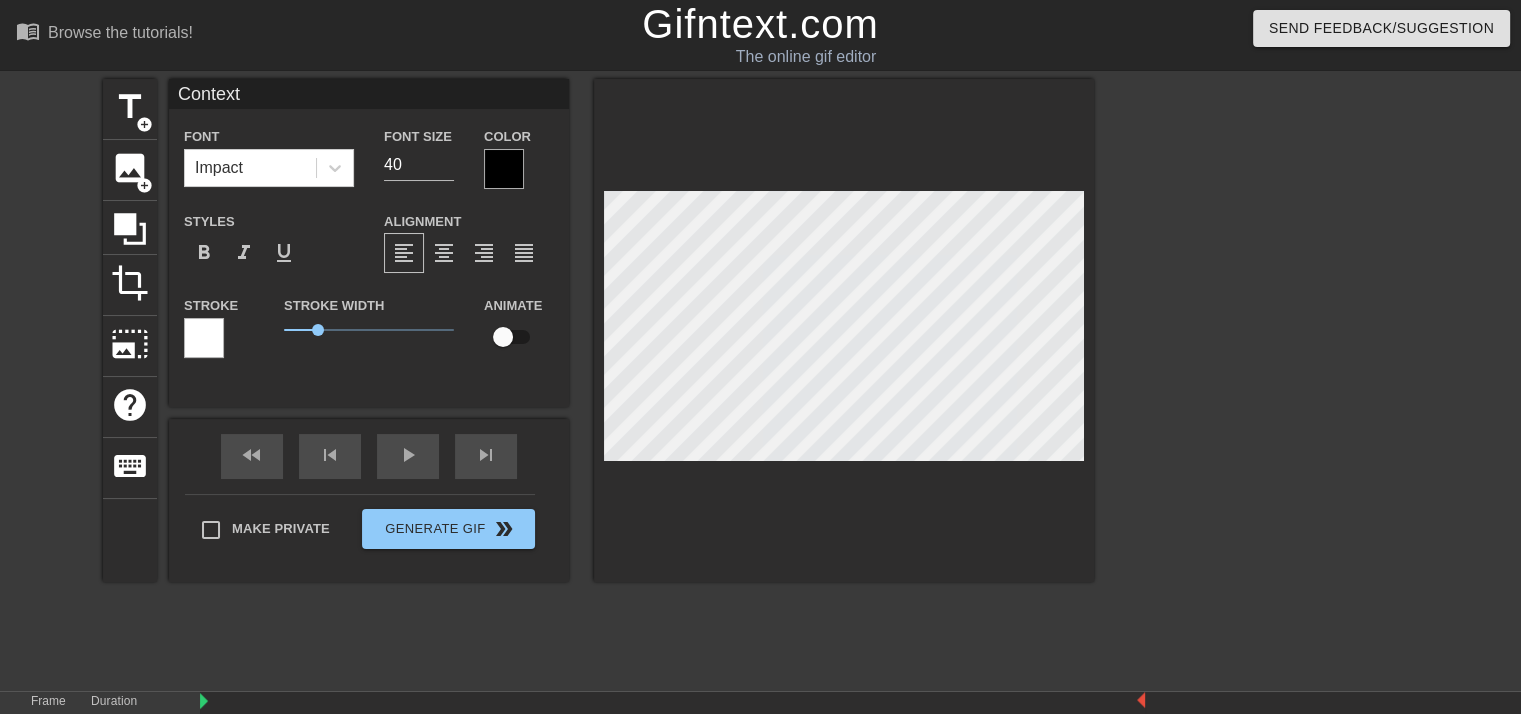 type on "Context" 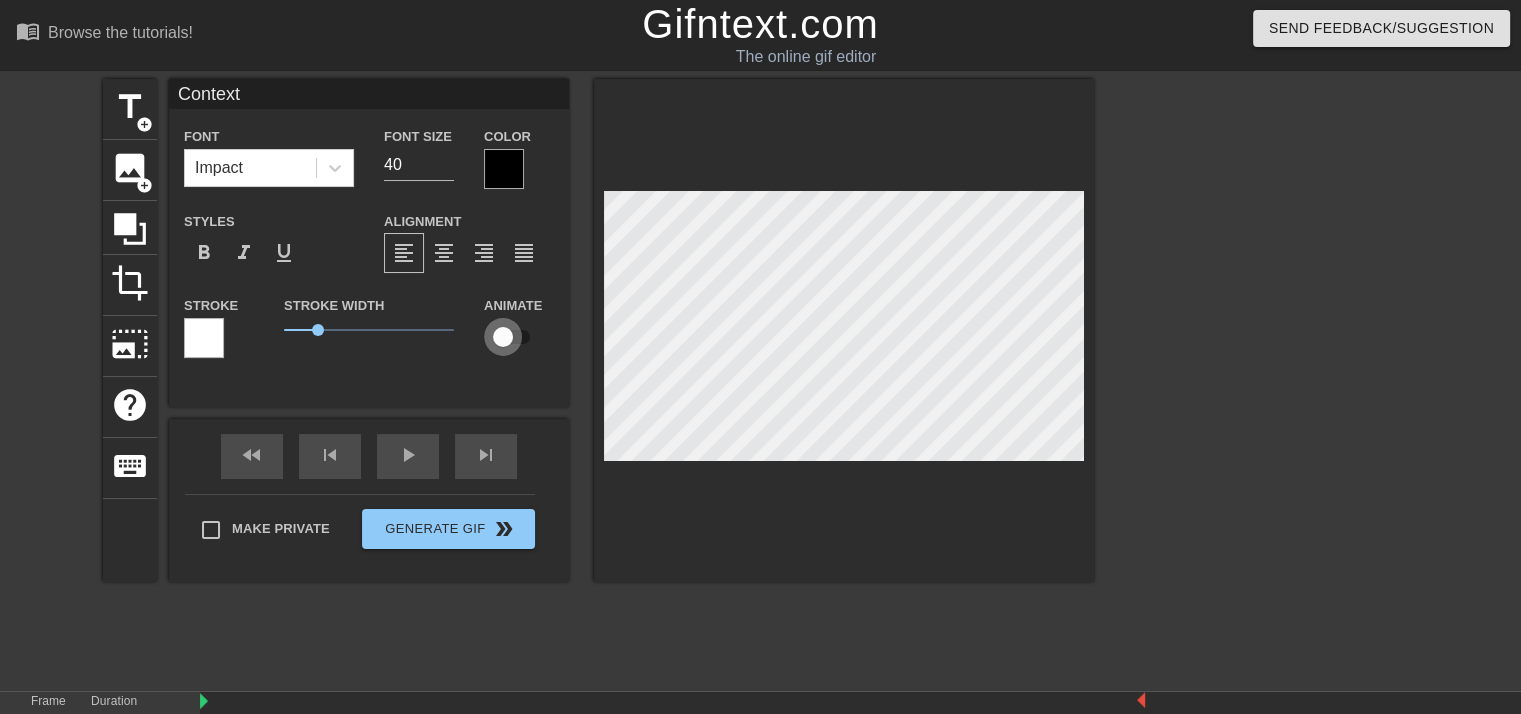 click at bounding box center (503, 337) 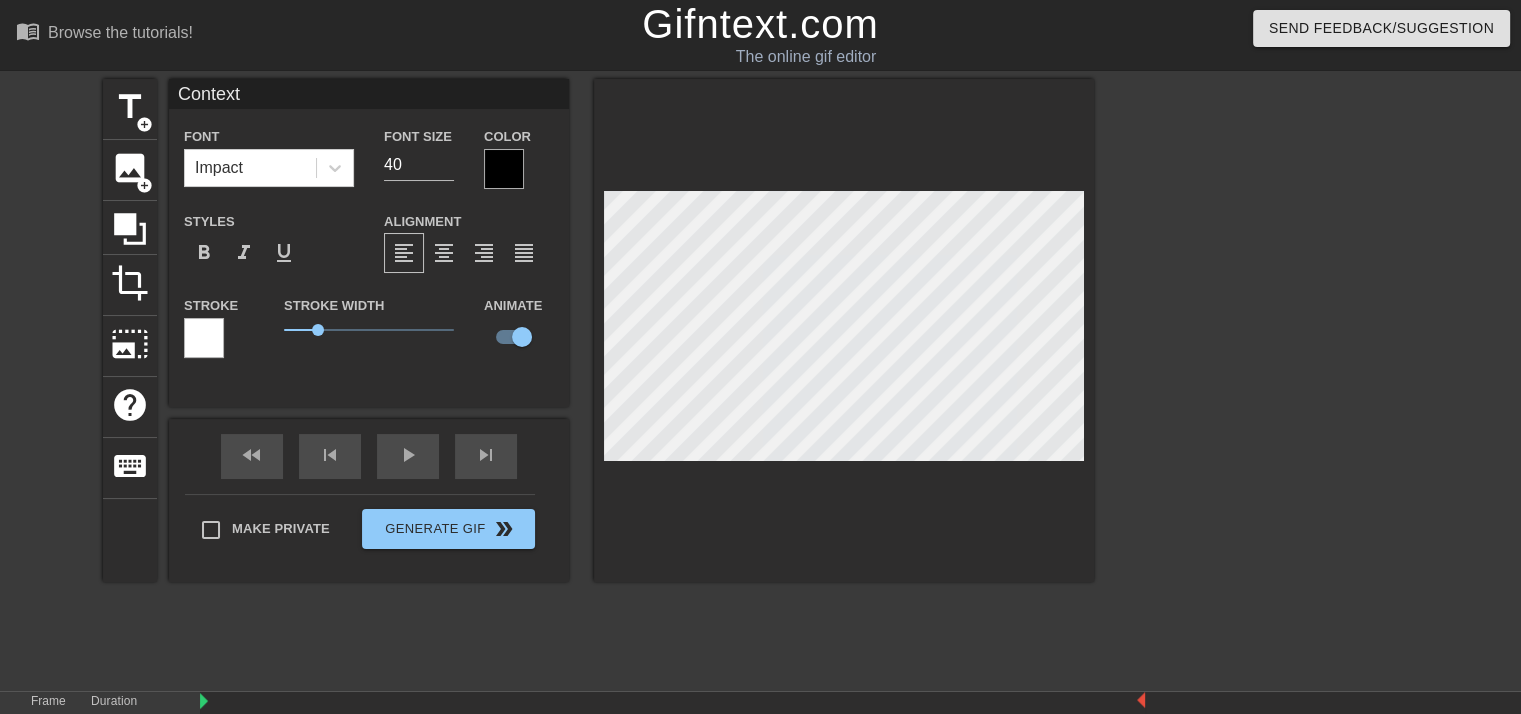 click at bounding box center [204, 338] 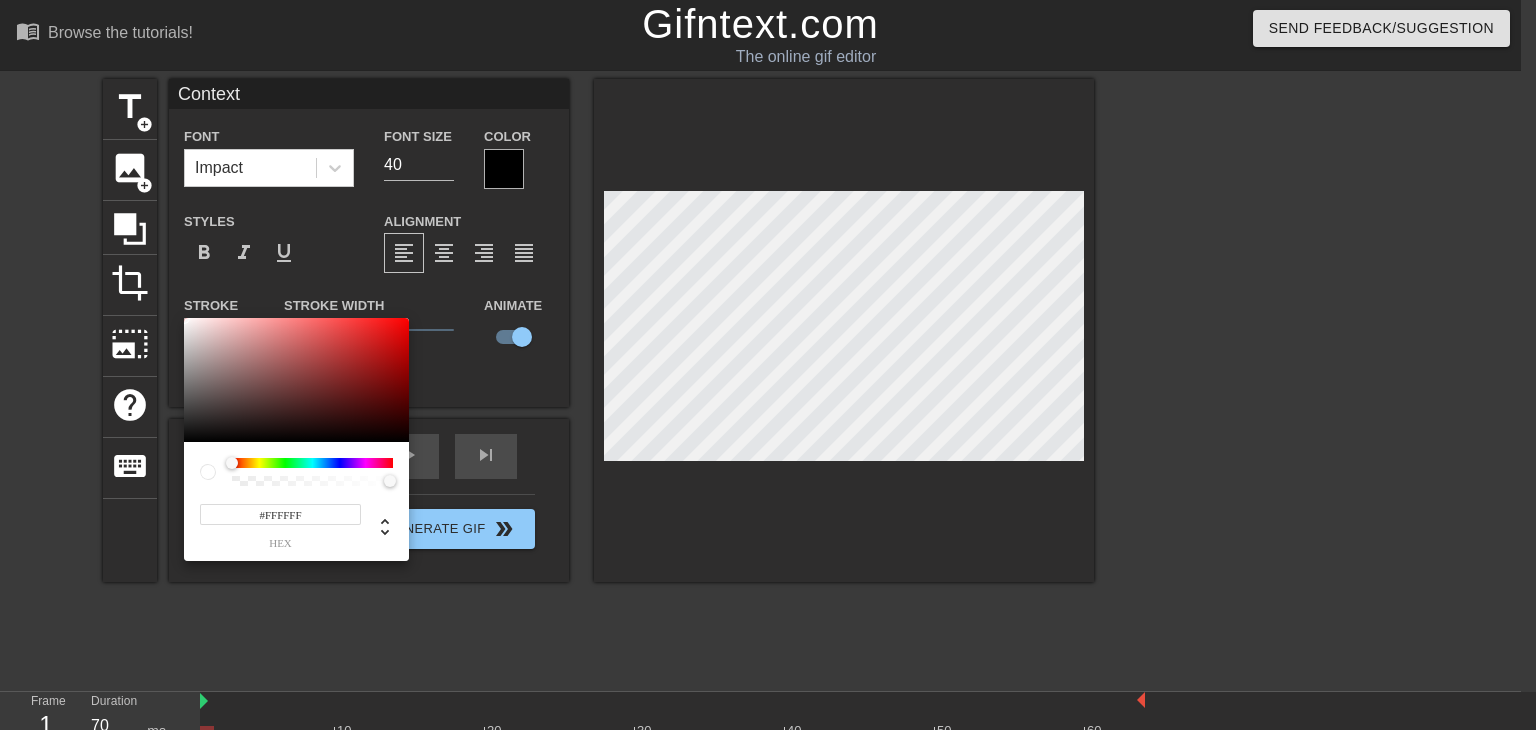 type on "#D0B6B6" 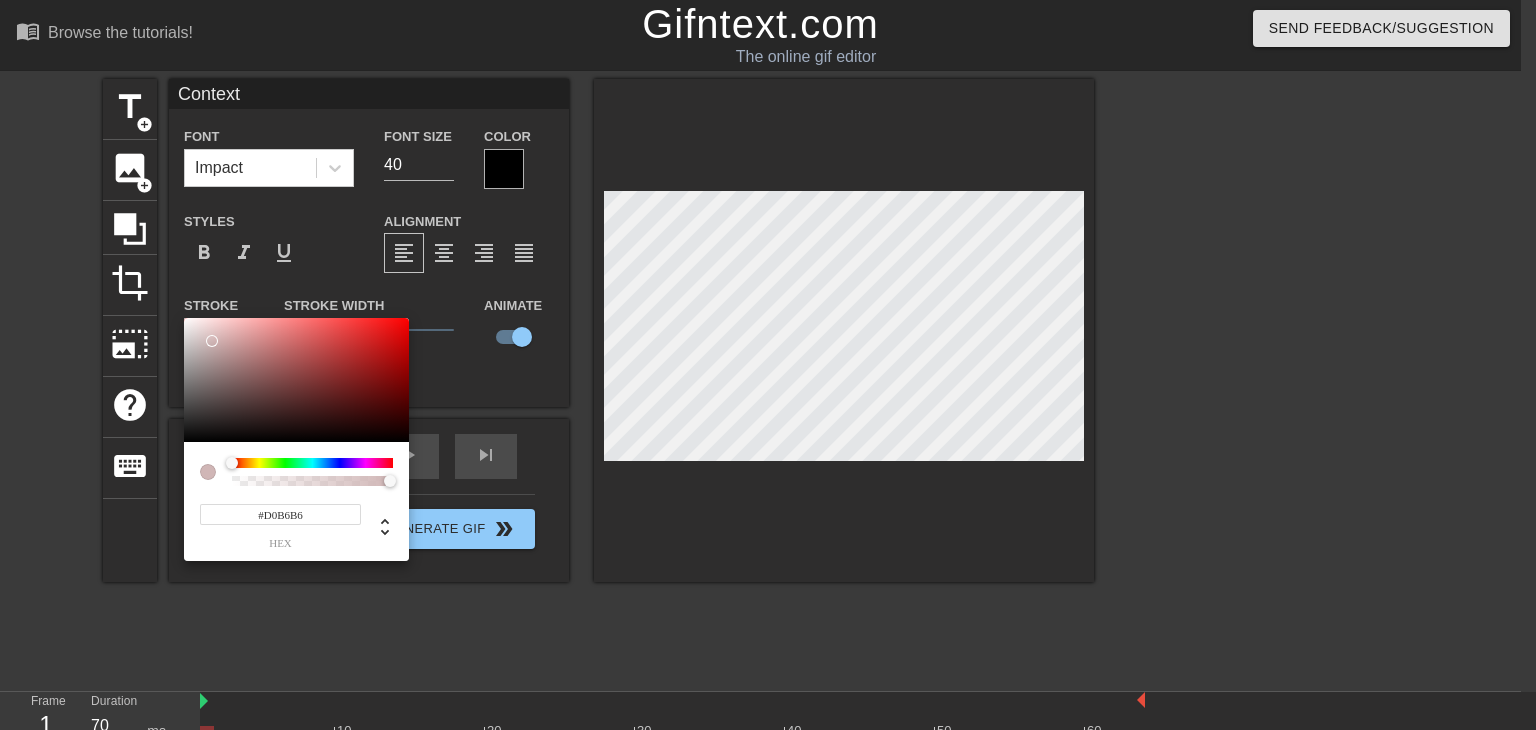 click at bounding box center (296, 380) 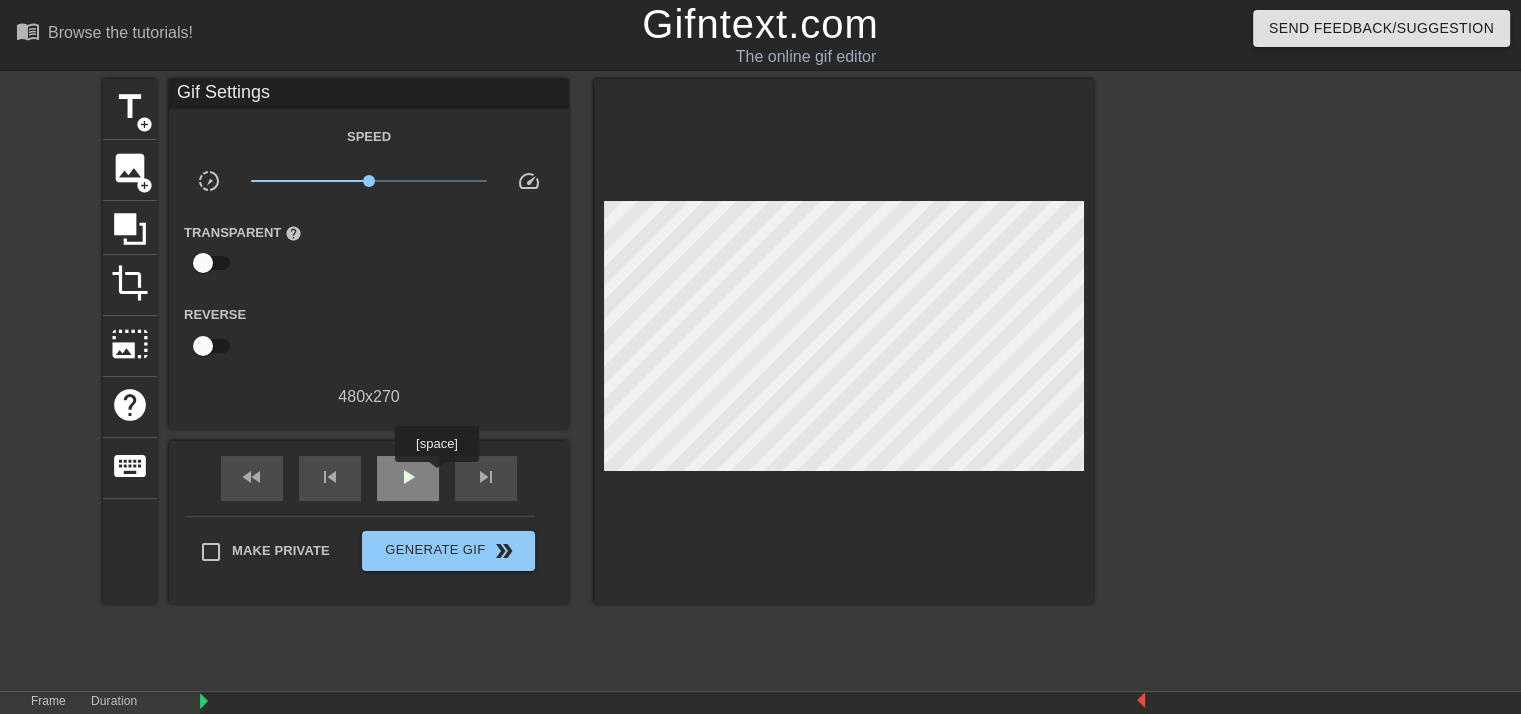 click on "play_arrow" at bounding box center [408, 478] 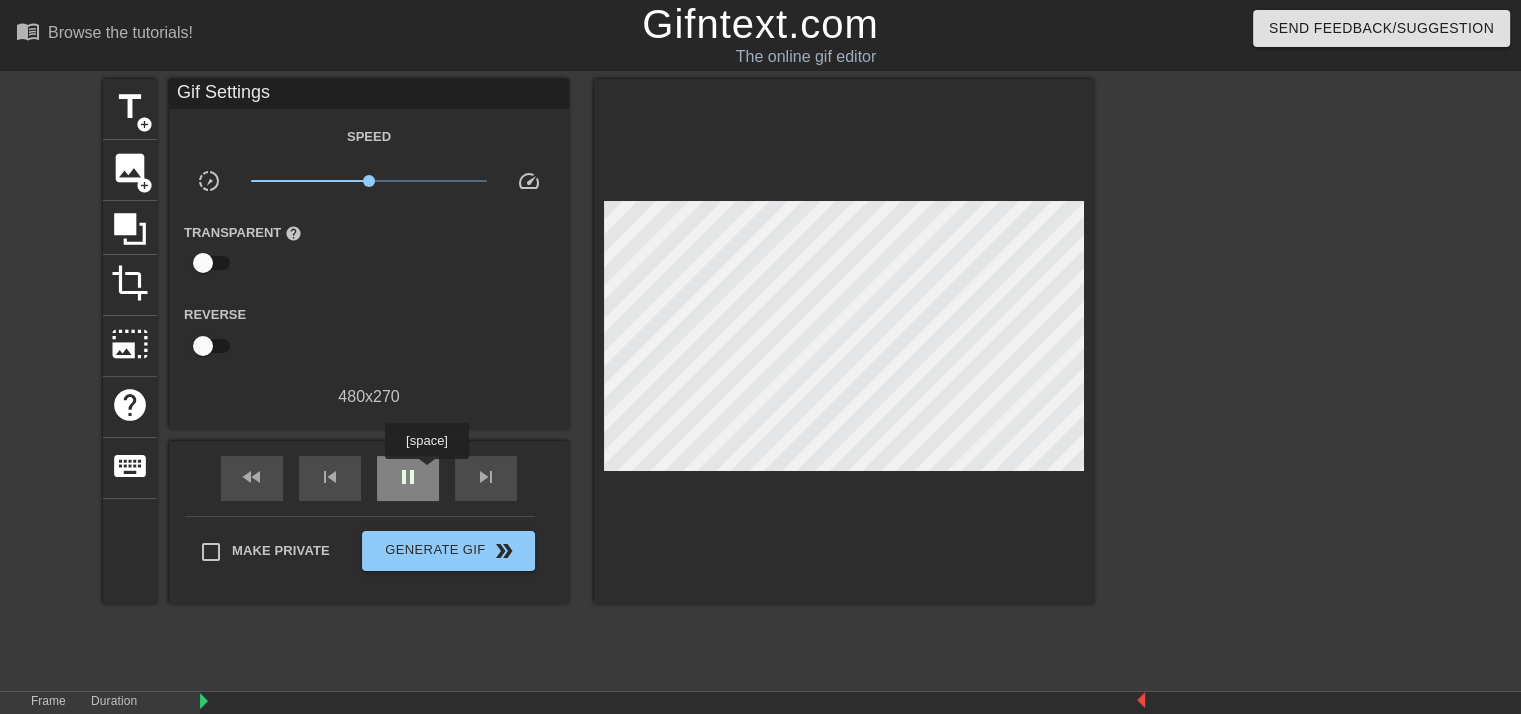 click on "pause" at bounding box center (408, 478) 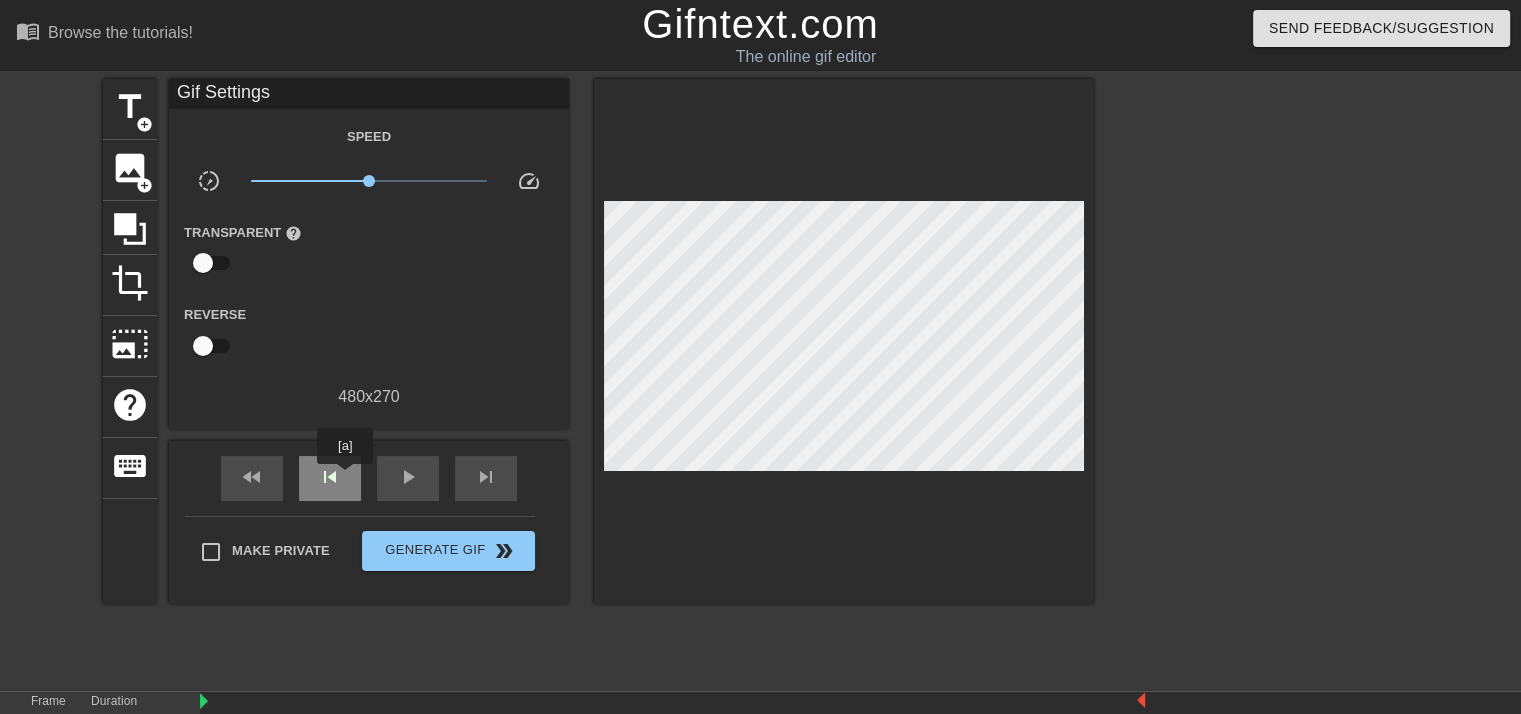 click on "skip_previous" at bounding box center [330, 478] 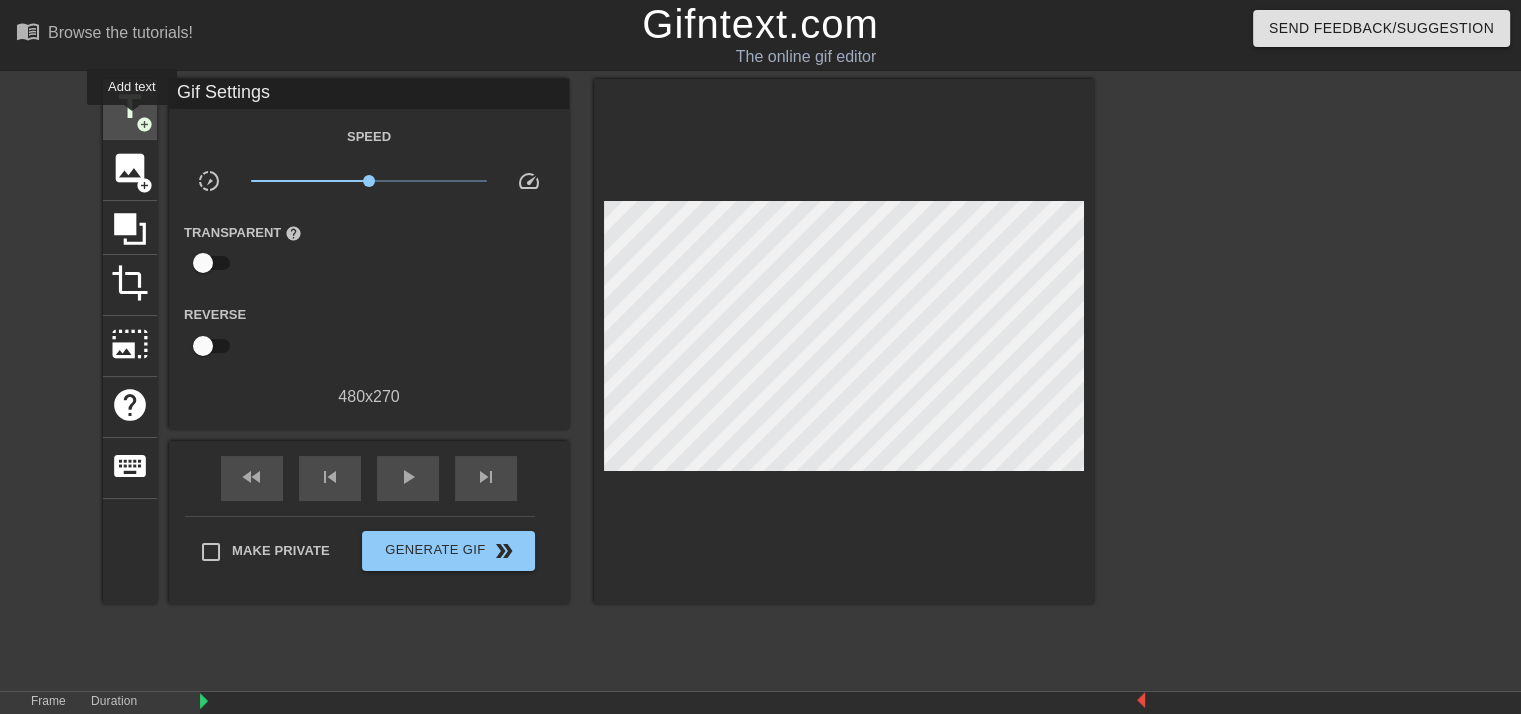 click on "title" at bounding box center [130, 107] 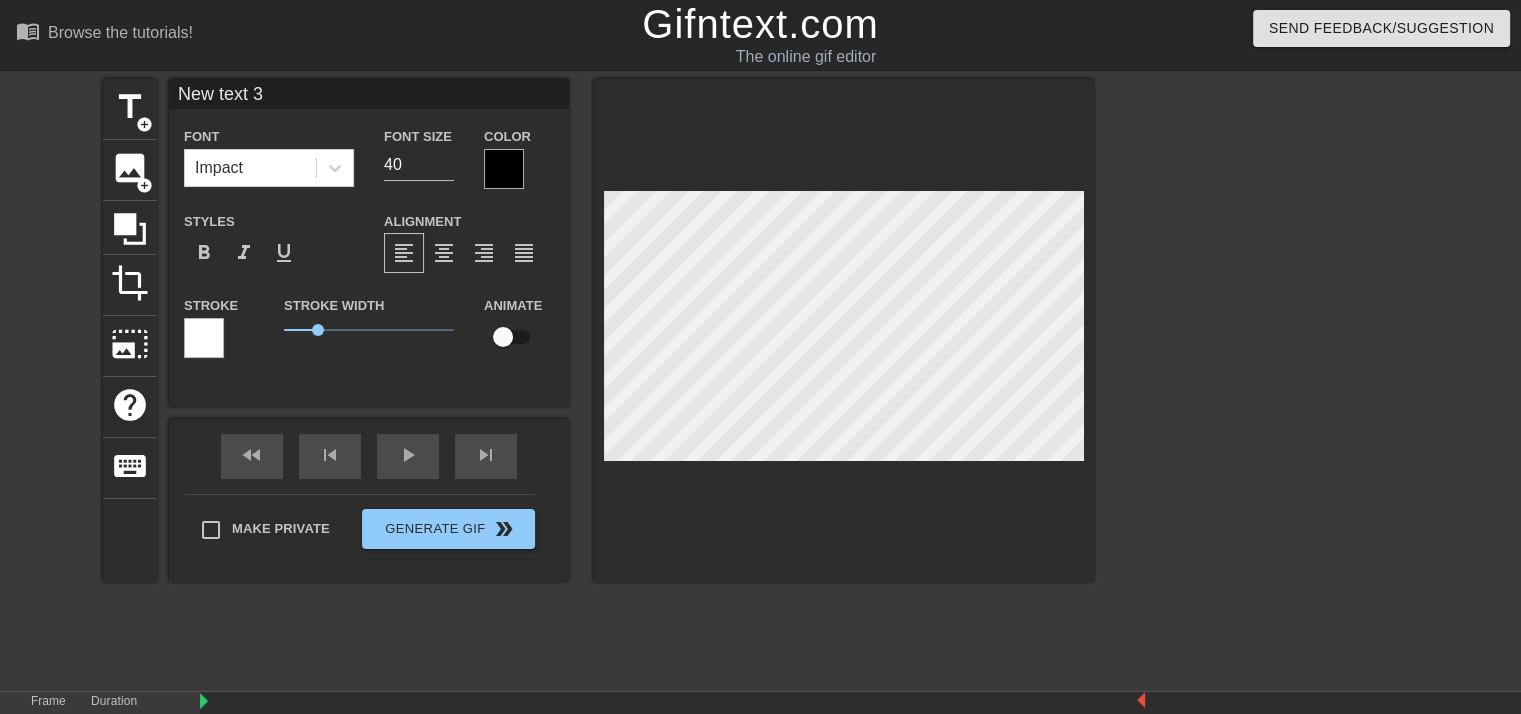 scroll, scrollTop: 2, scrollLeft: 4, axis: both 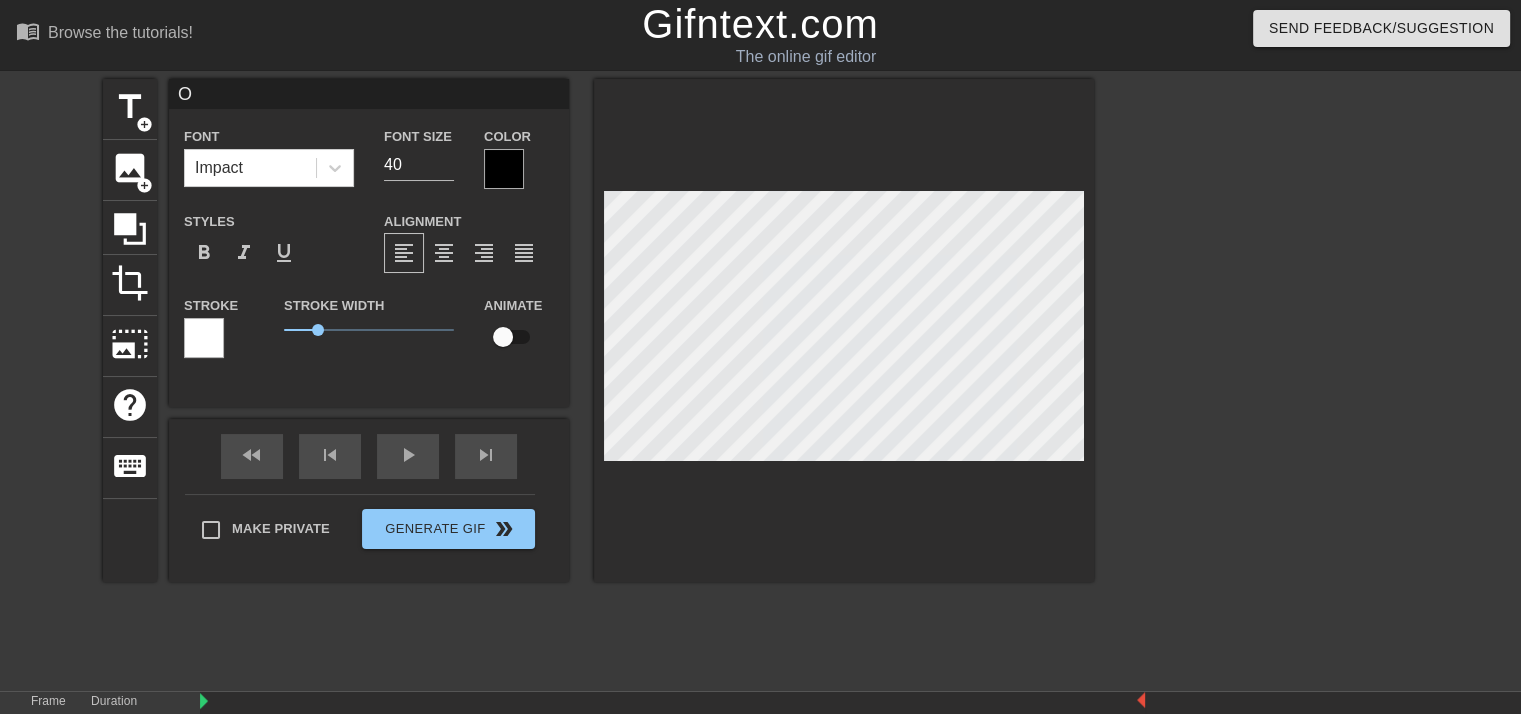 type on "Or" 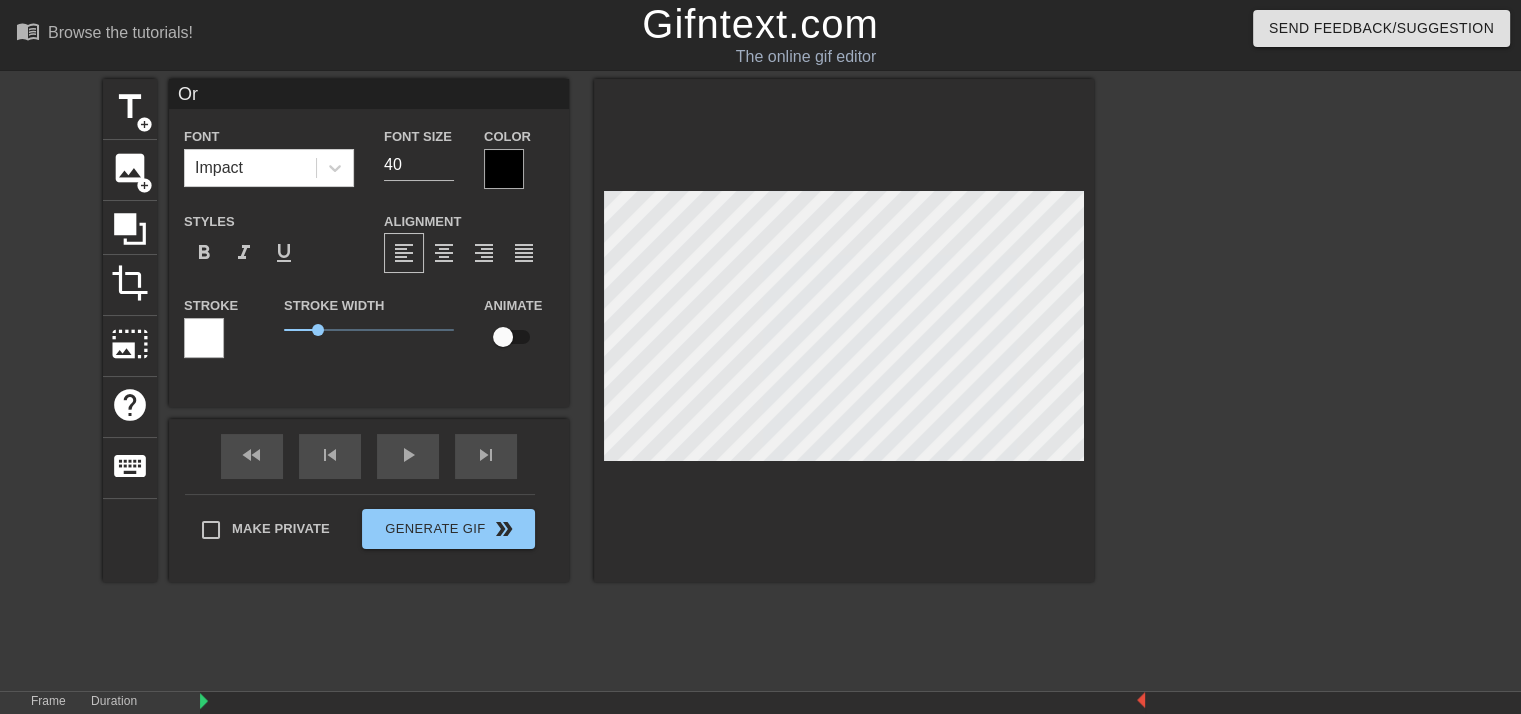 type on "Ori" 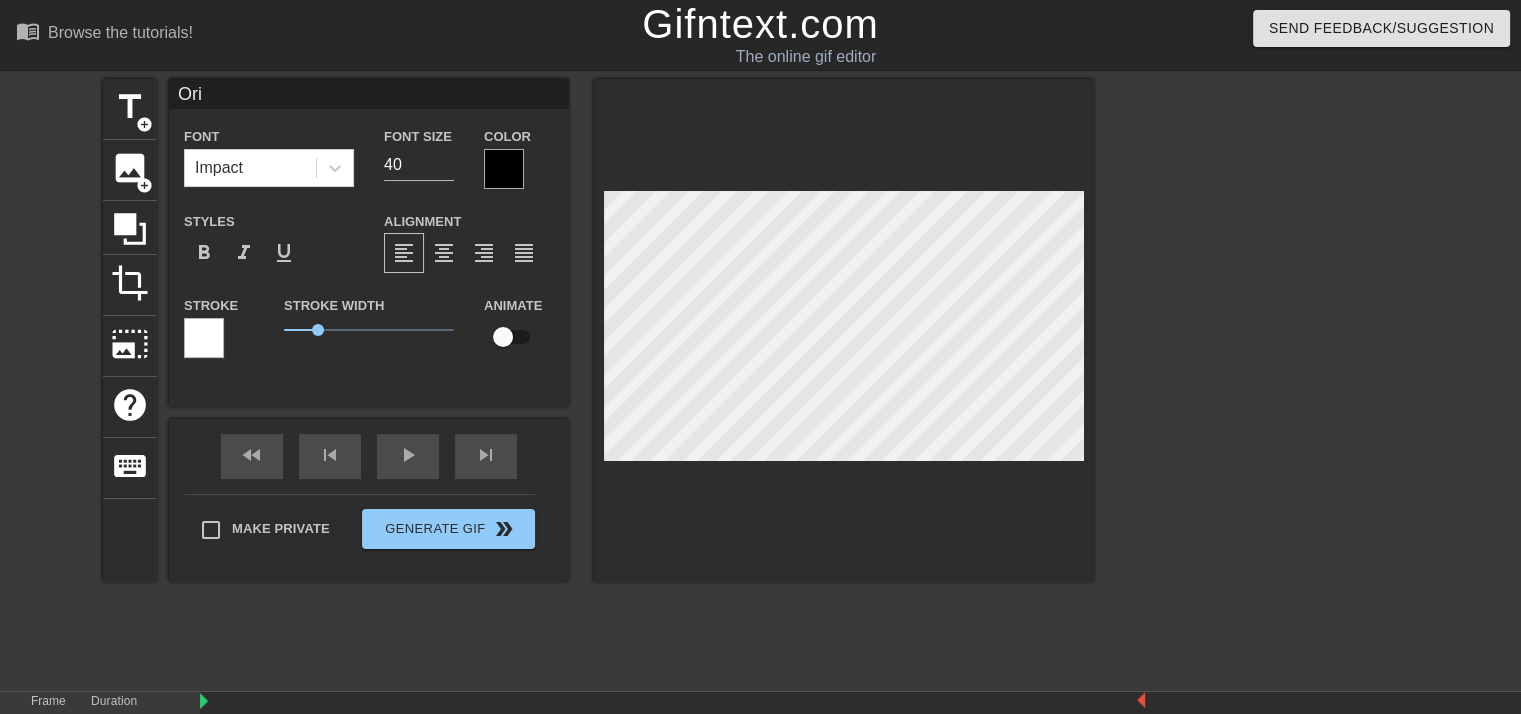type on "Orig" 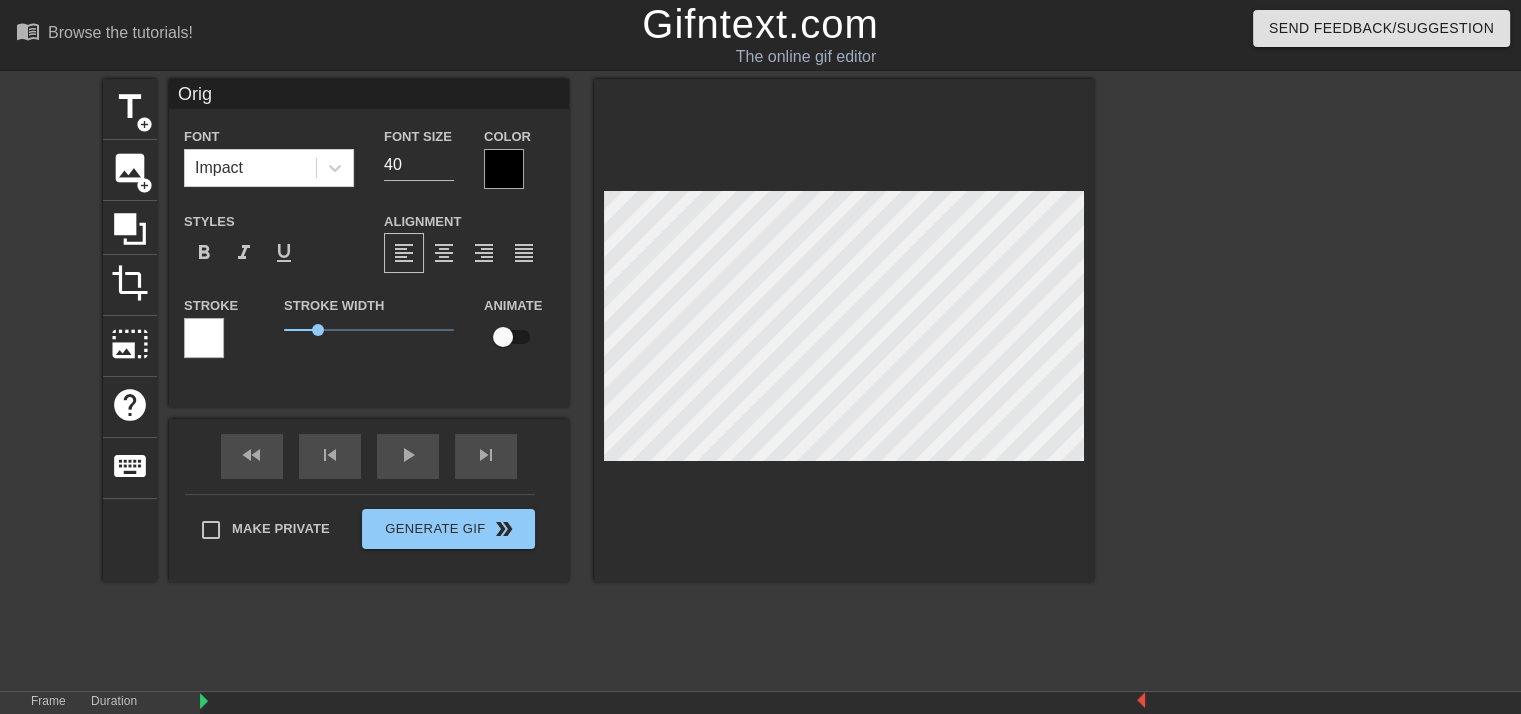 type on "Origi" 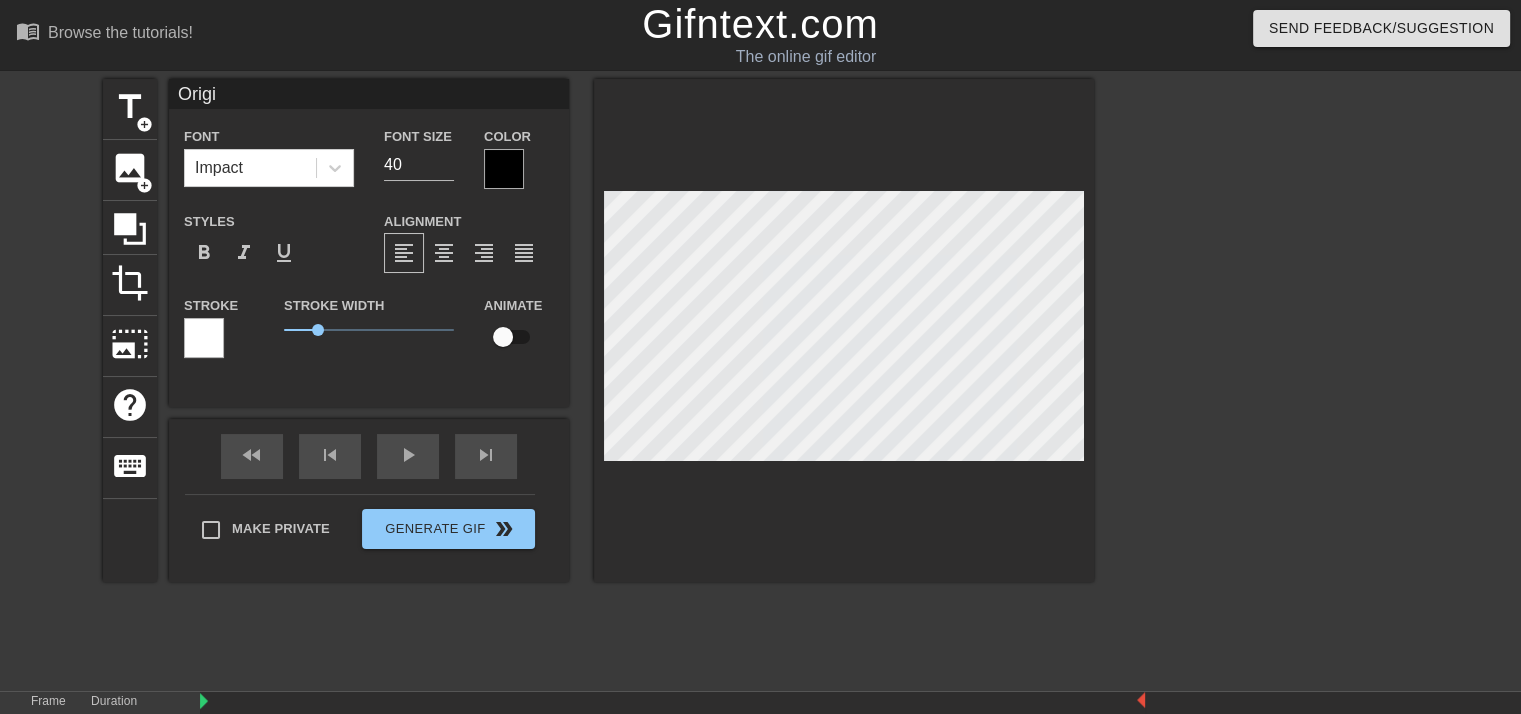 type on "Origin" 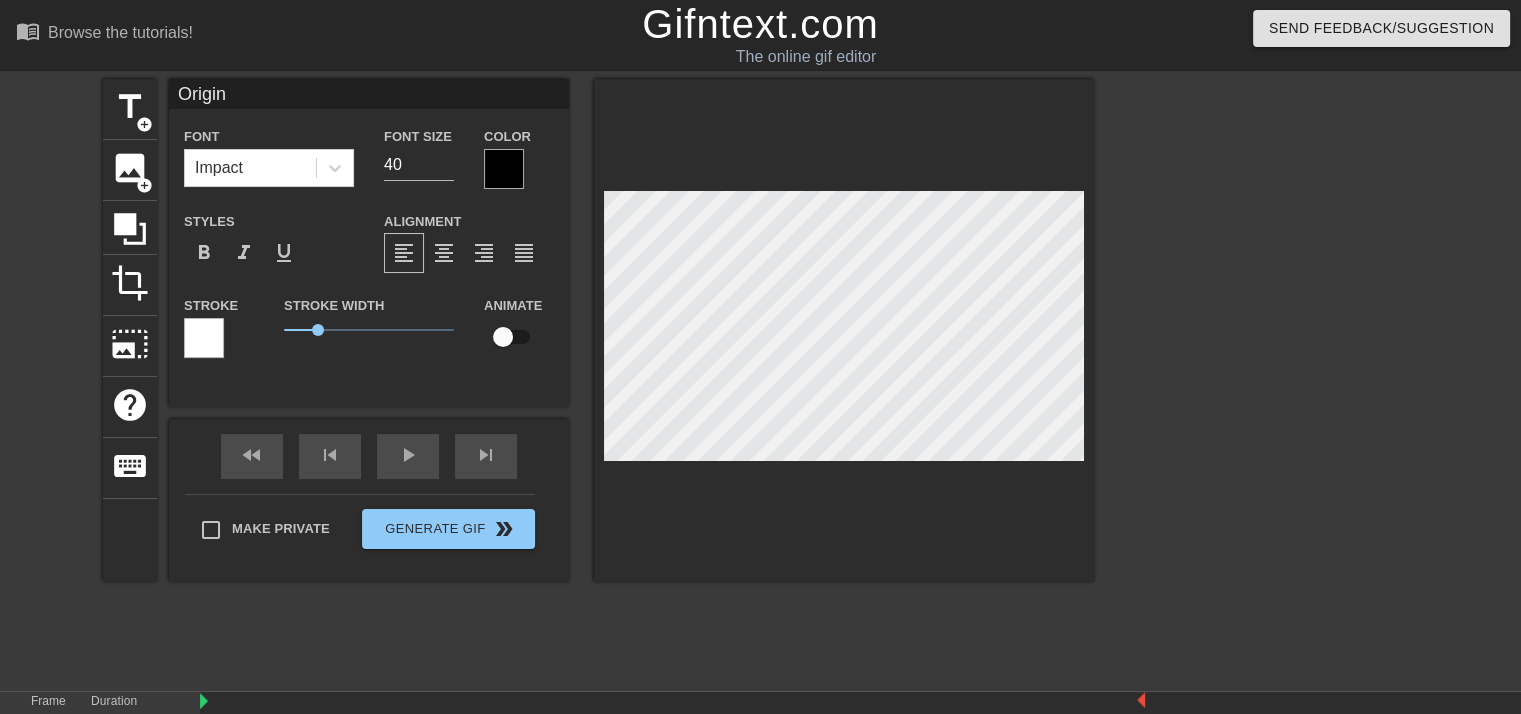 type on "[ORIGINA]" 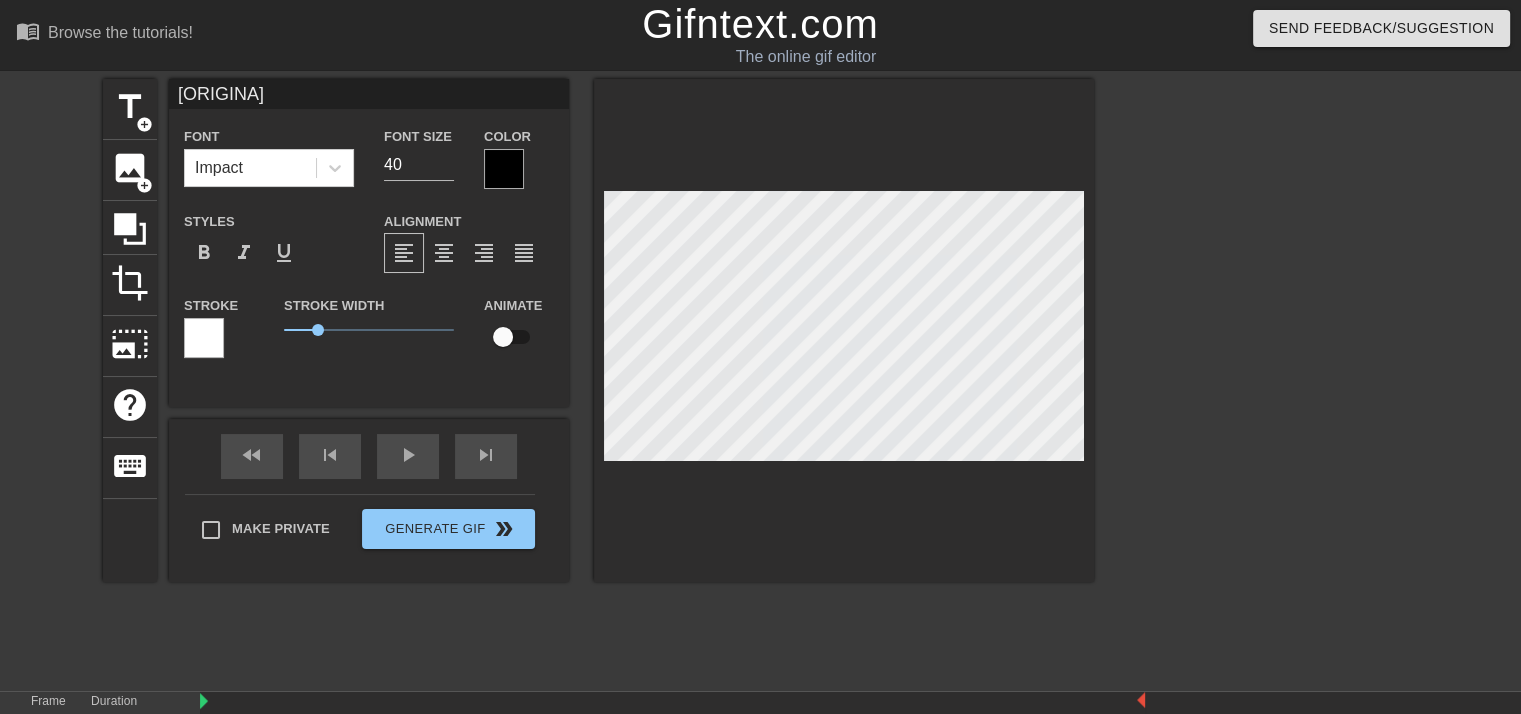type on "[ORIGINAL]" 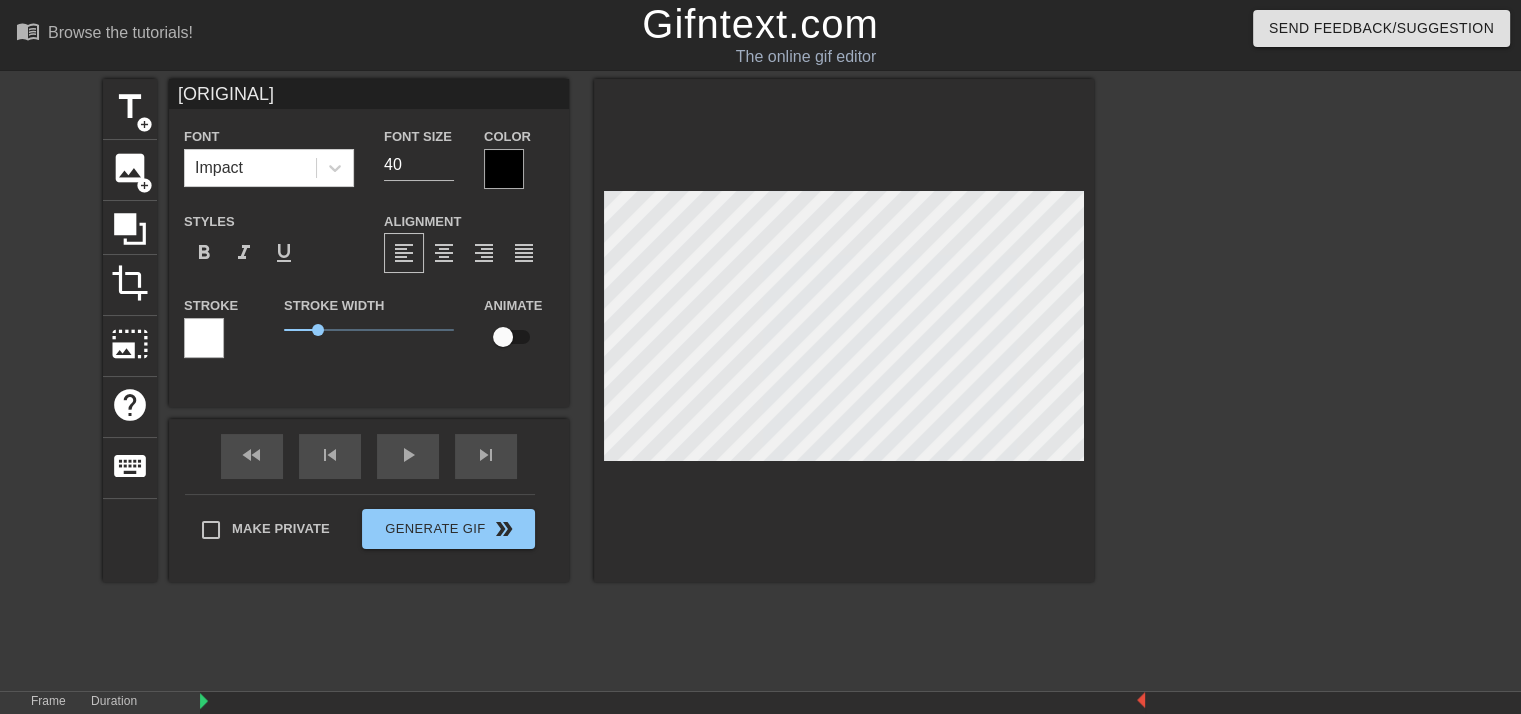 scroll, scrollTop: 2, scrollLeft: 4, axis: both 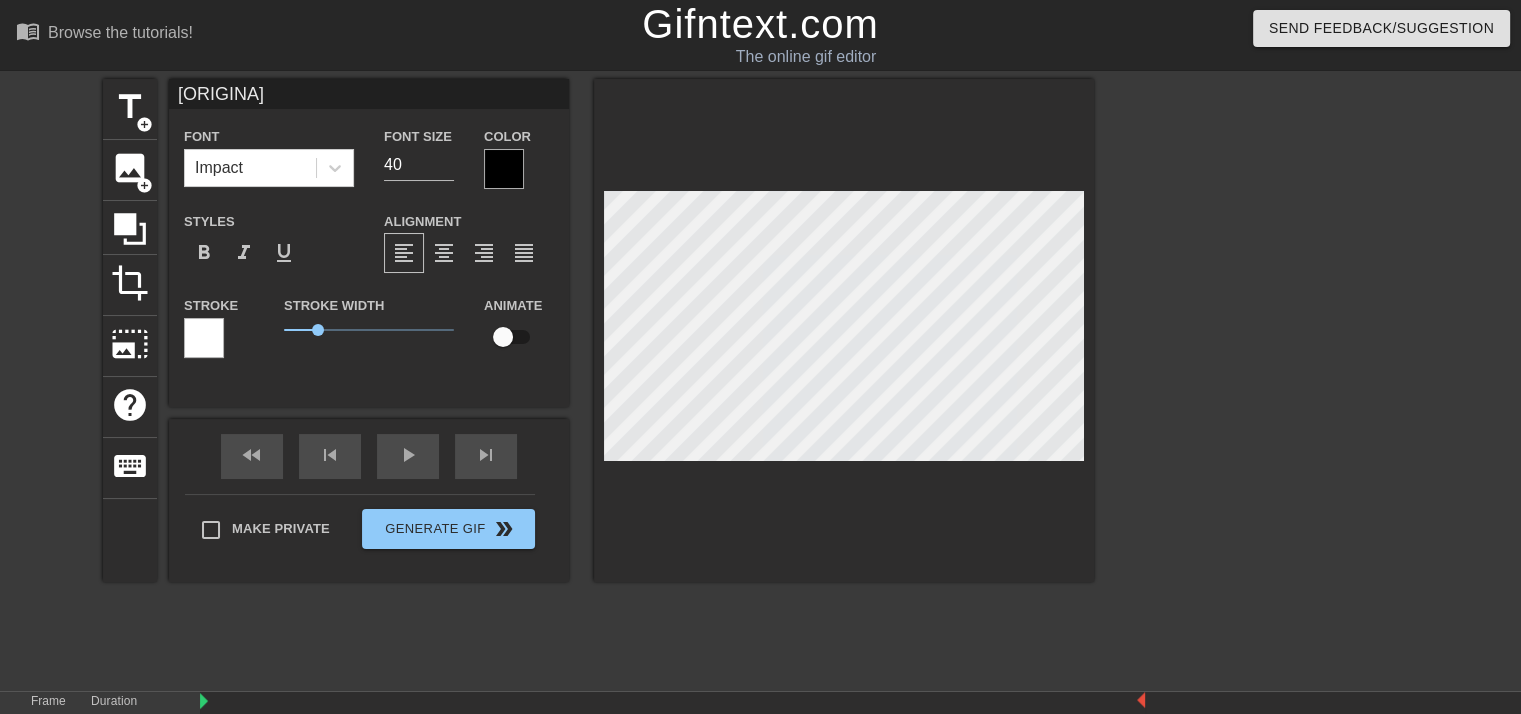 type on "Origin" 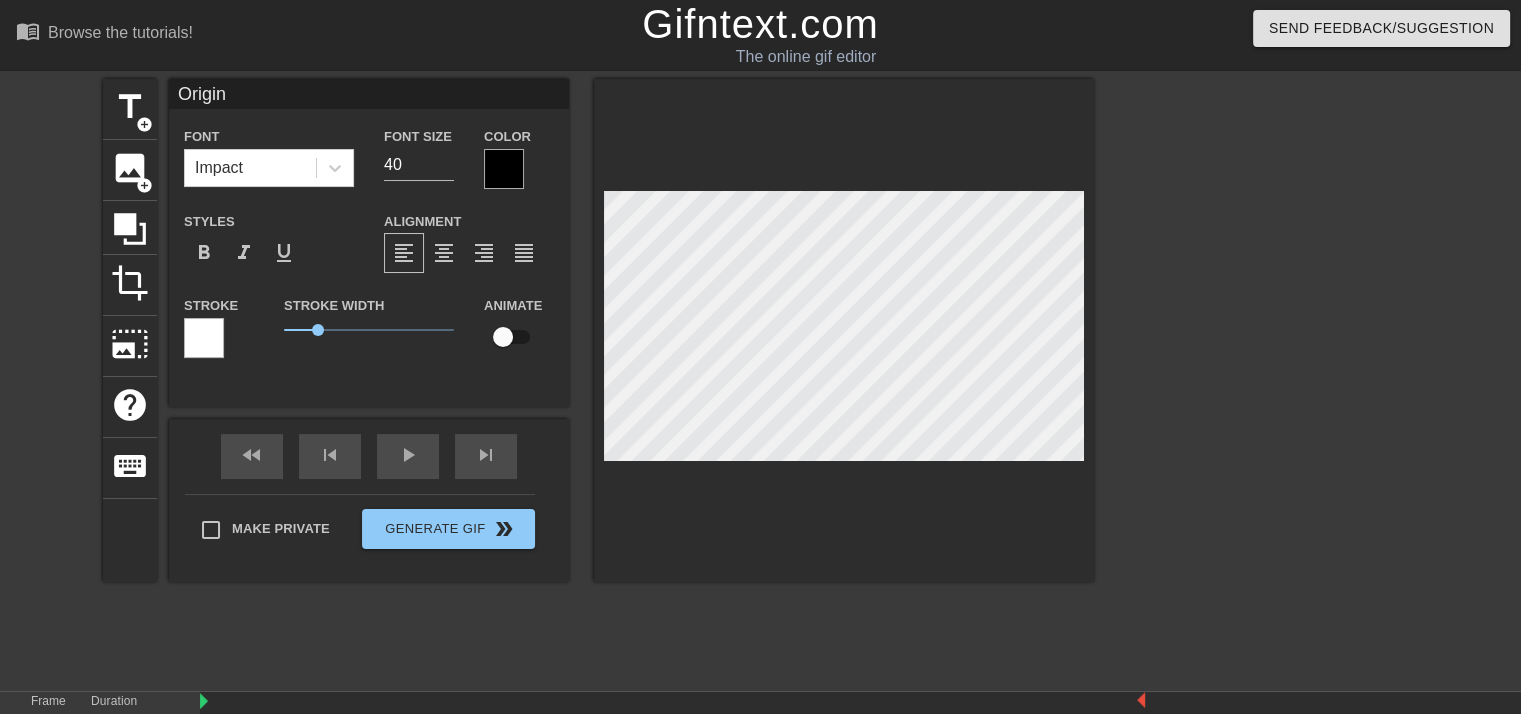 type on "Origi" 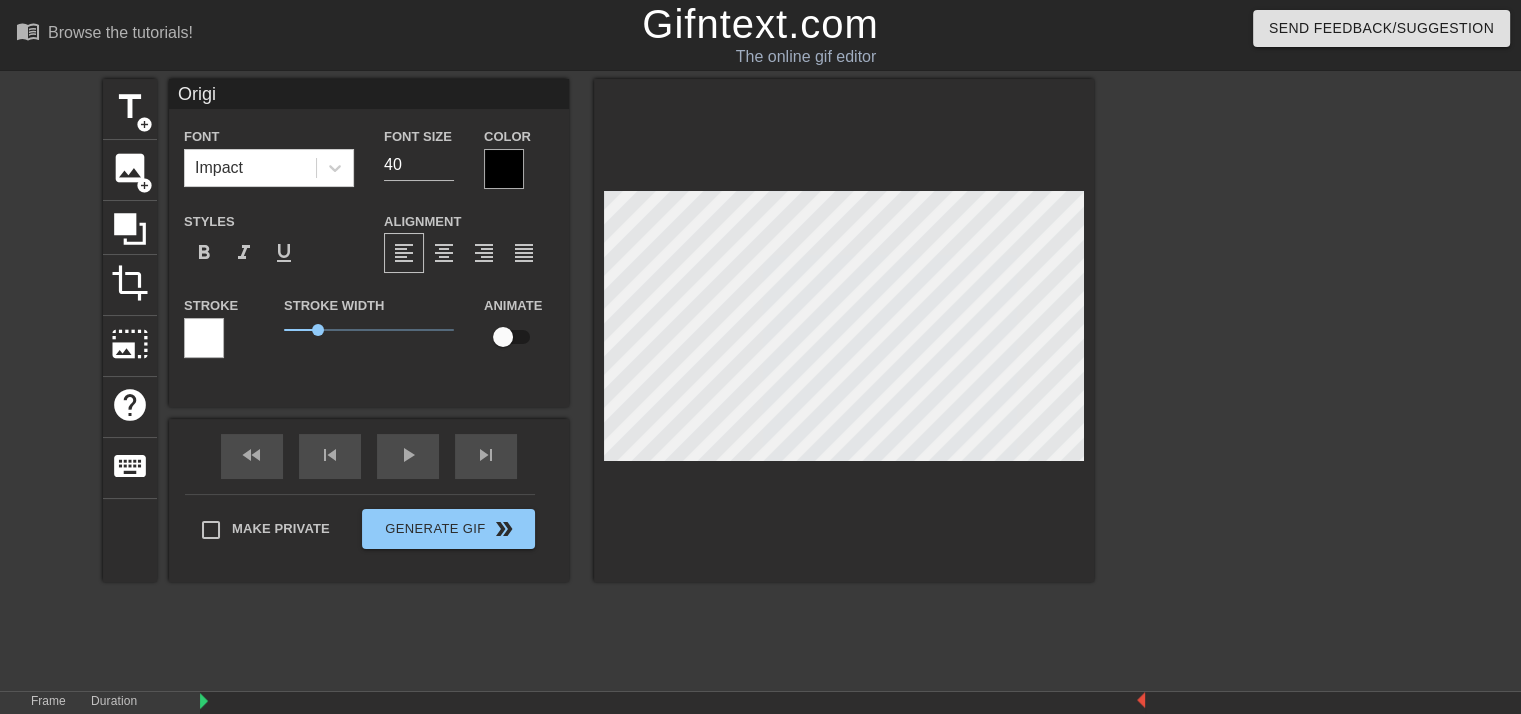type on "Orig" 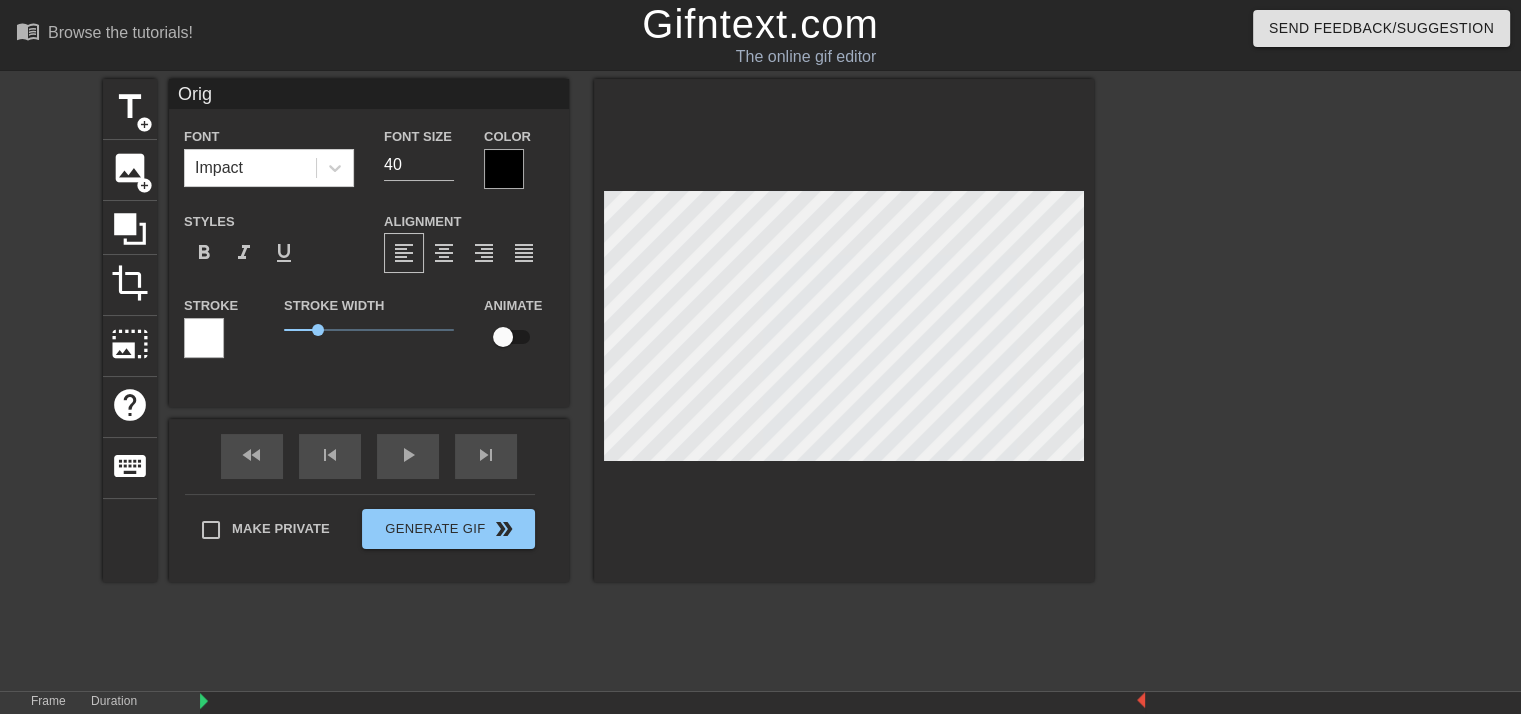 type on "Ori" 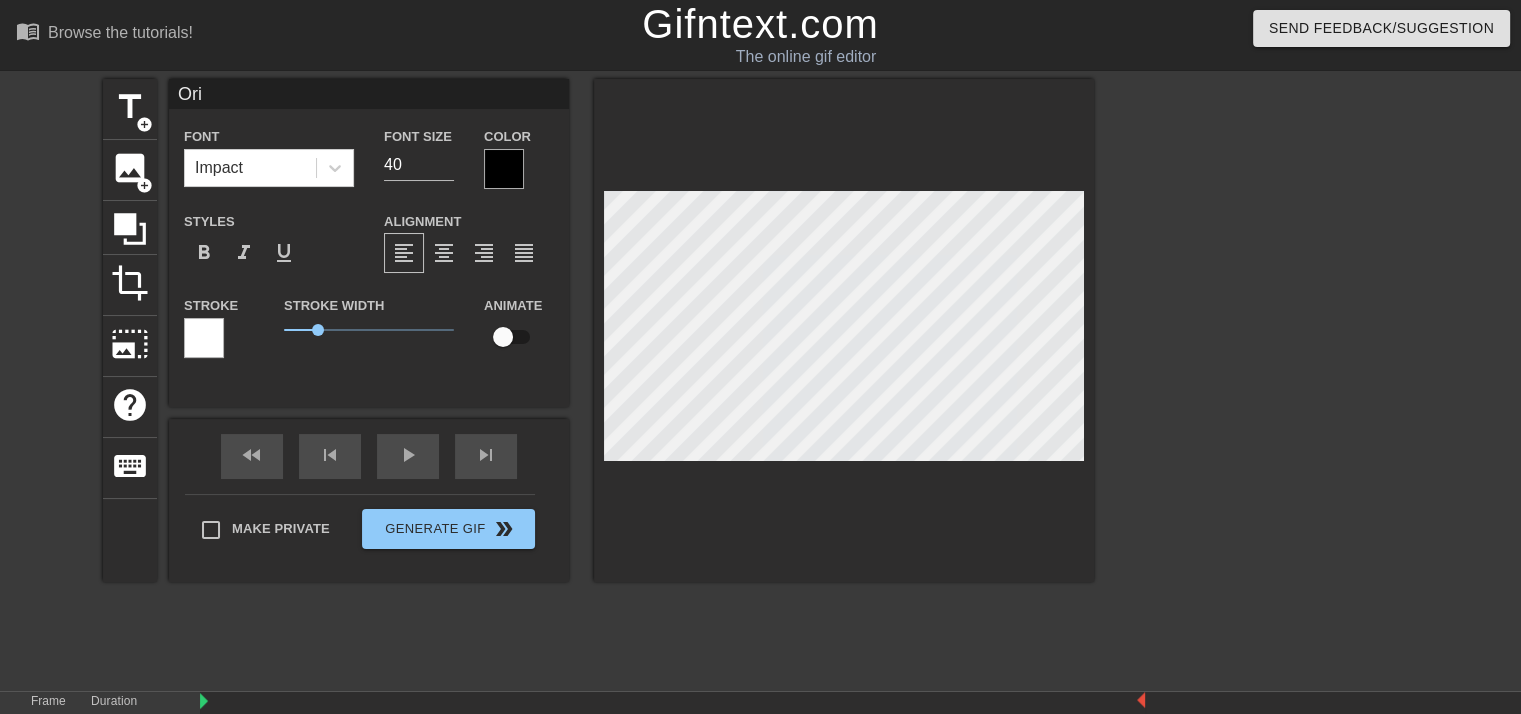 type on "Or" 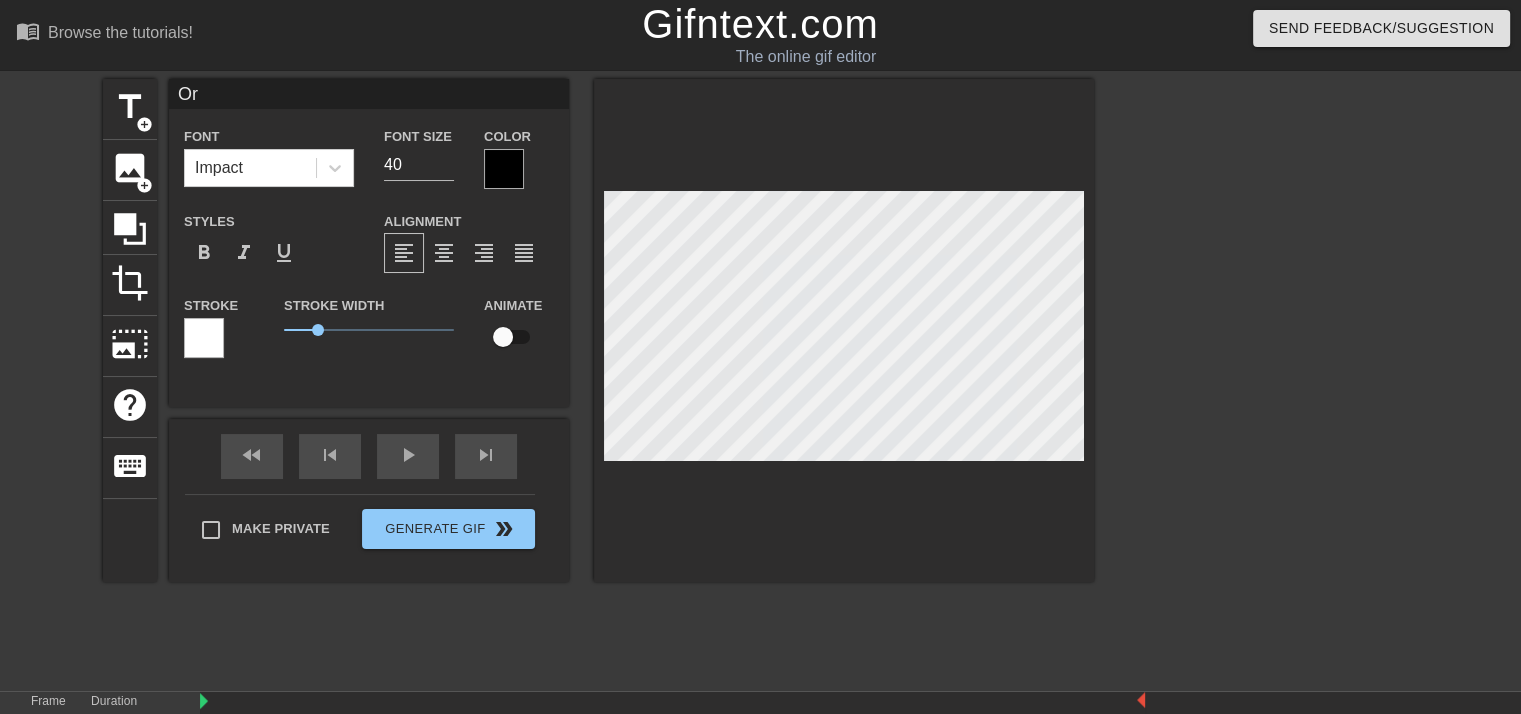 type on "O" 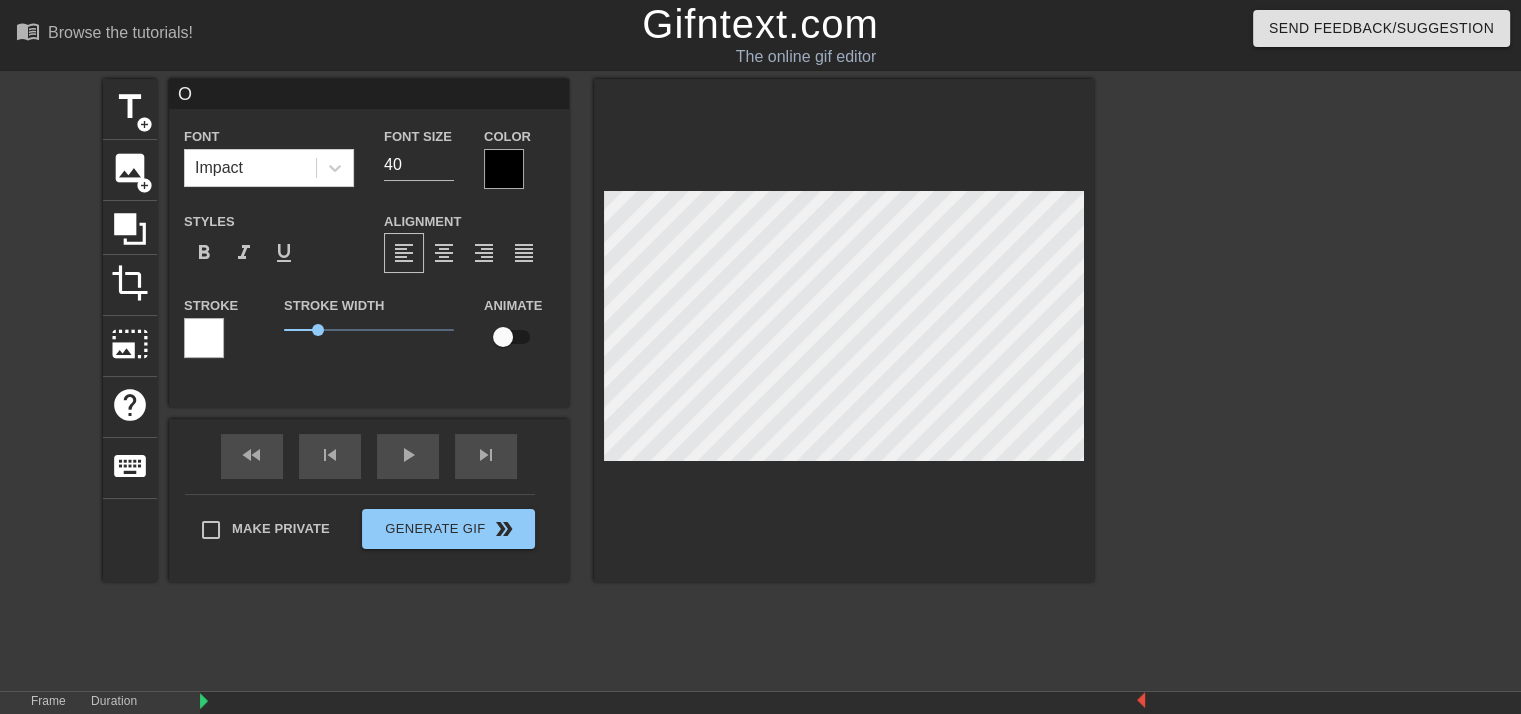 scroll, scrollTop: 2, scrollLeft: 3, axis: both 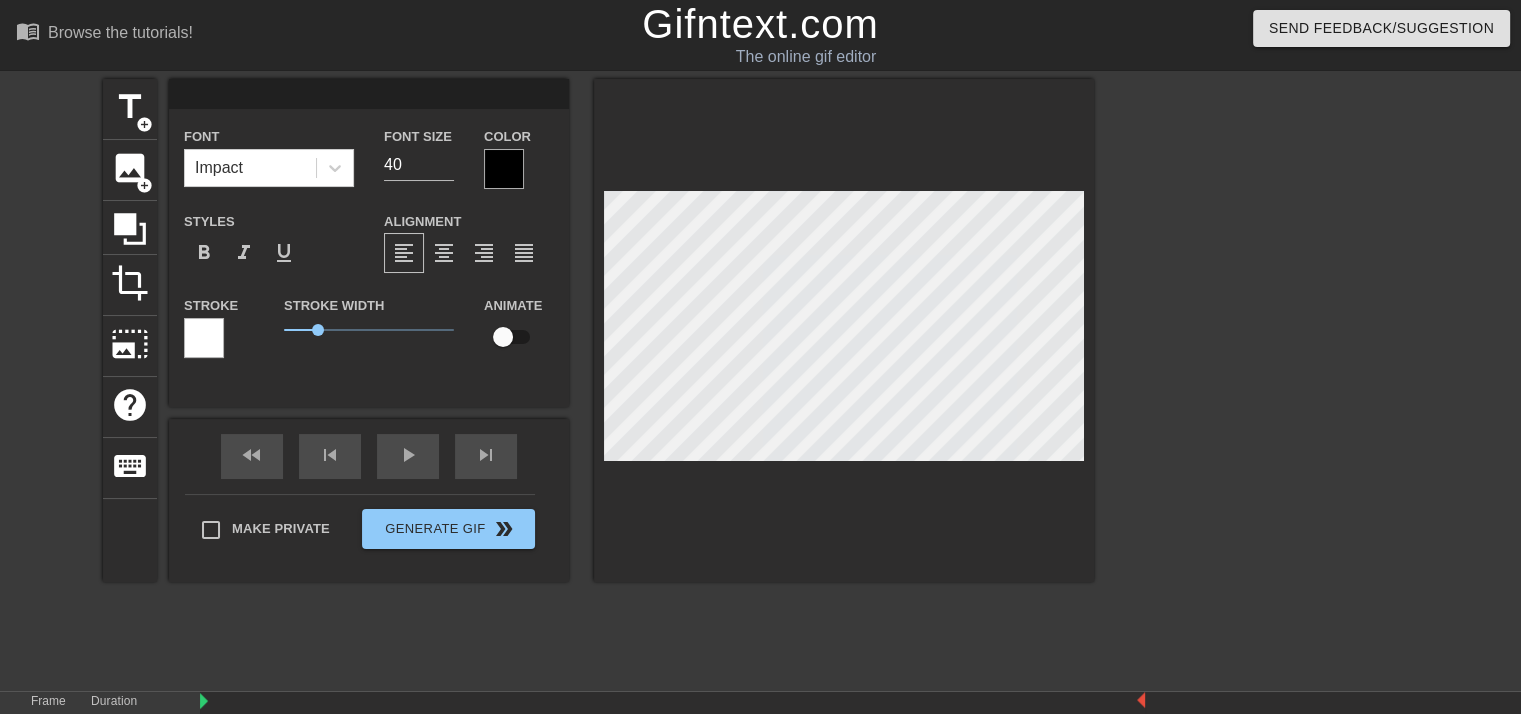 type on "F" 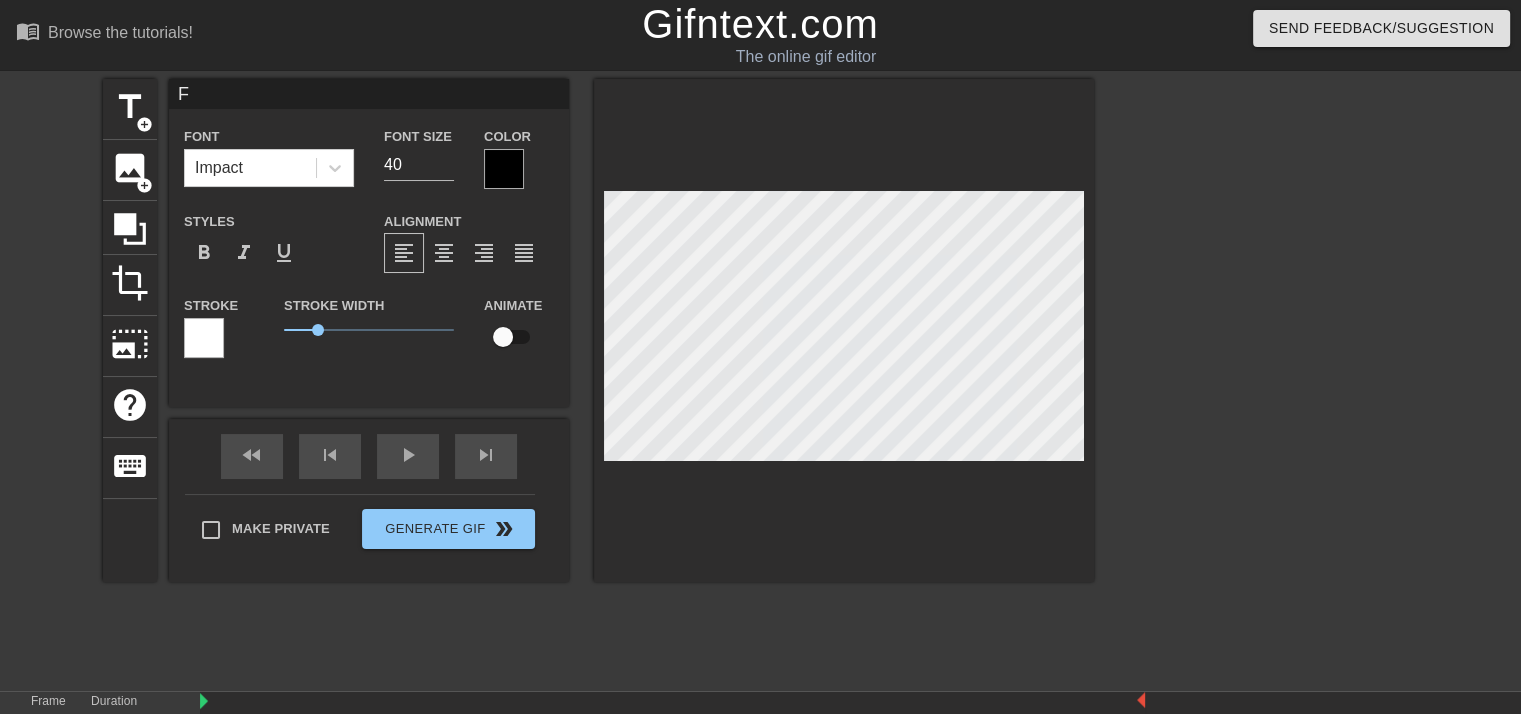 scroll, scrollTop: 2, scrollLeft: 2, axis: both 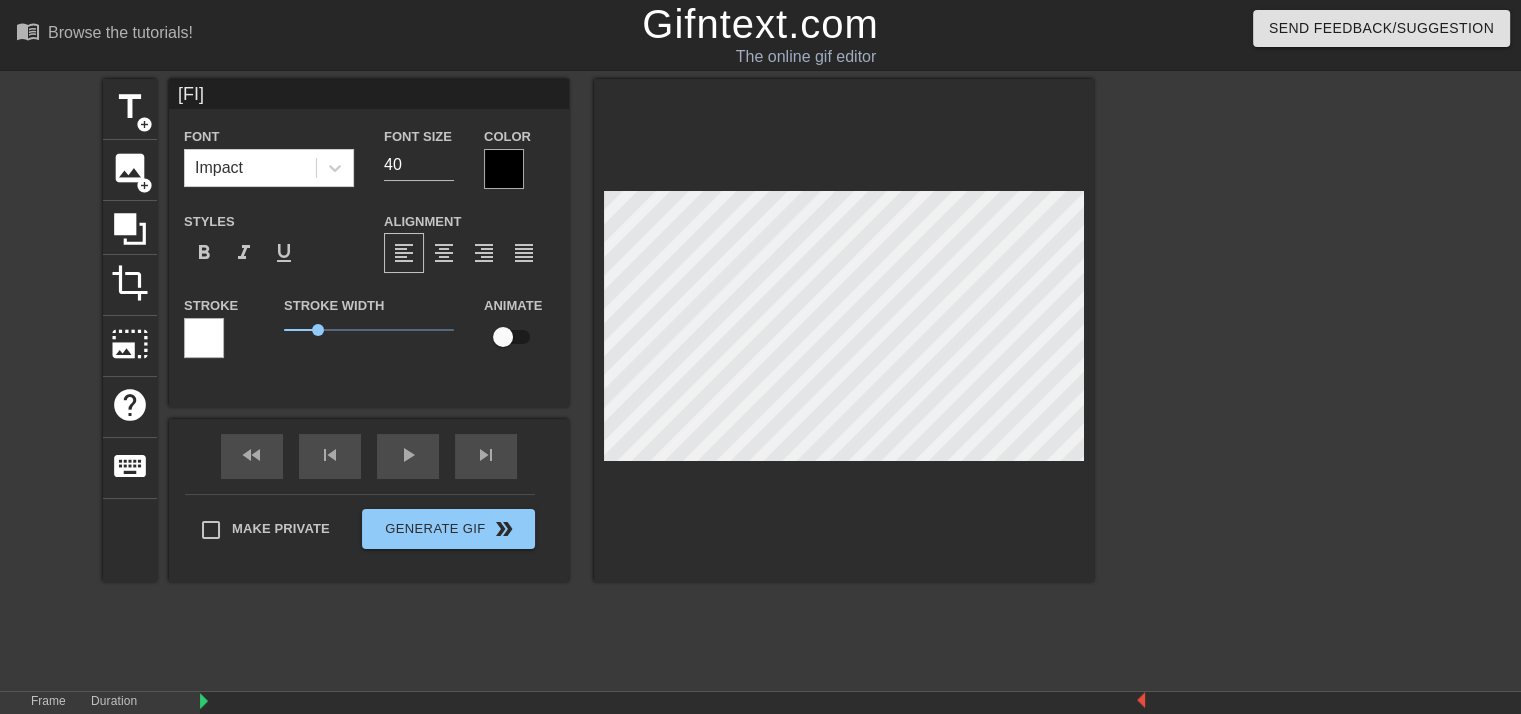 type on "[FIR]" 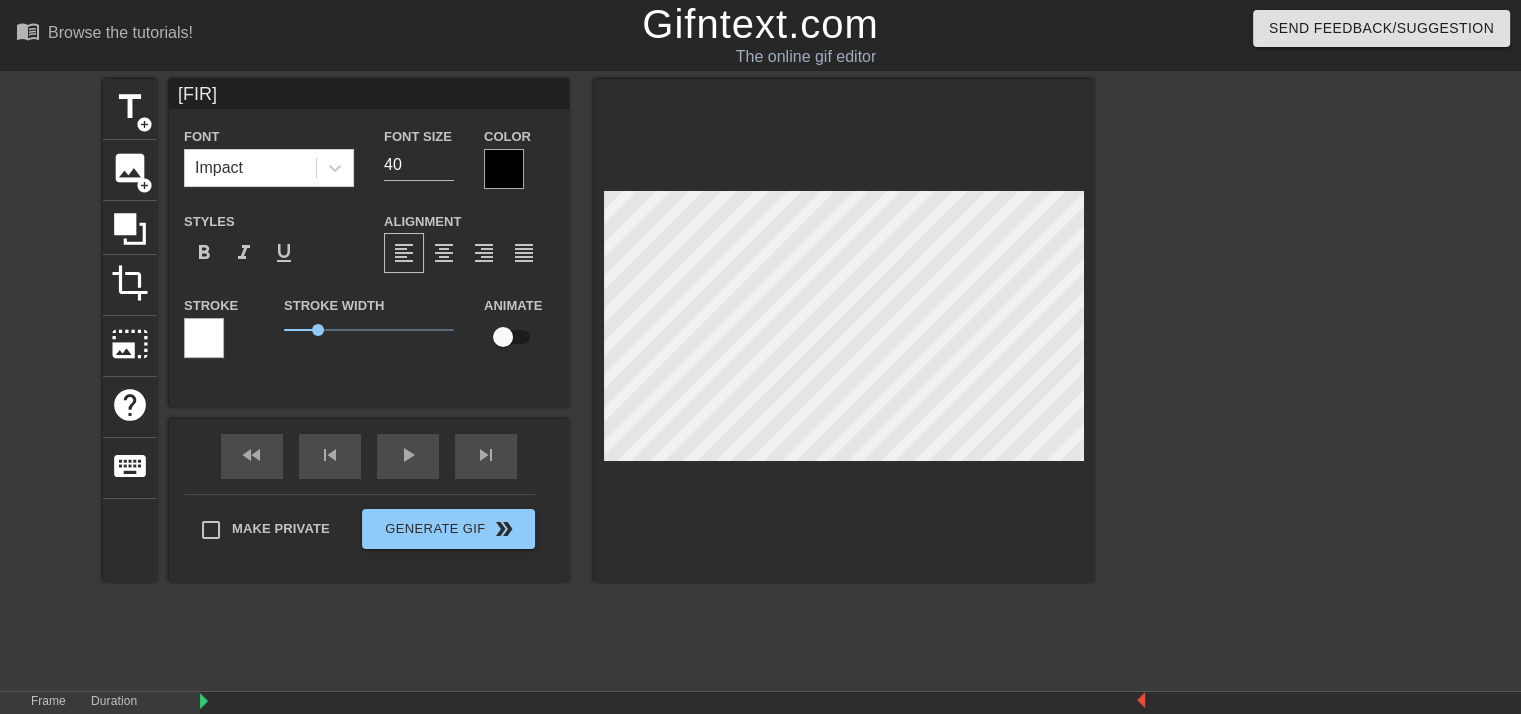 type on "[FIRS]" 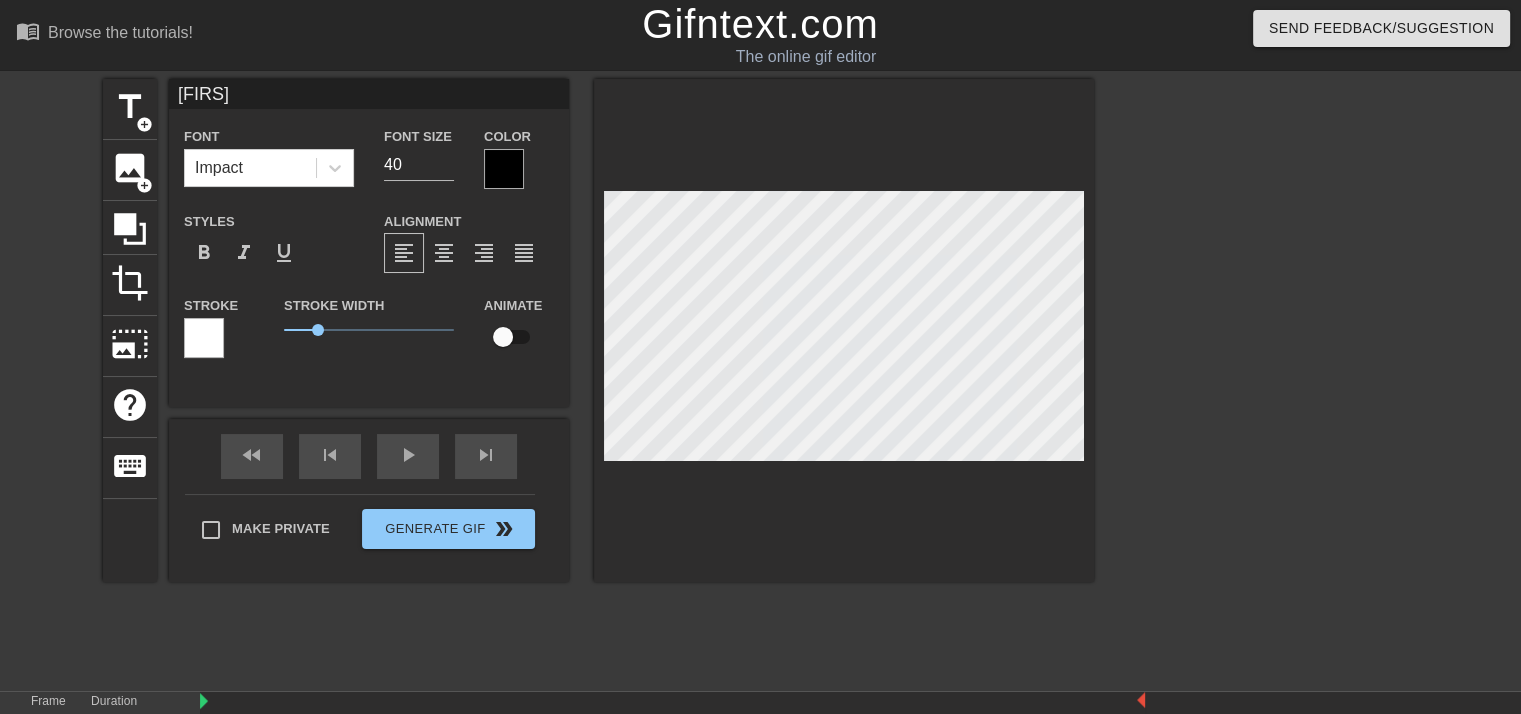 type on "First" 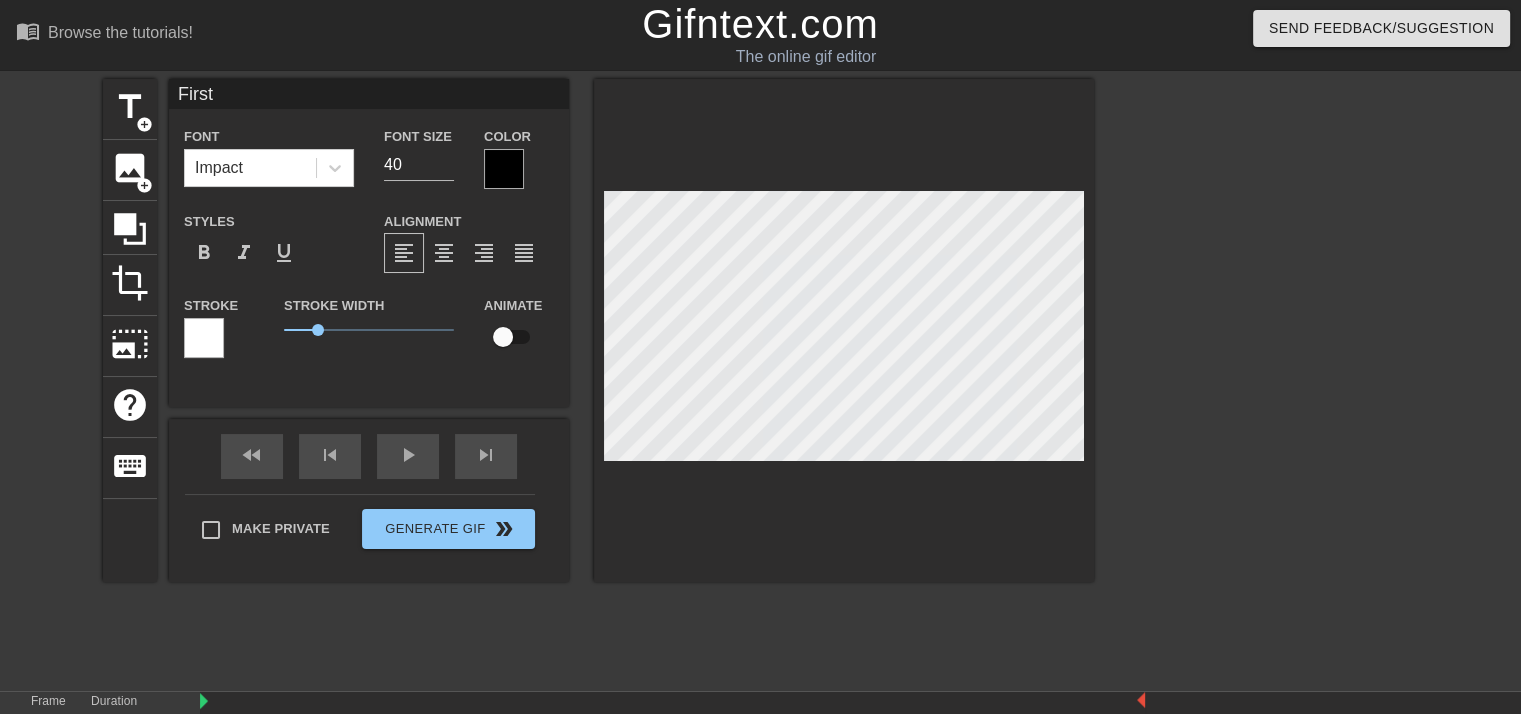 type on "First" 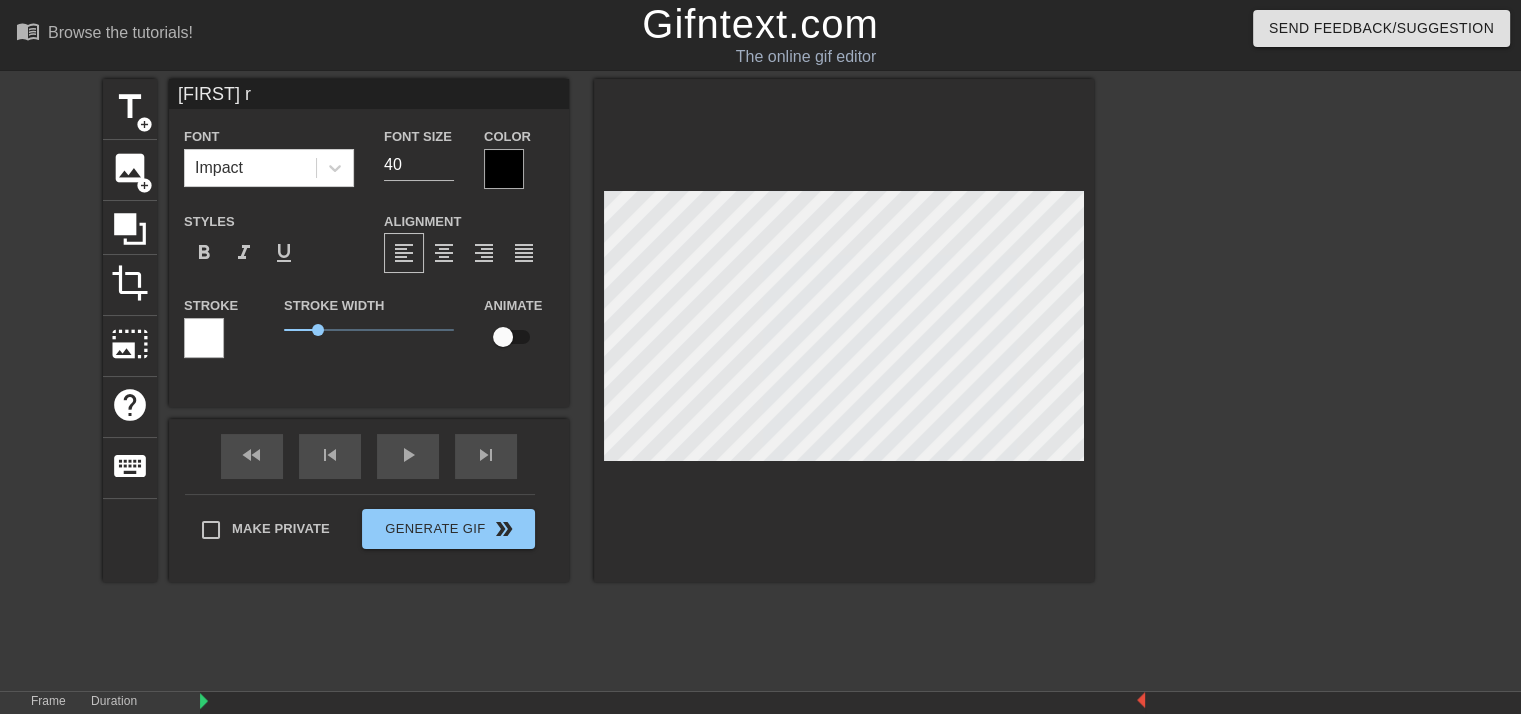 type on "[FIRST] re" 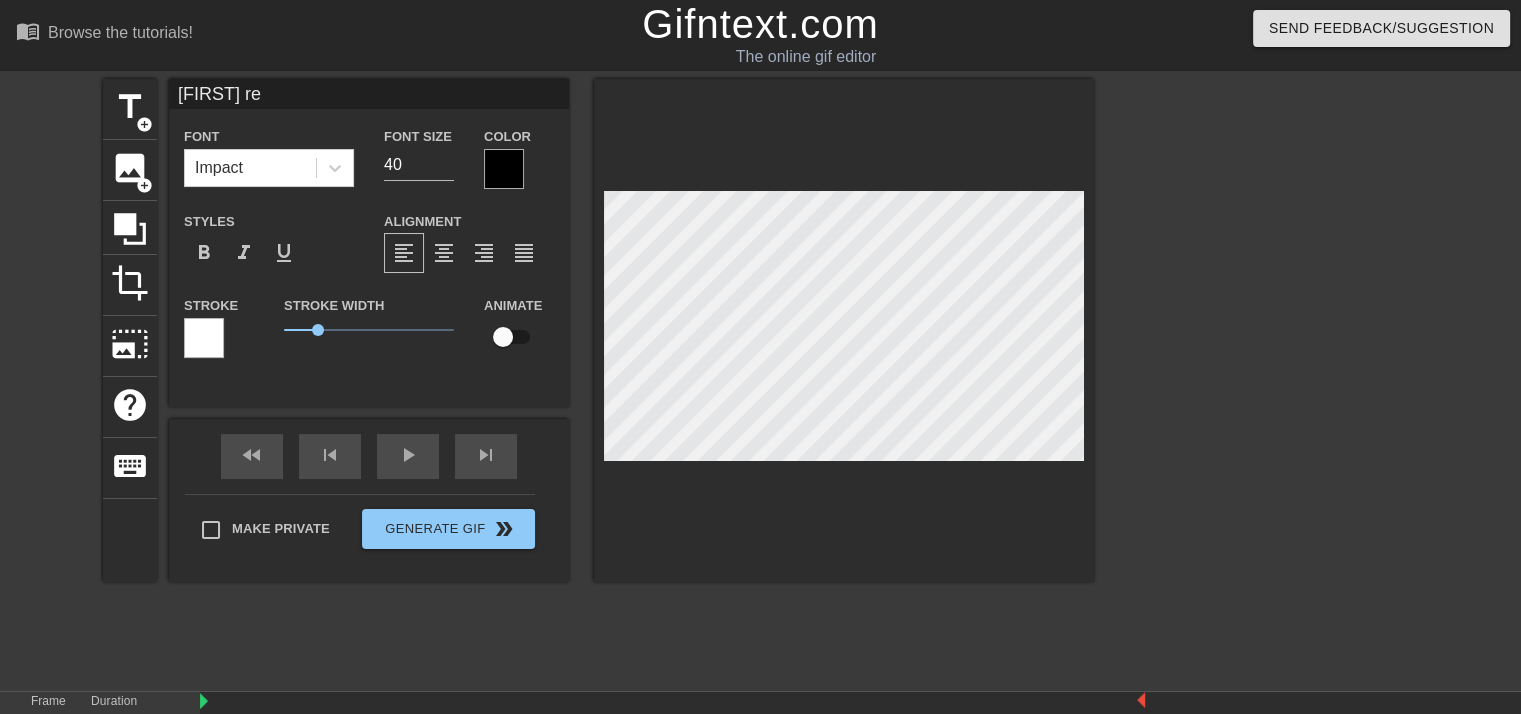 type on "[FIRST] rea" 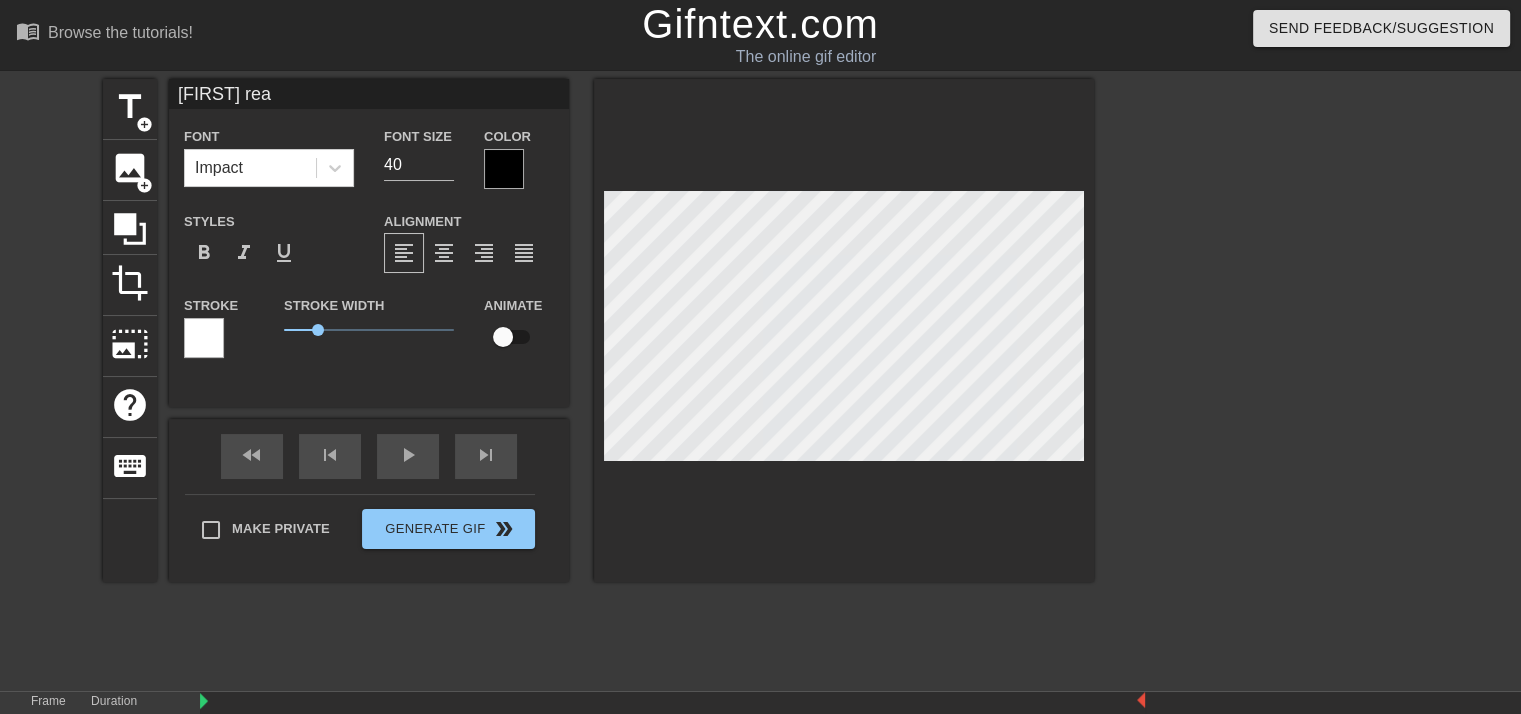 type on "[FIRST] read" 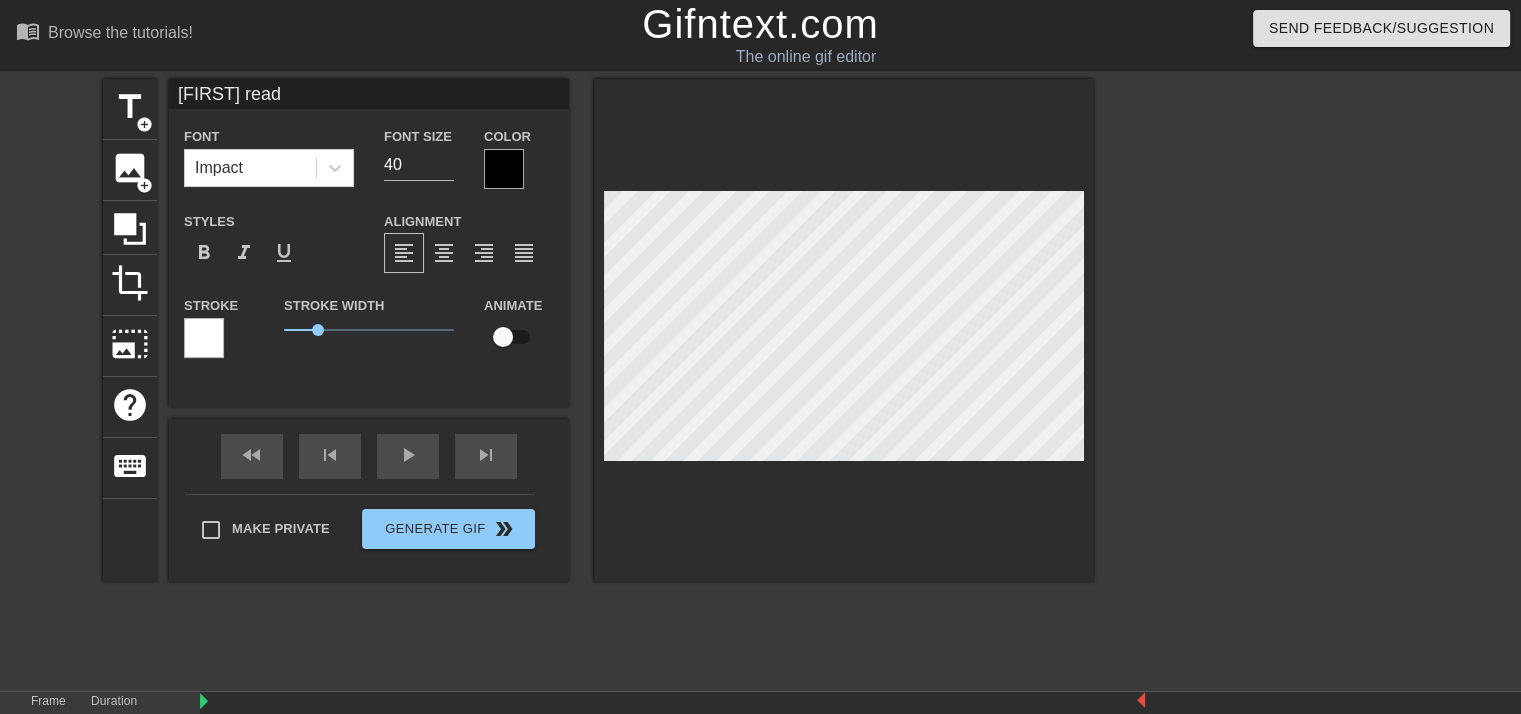 type on "[FIRST] readi" 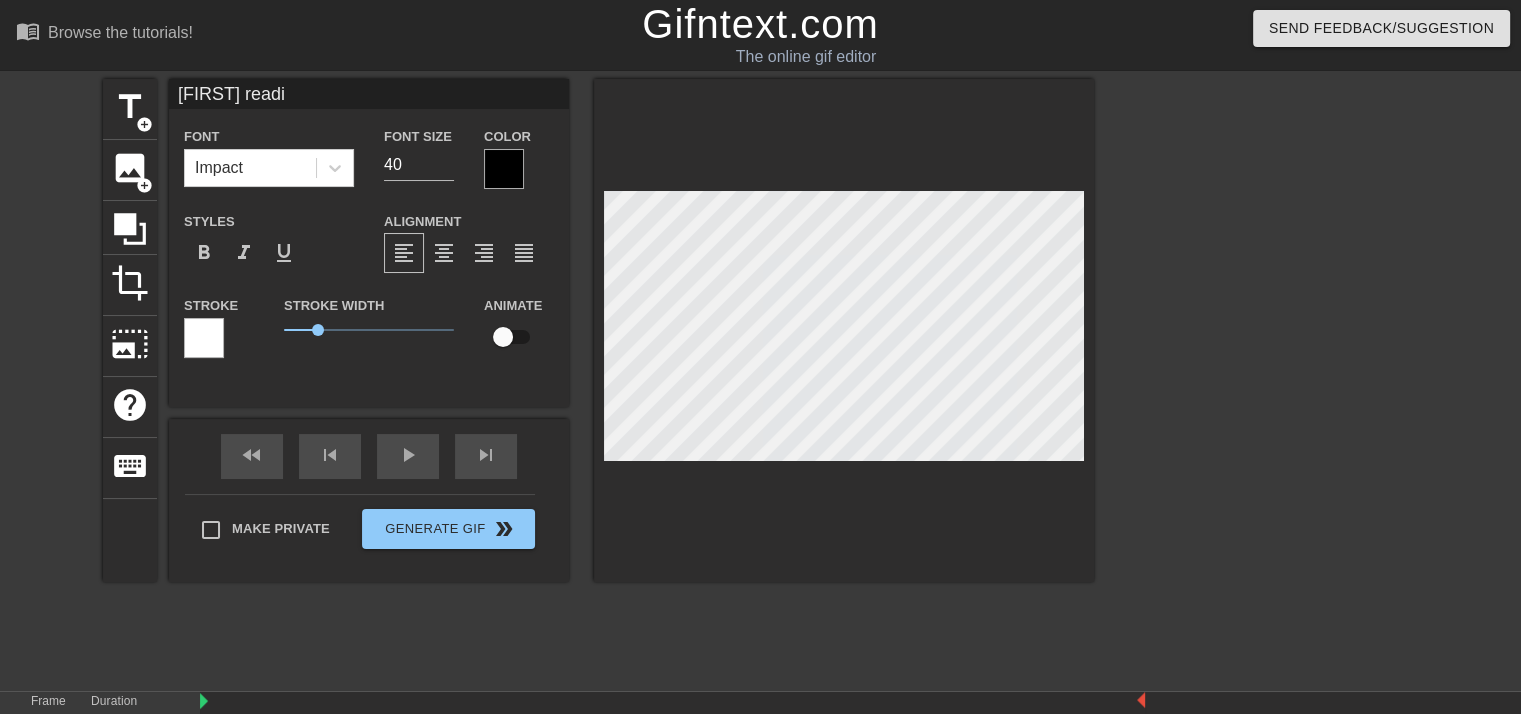 type on "[FIRST] [READIN]" 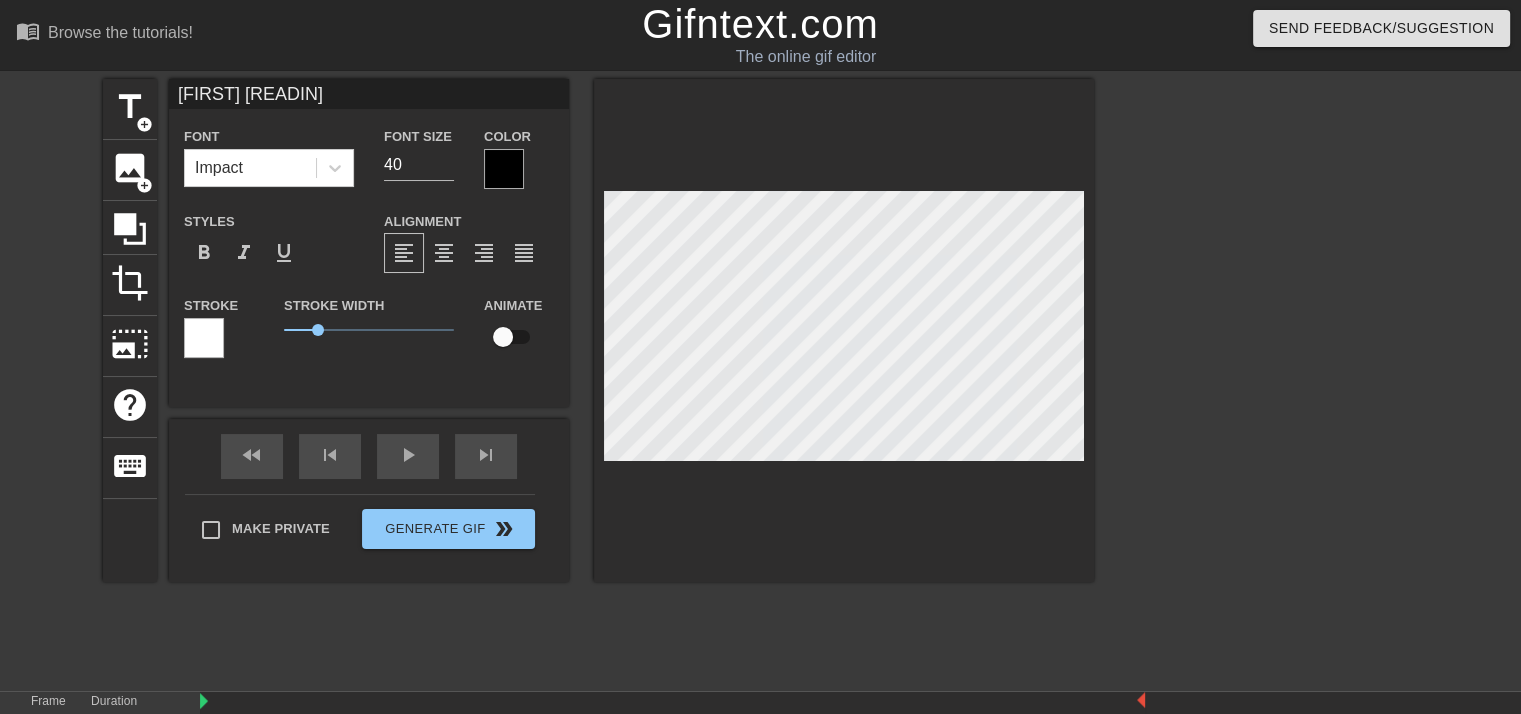 type on "[FIRST] reading" 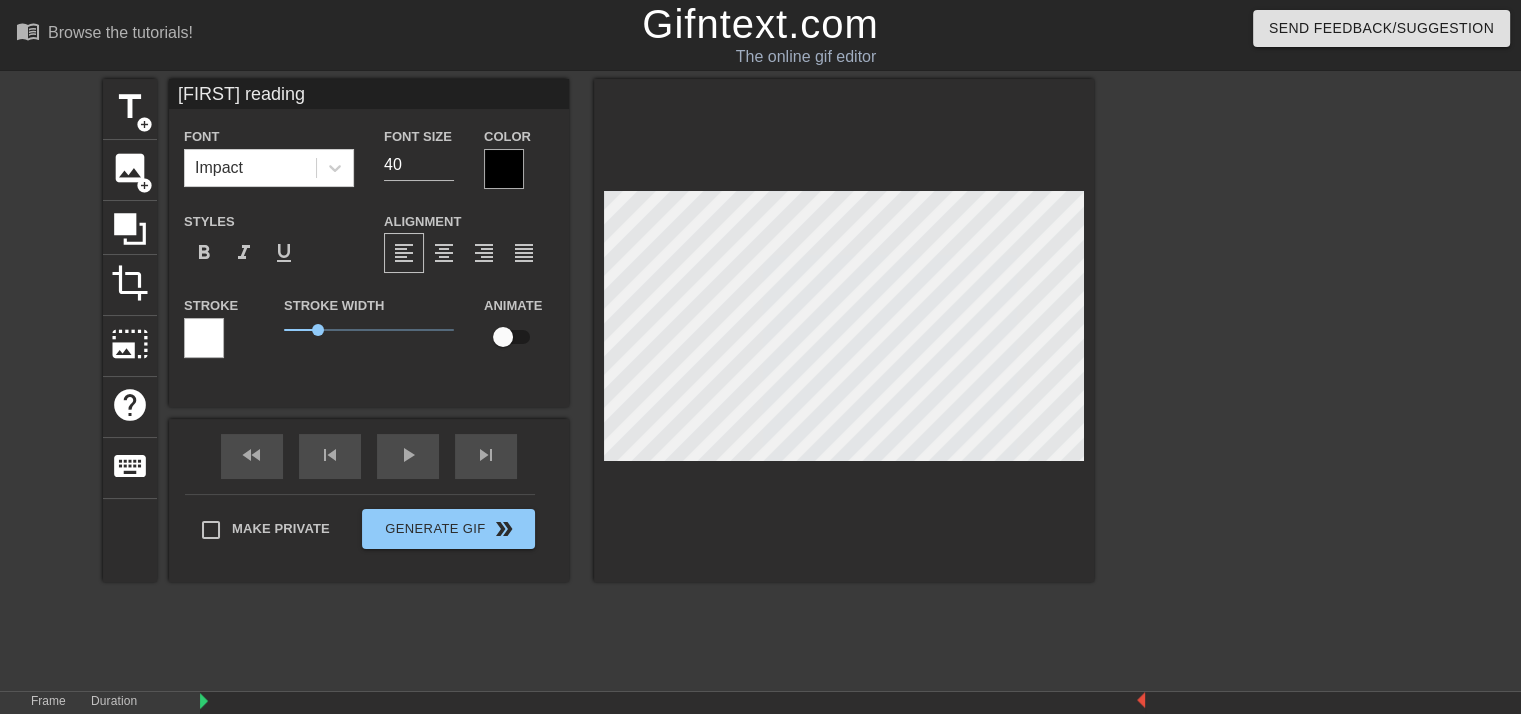 scroll, scrollTop: 2, scrollLeft: 5, axis: both 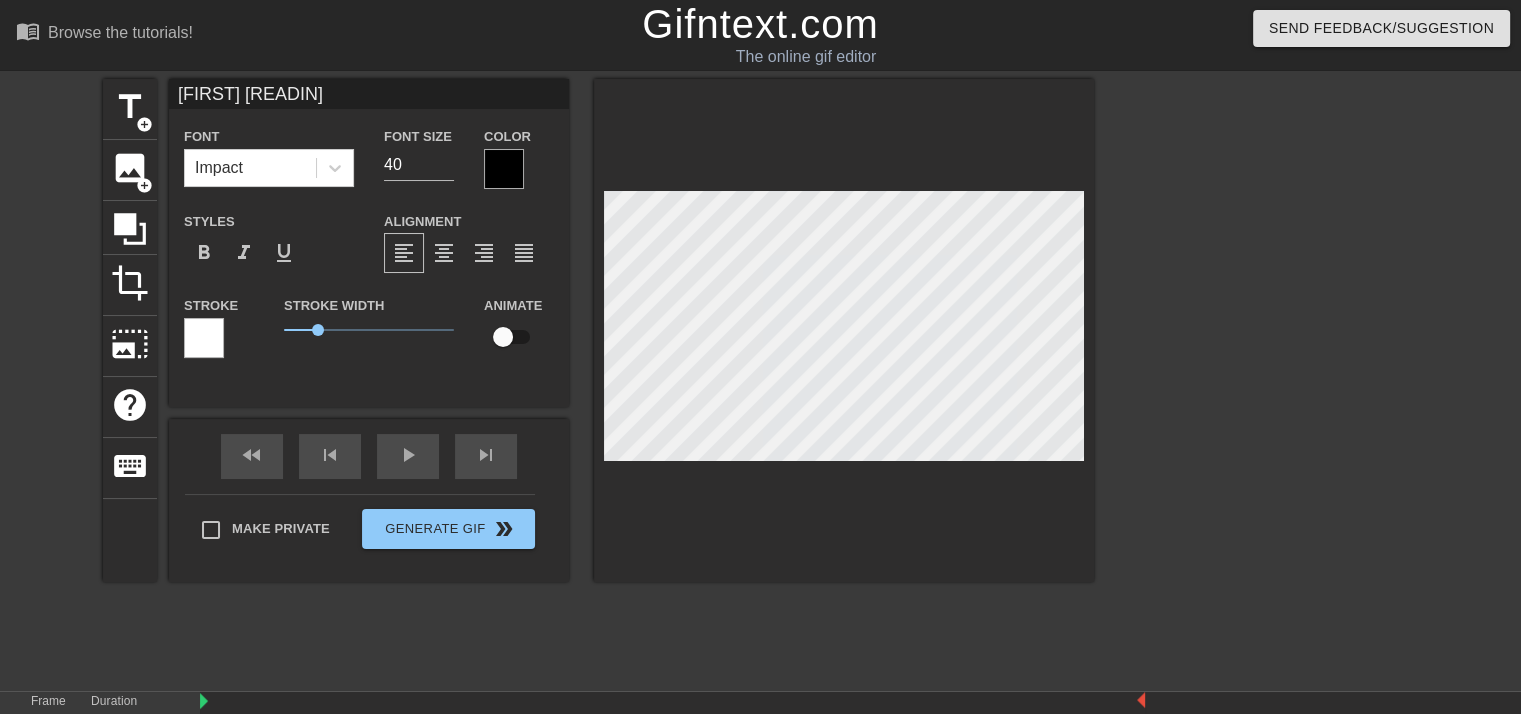 type on "[FIRST] readi" 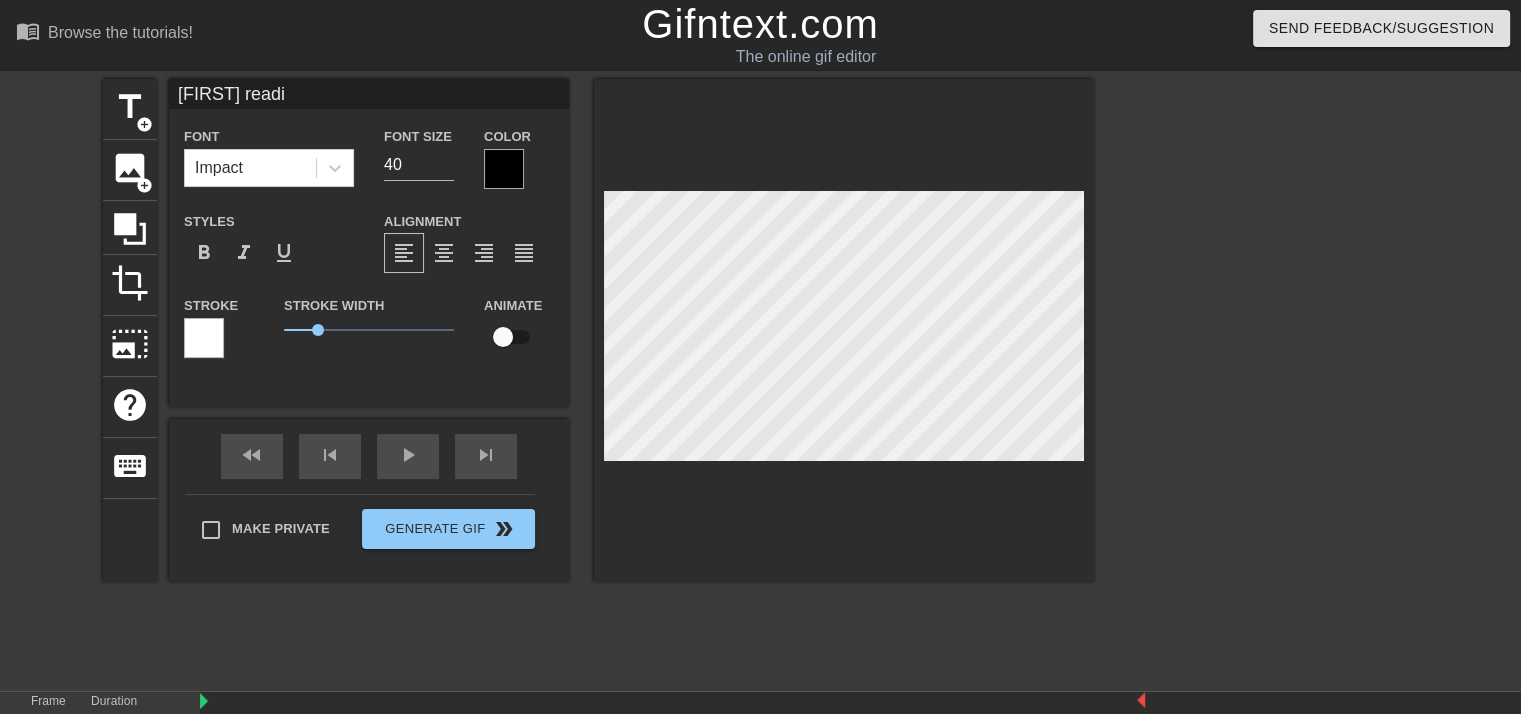 type on "[FIRST] read" 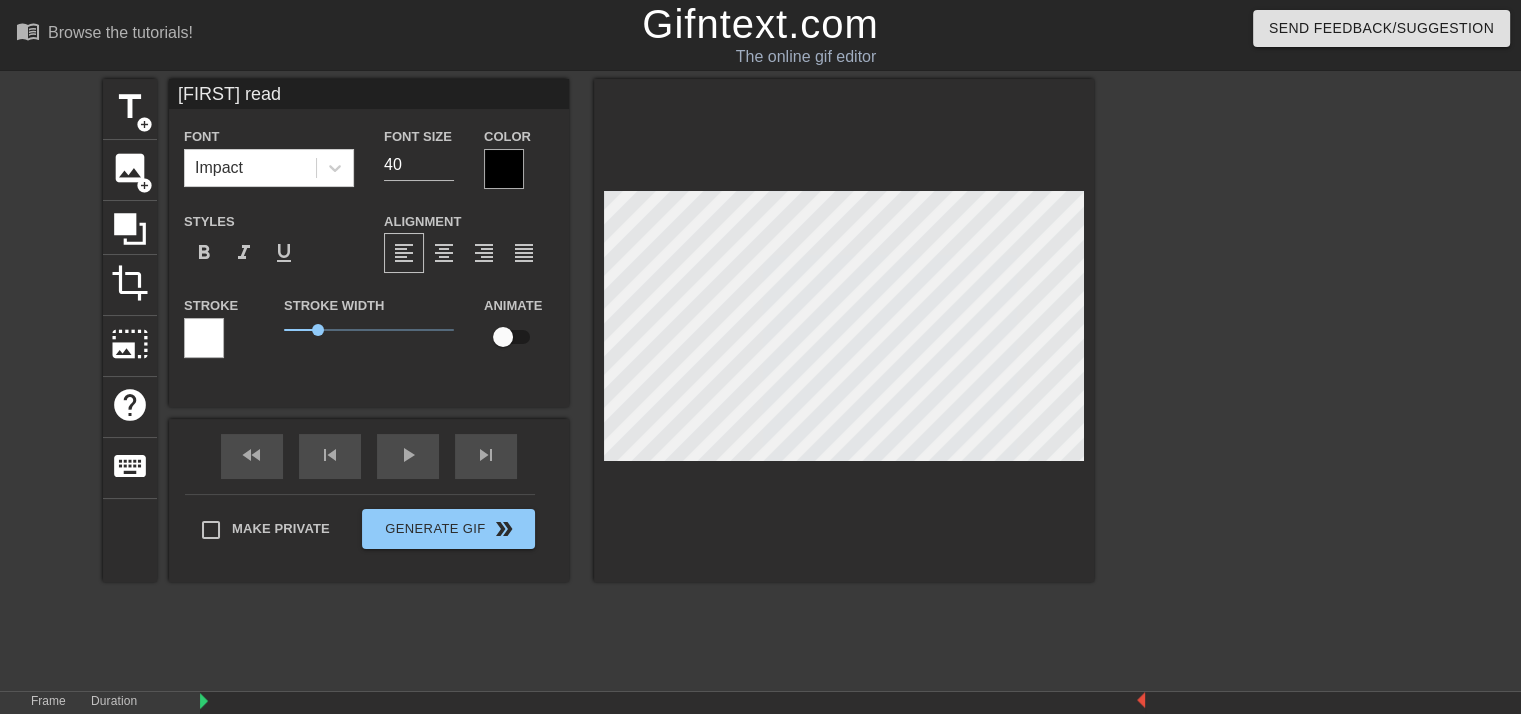 type on "[FIRST] rea" 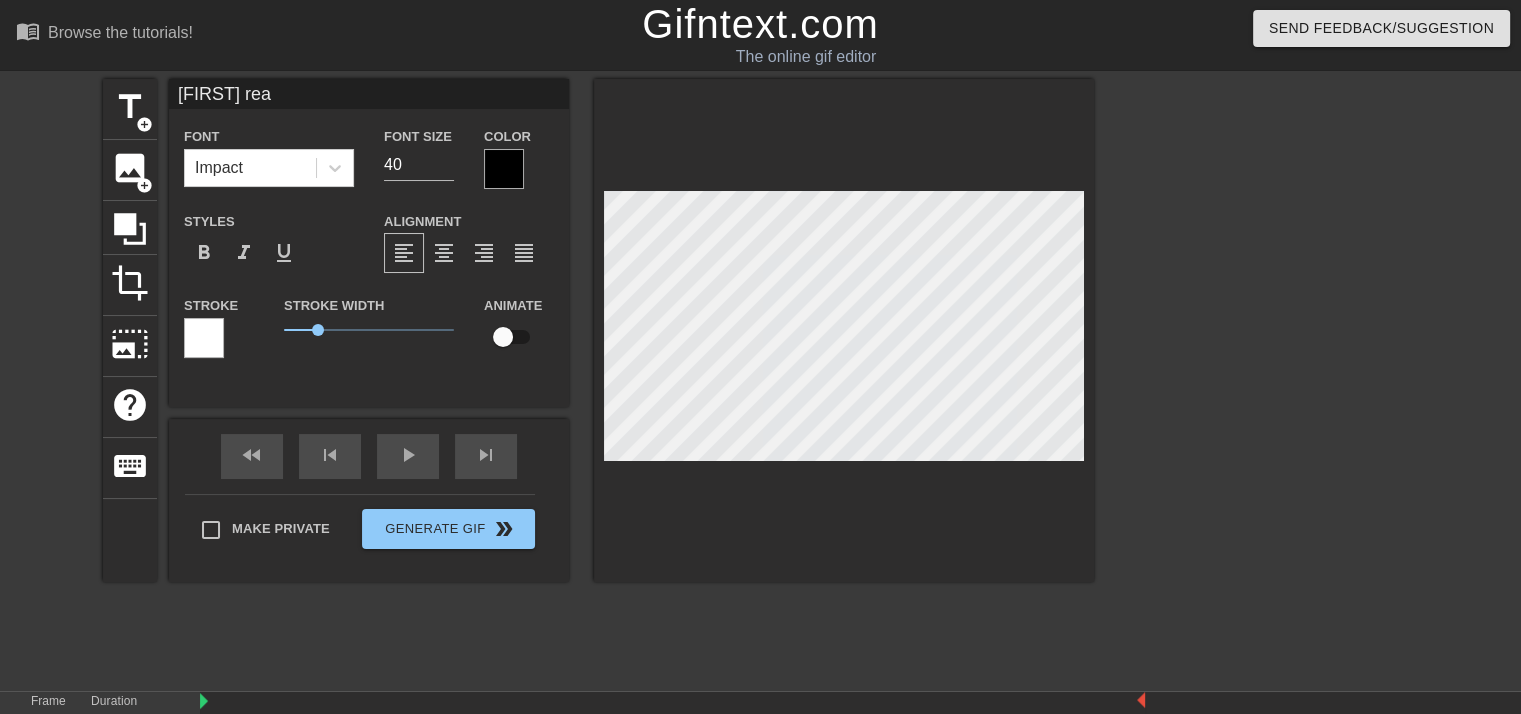 type on "[FIRST] re" 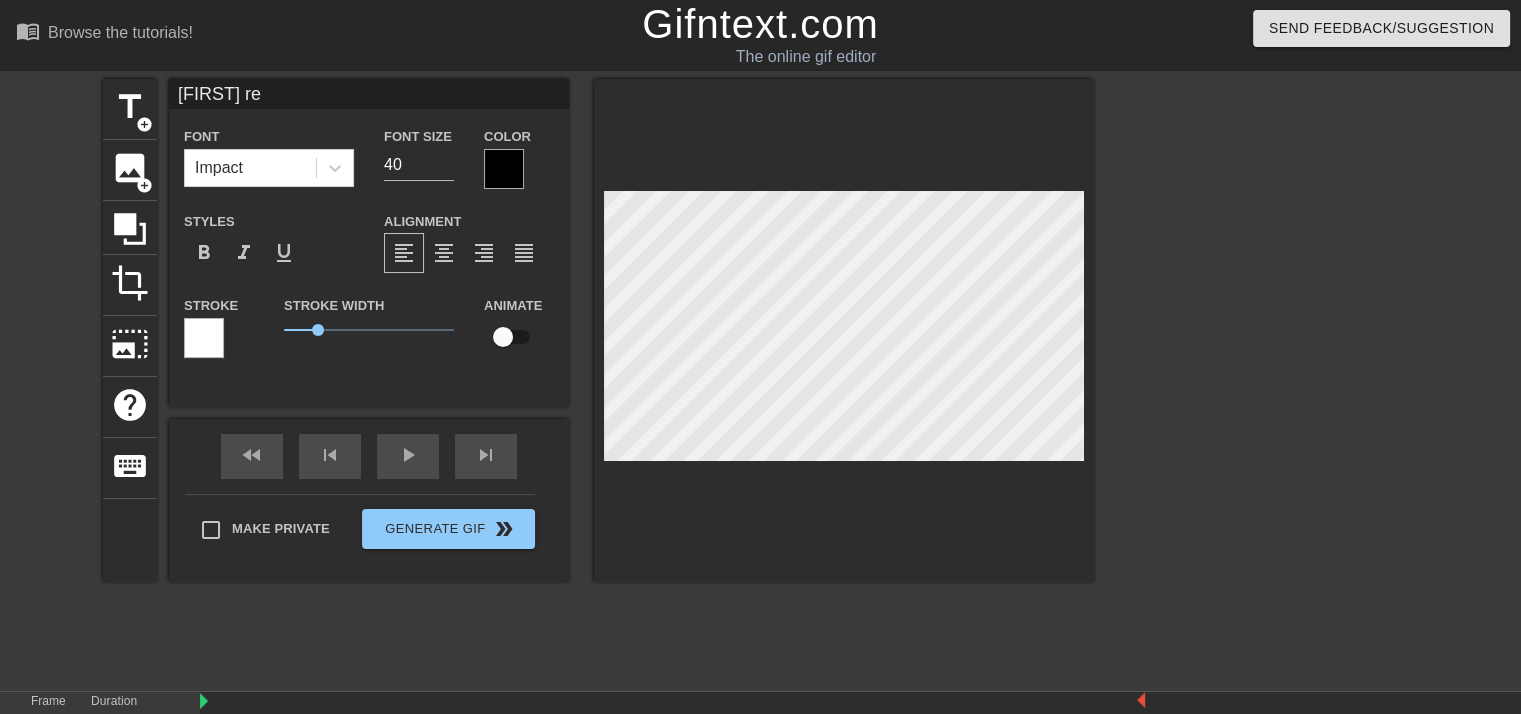 type on "[FIRST] r" 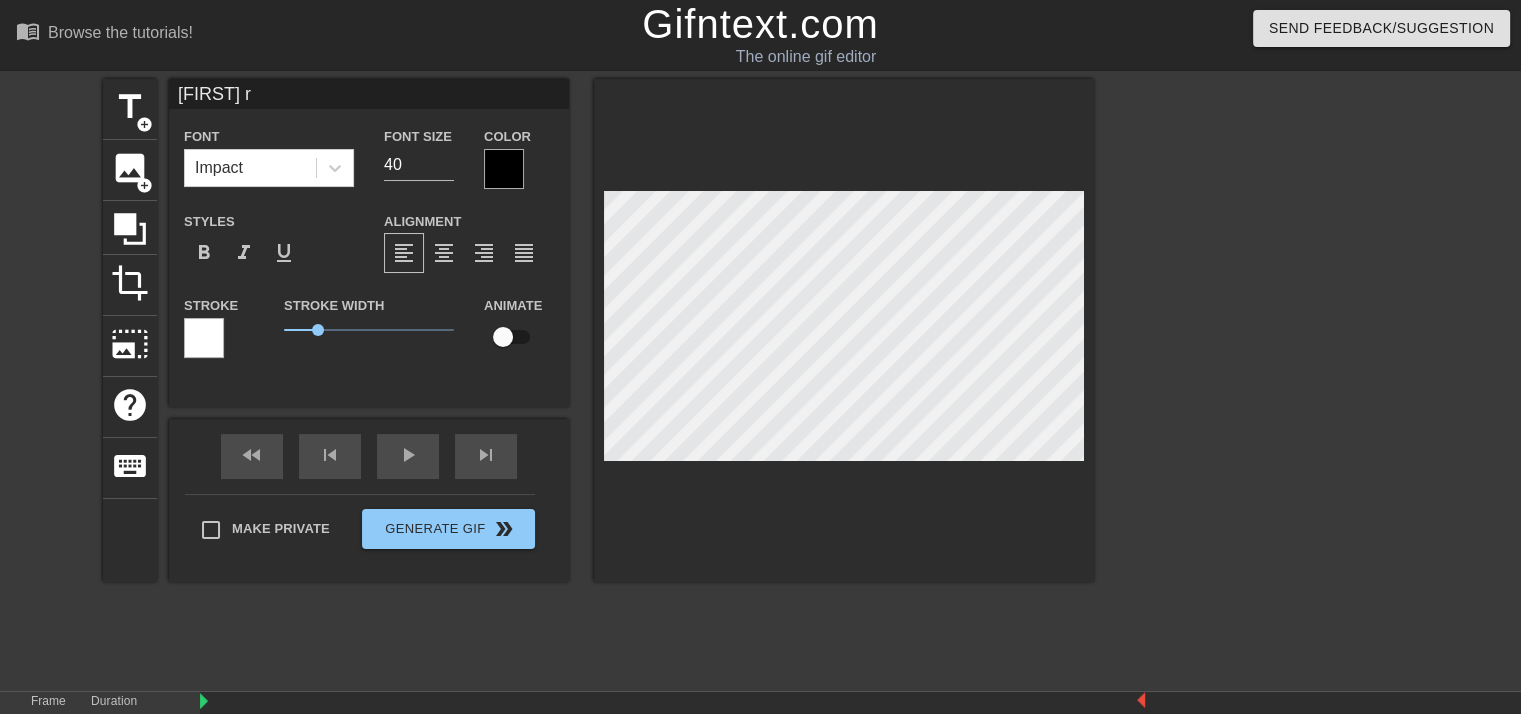 type on "First" 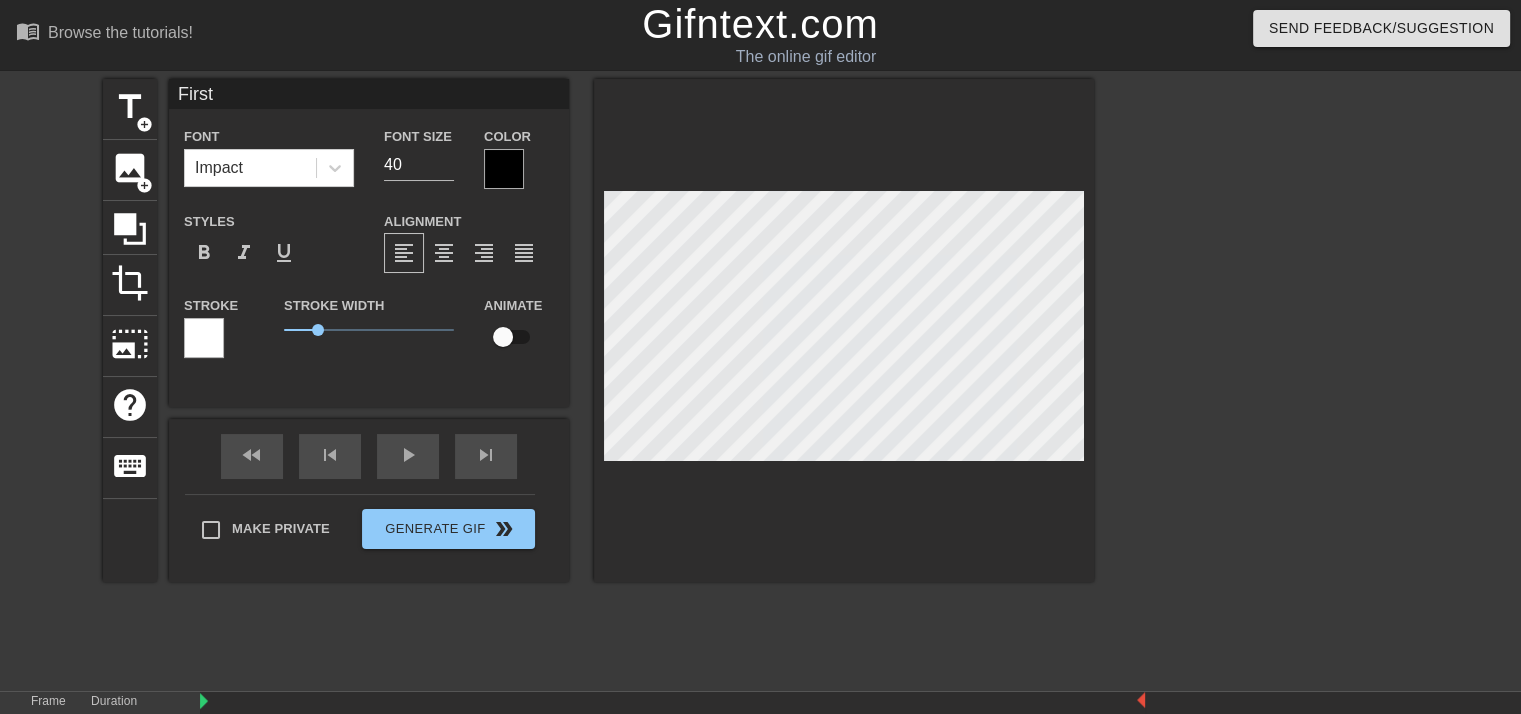 type on "First" 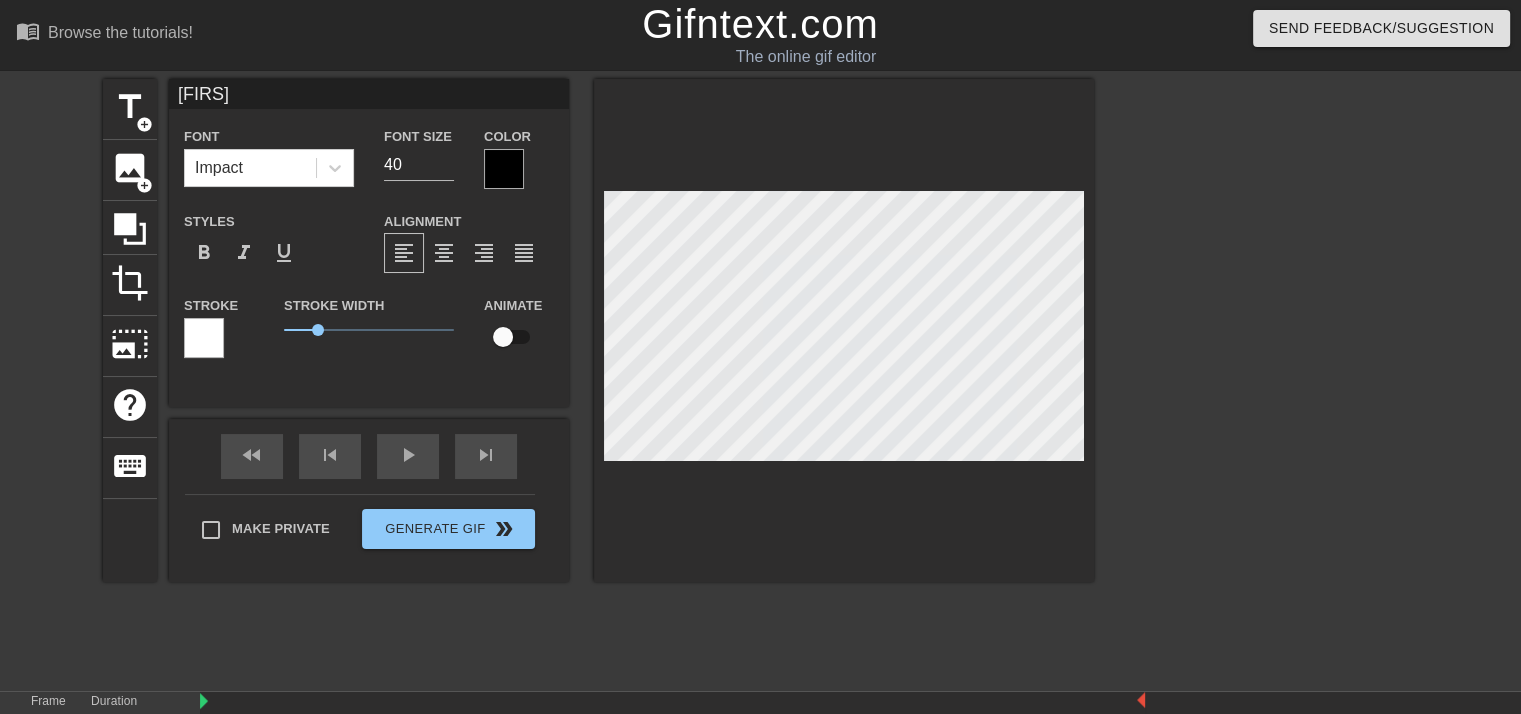 type on "[FIR]" 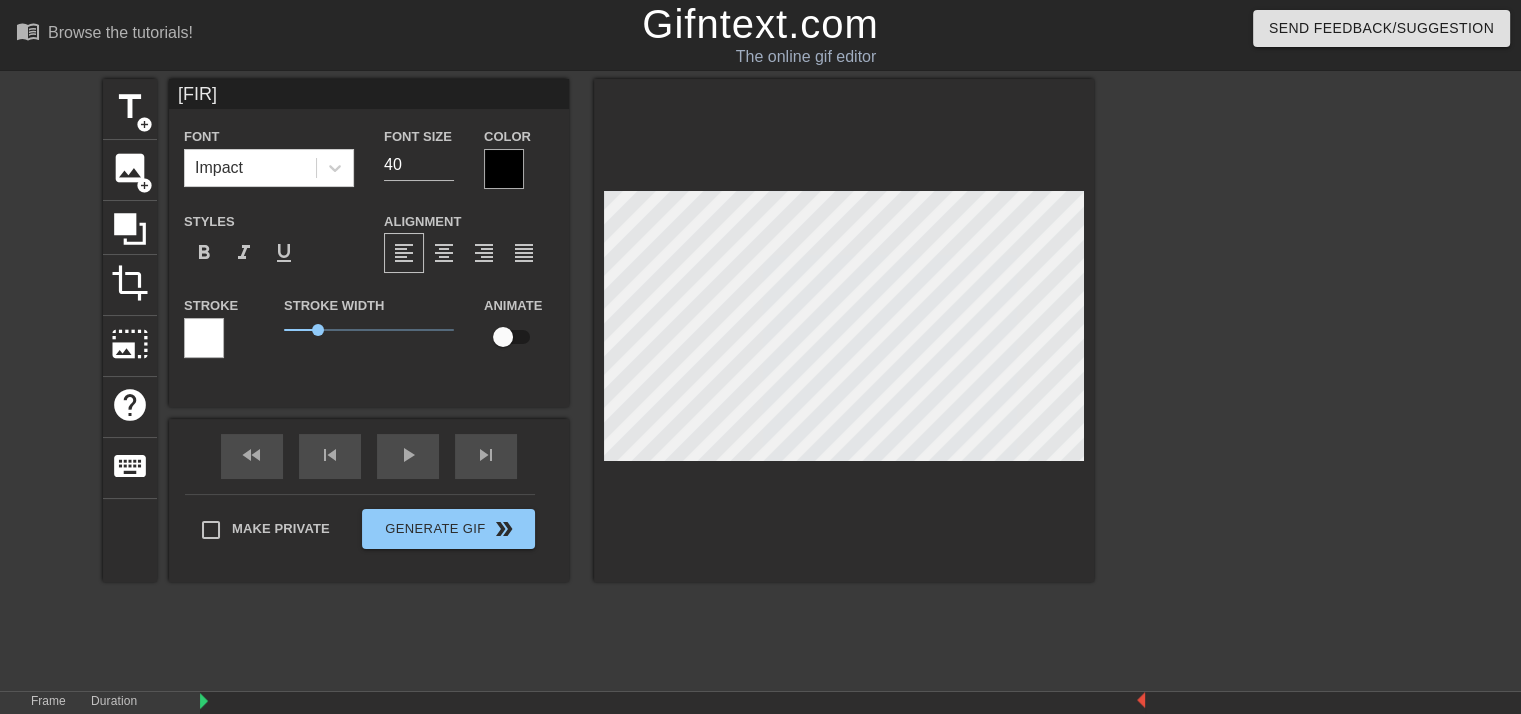 type on "[FI]" 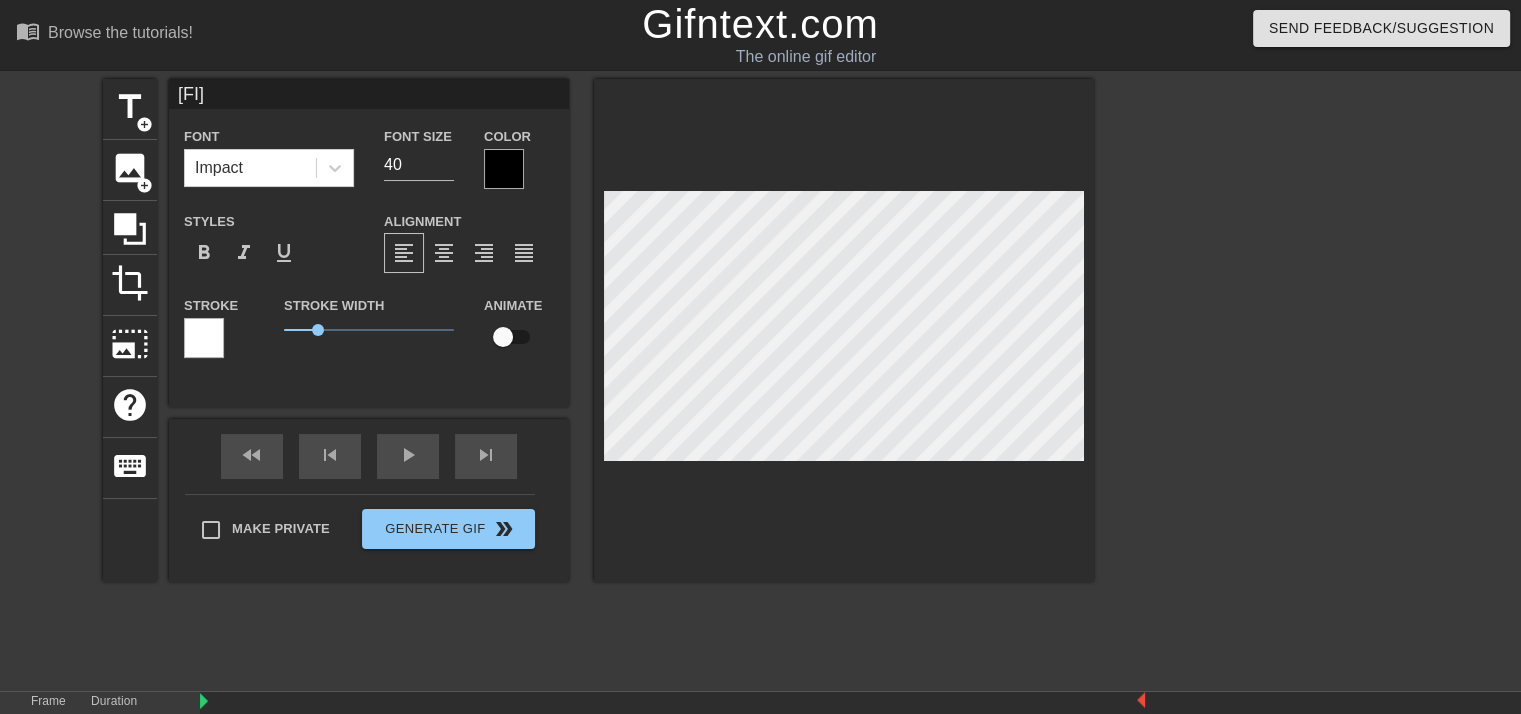 type on "F" 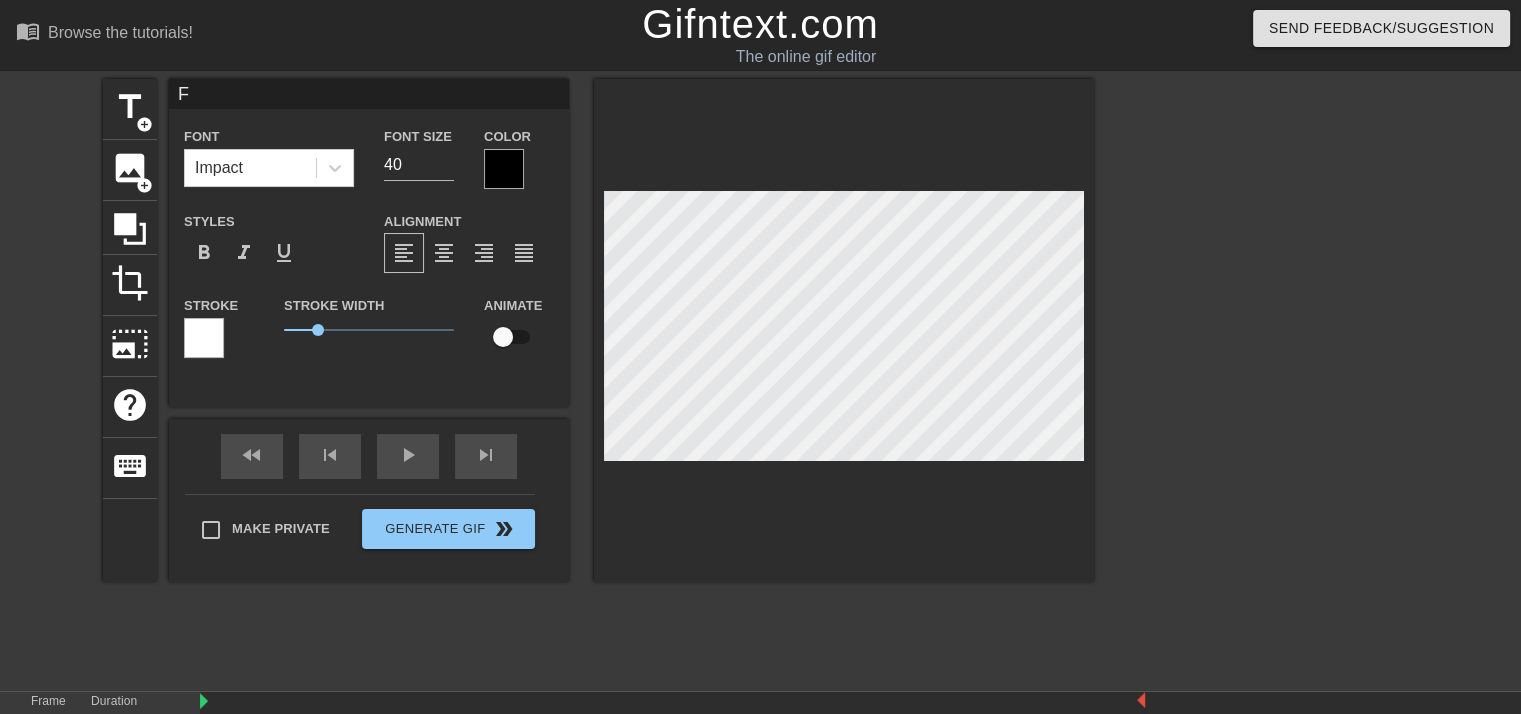 type 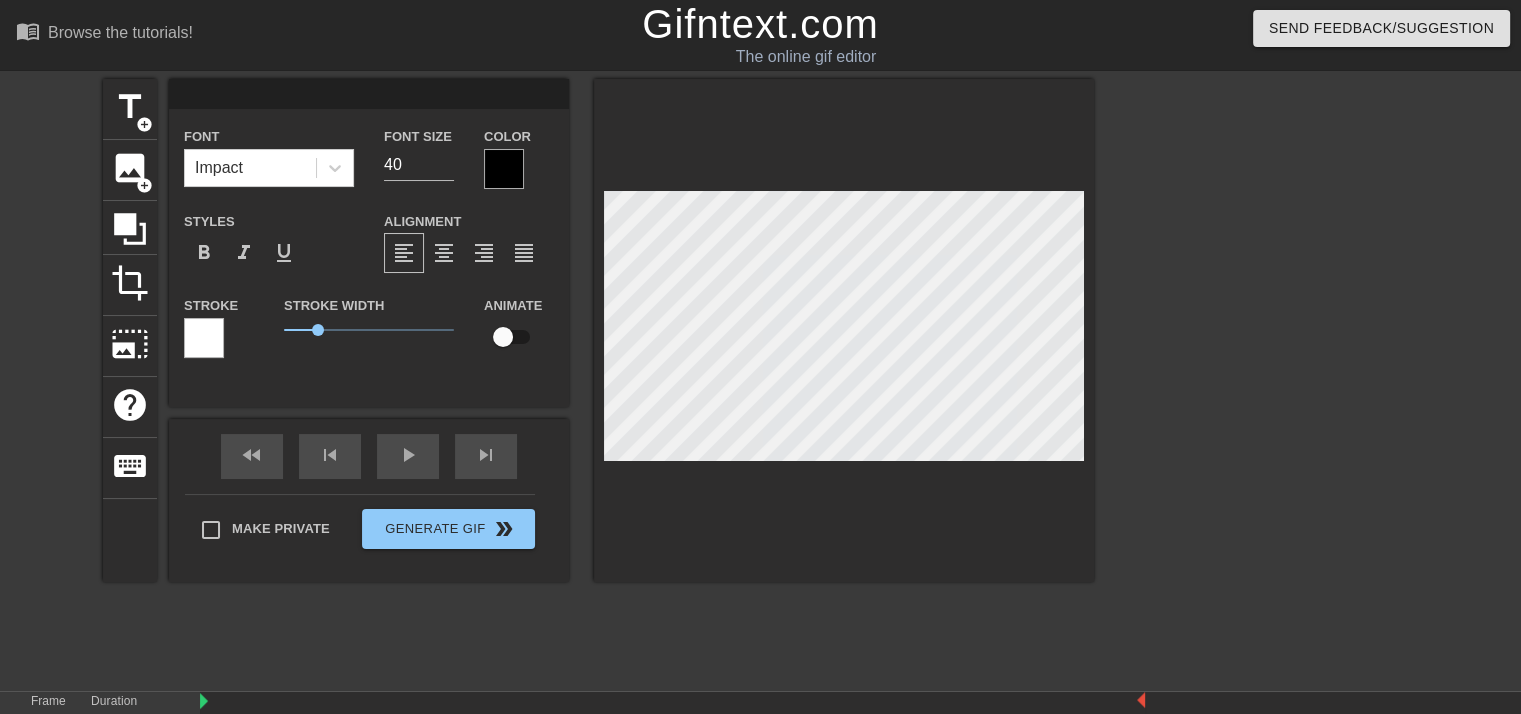 scroll, scrollTop: 2, scrollLeft: 1, axis: both 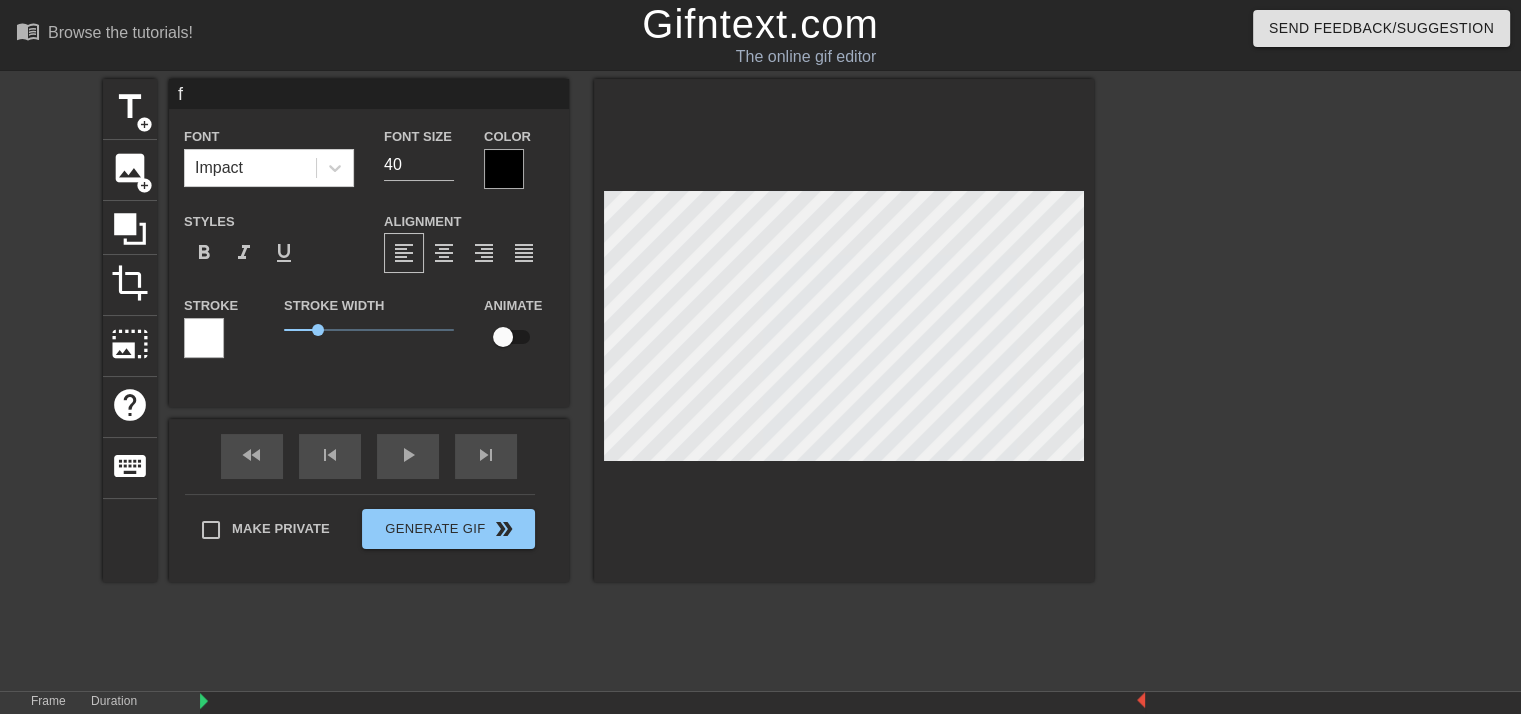 type on "fi" 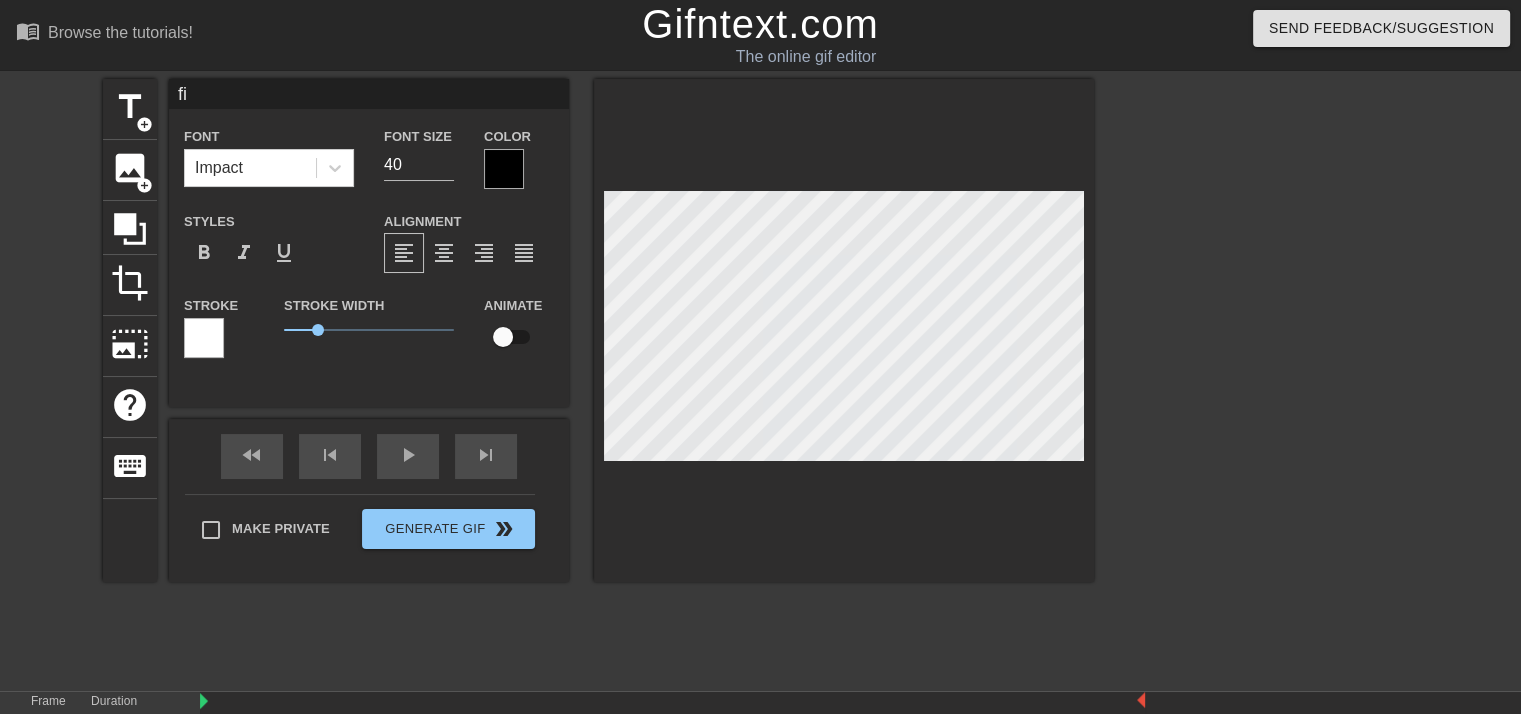 type on "fir" 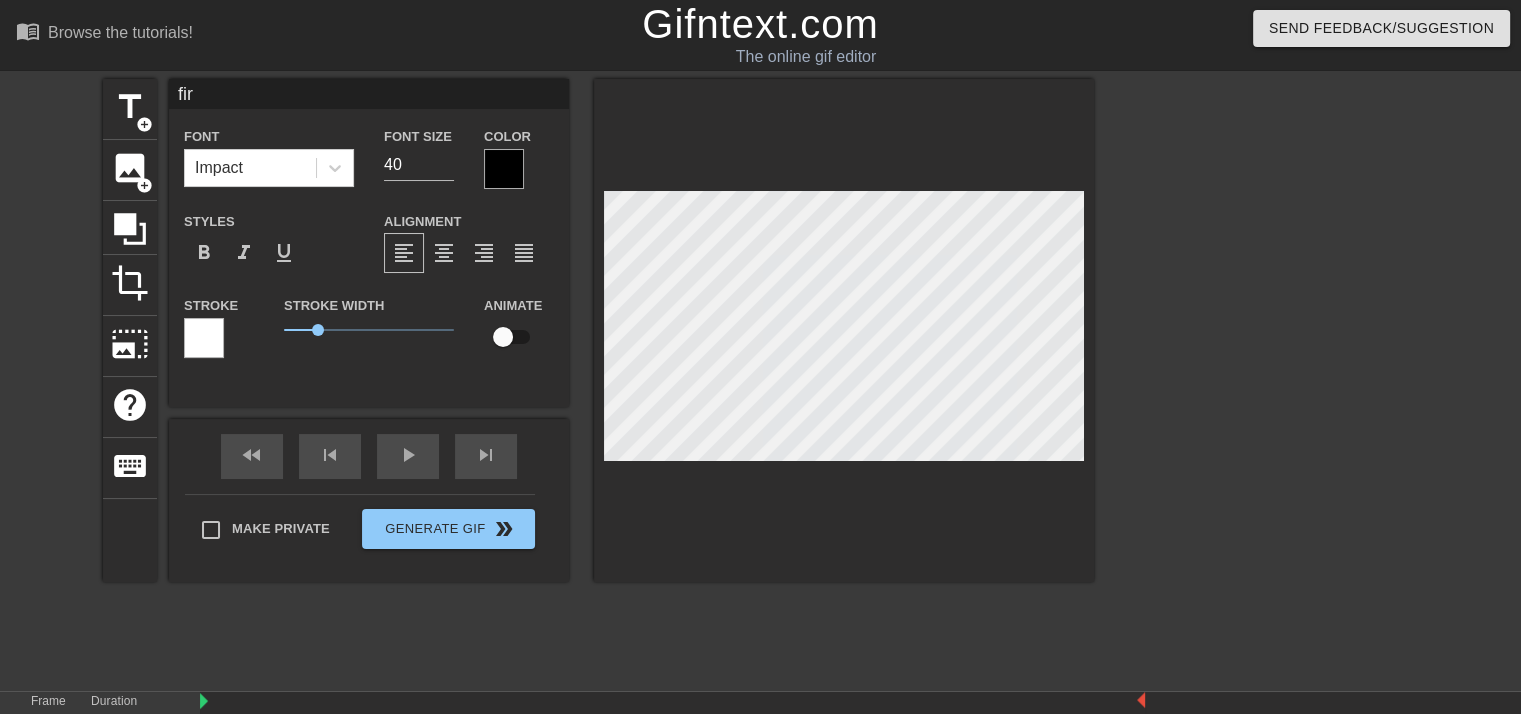 type on "fir" 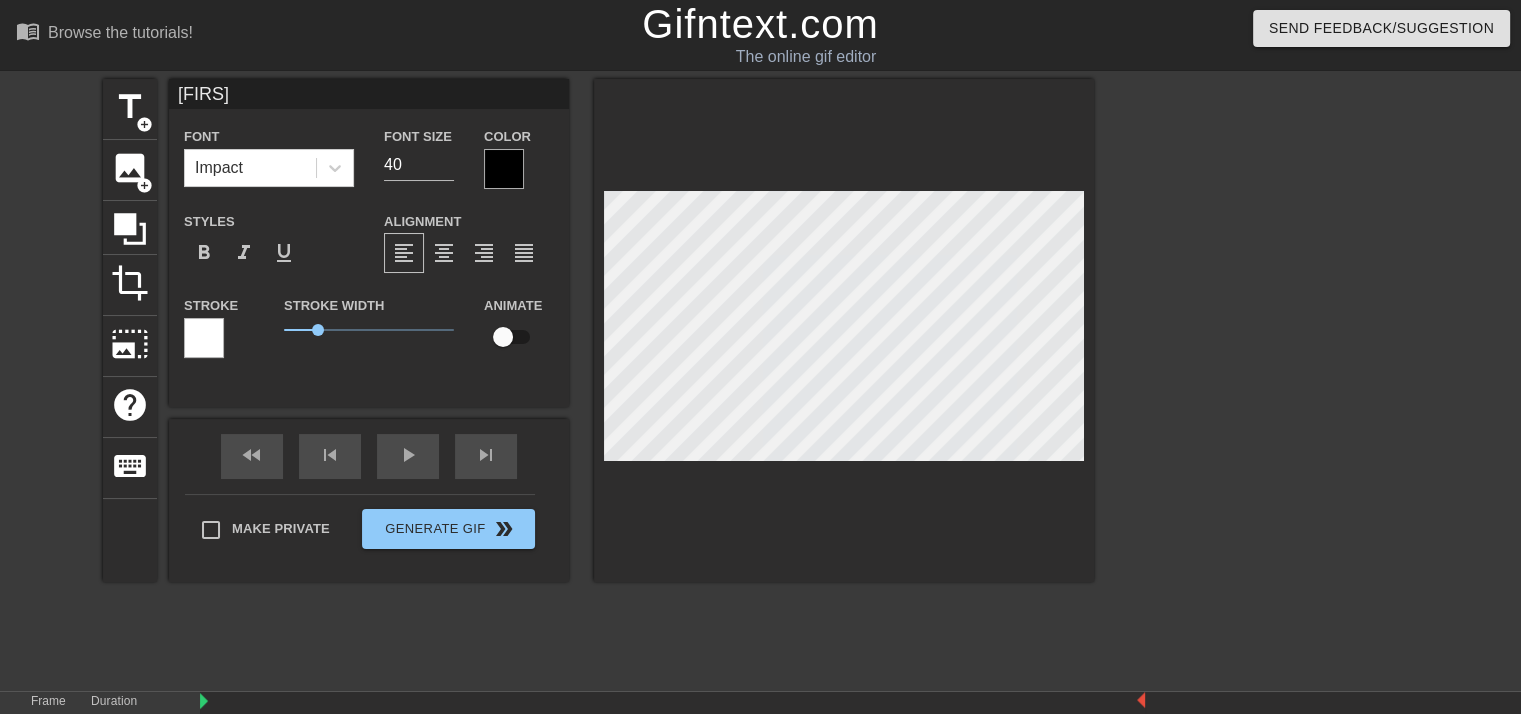 type on "[FIRST]" 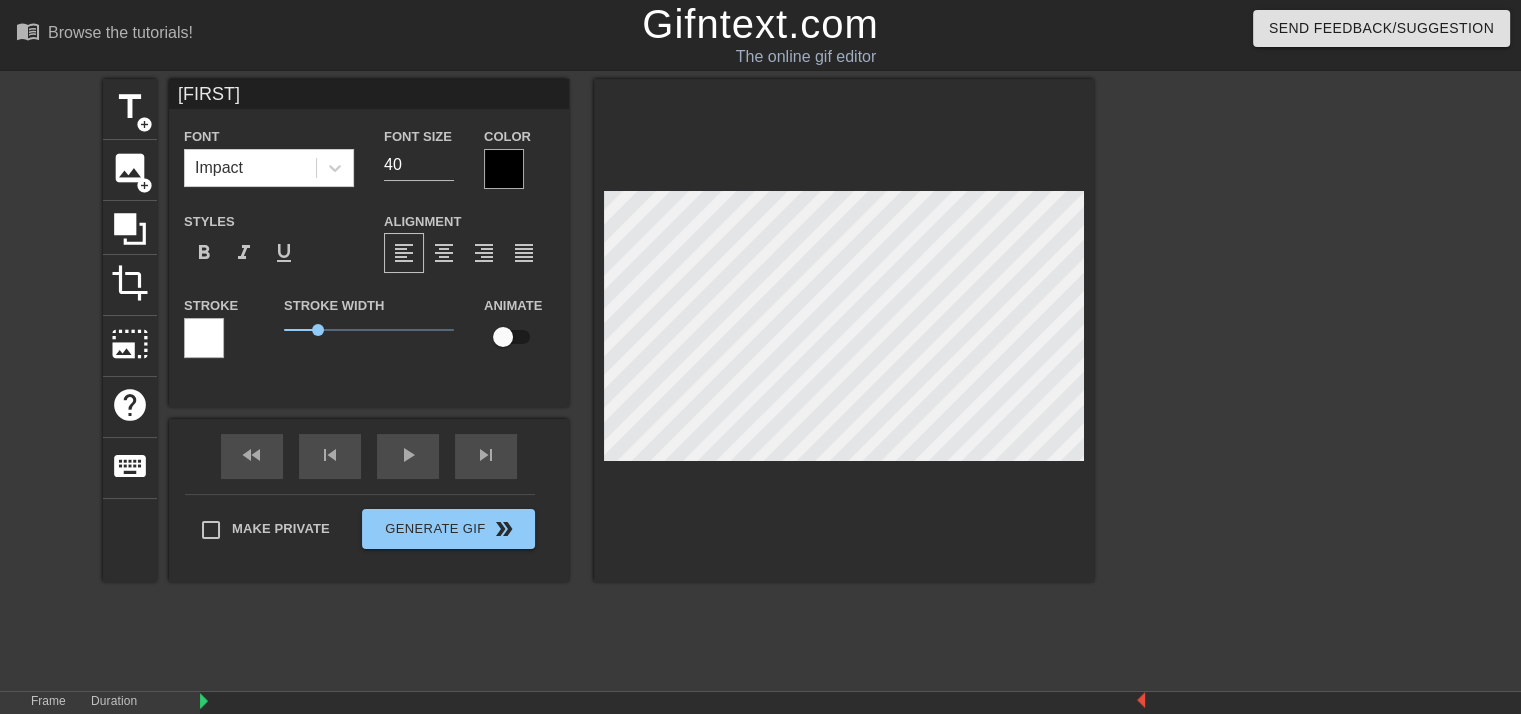 type on "[FIRST]" 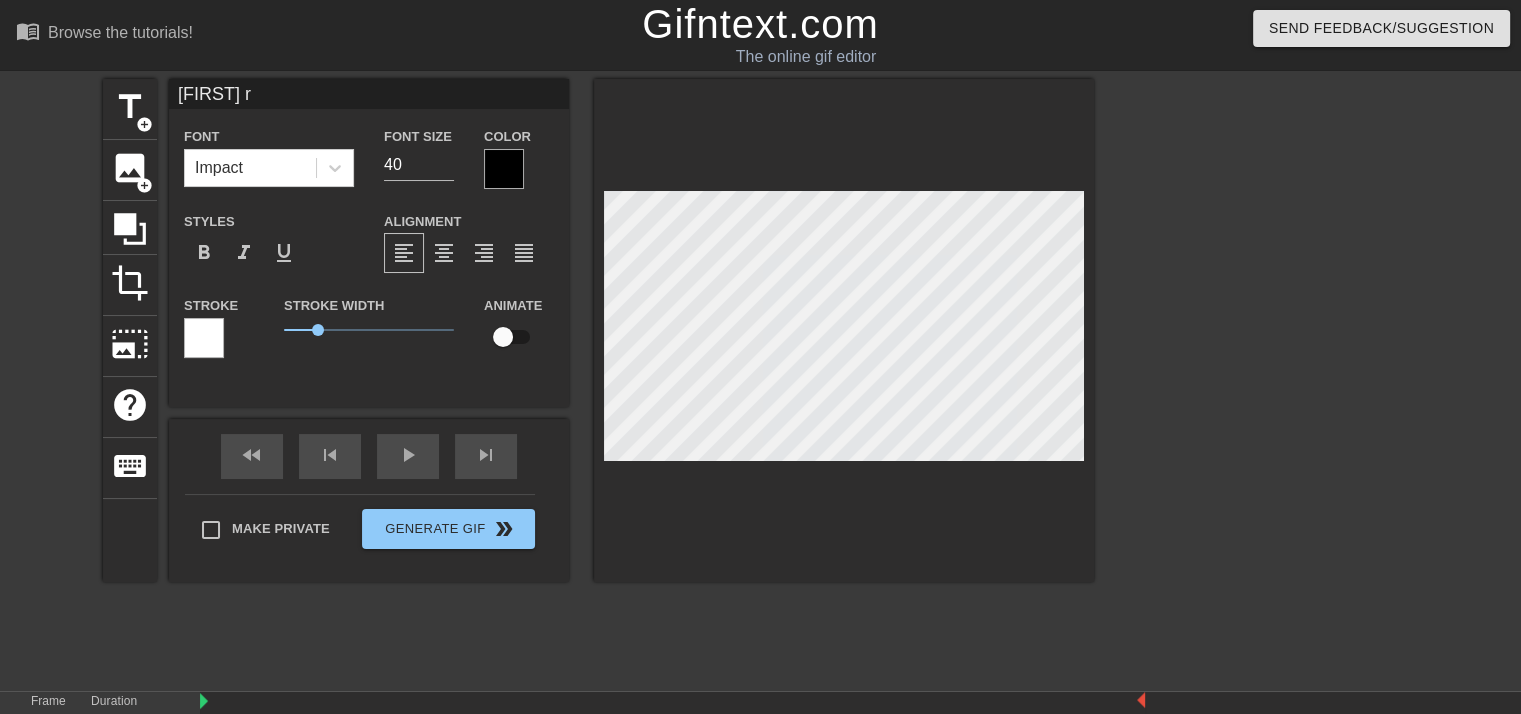 type on "[FIRST] re" 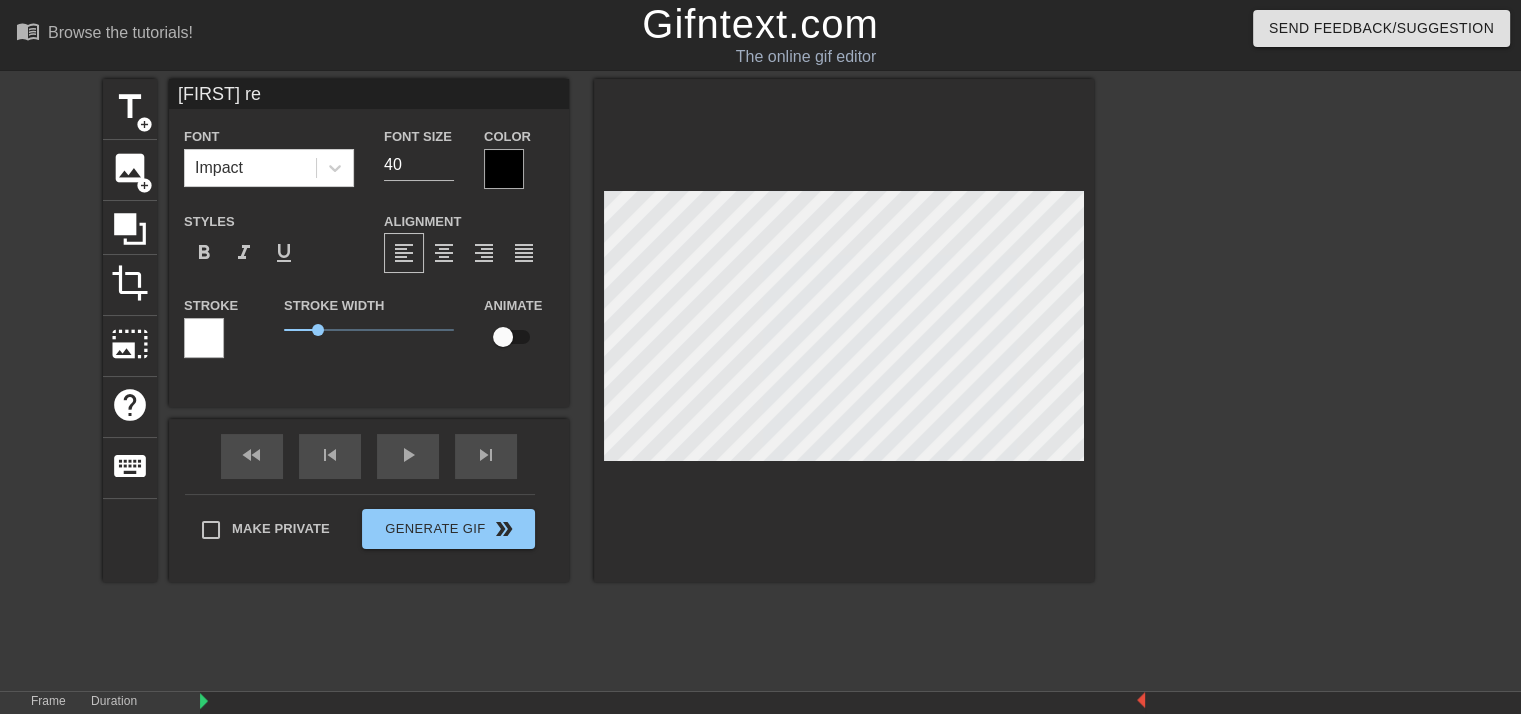 type on "[FIRST] rea" 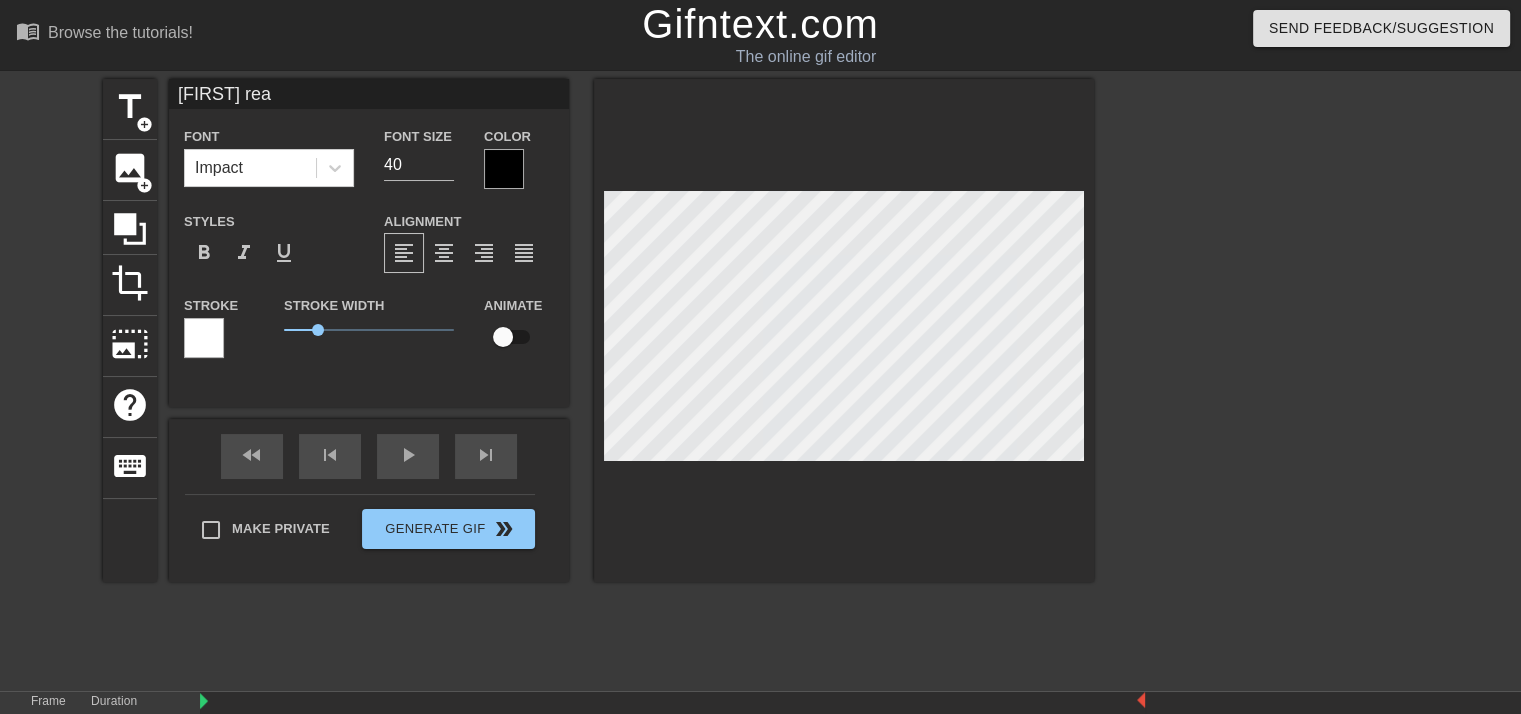 type on "[FIRST] [READ]" 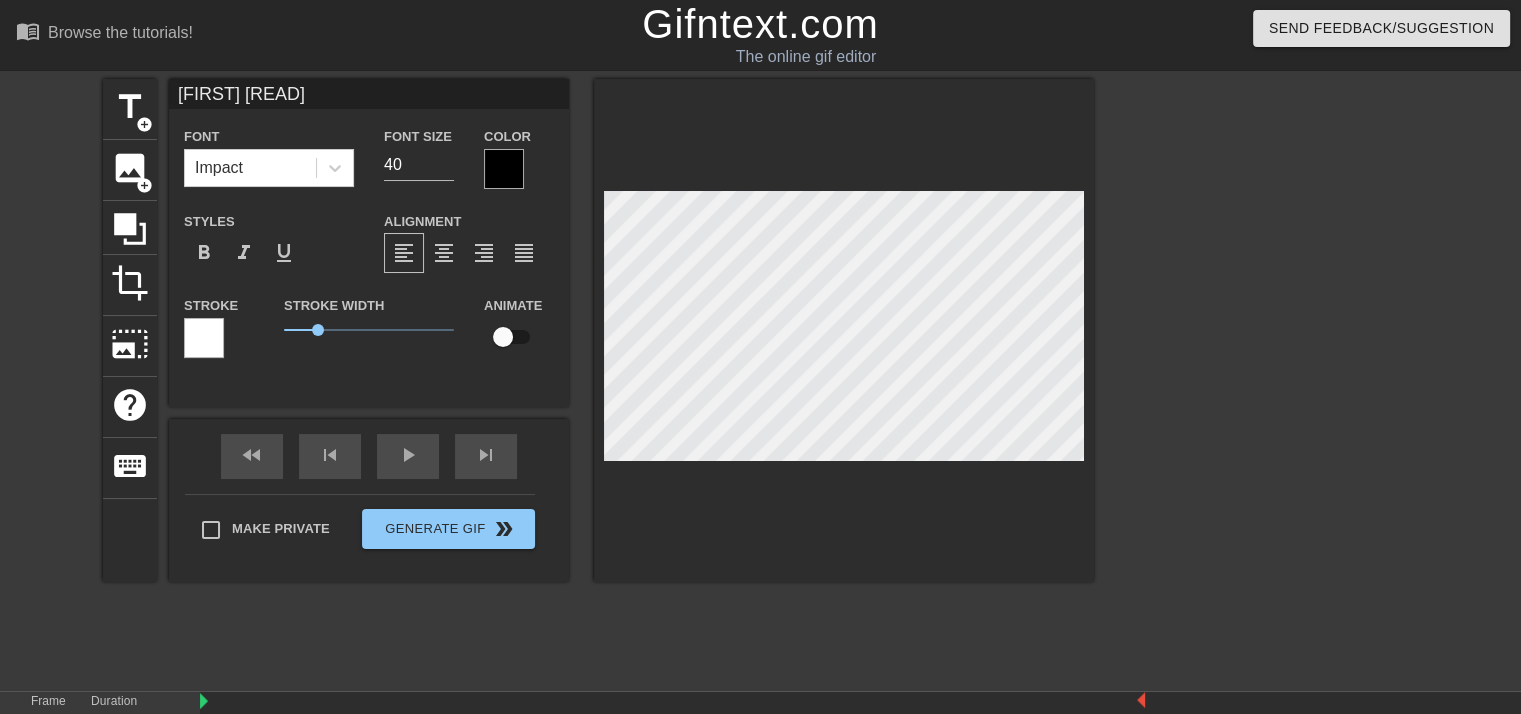 scroll, scrollTop: 2, scrollLeft: 4, axis: both 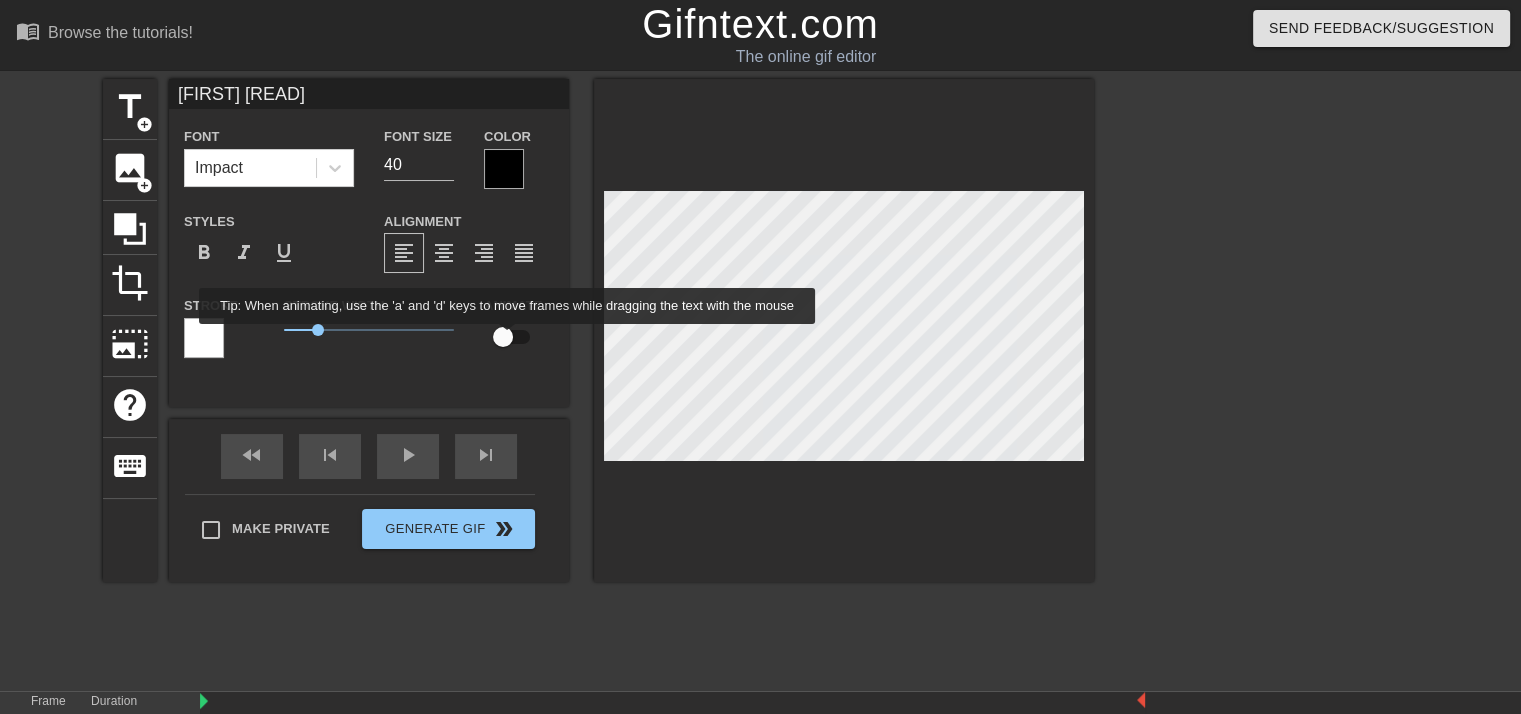type on "[FIRST] [READ]" 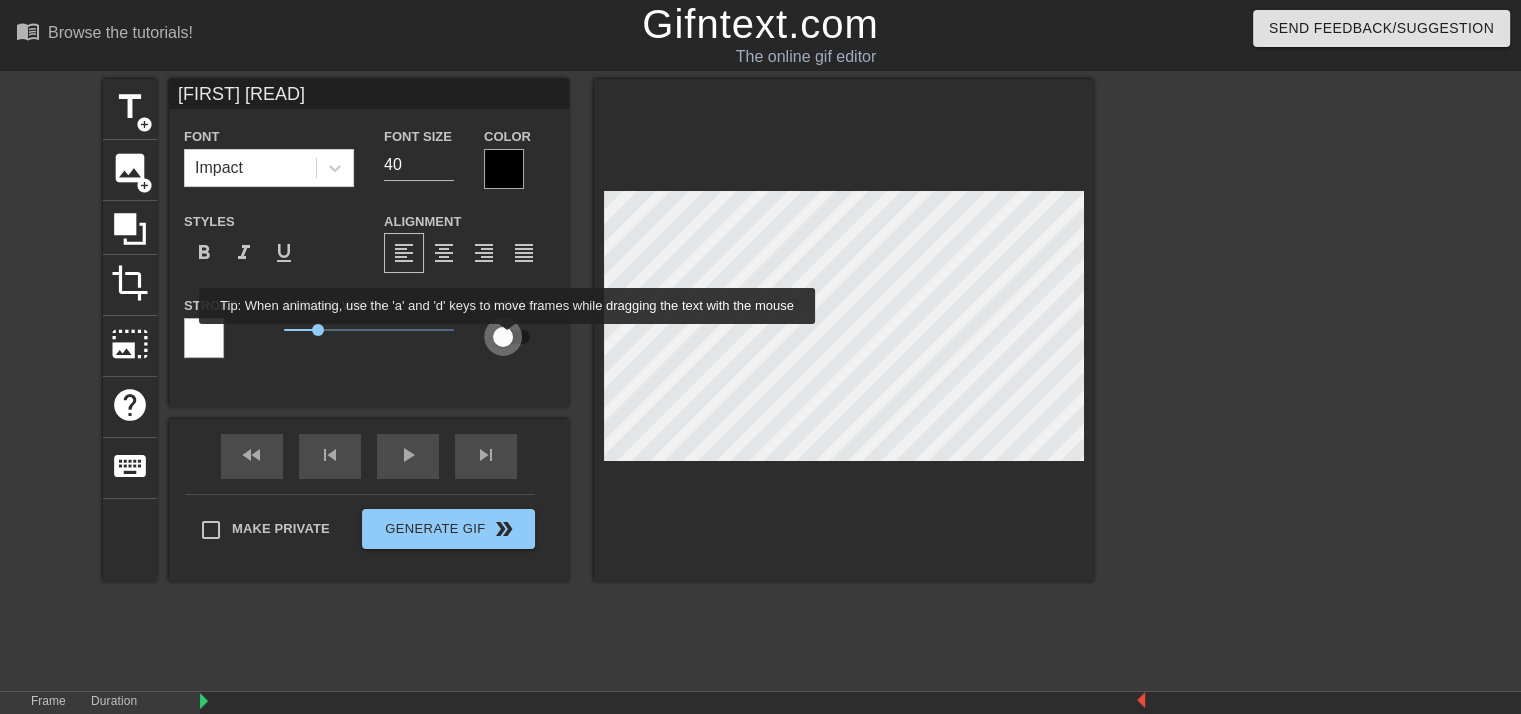 click at bounding box center (503, 337) 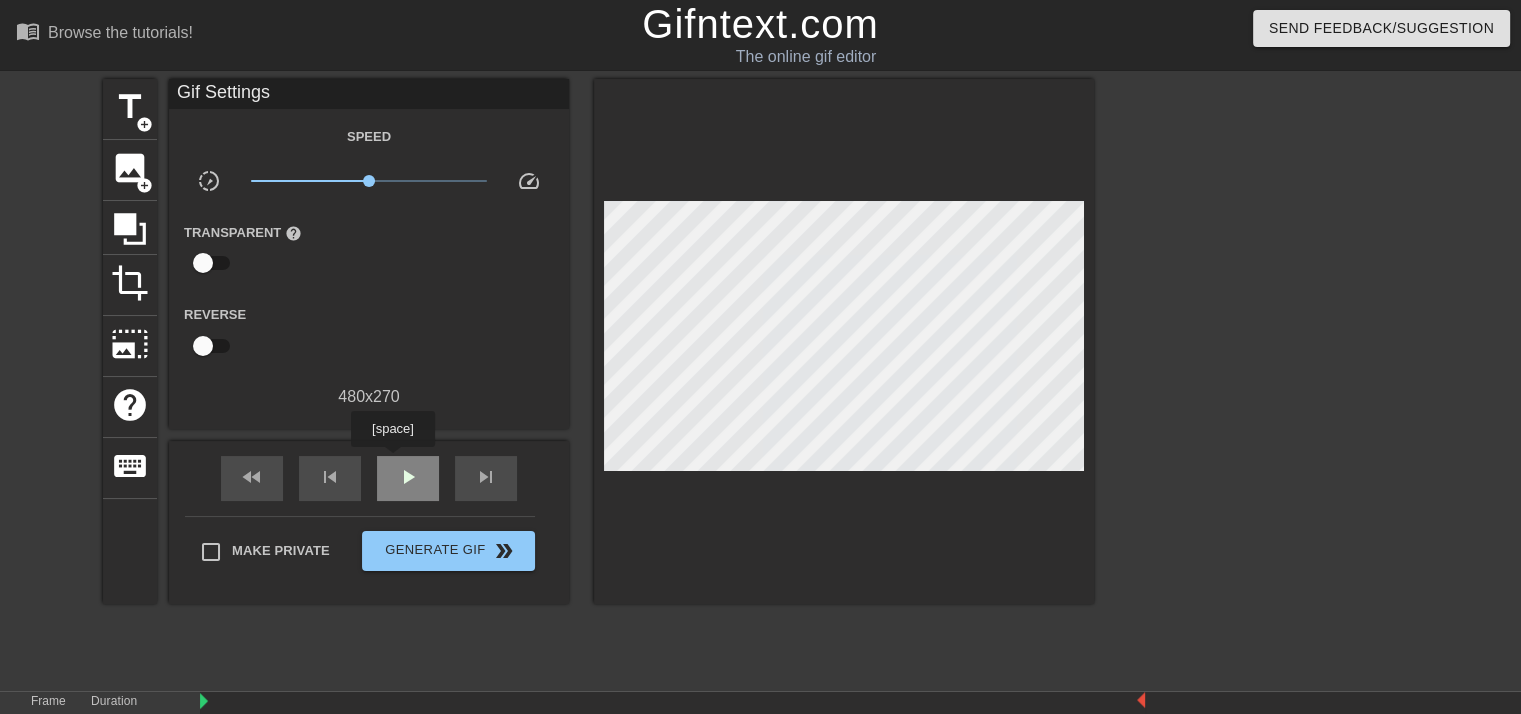 click on "play_arrow" at bounding box center [408, 478] 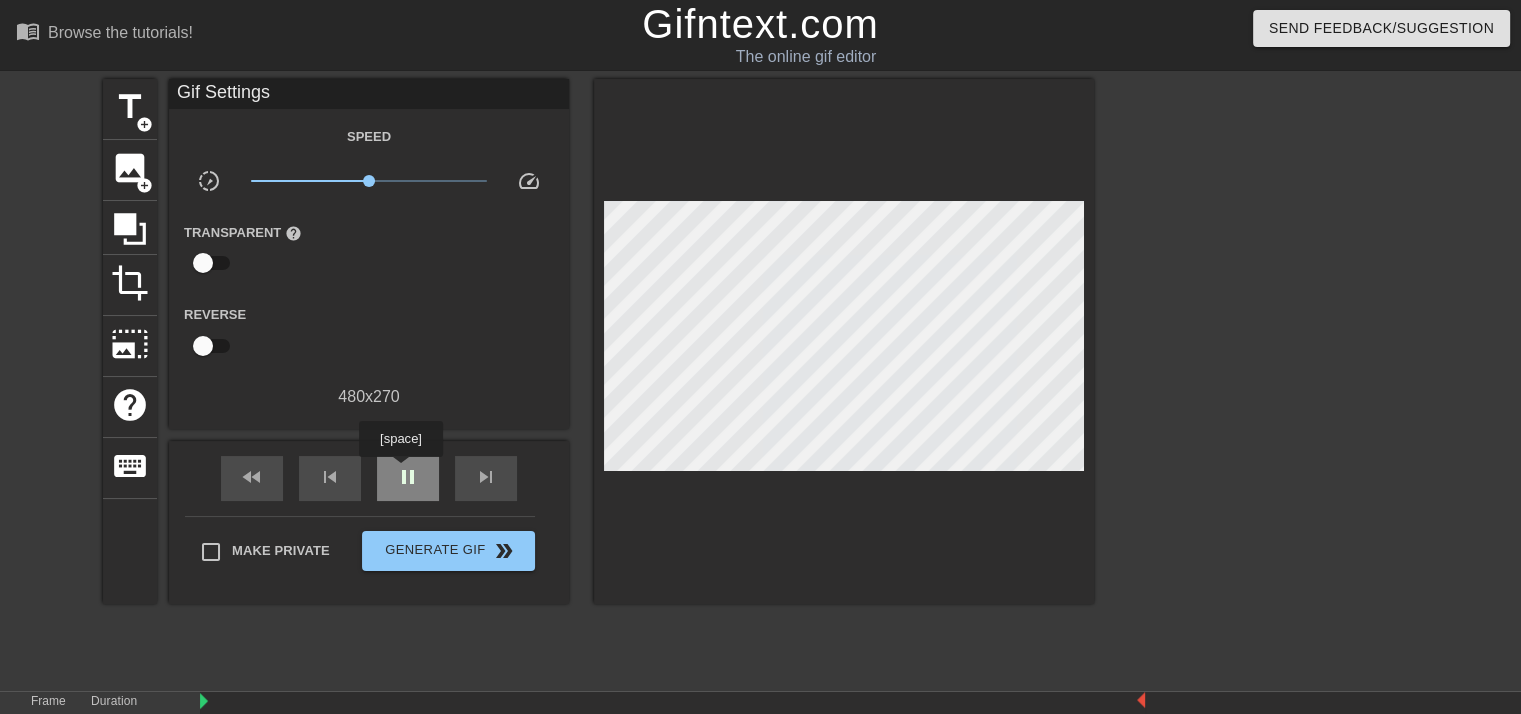 click on "pause" at bounding box center [408, 477] 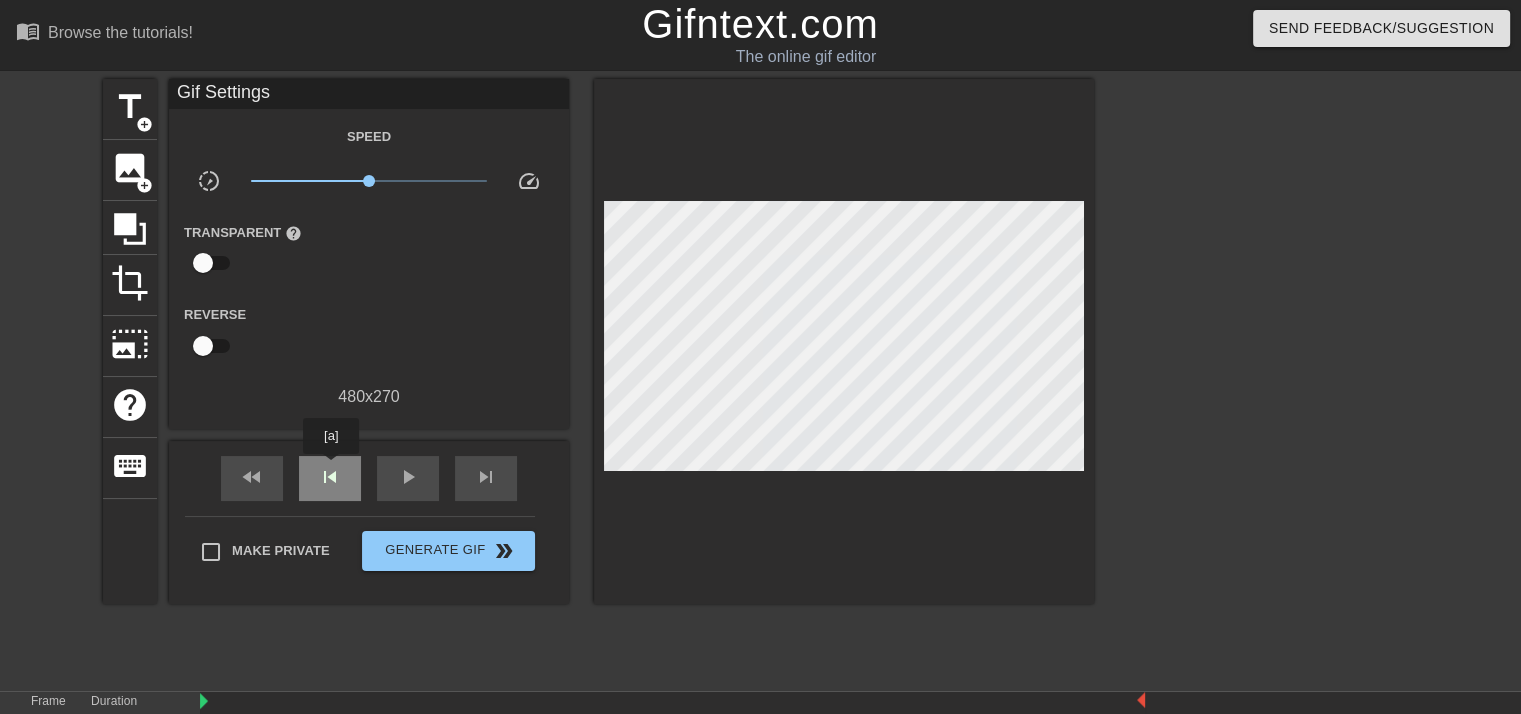 click on "skip_previous" at bounding box center (330, 478) 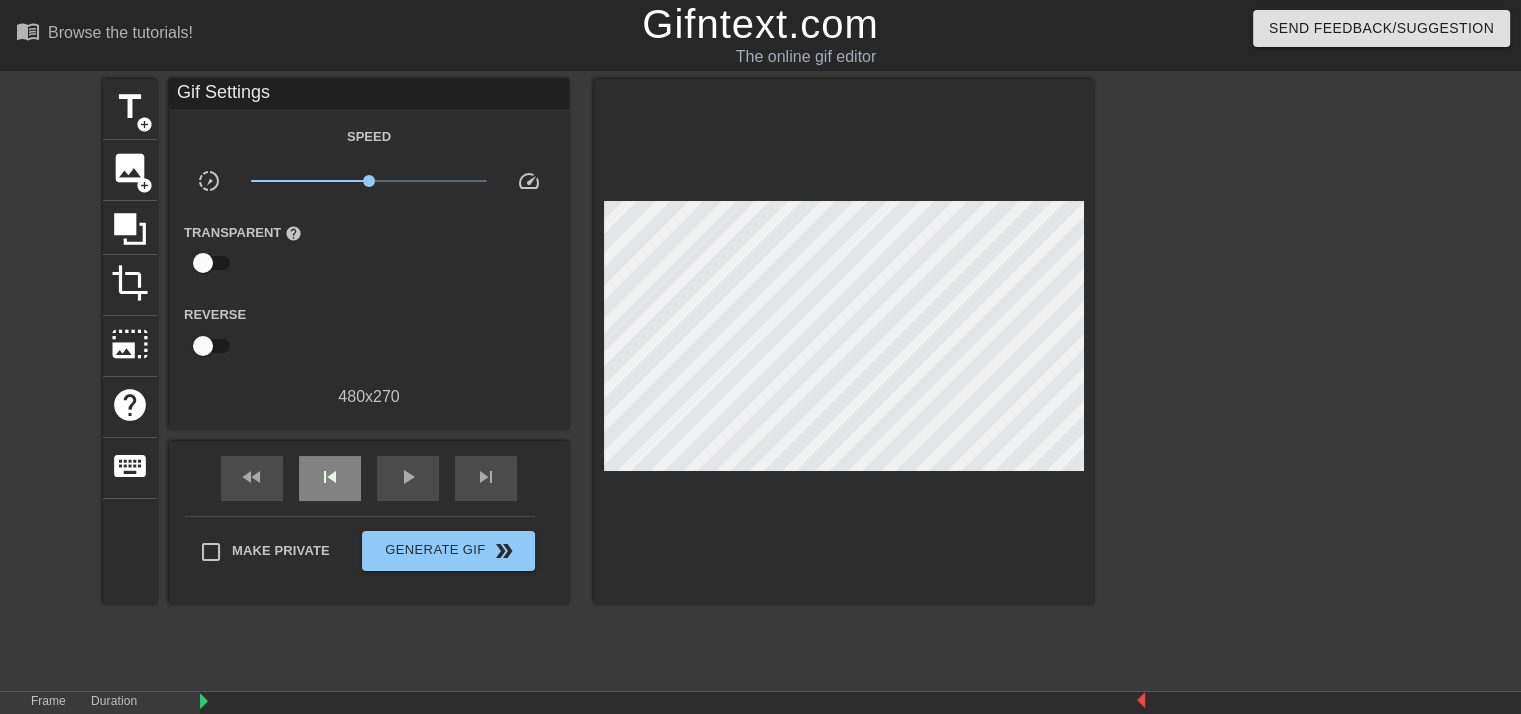 click on "fast_rewind skip_previous play_arrow skip_next" at bounding box center [369, 478] 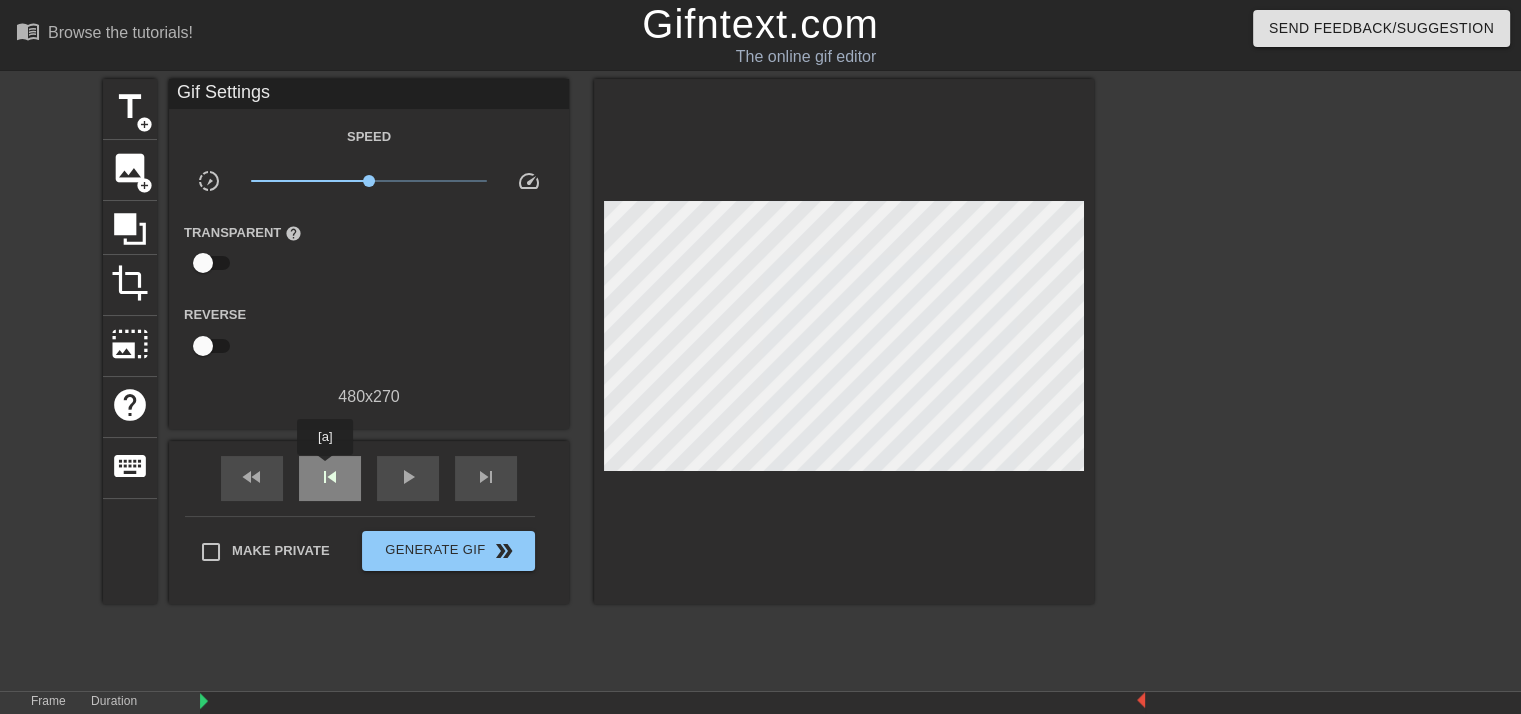 click on "skip_previous" at bounding box center [330, 477] 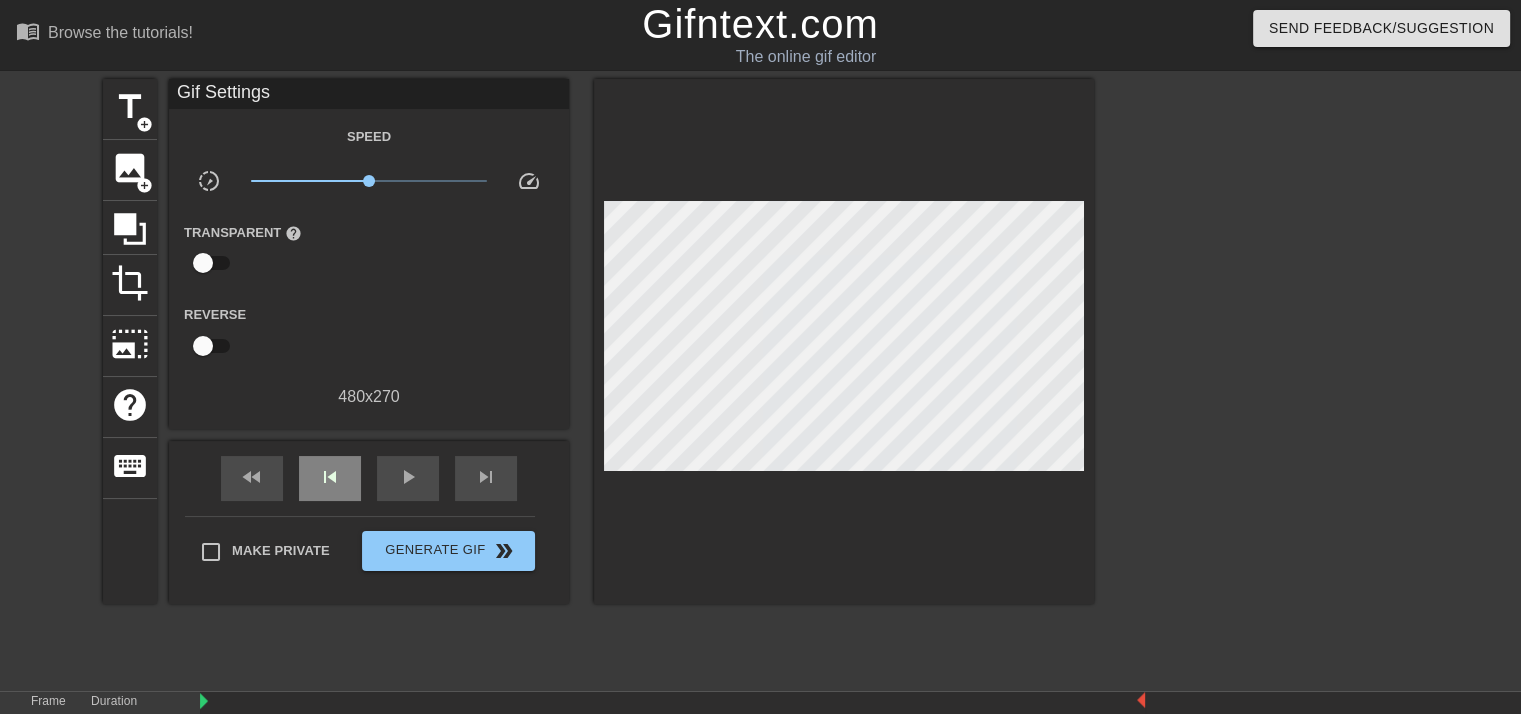 click on "fast_rewind skip_previous play_arrow skip_next" at bounding box center [369, 478] 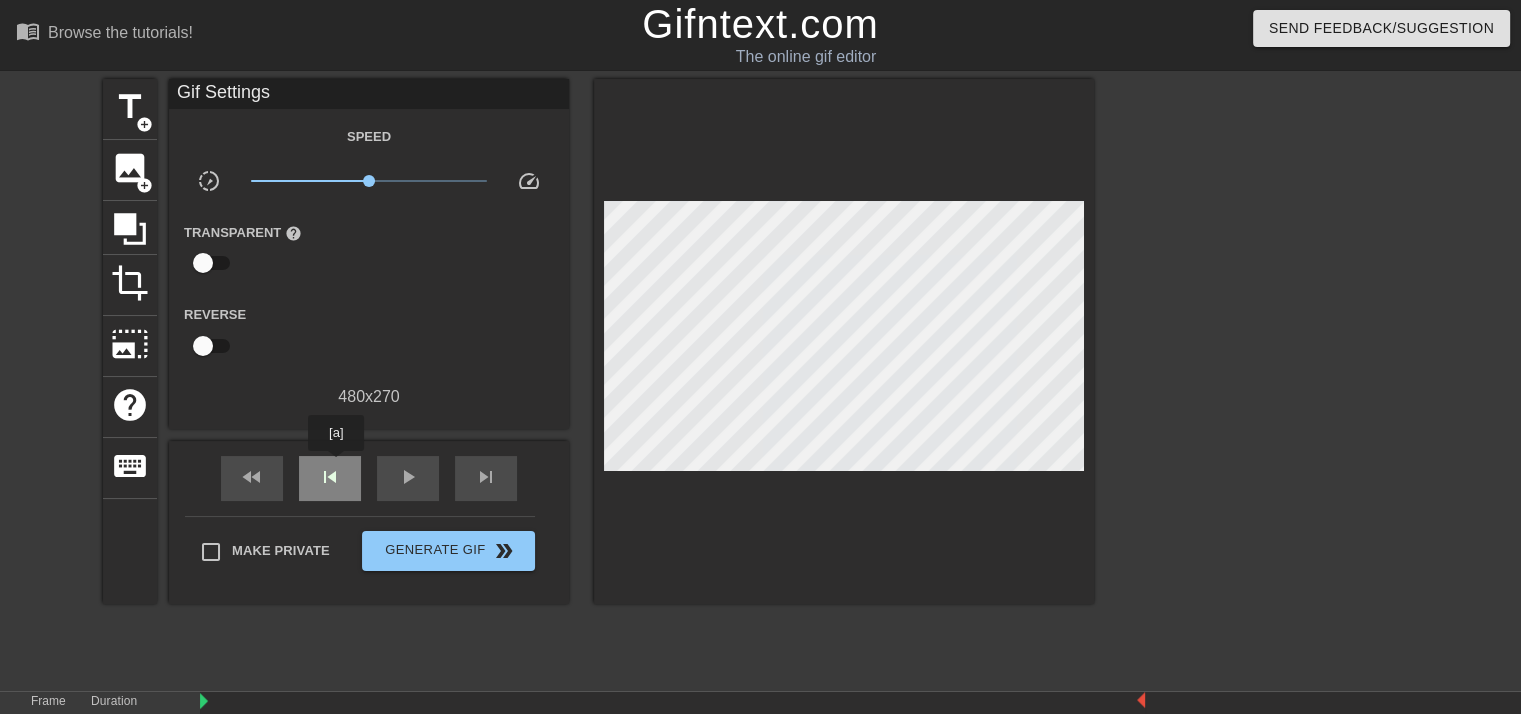 click on "skip_previous" at bounding box center [330, 477] 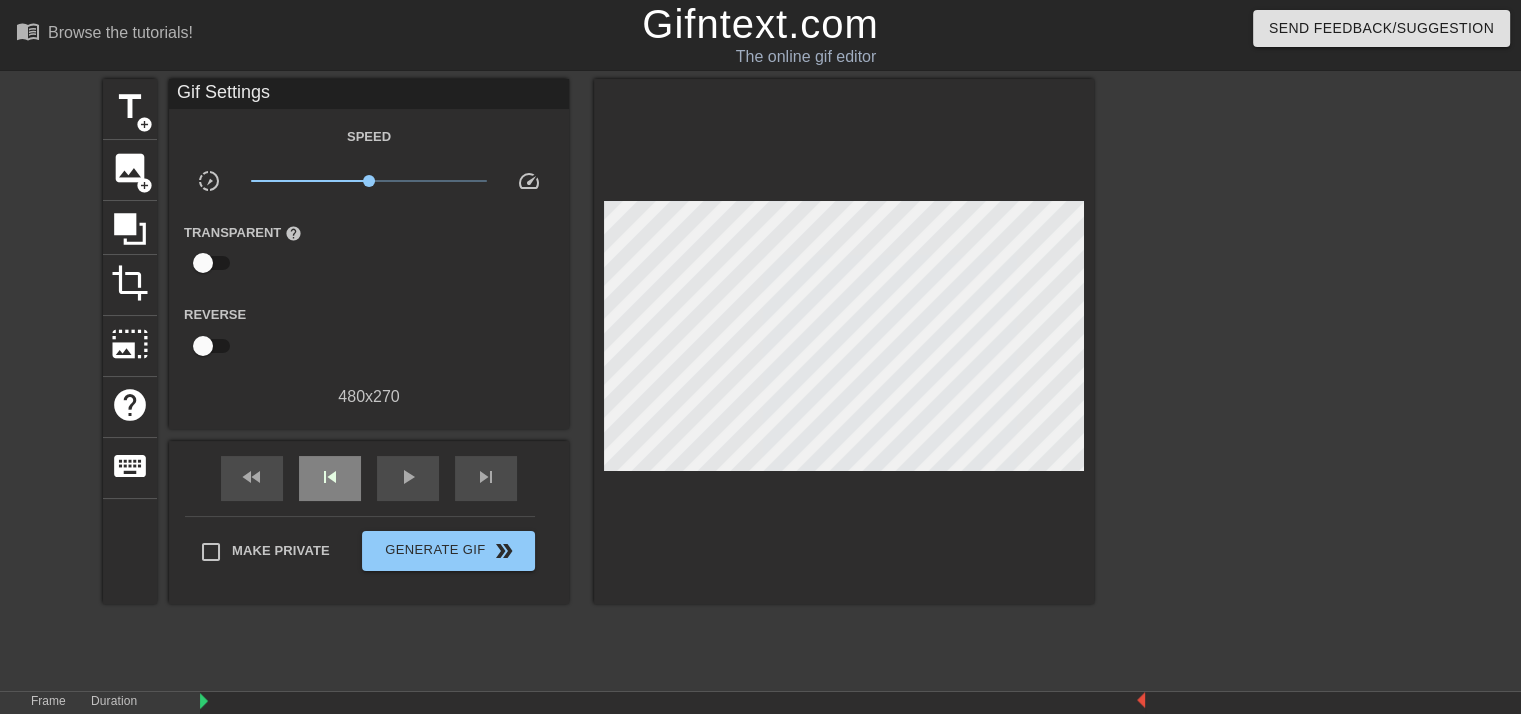click on "fast_rewind skip_previous play_arrow skip_next" at bounding box center [369, 478] 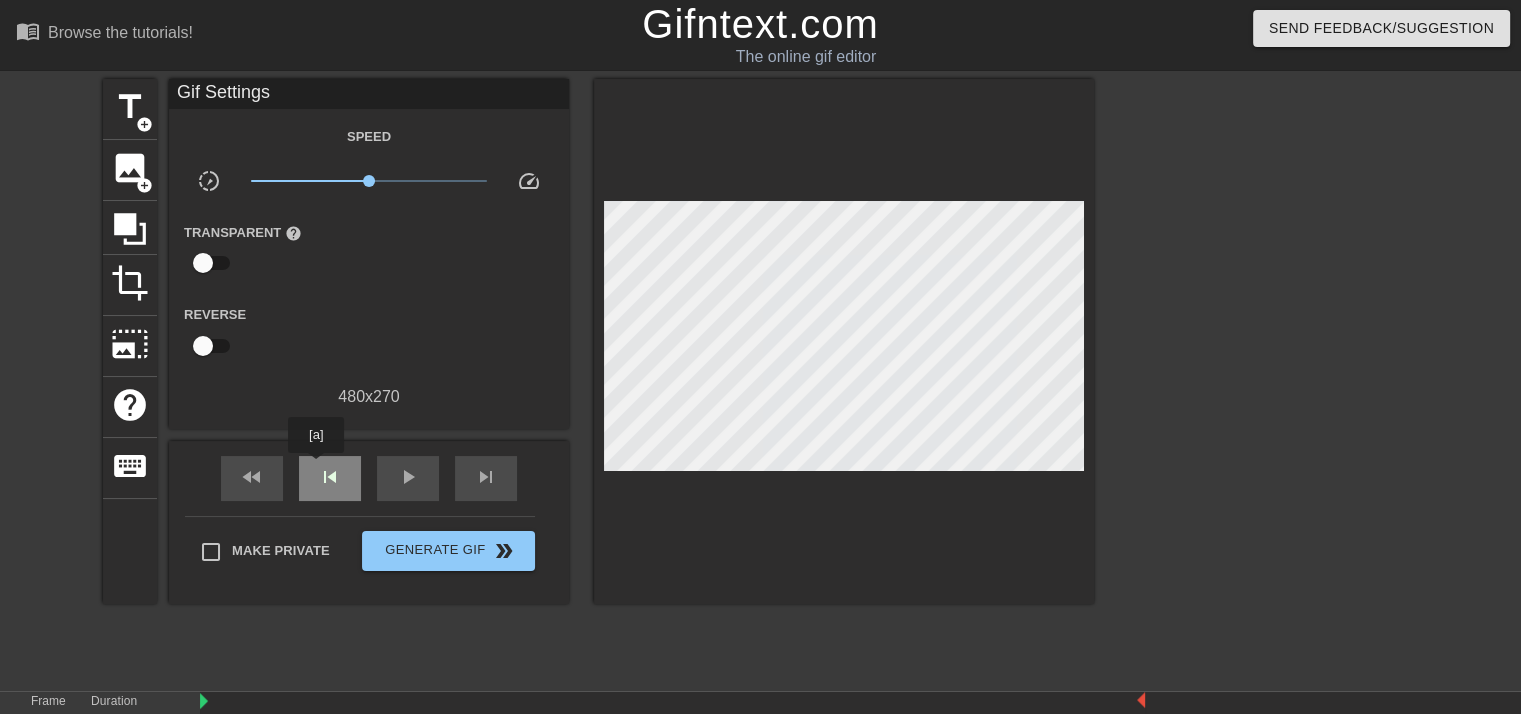 click on "skip_previous" at bounding box center (330, 478) 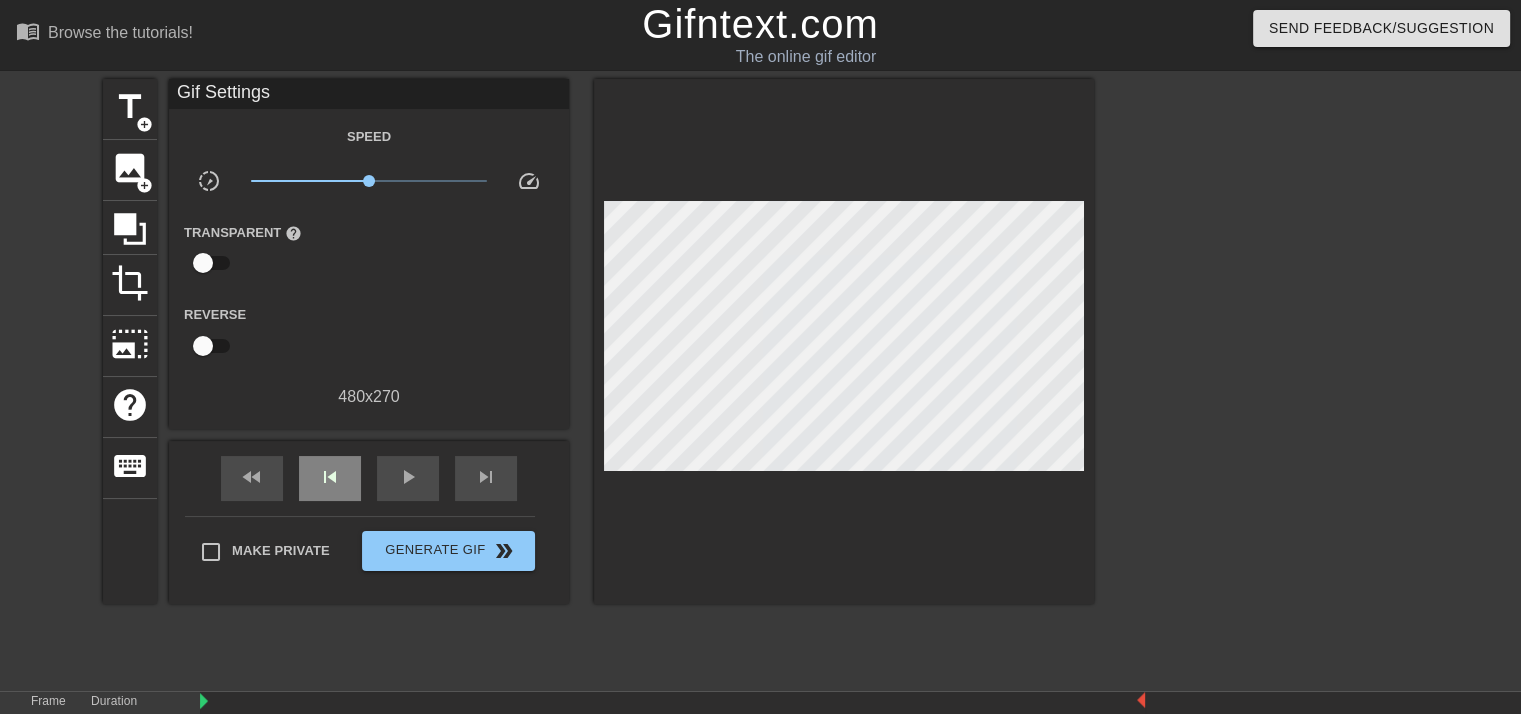 click on "fast_rewind skip_previous play_arrow skip_next" at bounding box center [369, 478] 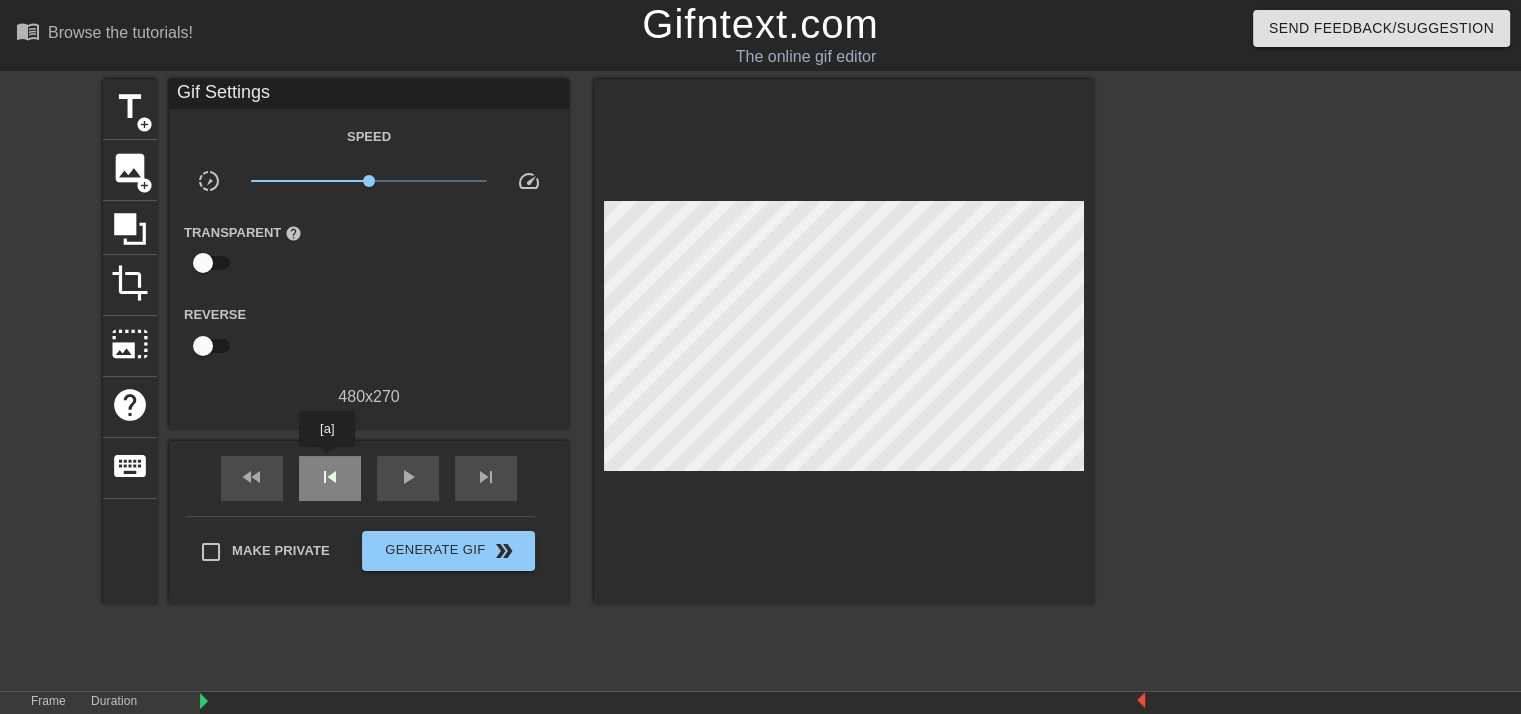 click on "skip_previous" at bounding box center (330, 478) 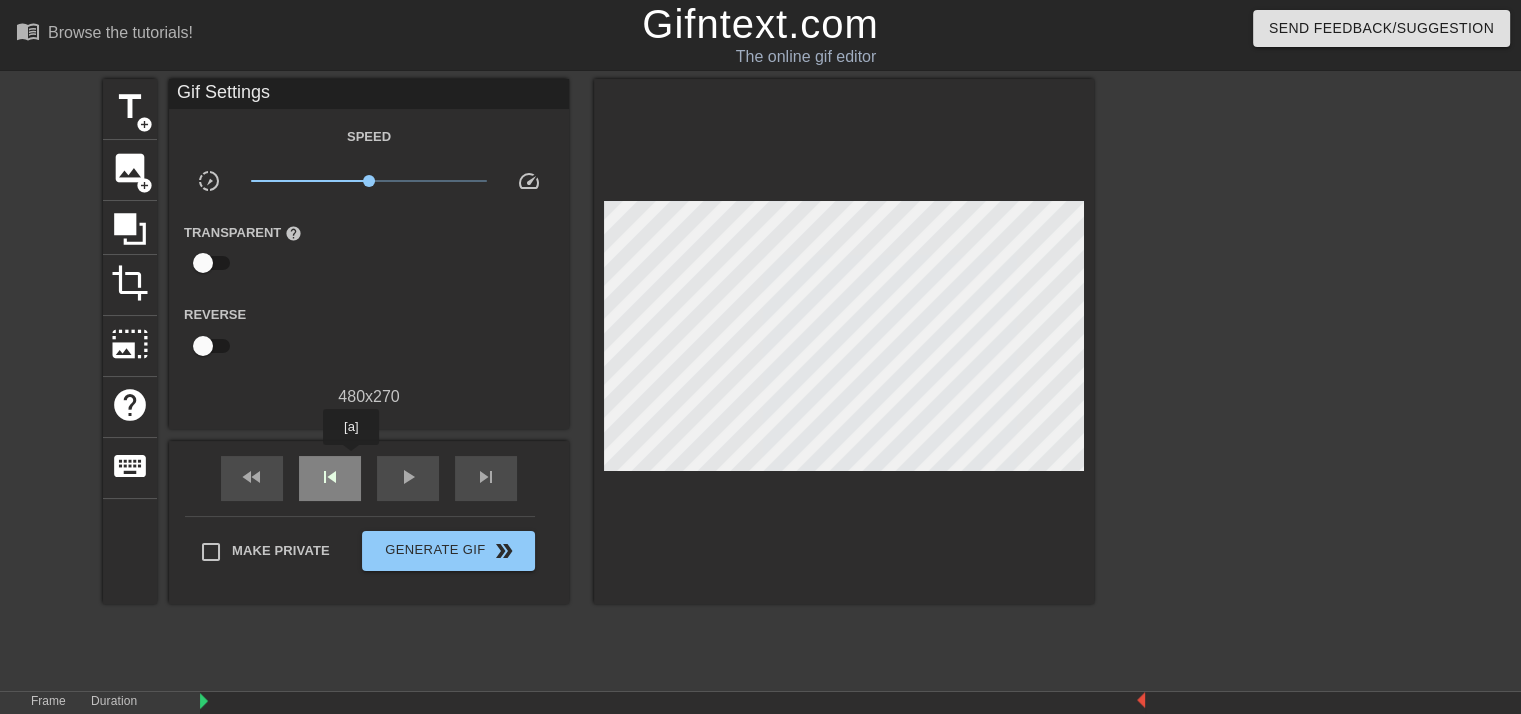 click on "skip_previous" at bounding box center [330, 478] 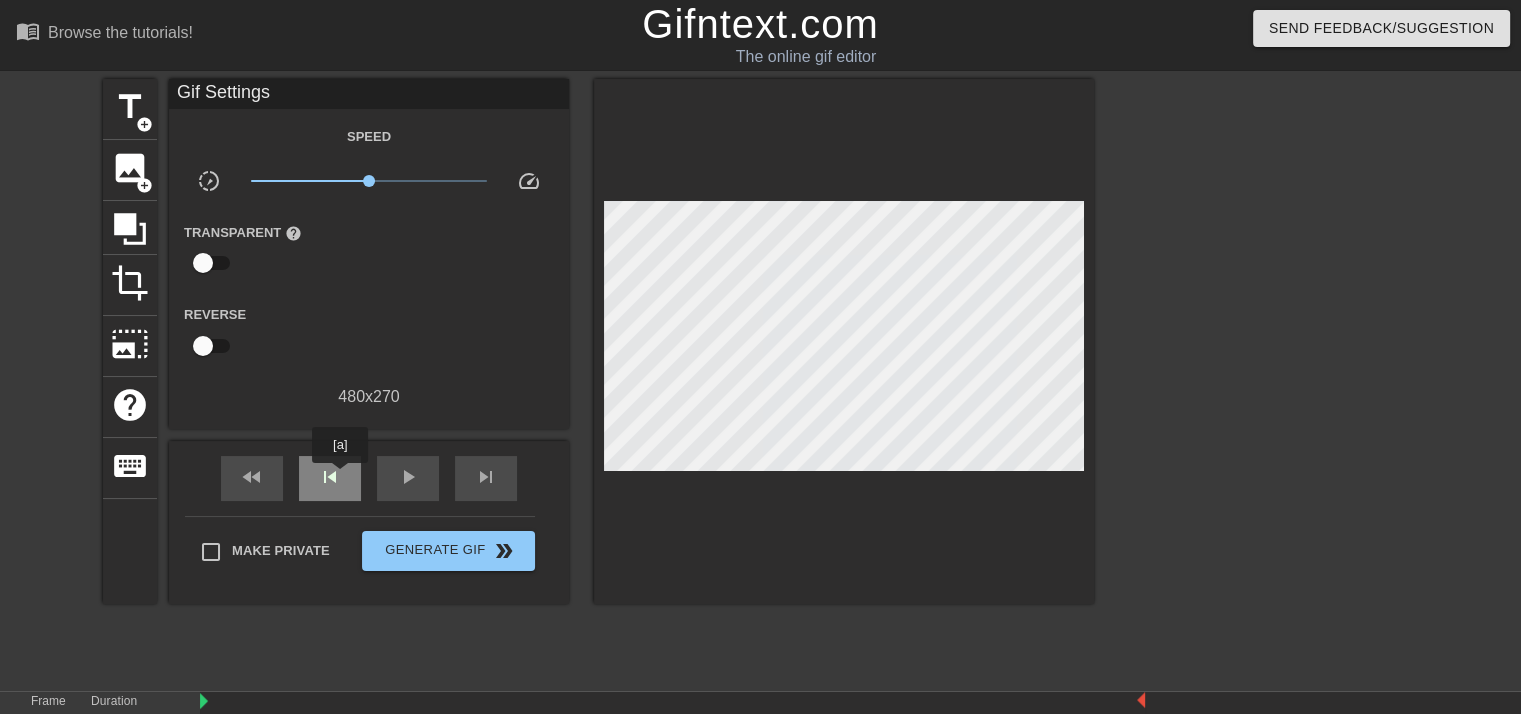 click on "skip_previous" at bounding box center (330, 477) 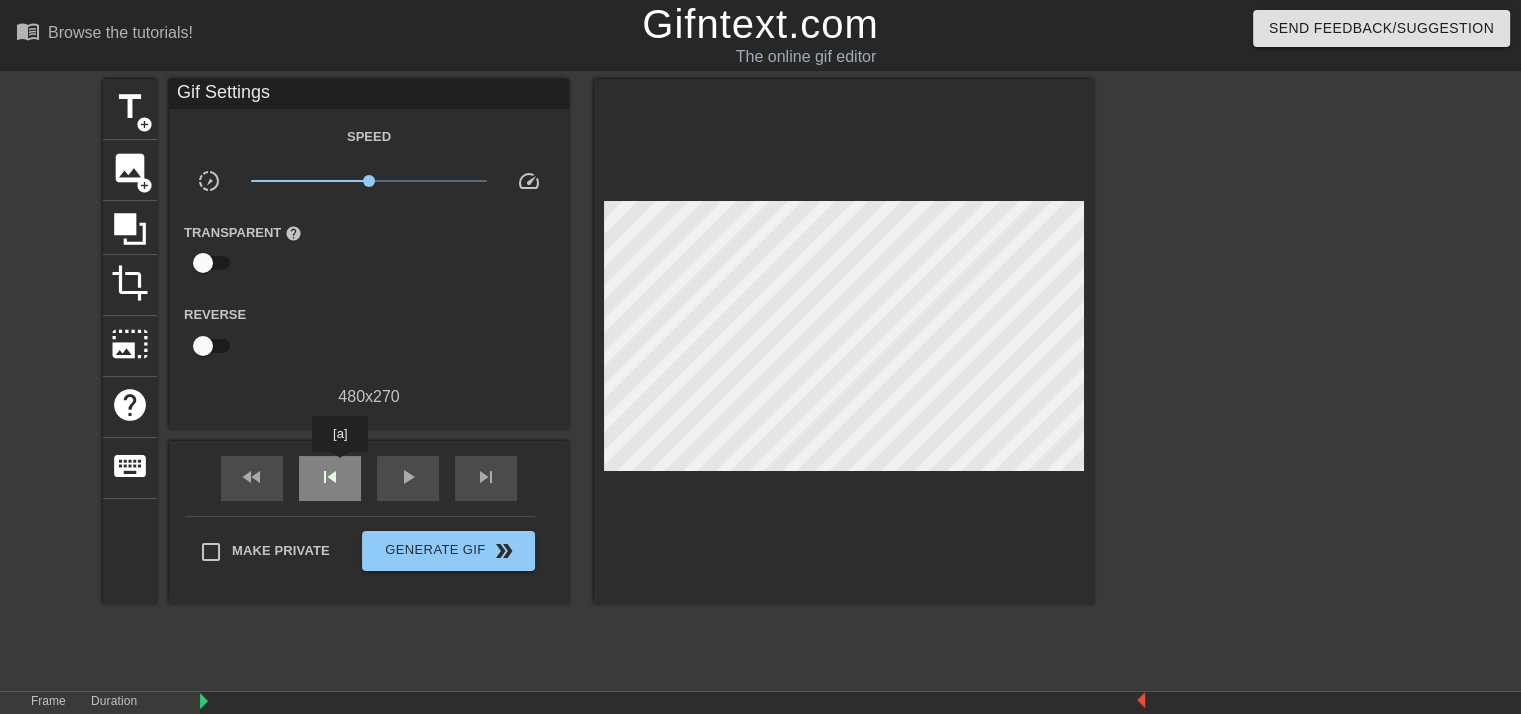 click on "skip_previous" at bounding box center [330, 477] 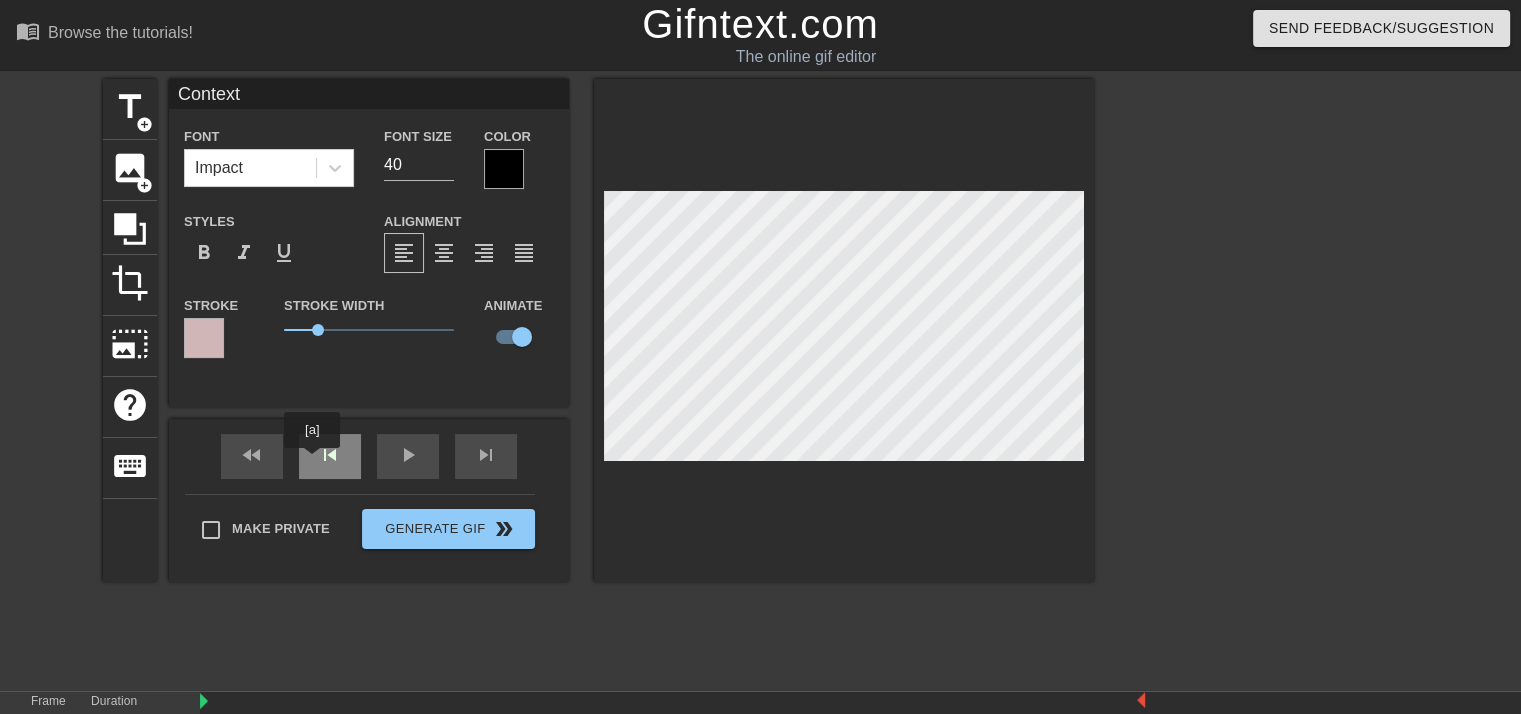 click on "skip_previous" at bounding box center (330, 456) 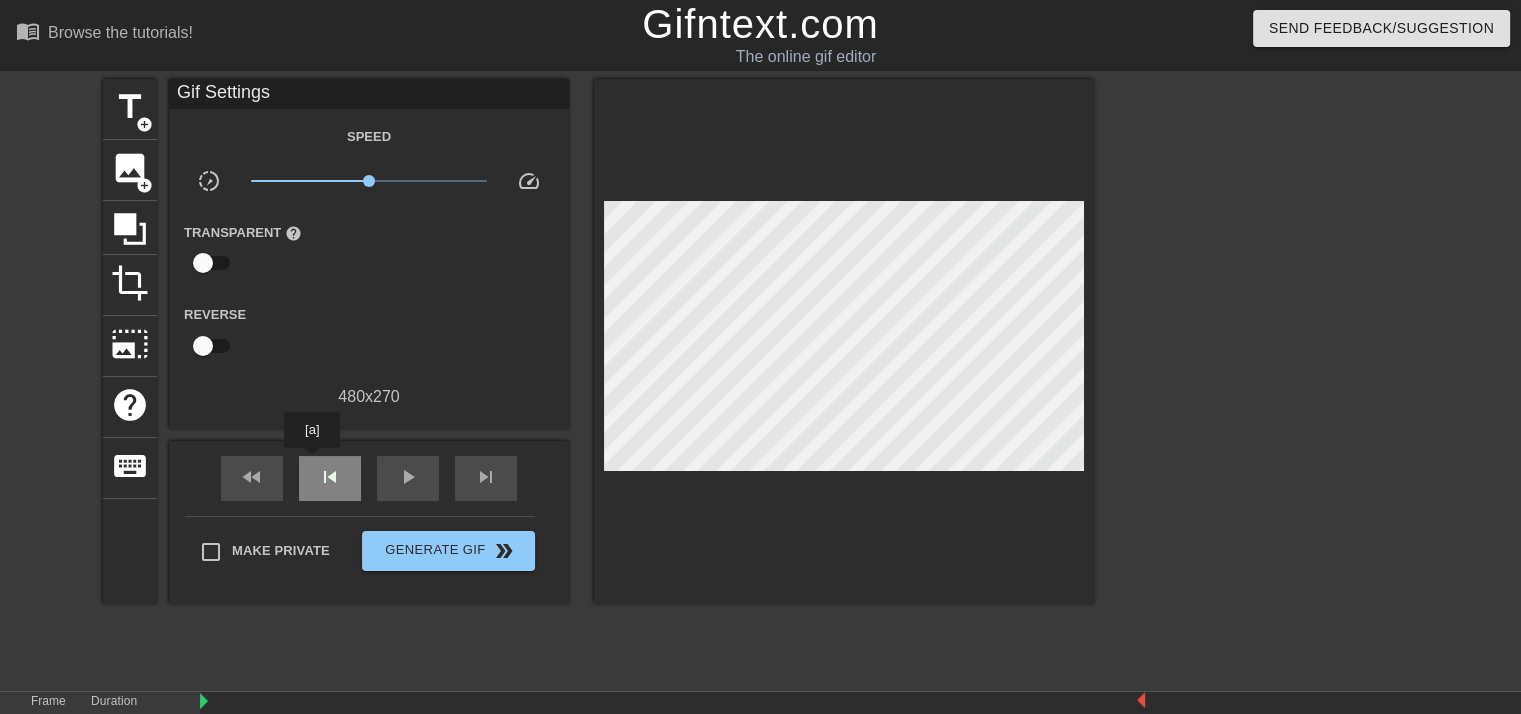 click on "skip_previous" at bounding box center [330, 478] 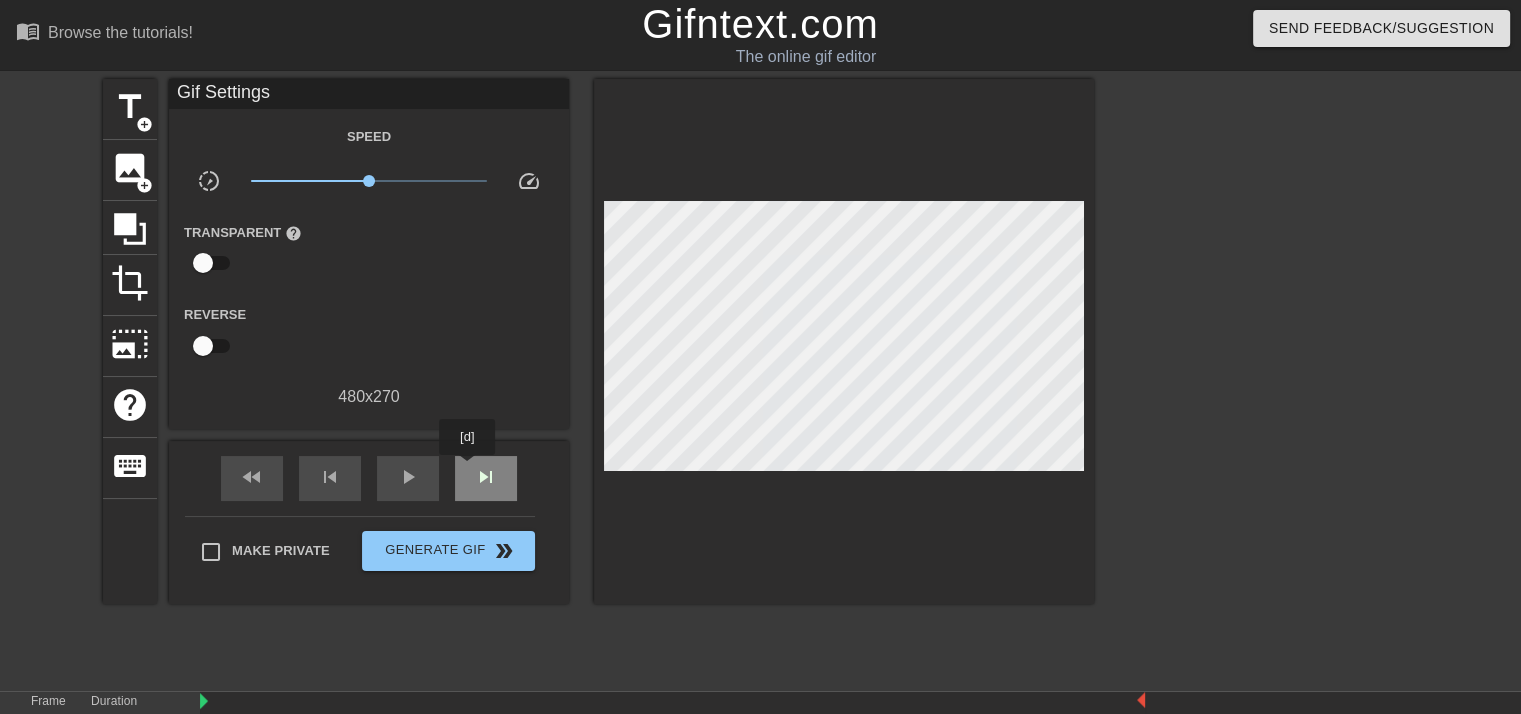 click on "skip_next" at bounding box center [486, 478] 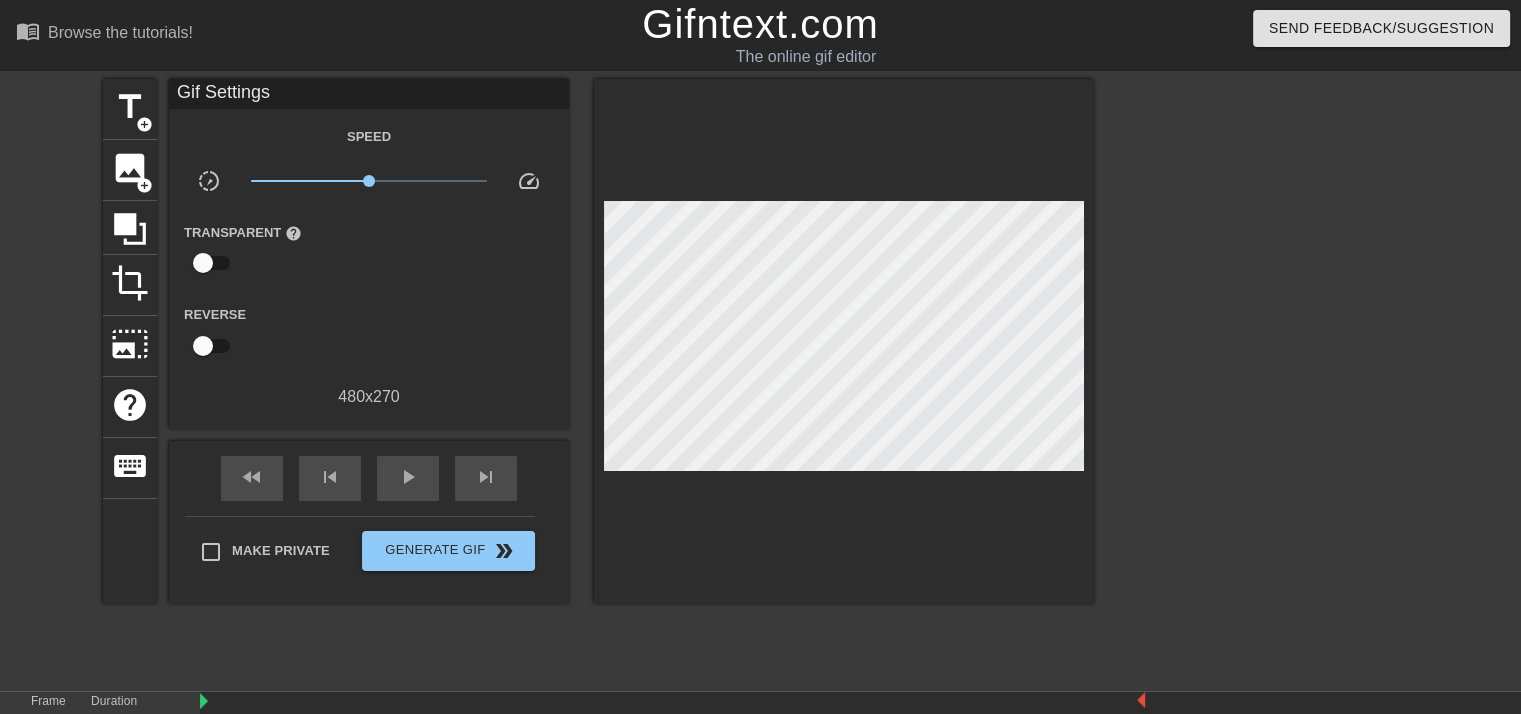type on "70" 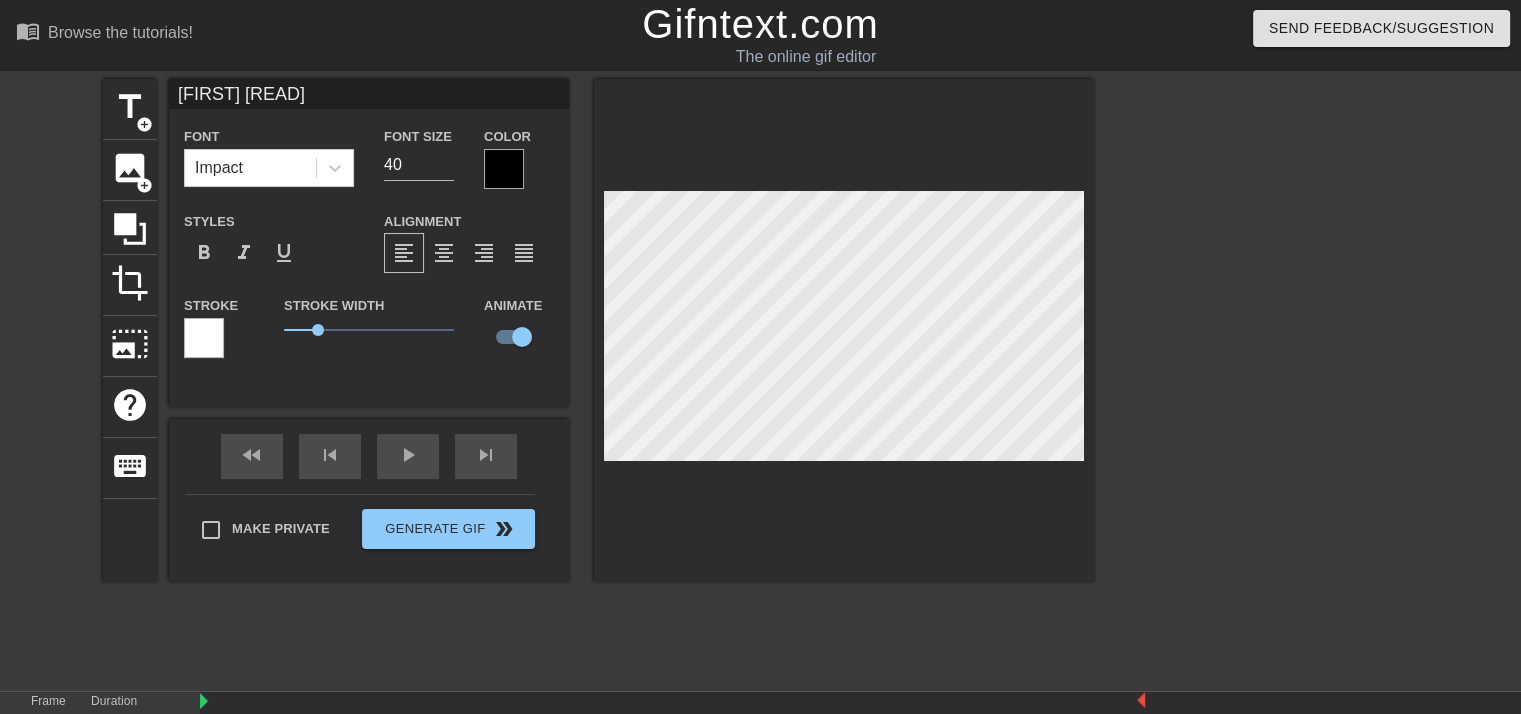 type on "Context" 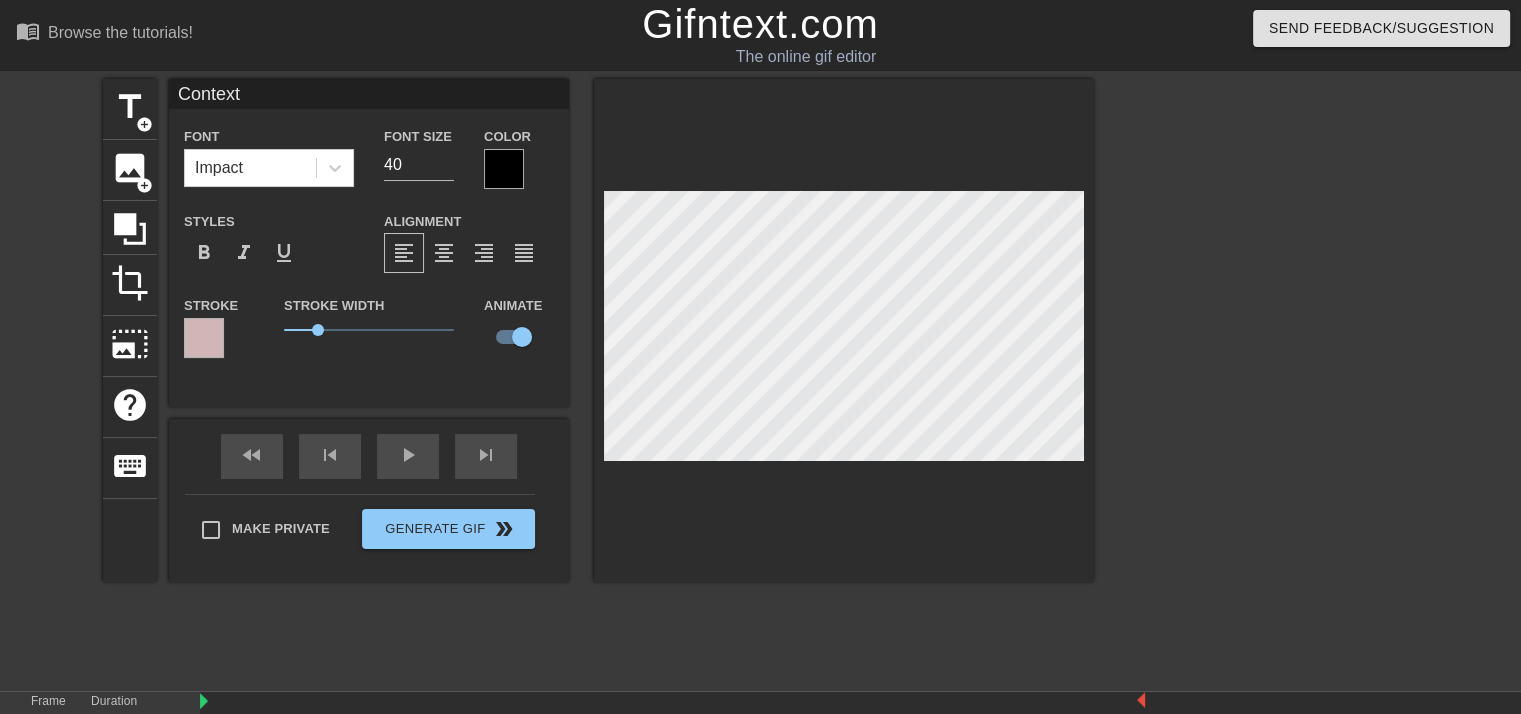 type on "60" 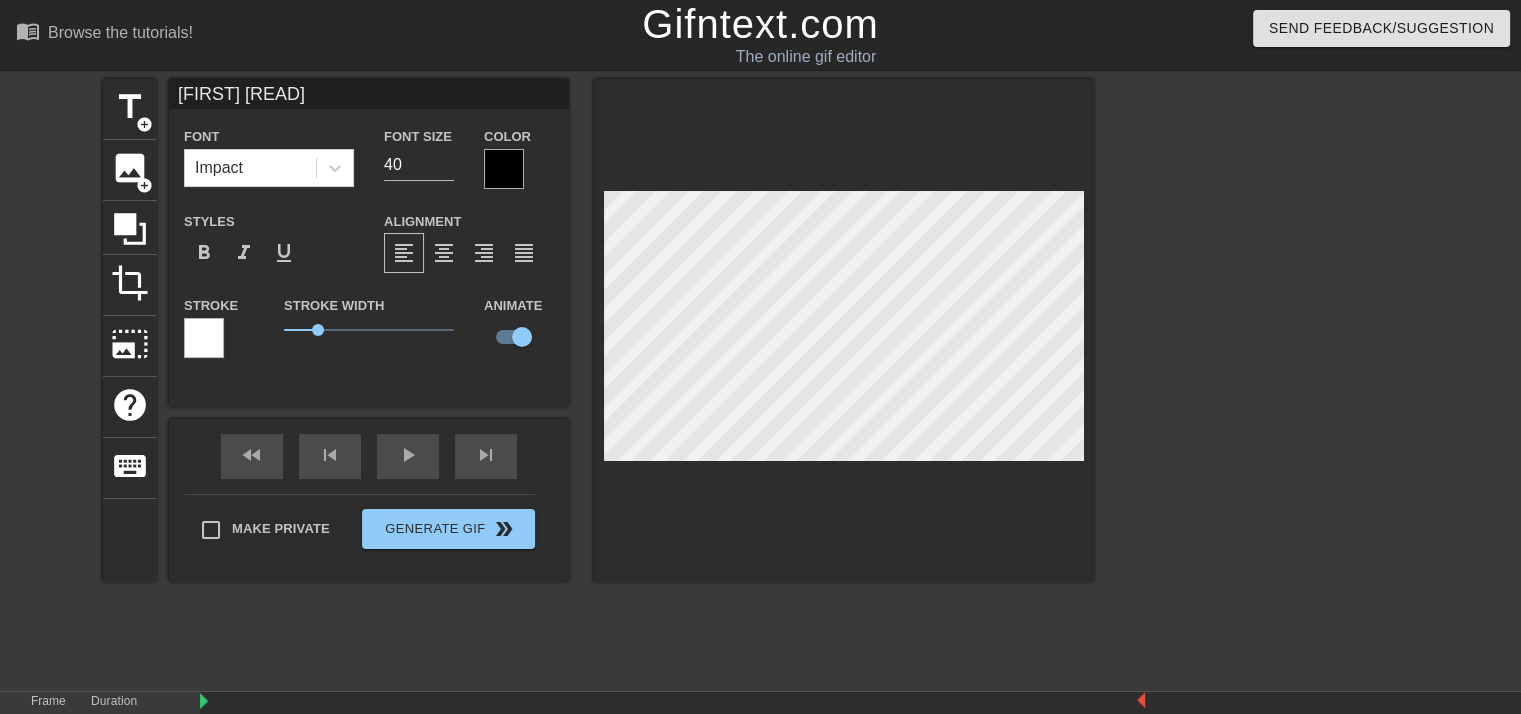 type on "60" 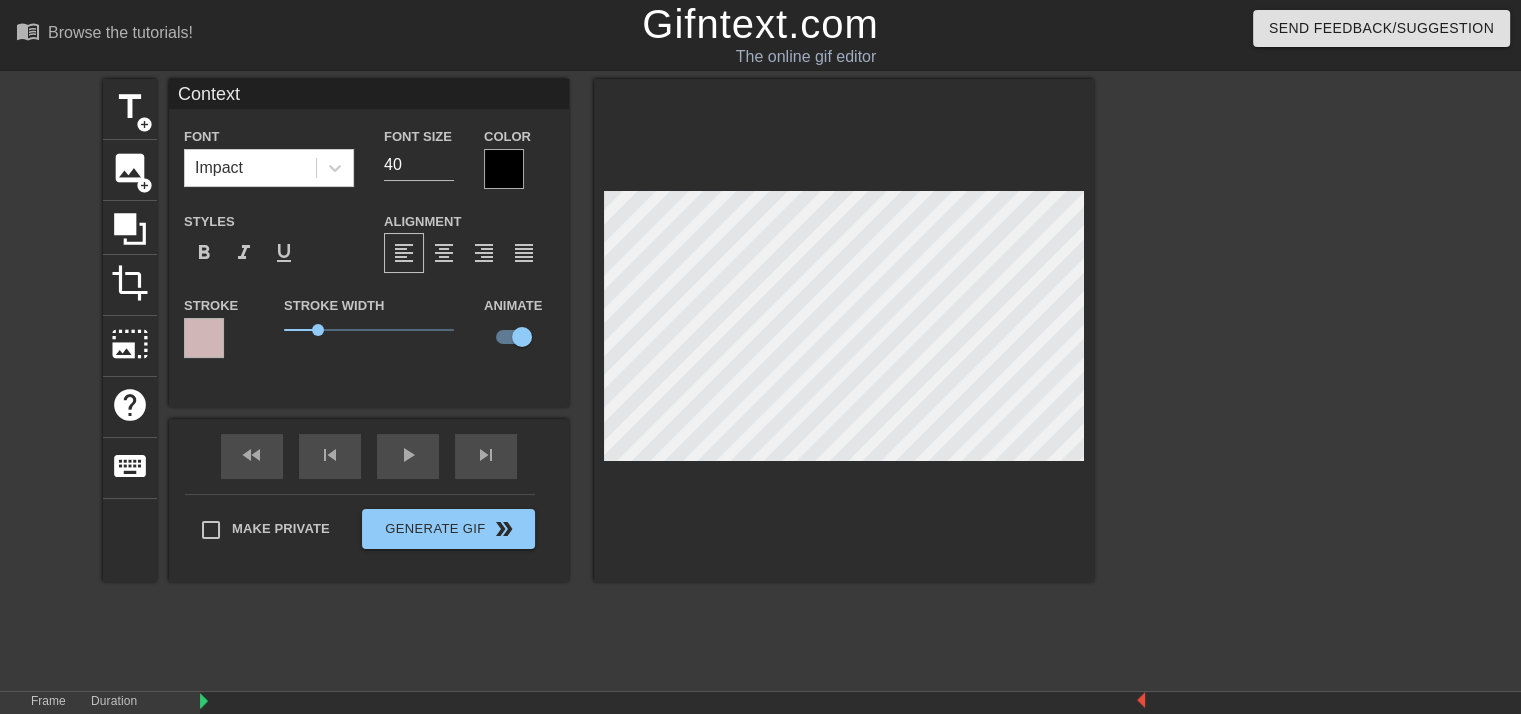 type on "70" 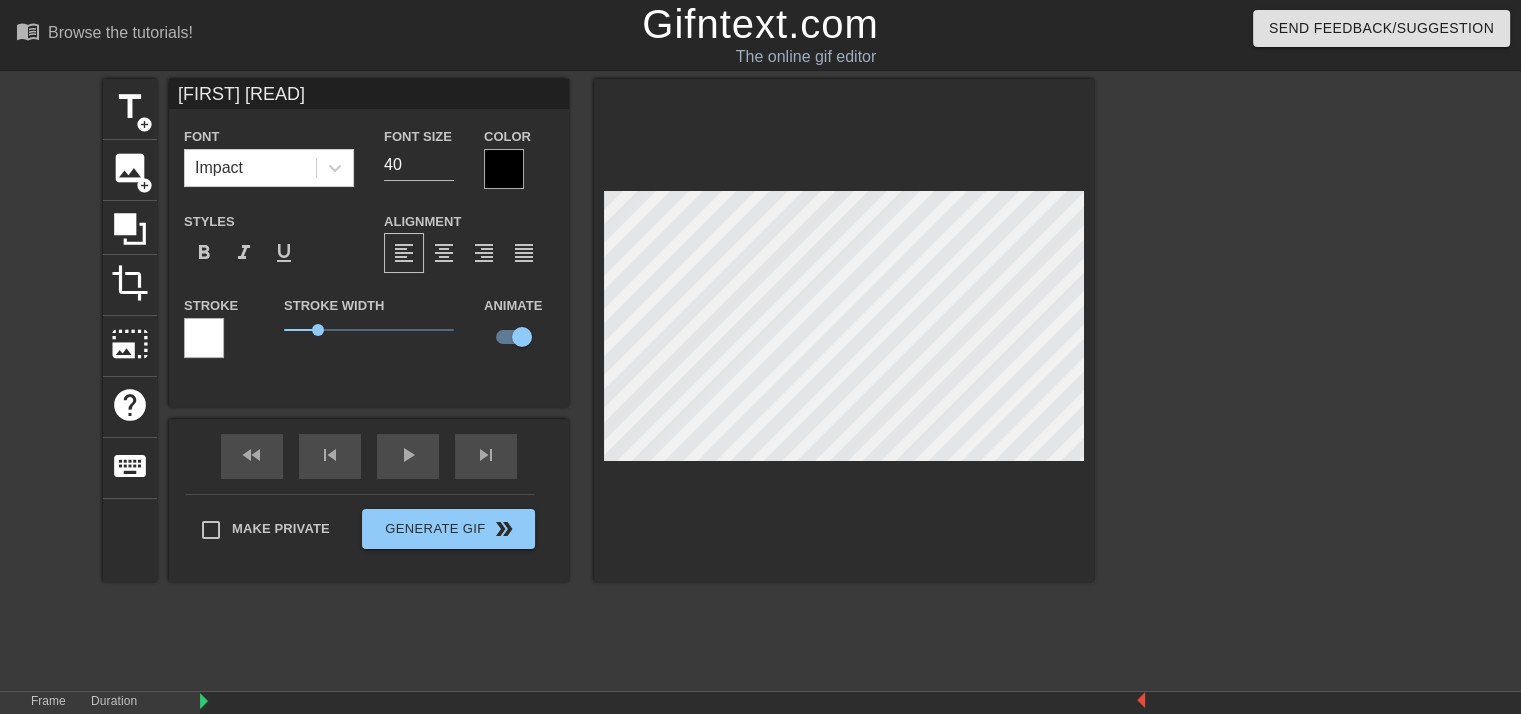 scroll, scrollTop: 2, scrollLeft: 4, axis: both 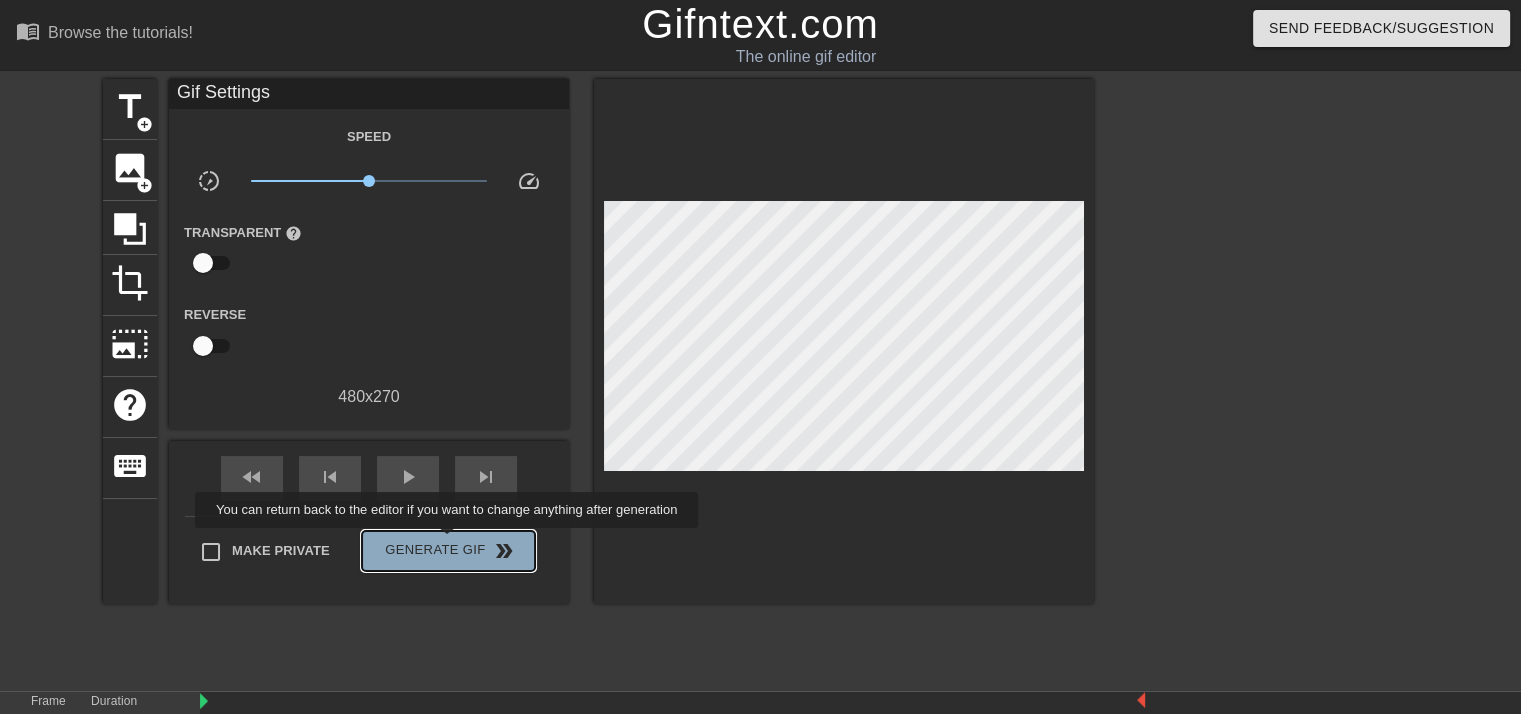 click on "Generate Gif double_arrow" at bounding box center (448, 551) 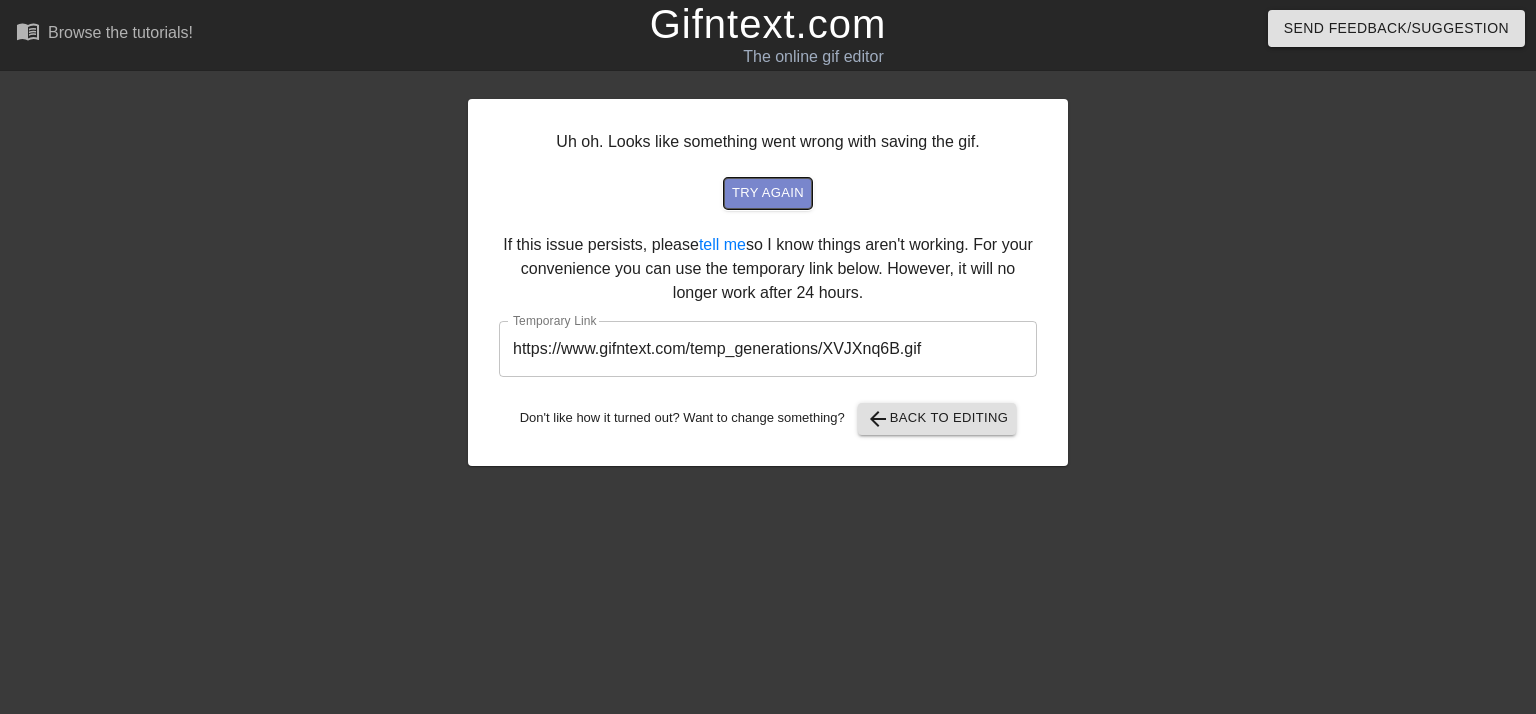 click on "try again" at bounding box center (768, 193) 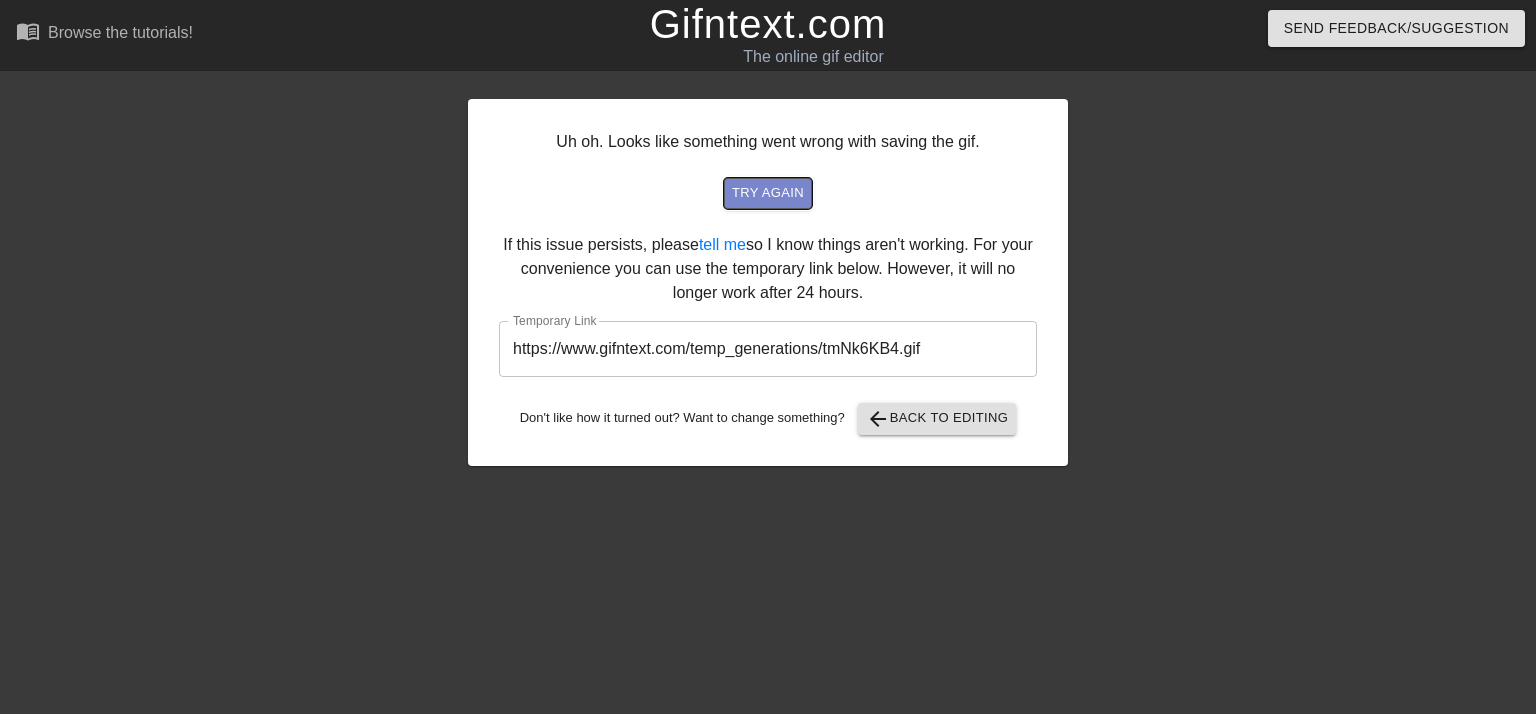 click on "try again" at bounding box center (768, 193) 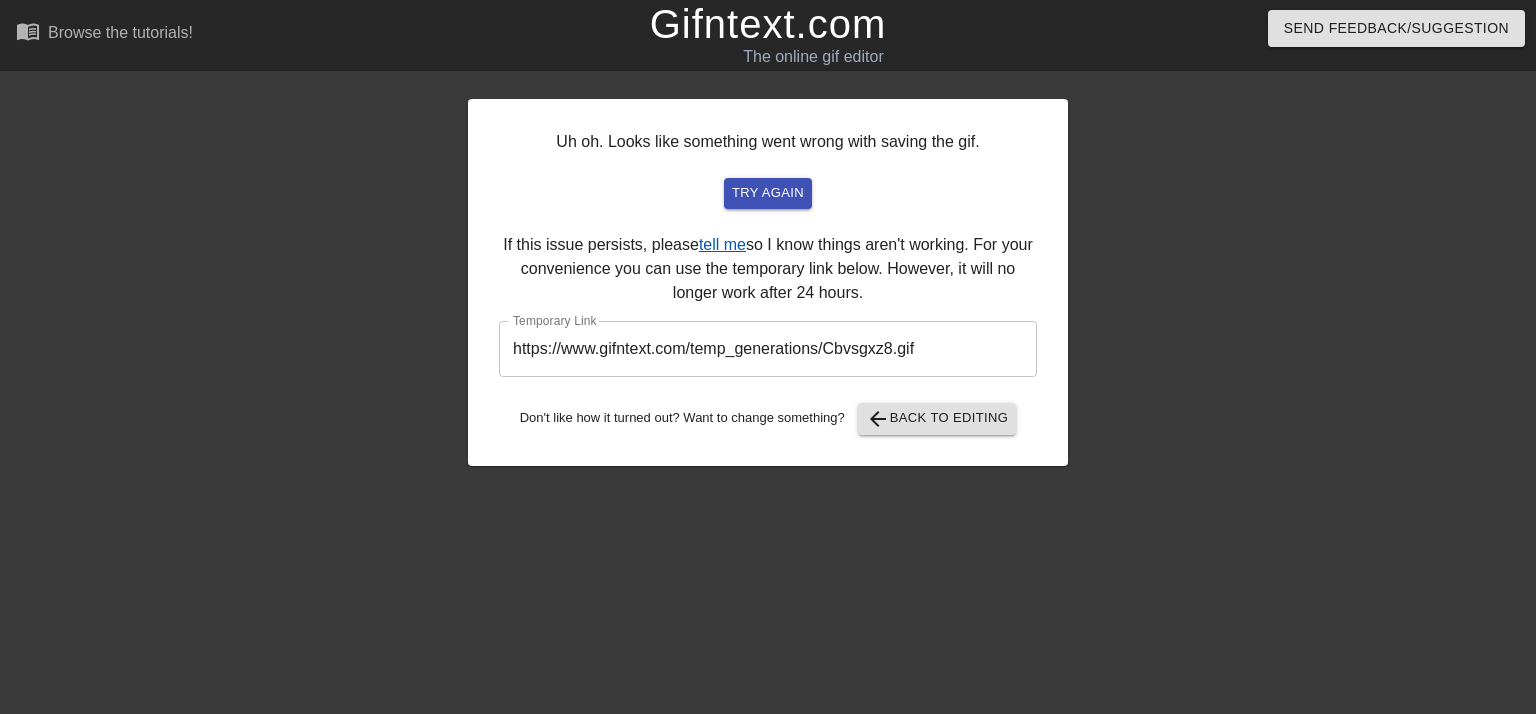 click on "tell me" at bounding box center (722, 244) 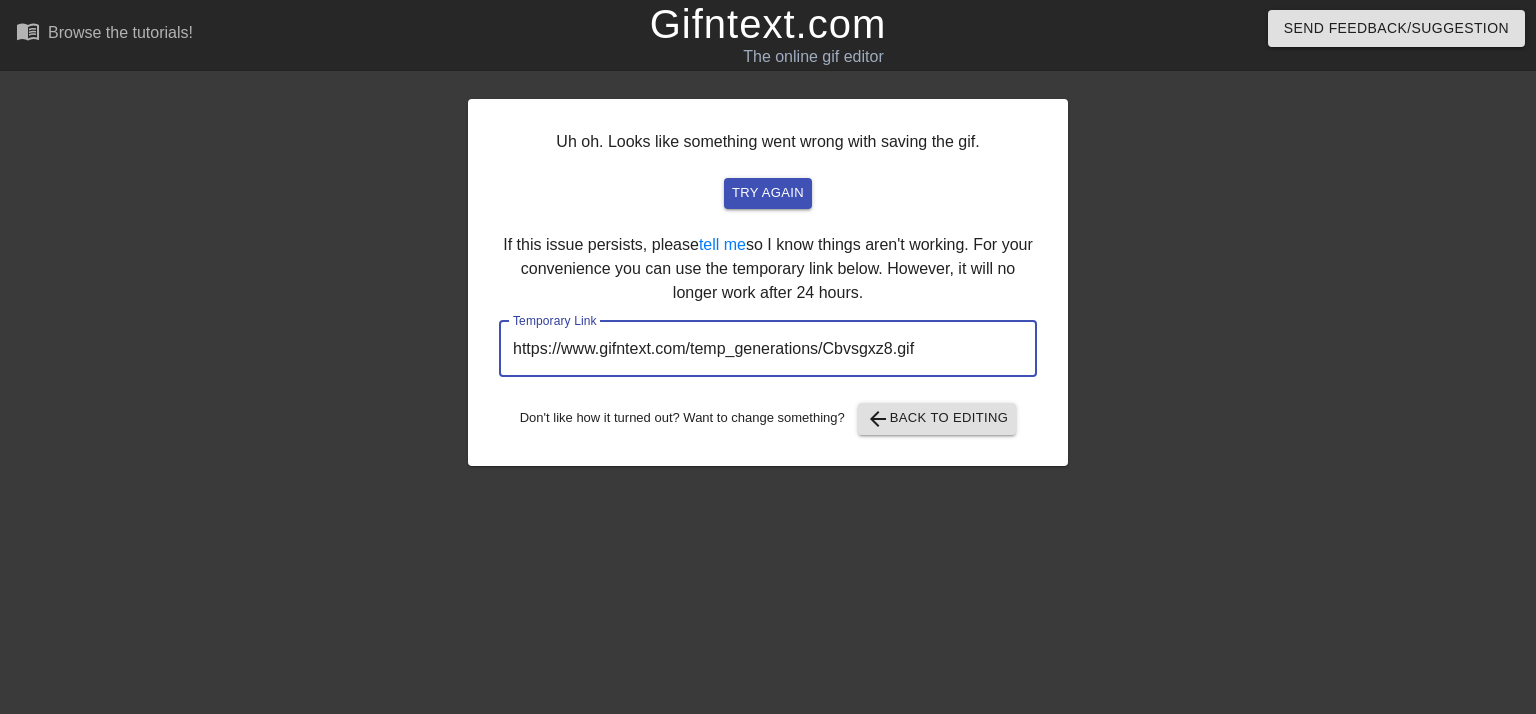 drag, startPoint x: 926, startPoint y: 344, endPoint x: 461, endPoint y: 352, distance: 465.06882 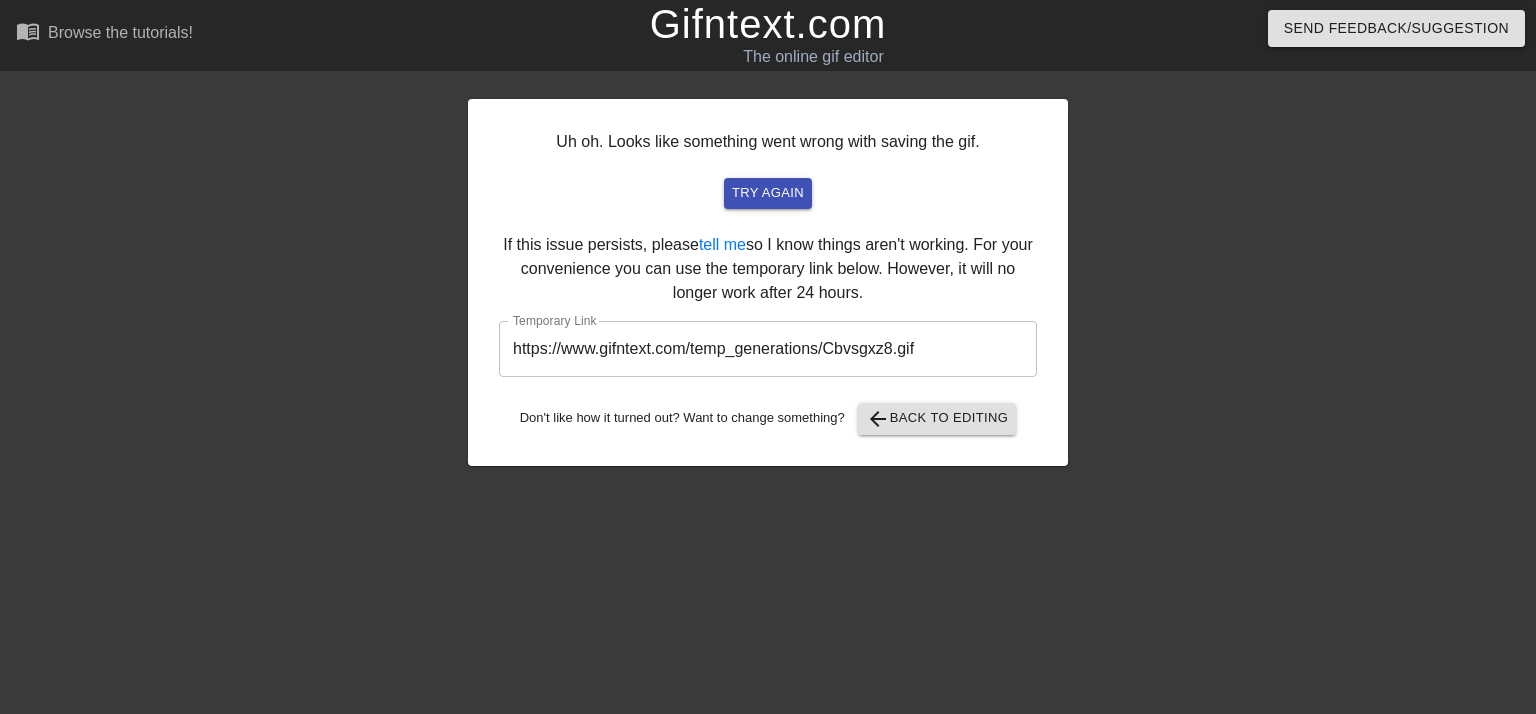 click at bounding box center (294, 379) 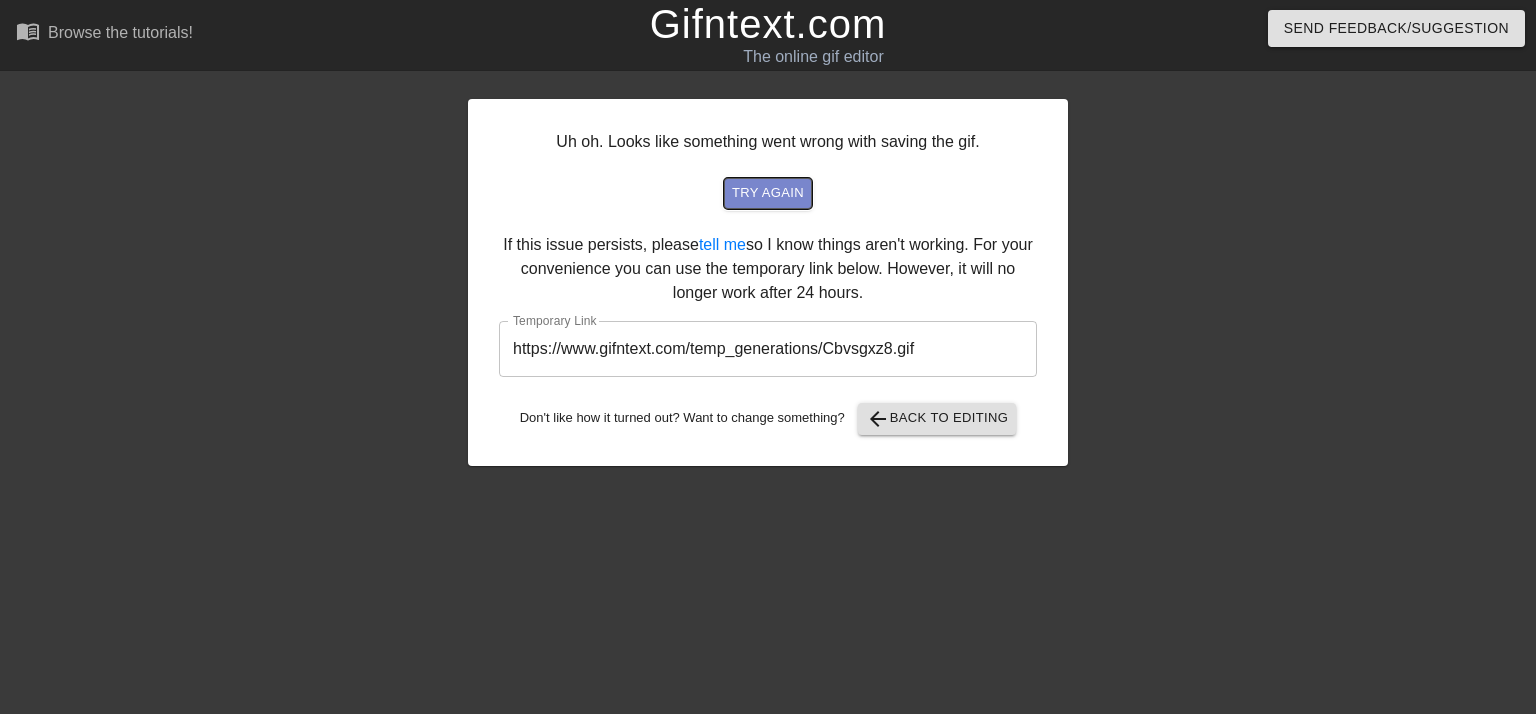 click on "try again" at bounding box center (768, 193) 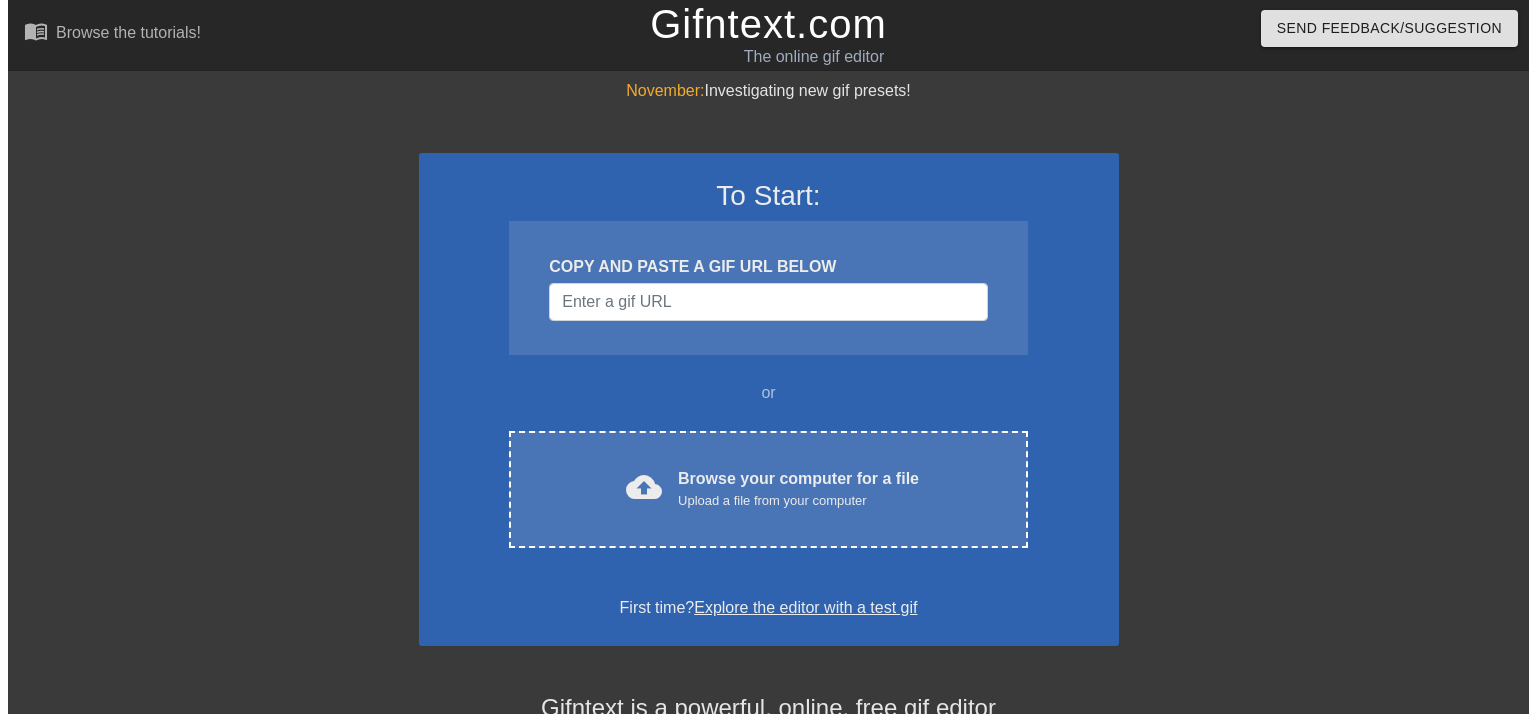 scroll, scrollTop: 0, scrollLeft: 0, axis: both 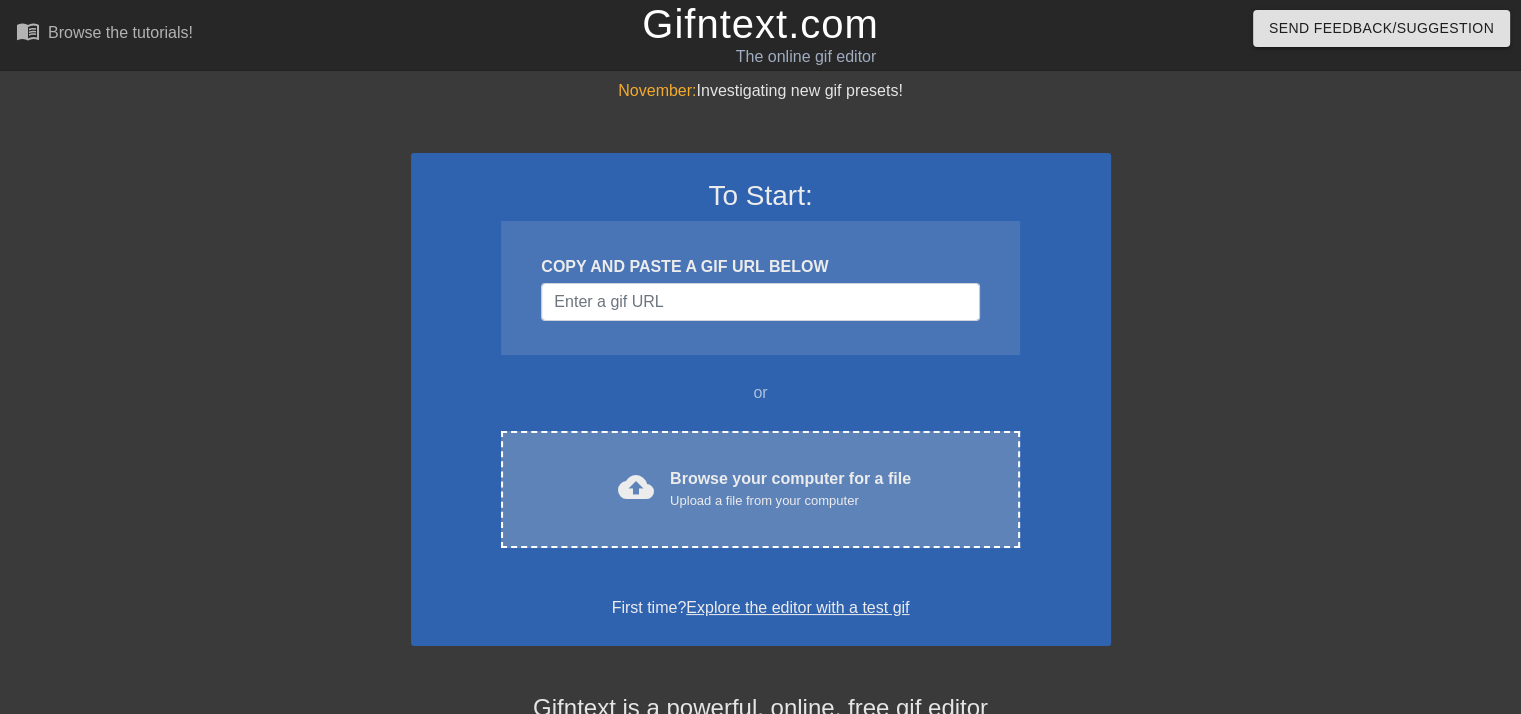 click on "cloud_upload Browse your computer for a file Upload a file from your computer Choose files" at bounding box center [760, 489] 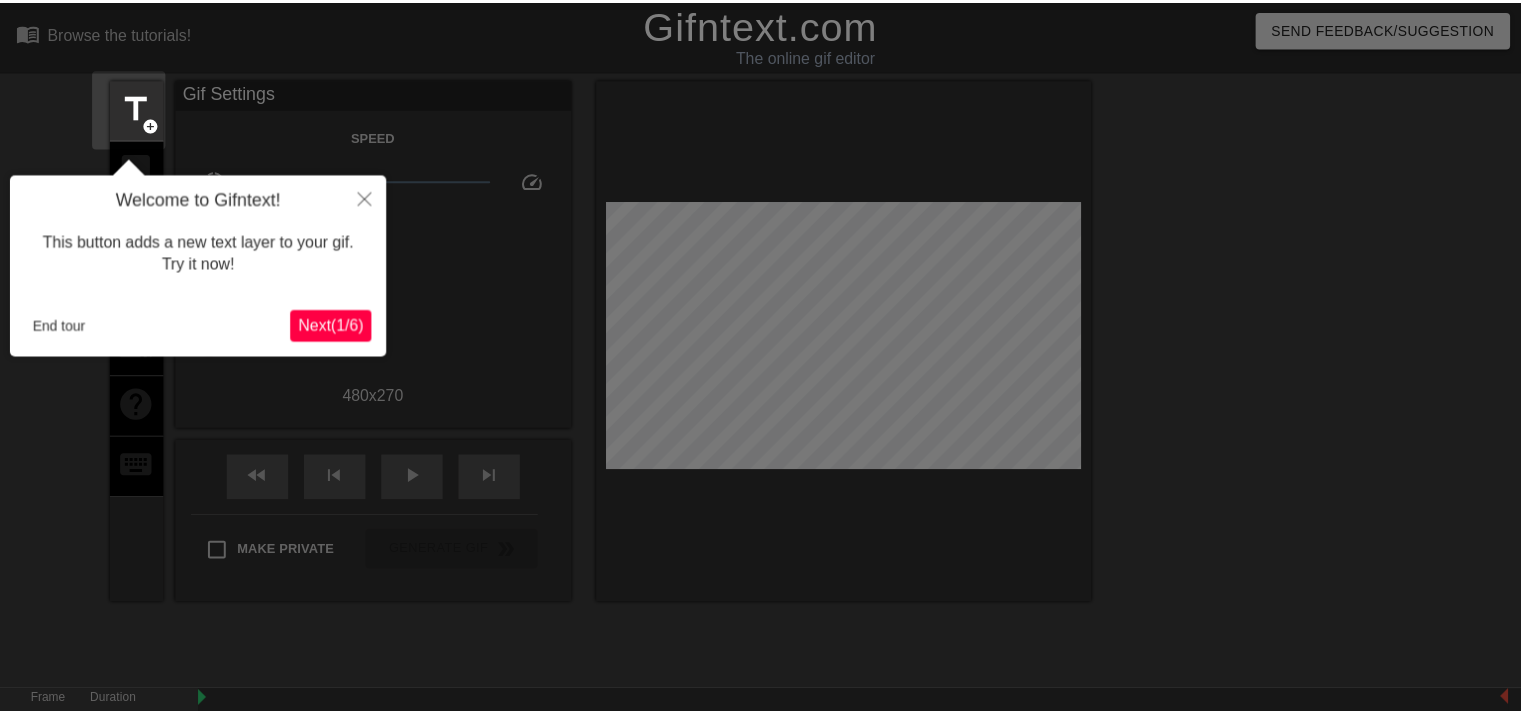scroll, scrollTop: 48, scrollLeft: 0, axis: vertical 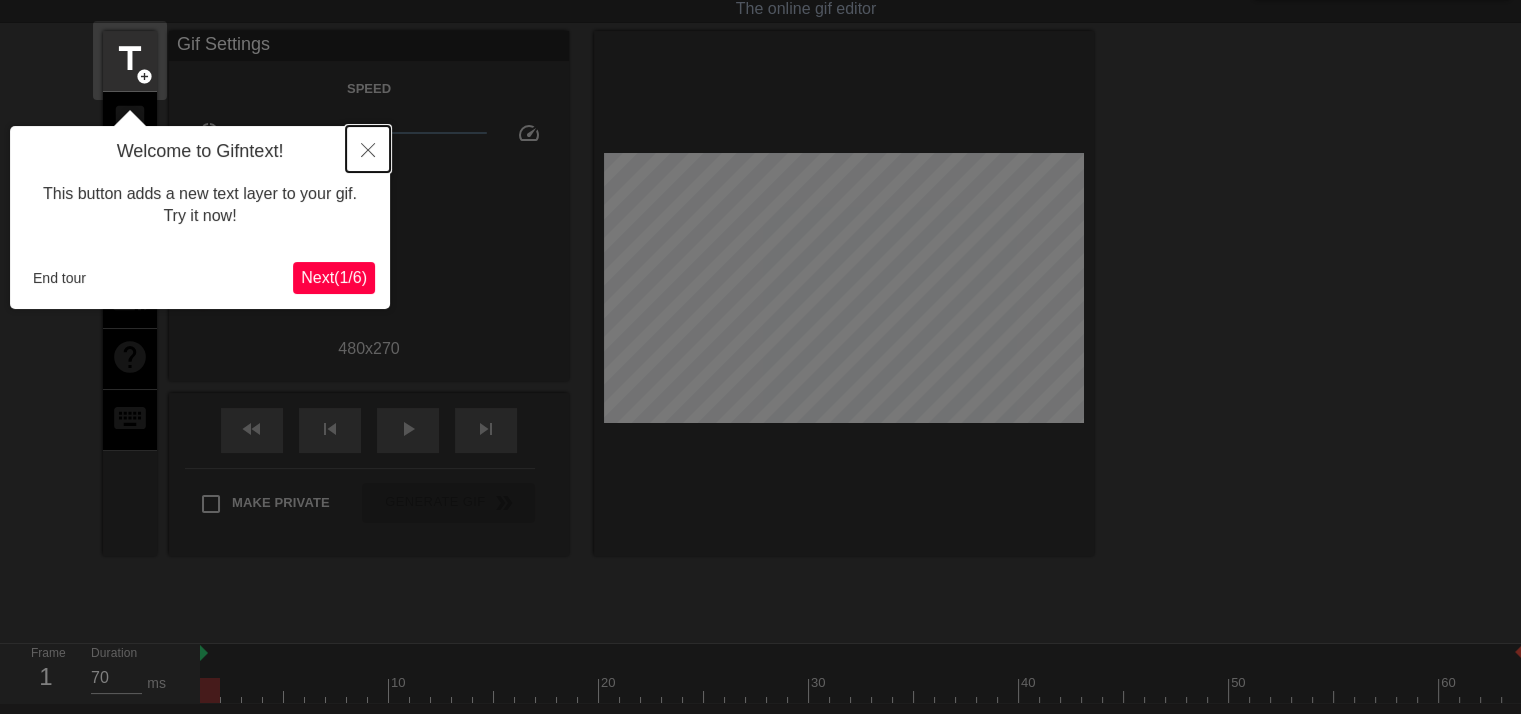 click 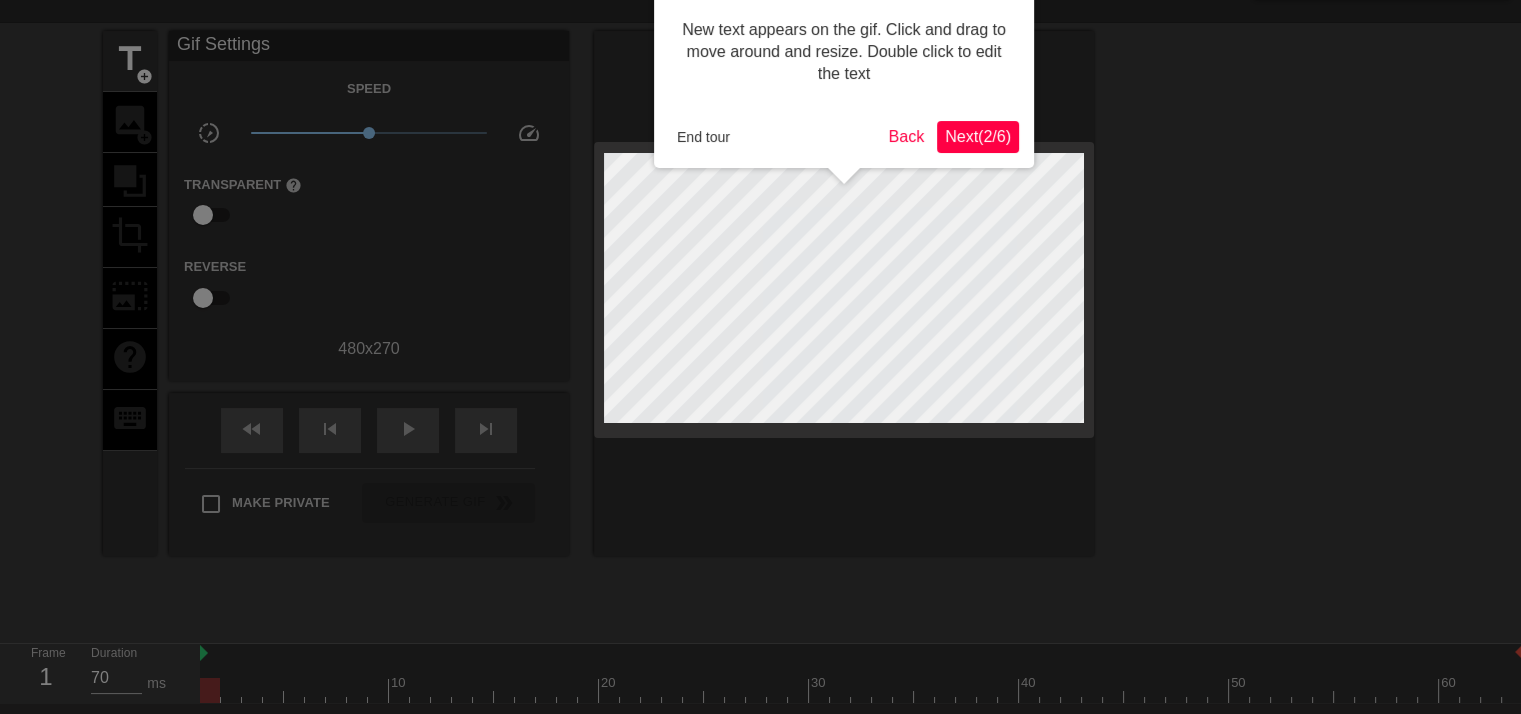 scroll, scrollTop: 0, scrollLeft: 0, axis: both 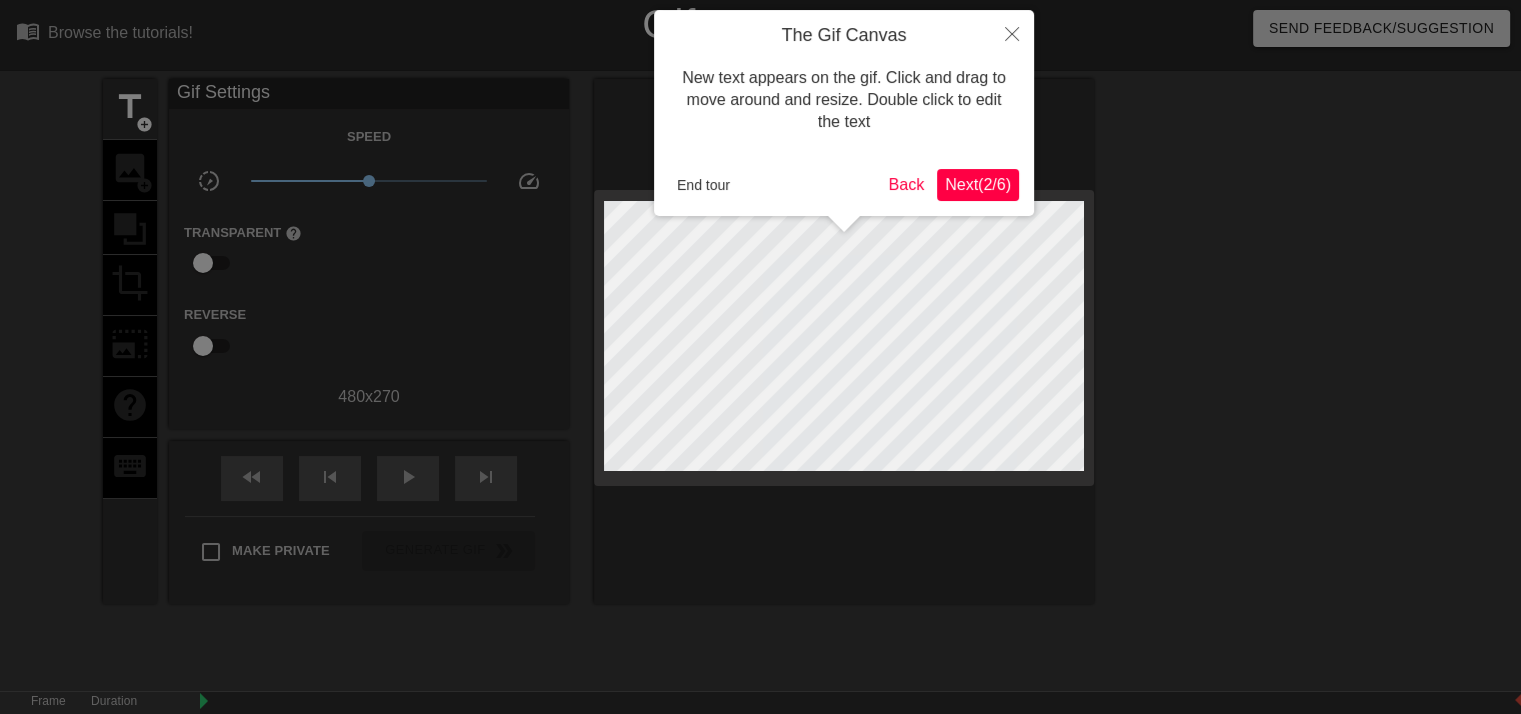 click on "Next  ( 2 / 6 )" at bounding box center [978, 184] 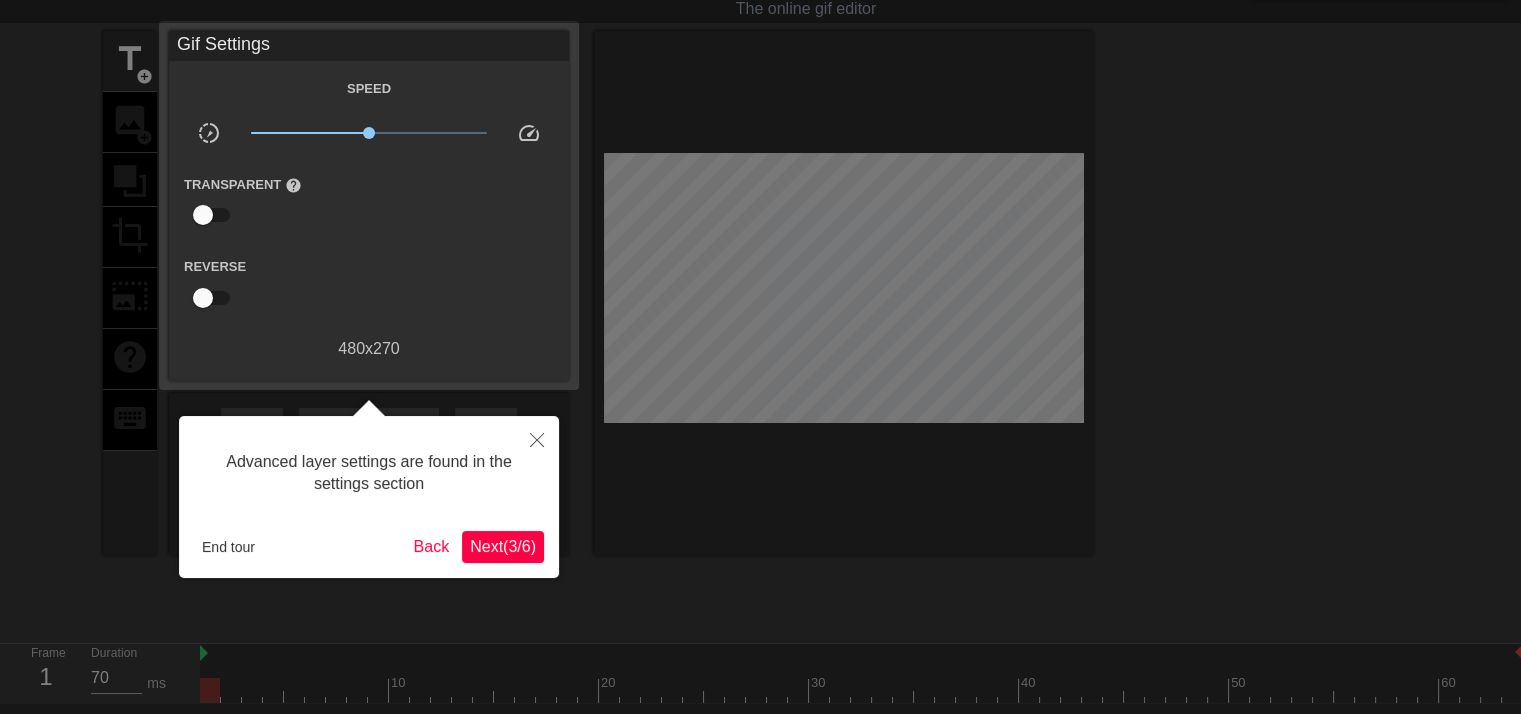 click on "Next  ( 3 / 6 )" at bounding box center (503, 546) 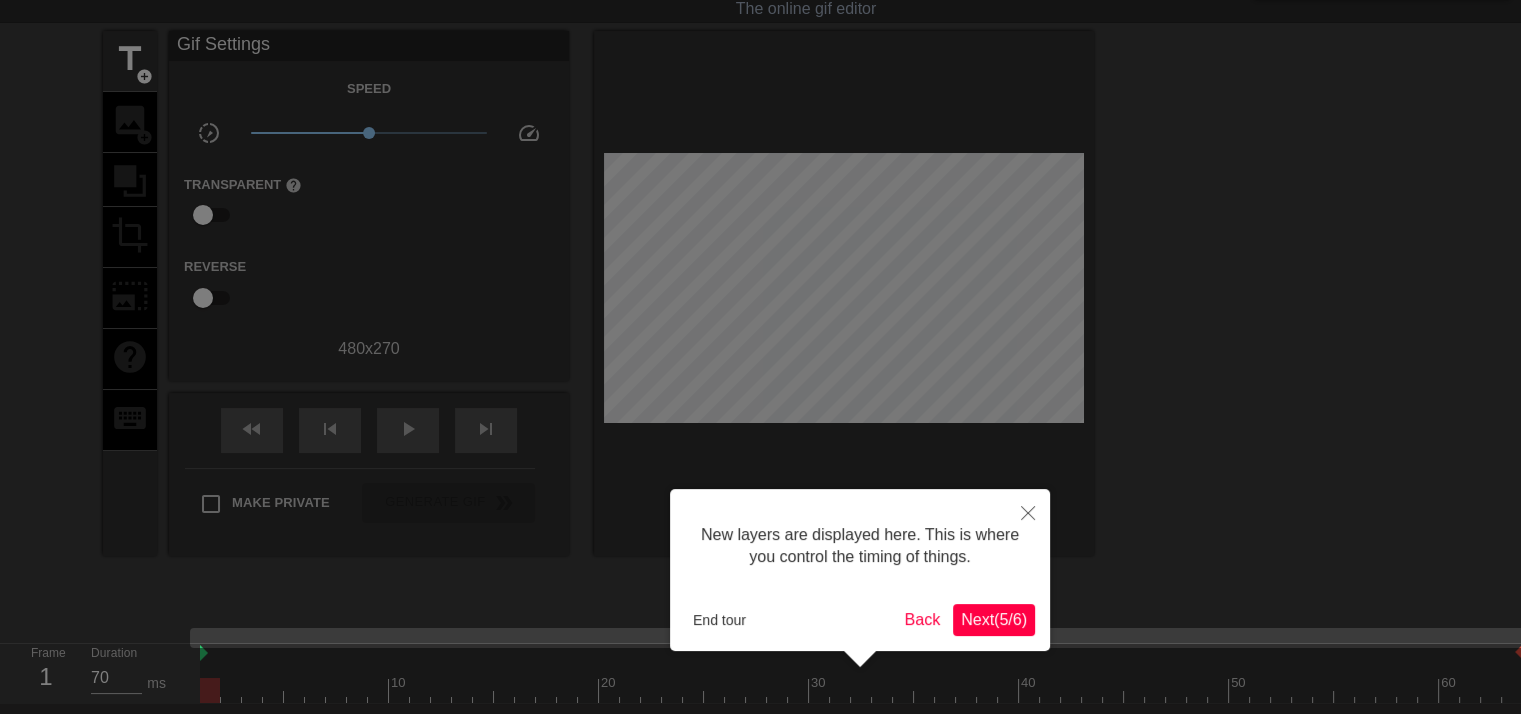 click on "Next  ( 5 / 6 )" at bounding box center (994, 620) 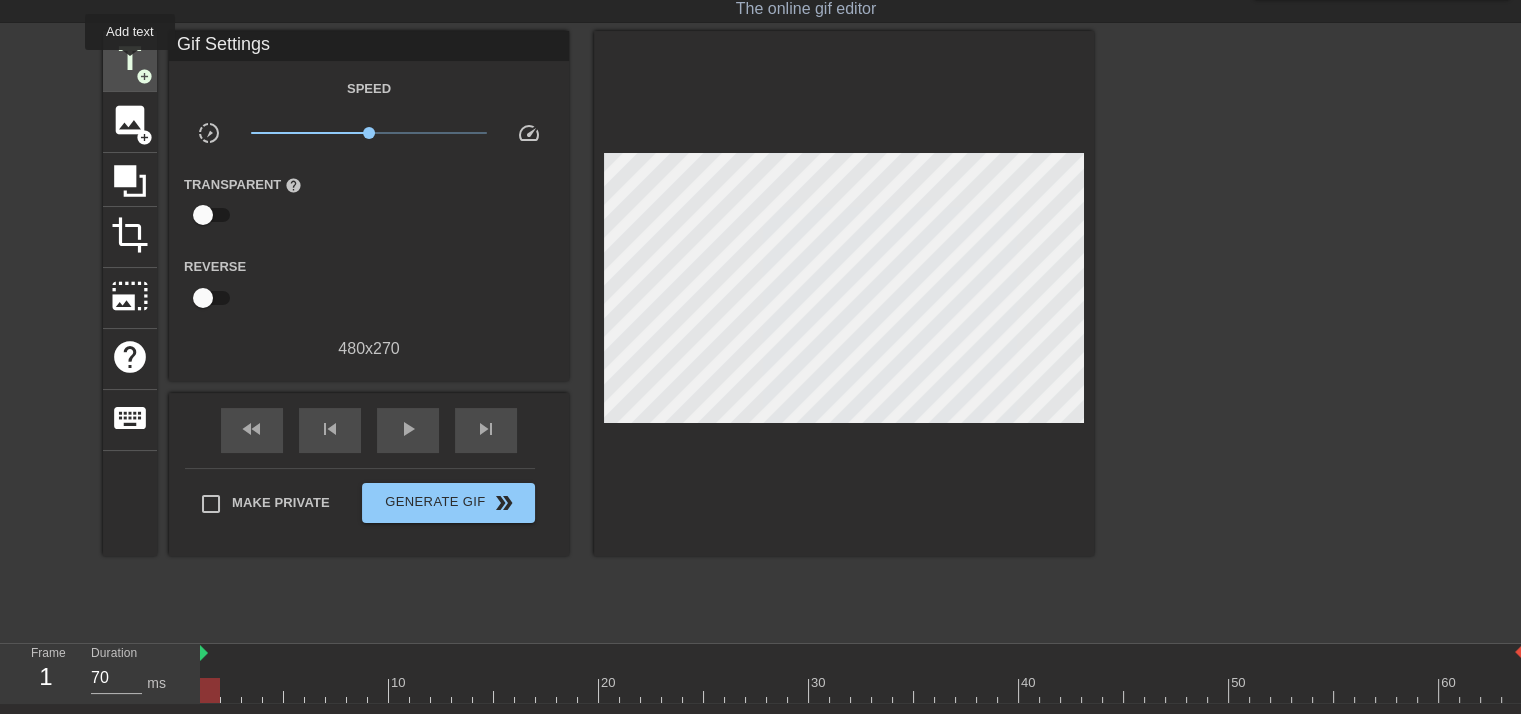 click on "title" at bounding box center (130, 59) 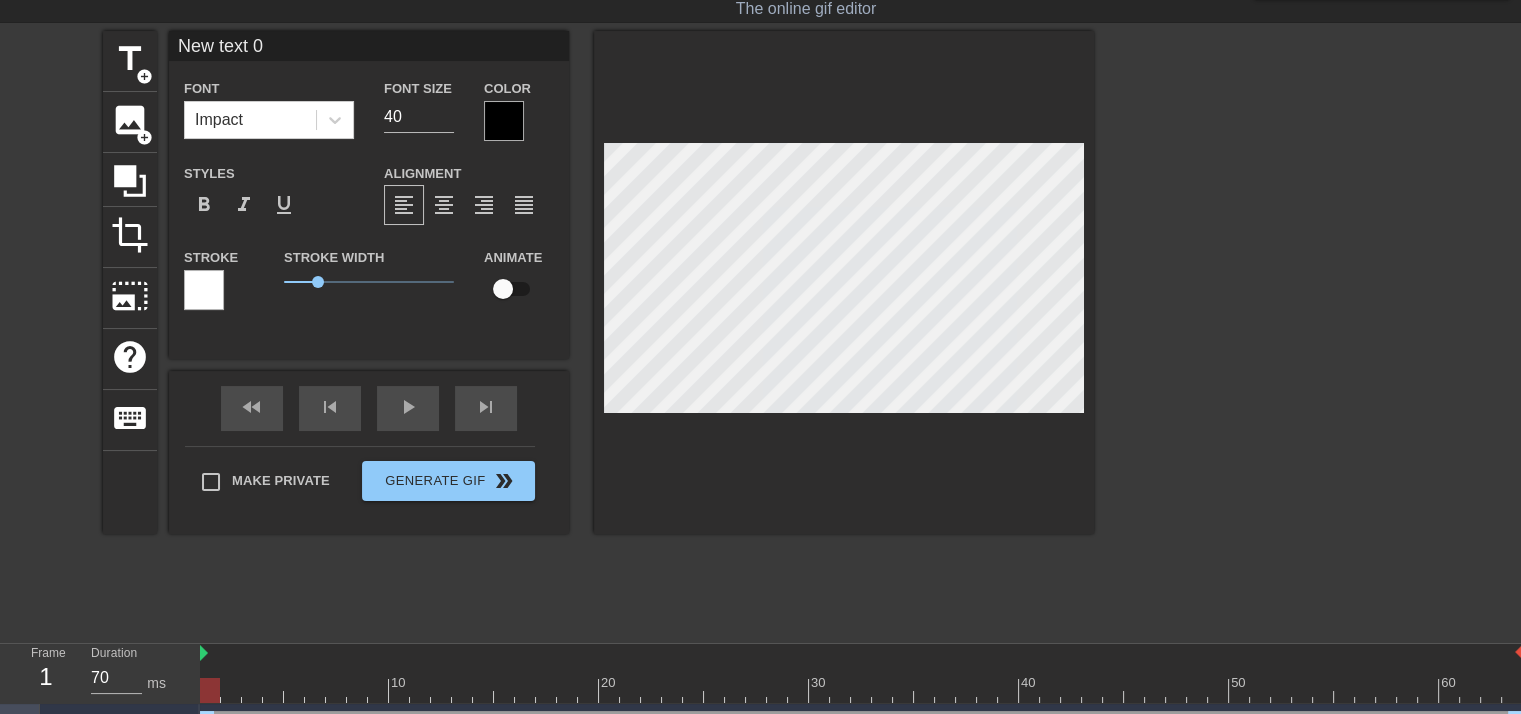 type on "C" 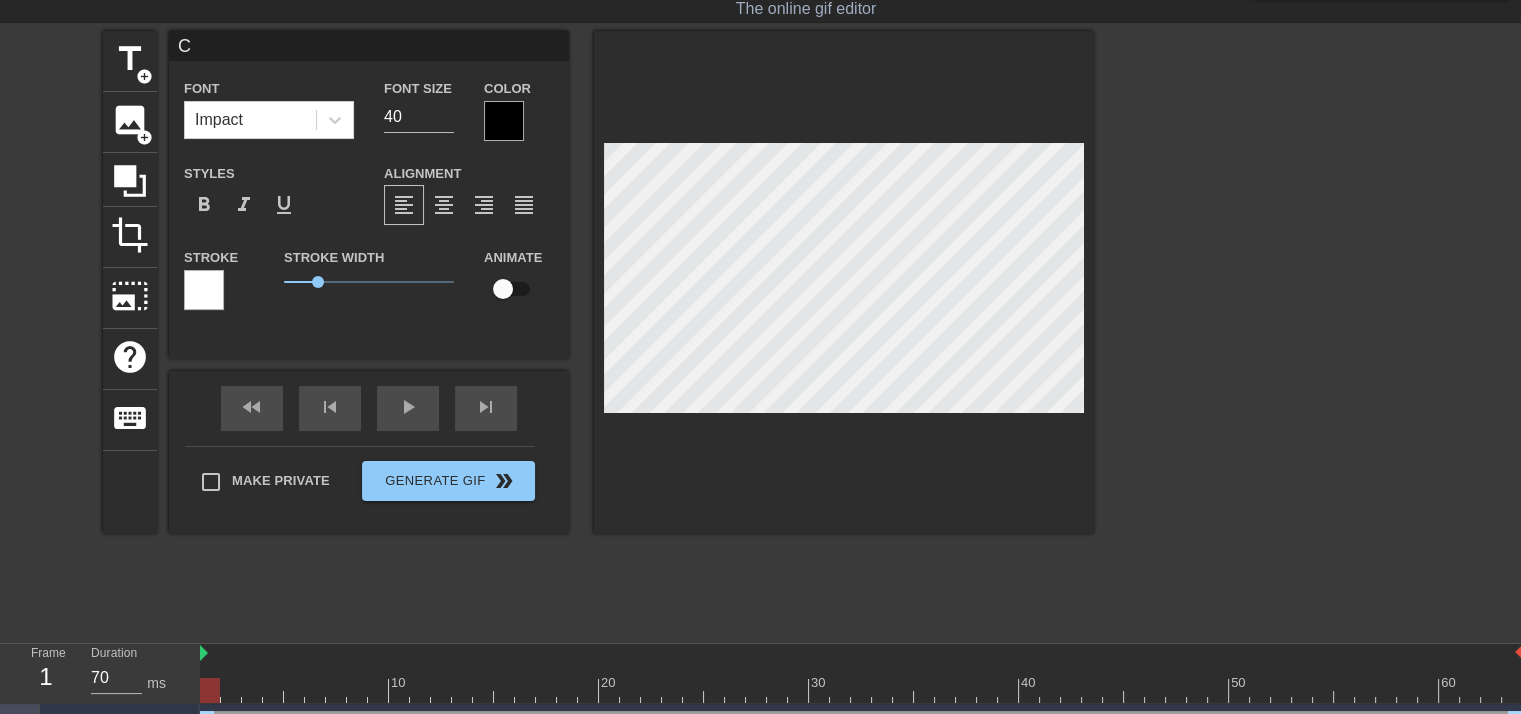 type on "Co" 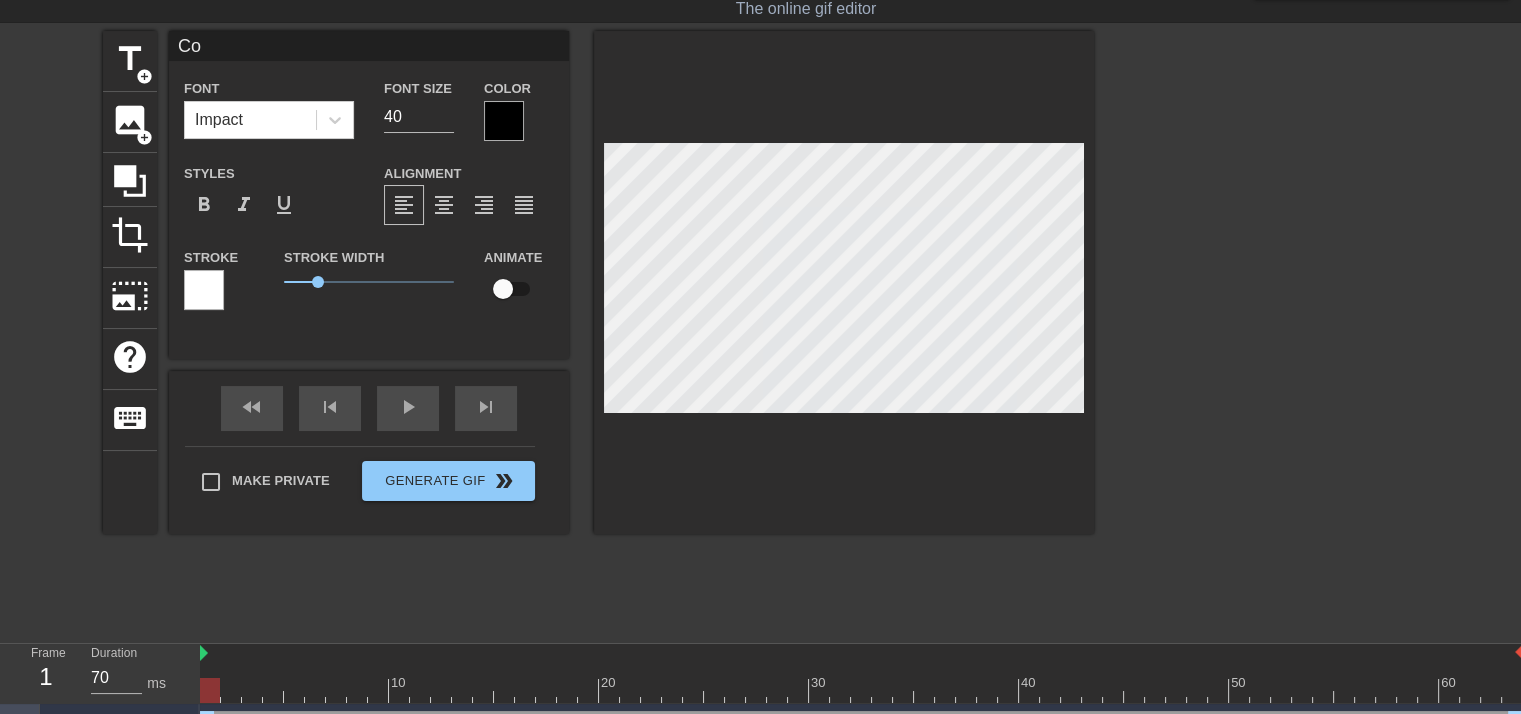 type on "Con" 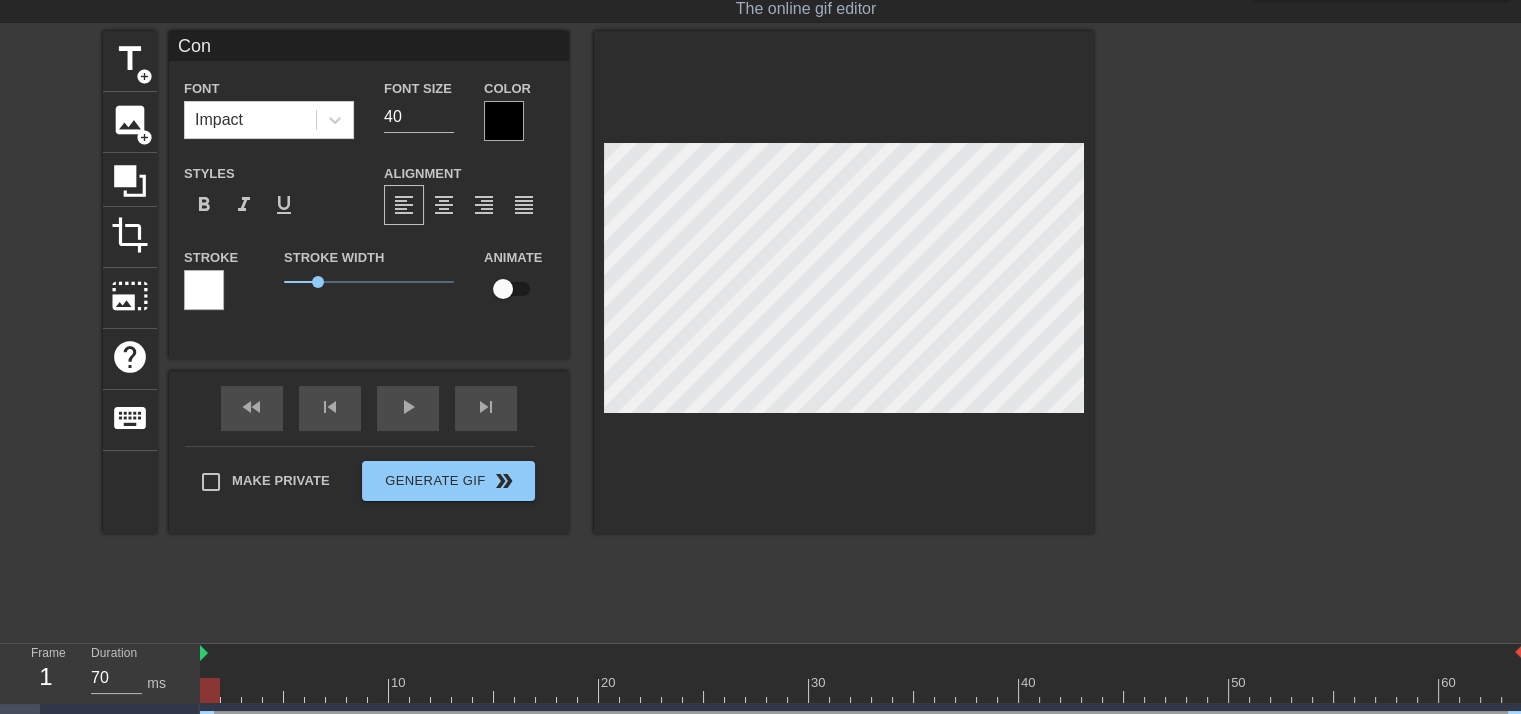 type on "Cont" 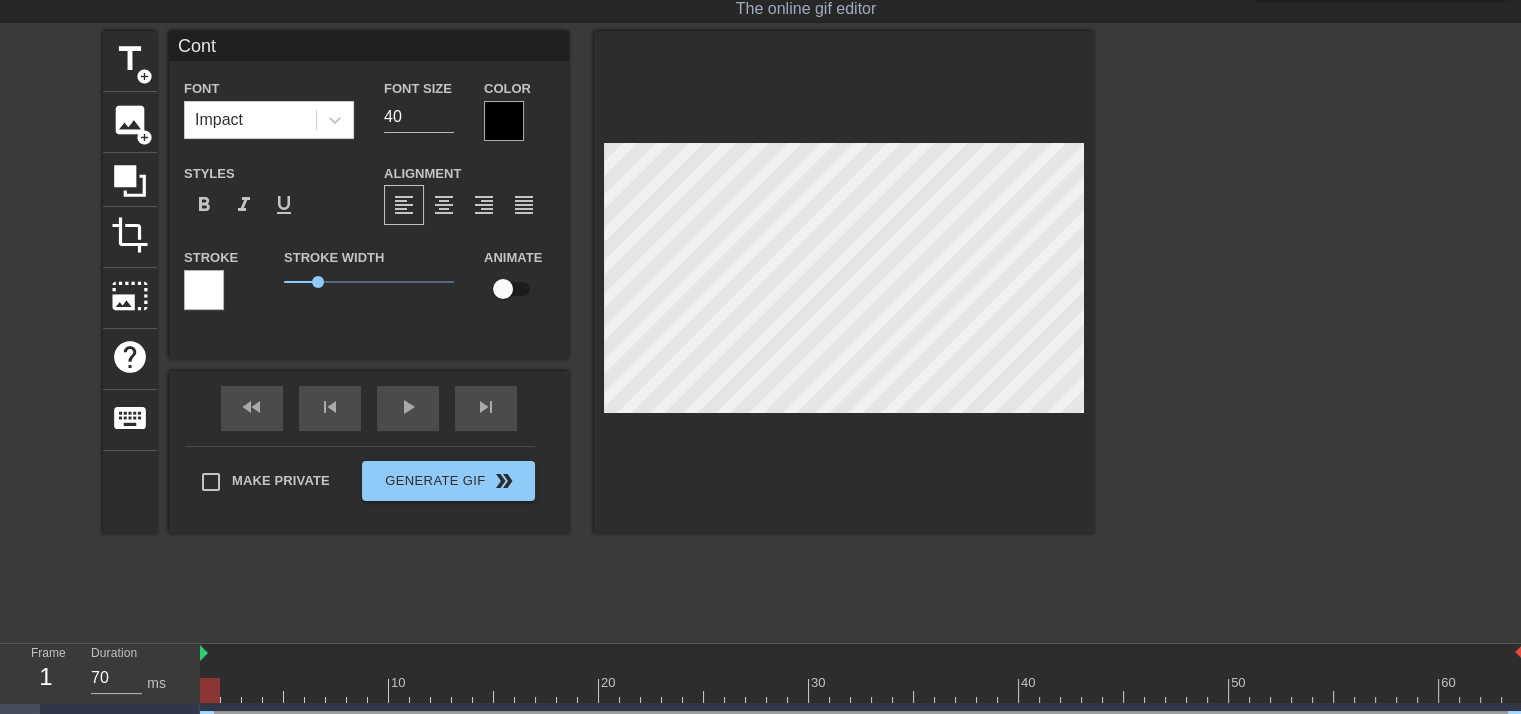 type on "Conte" 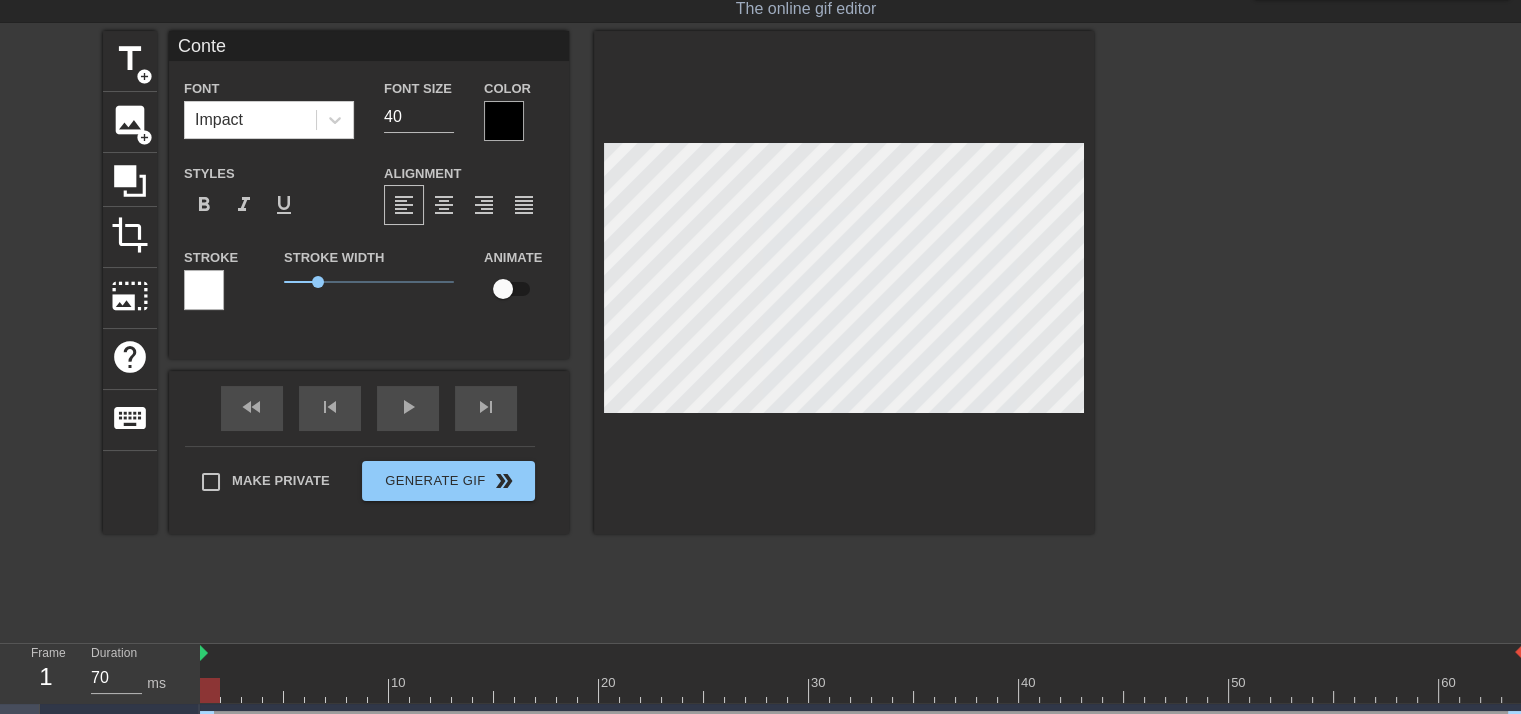 type on "Contex" 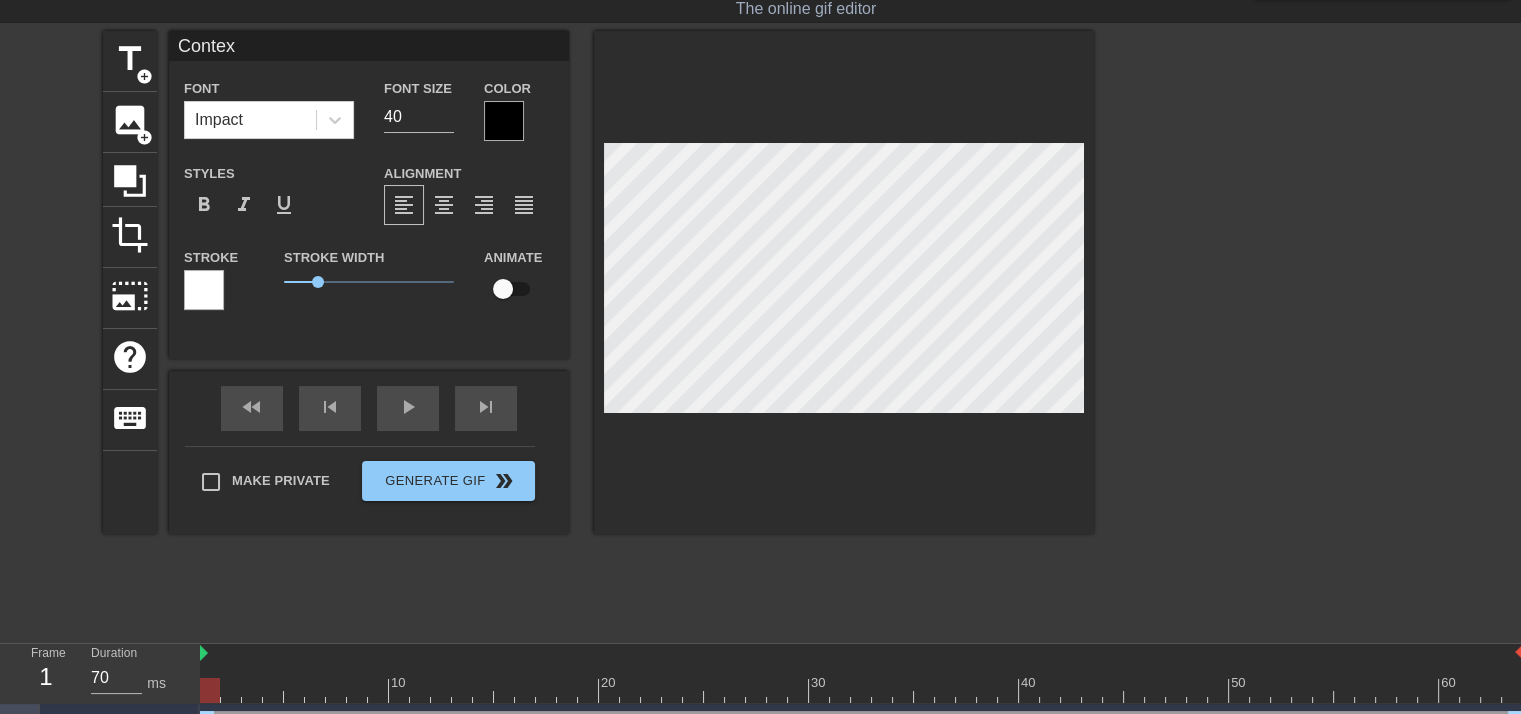 type on "Context" 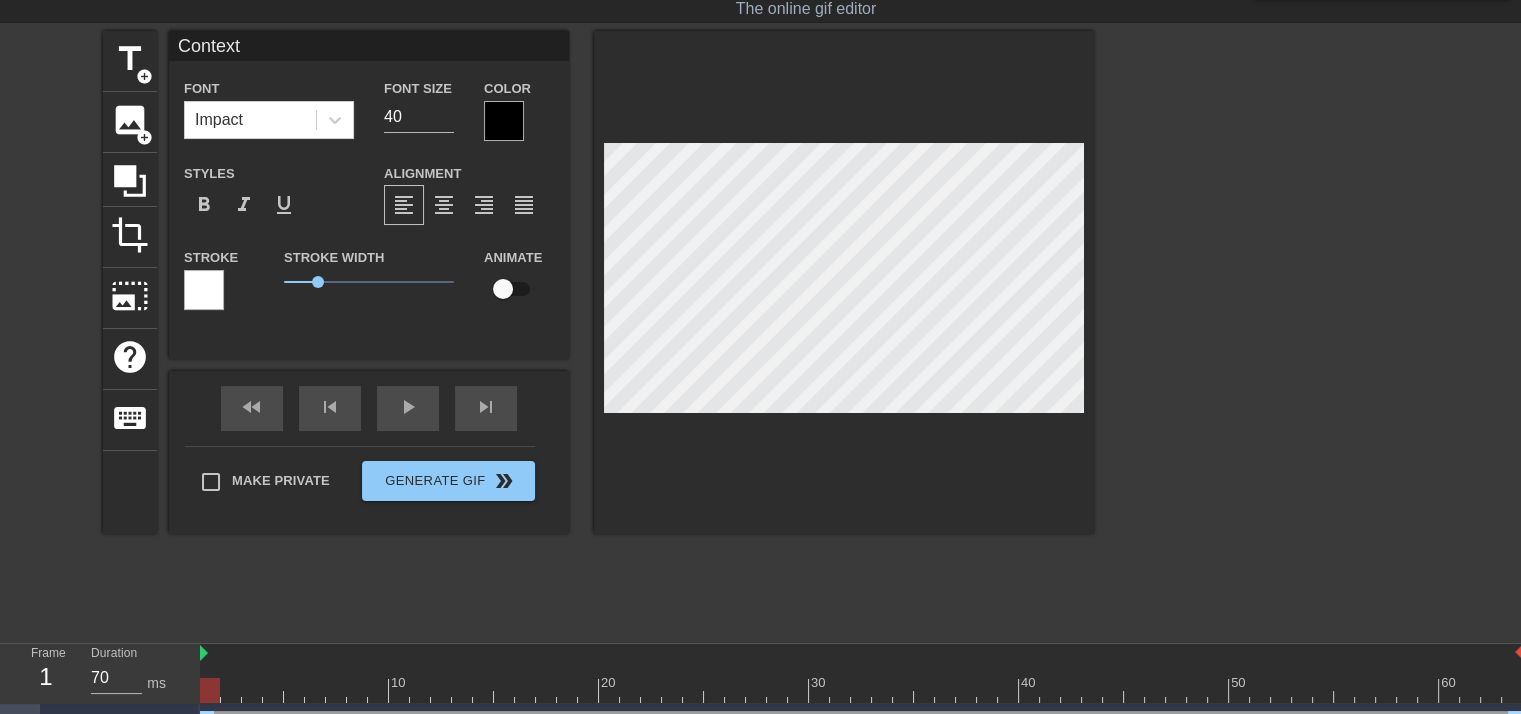 scroll, scrollTop: 2, scrollLeft: 4, axis: both 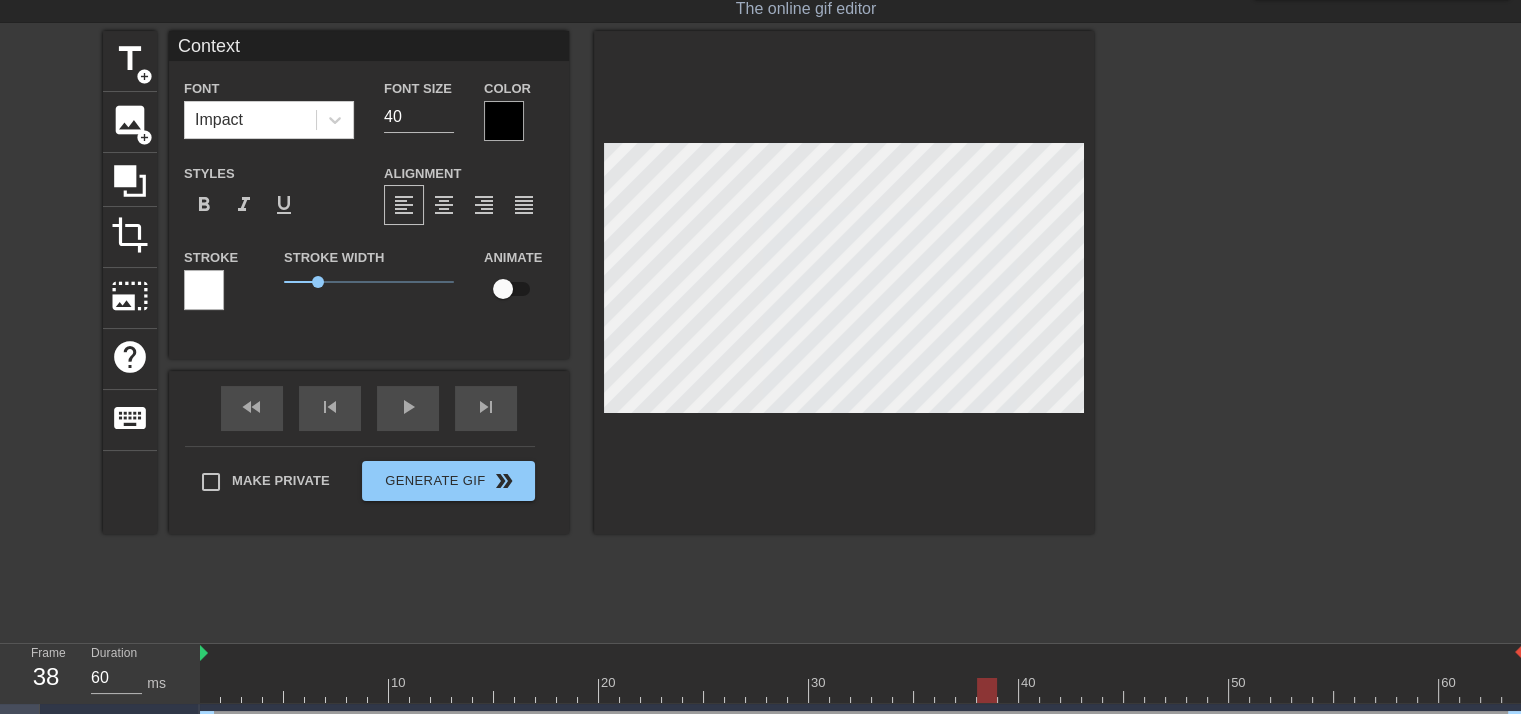 type on "70" 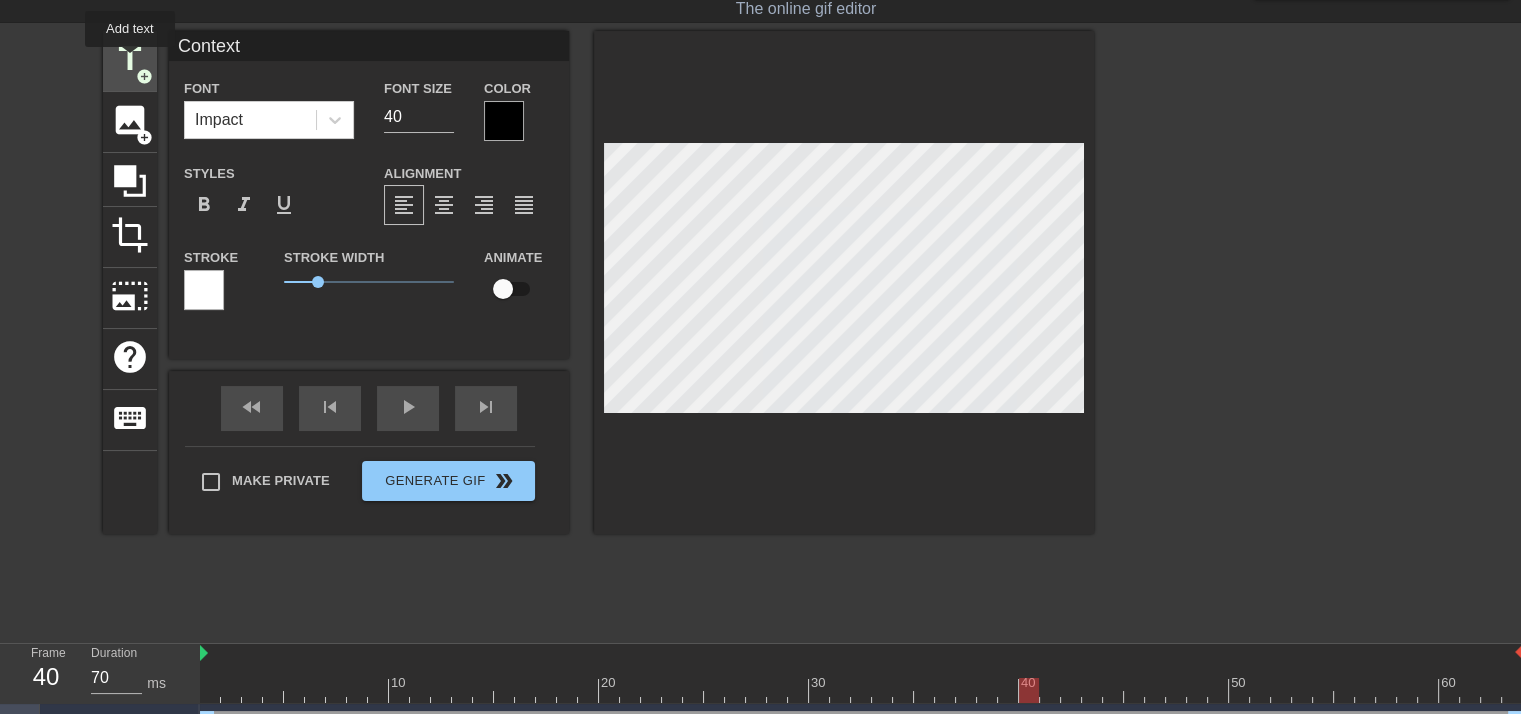 click on "title" at bounding box center [130, 59] 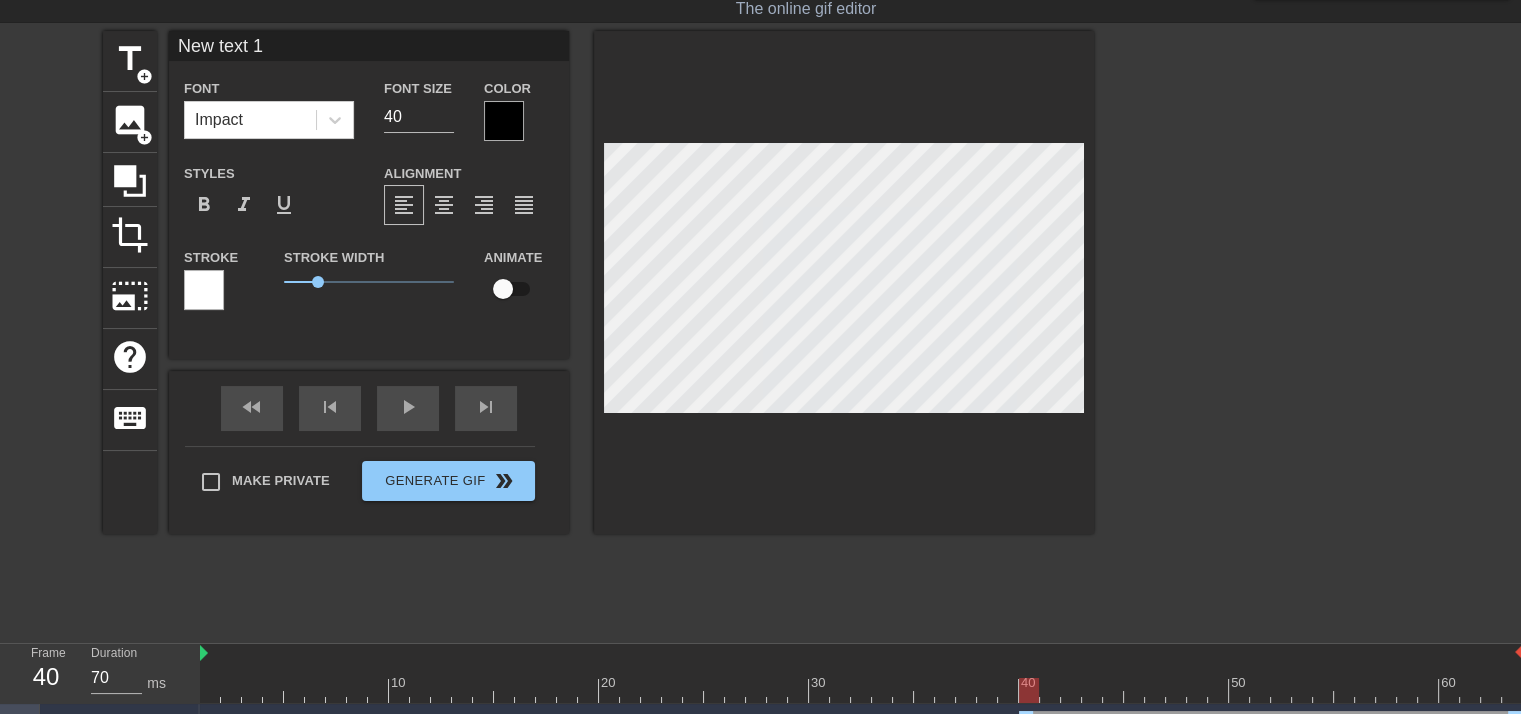 scroll, scrollTop: 2, scrollLeft: 2, axis: both 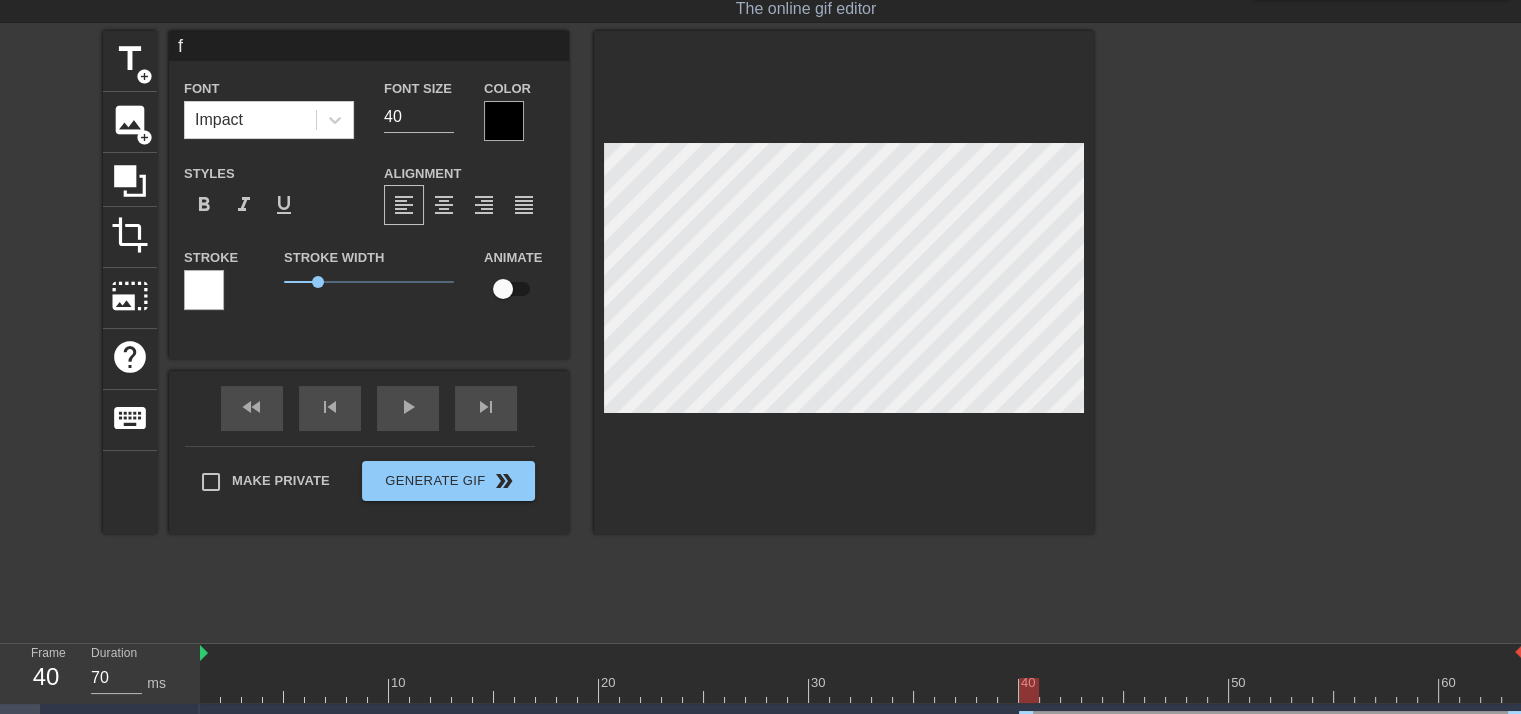 type on "fi" 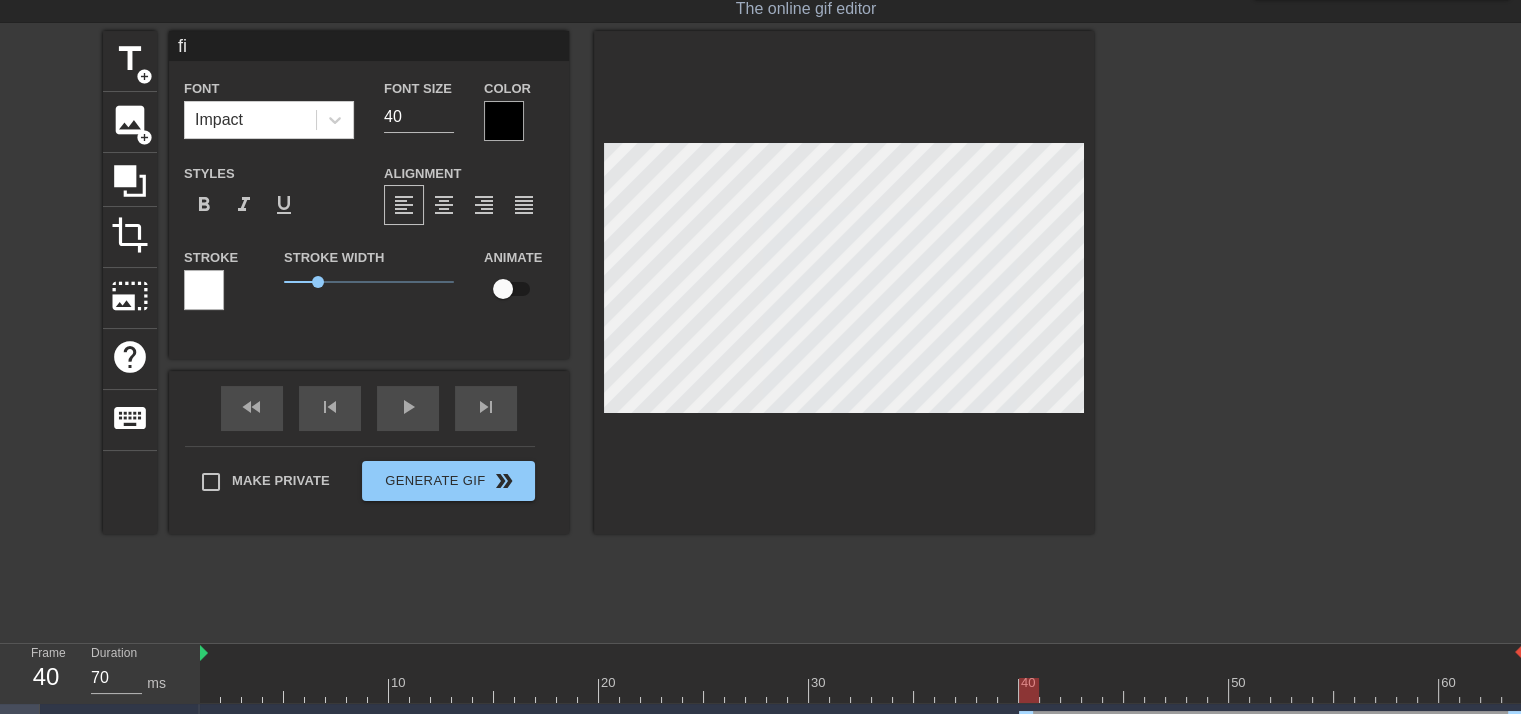 type on "fir" 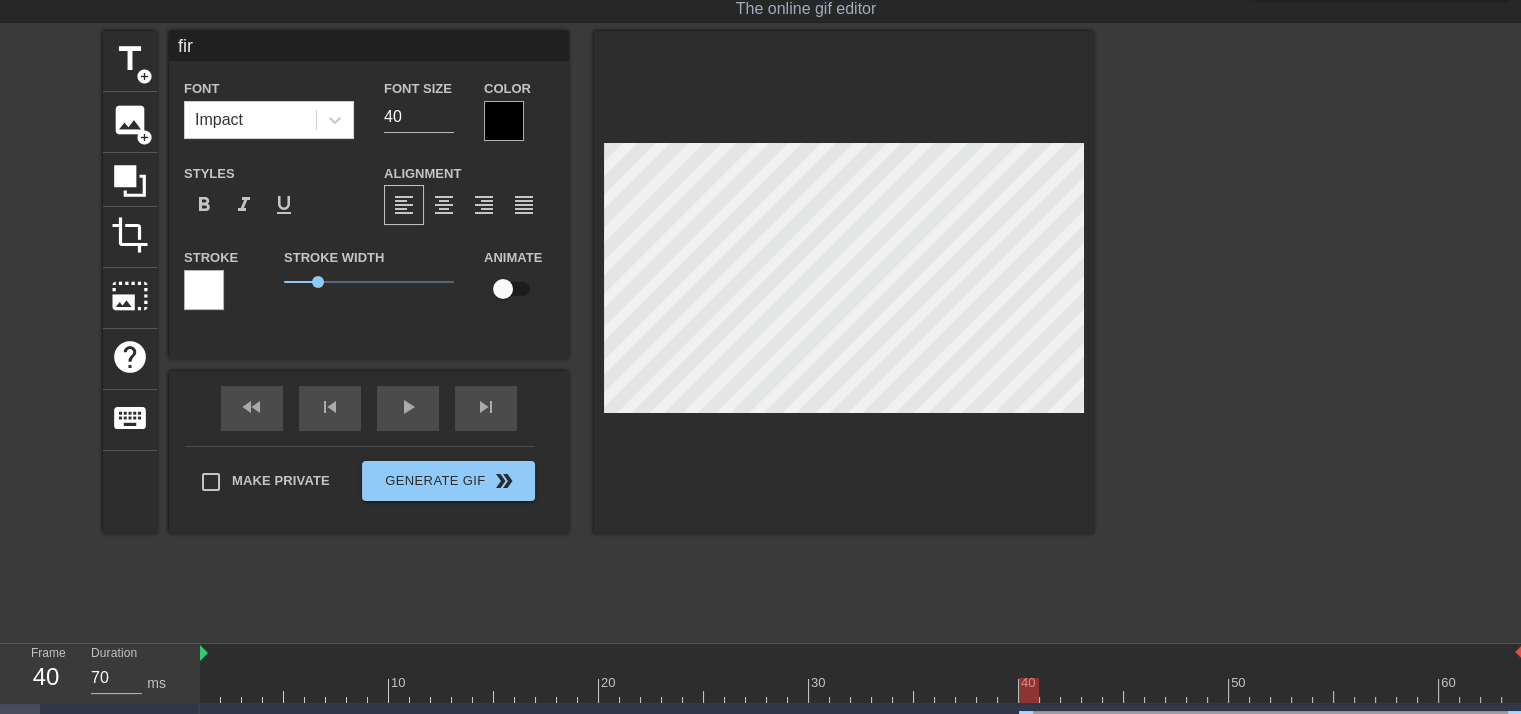 type on "[FIRS]" 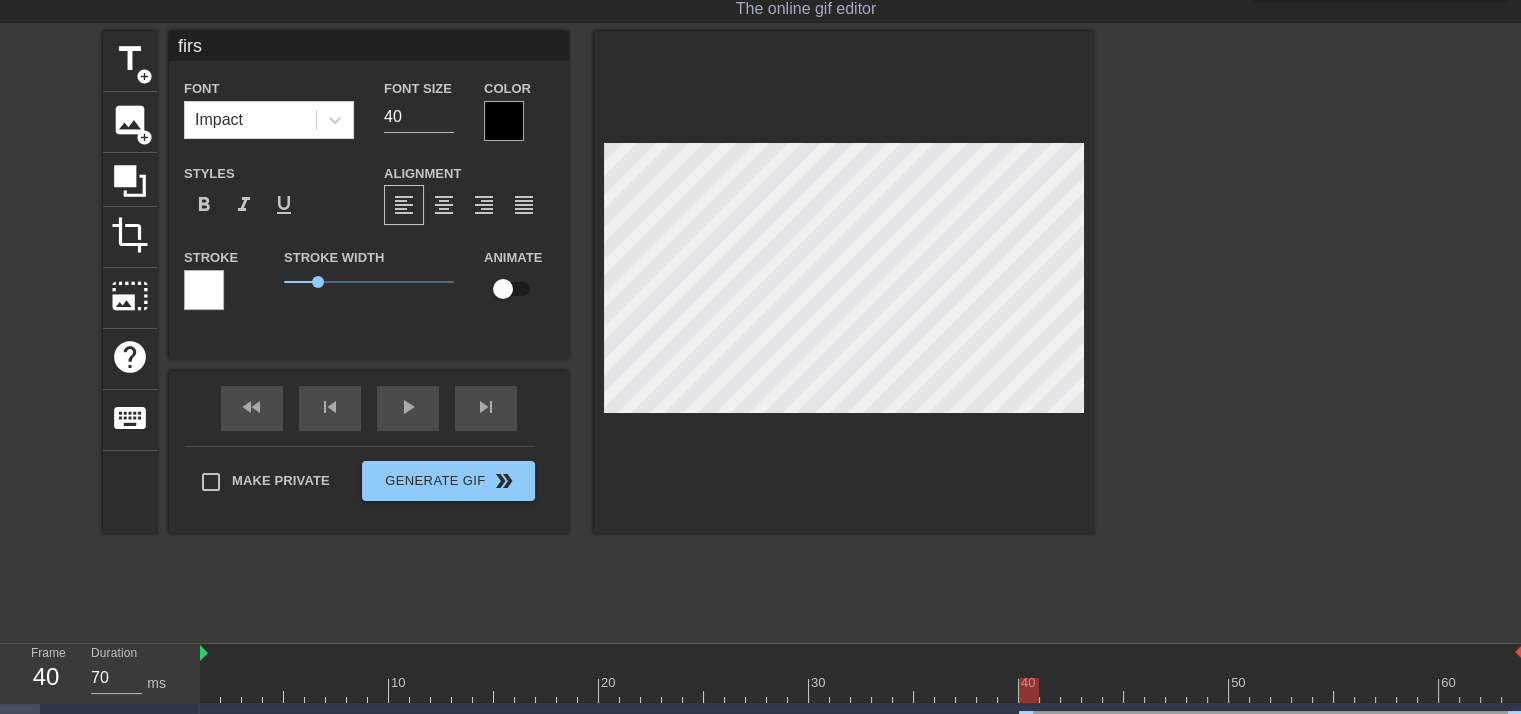type on "[FIRST]" 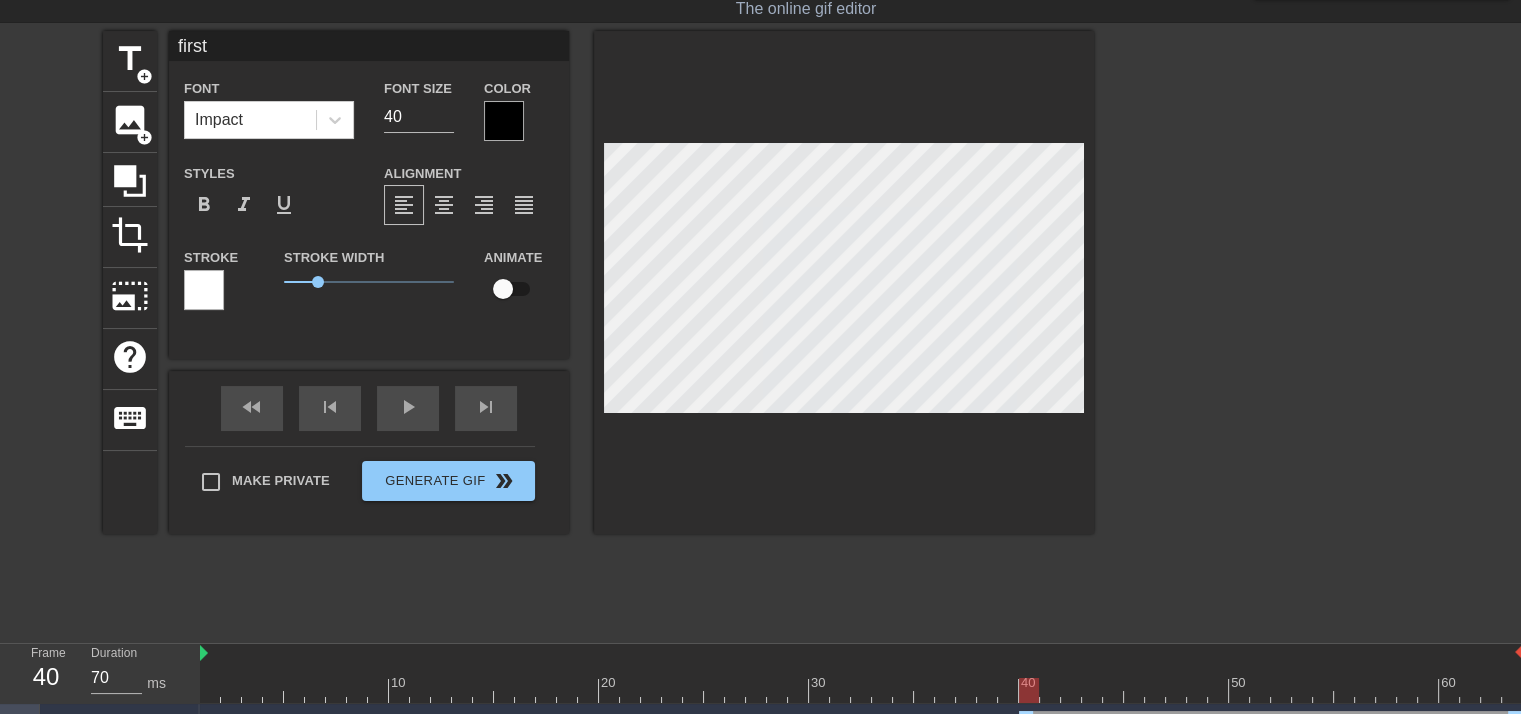 type on "[FIRST]" 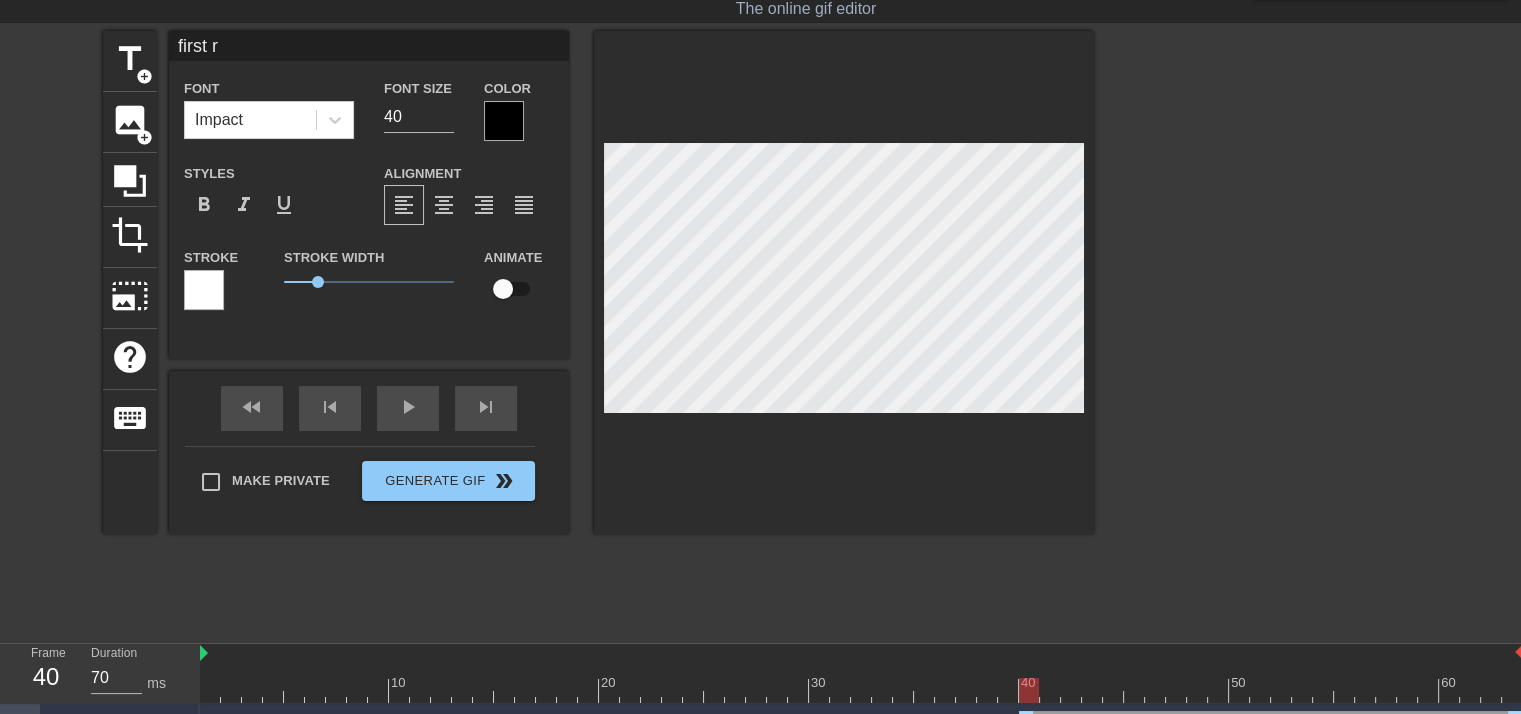 type on "[FIRST] re" 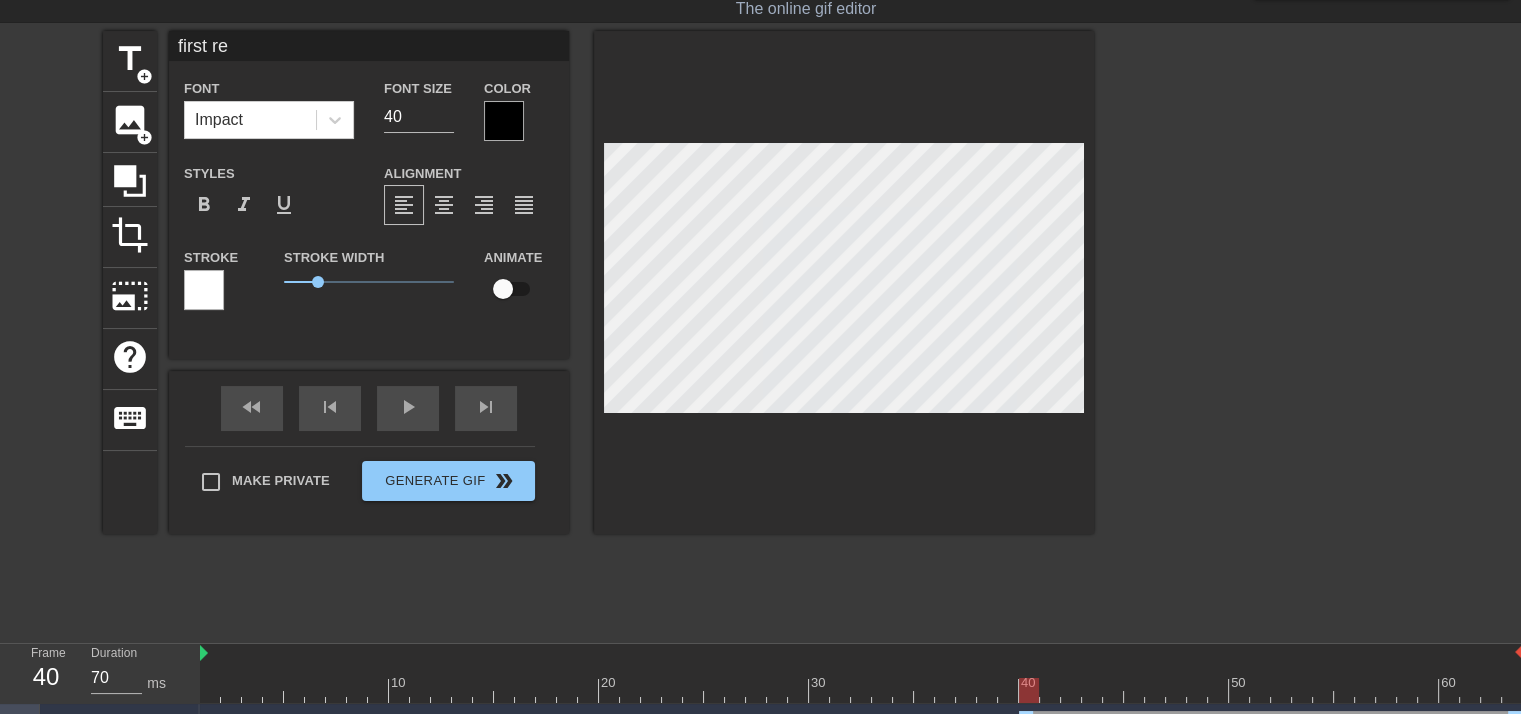 type on "[FIRST] rea" 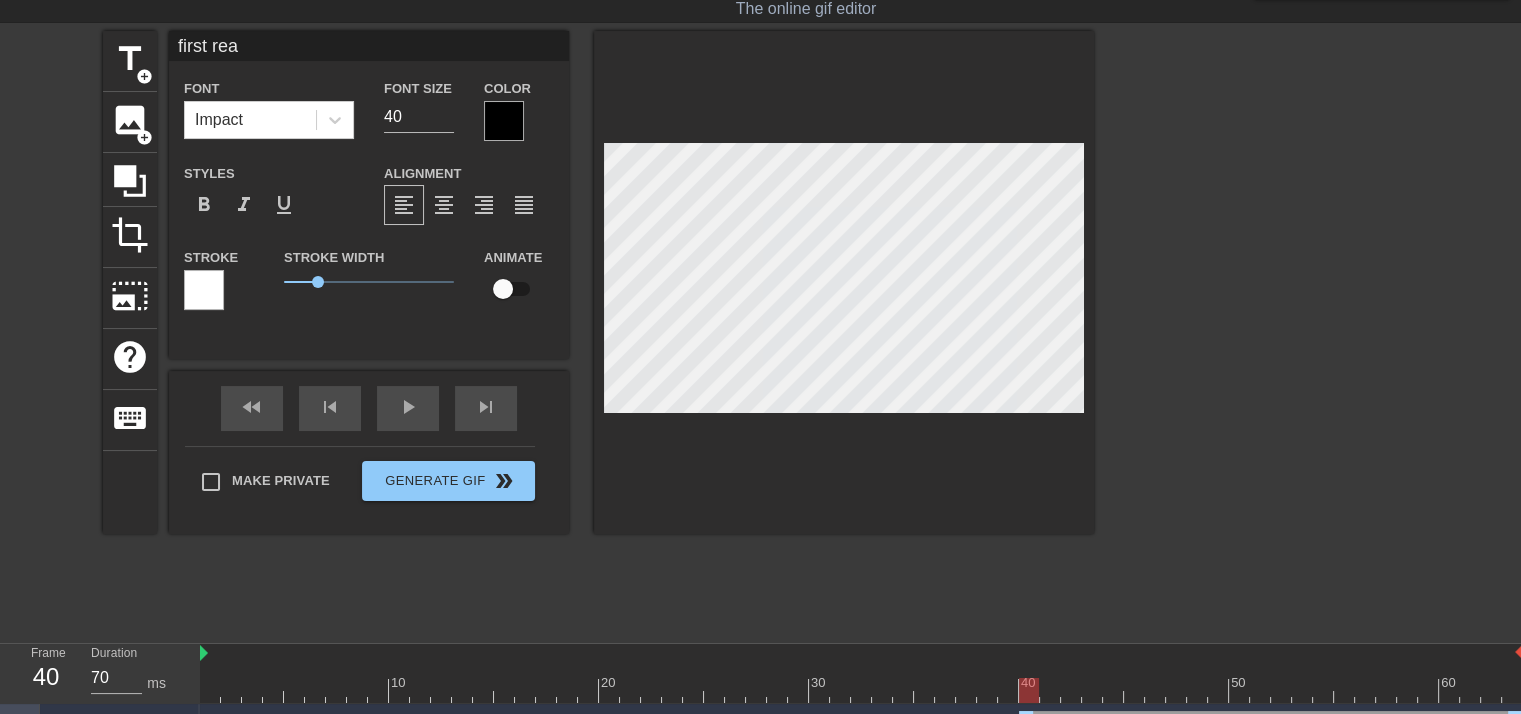 type on "[FIRST] [READ]" 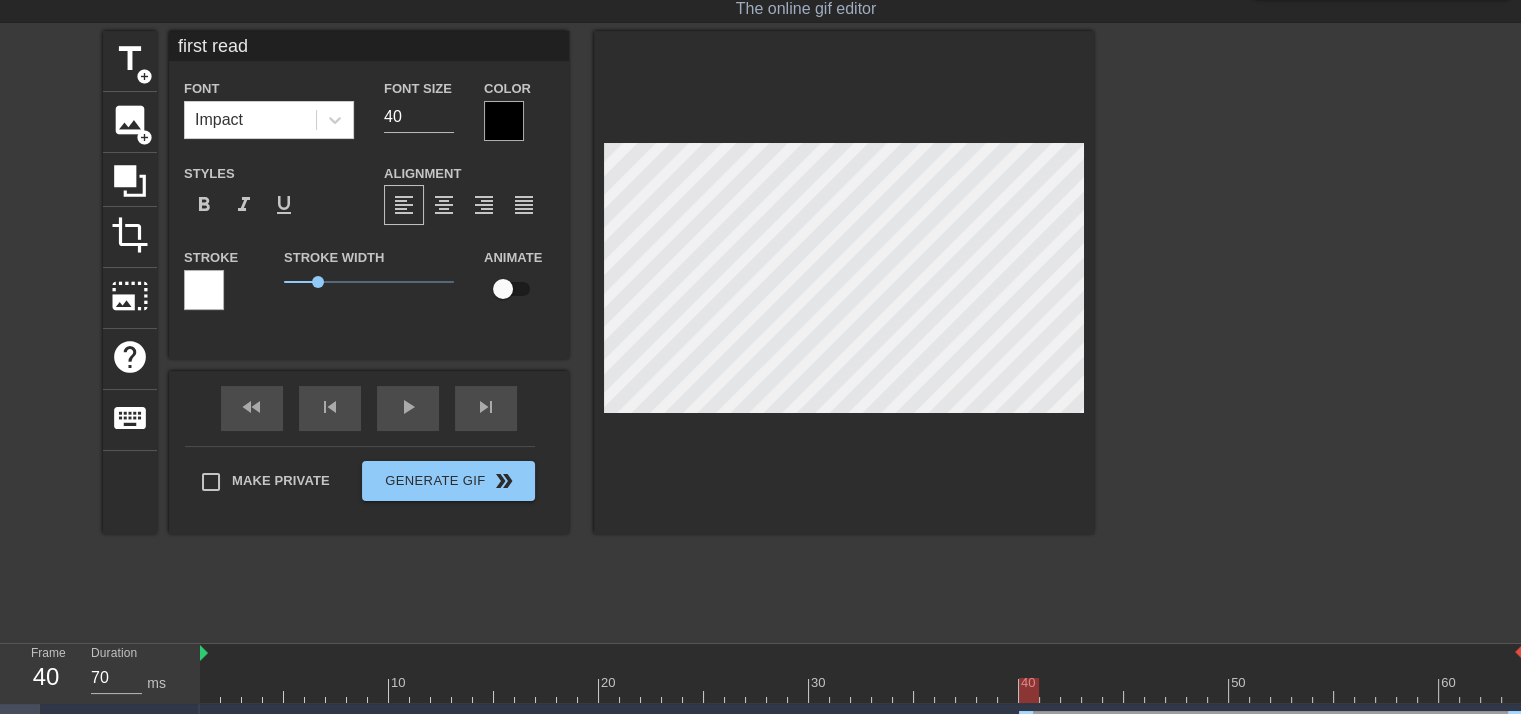 type on "first readi" 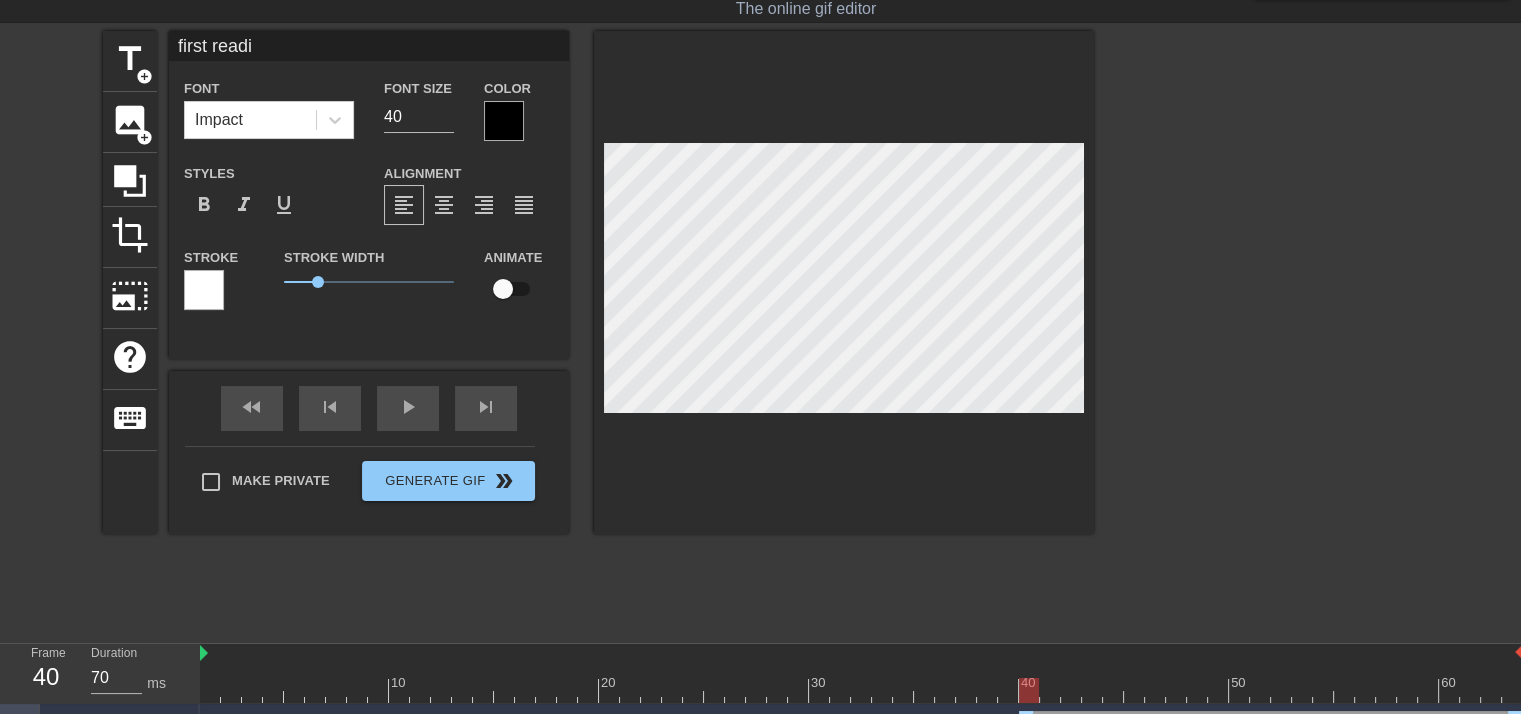 type on "first readin" 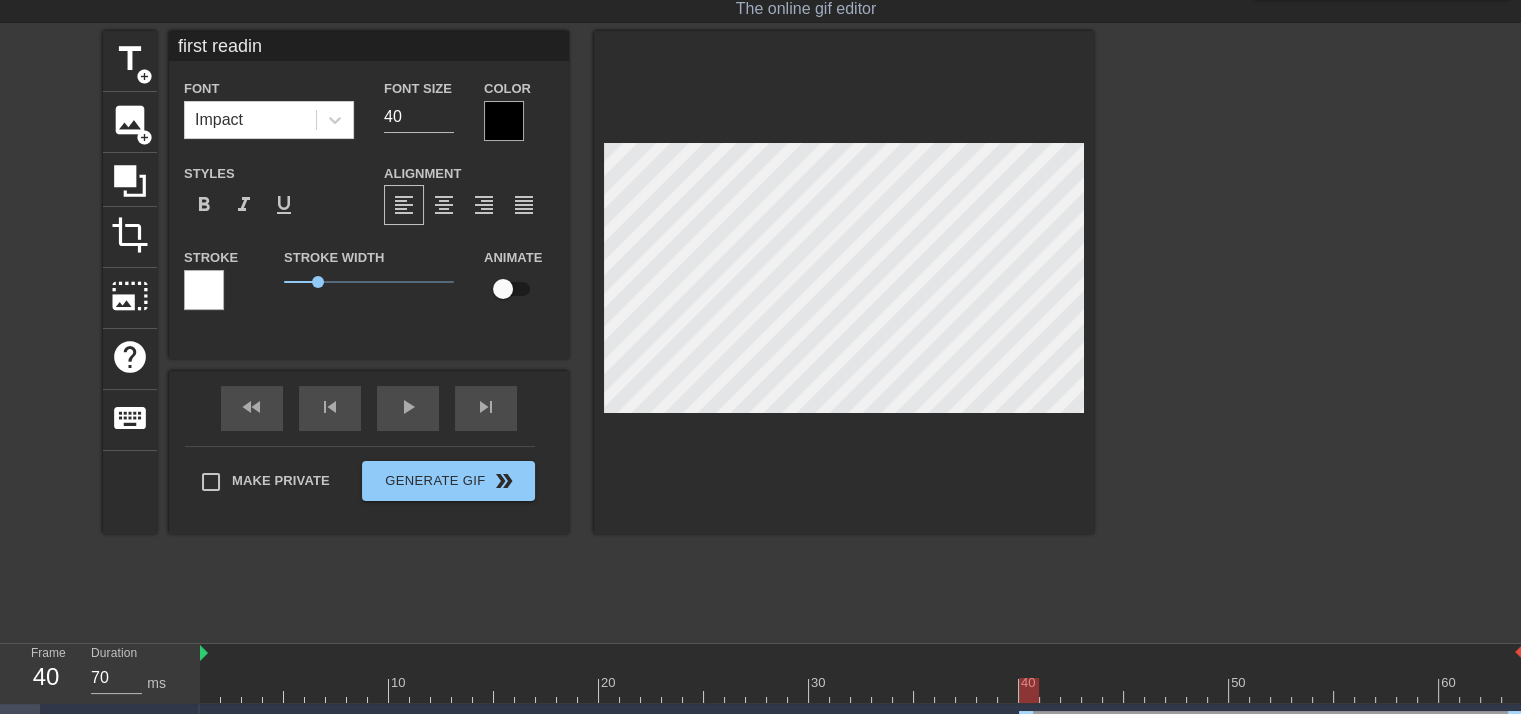 type on "first reading" 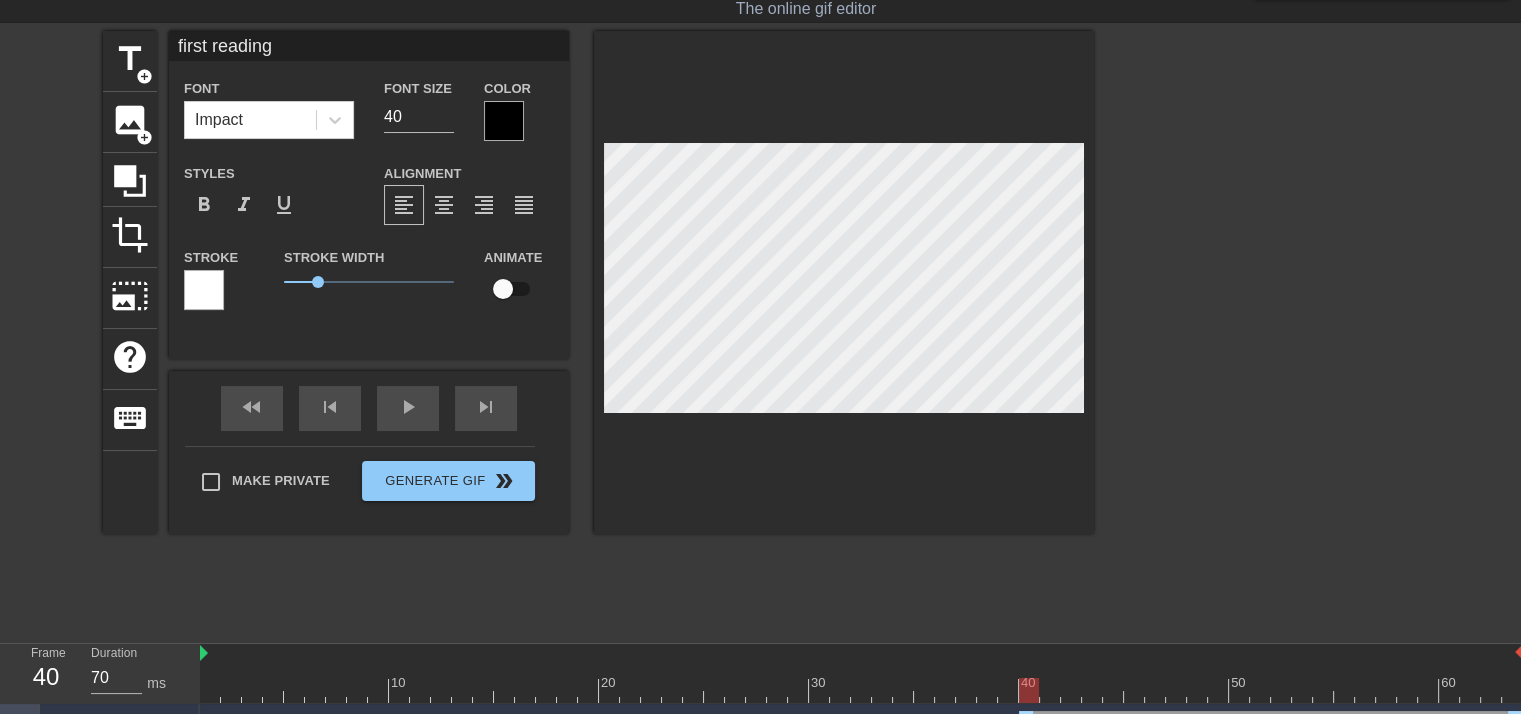 type on "first readin" 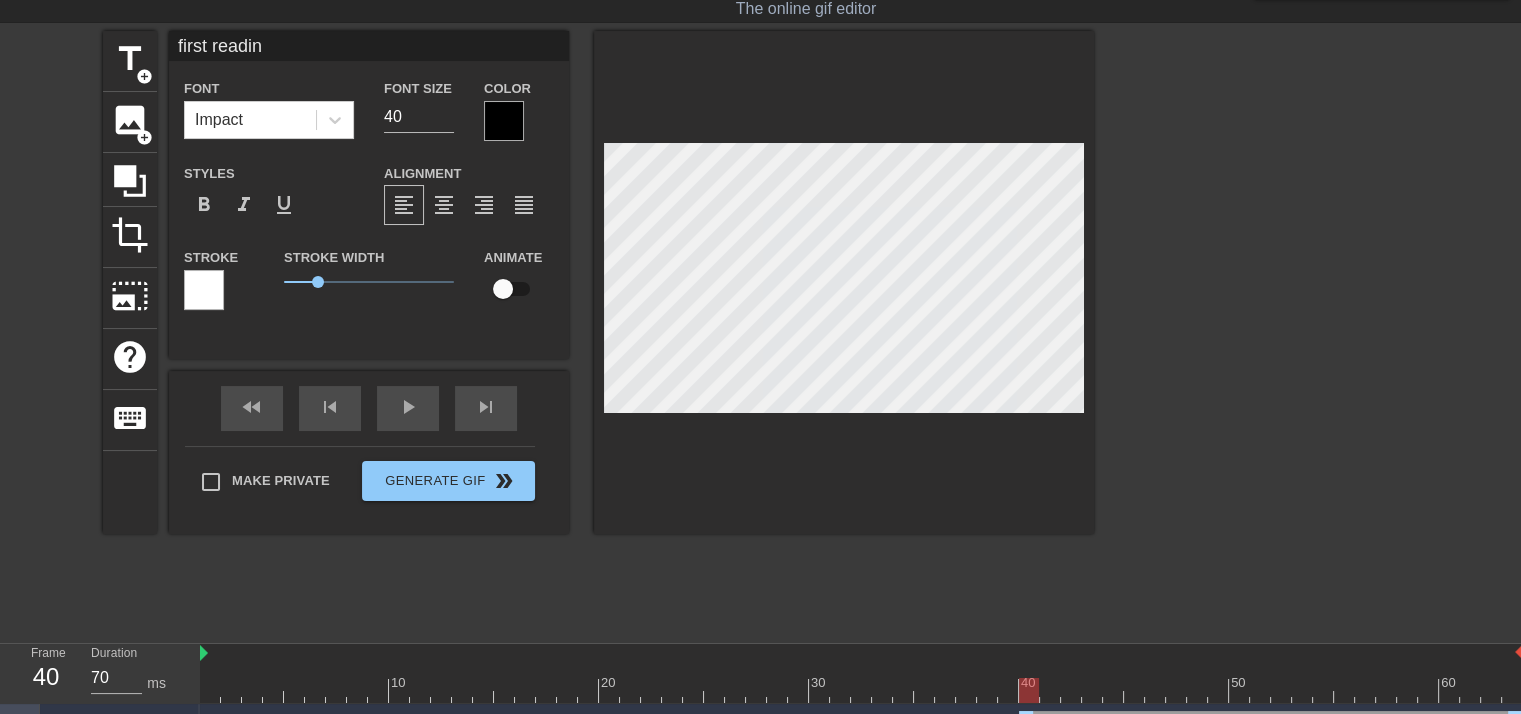 type on "first readi" 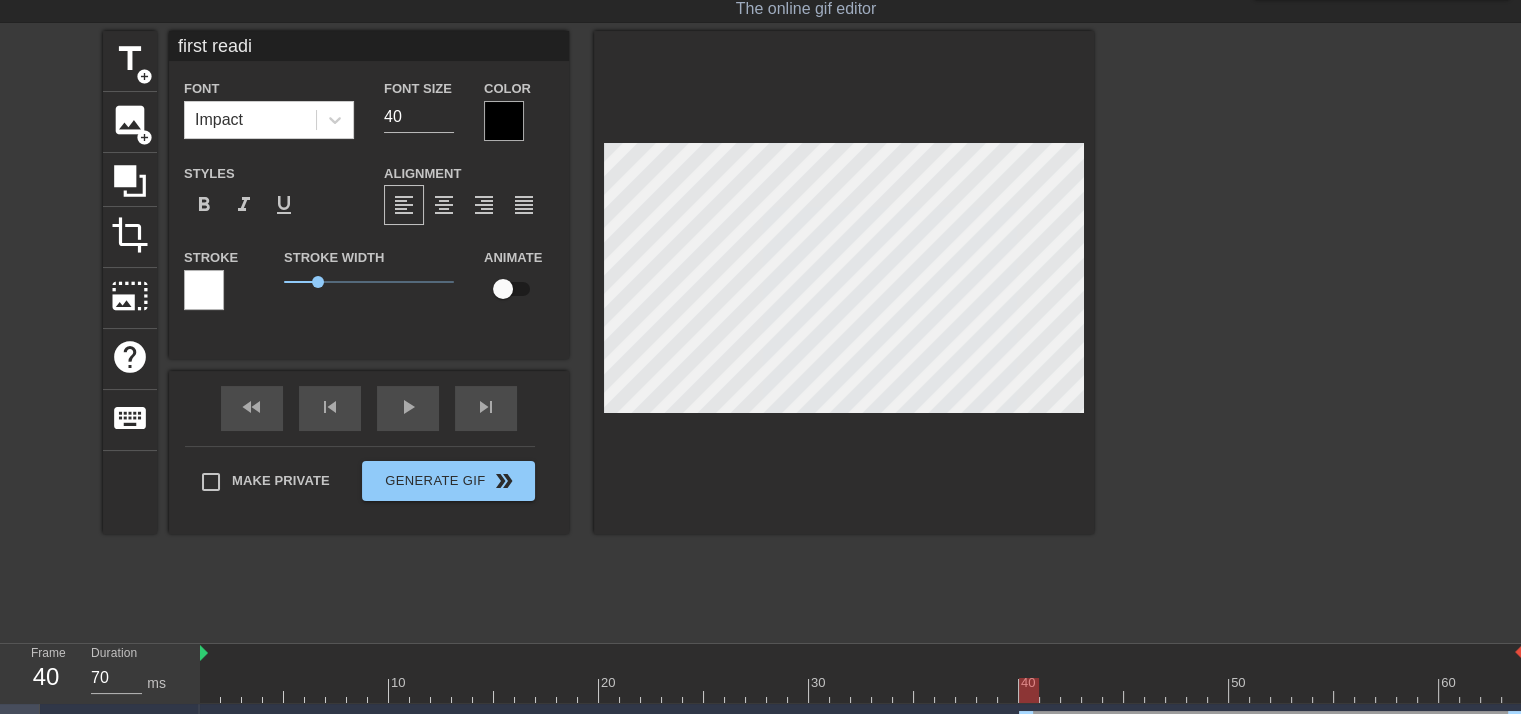 type on "[FIRST] [READ]" 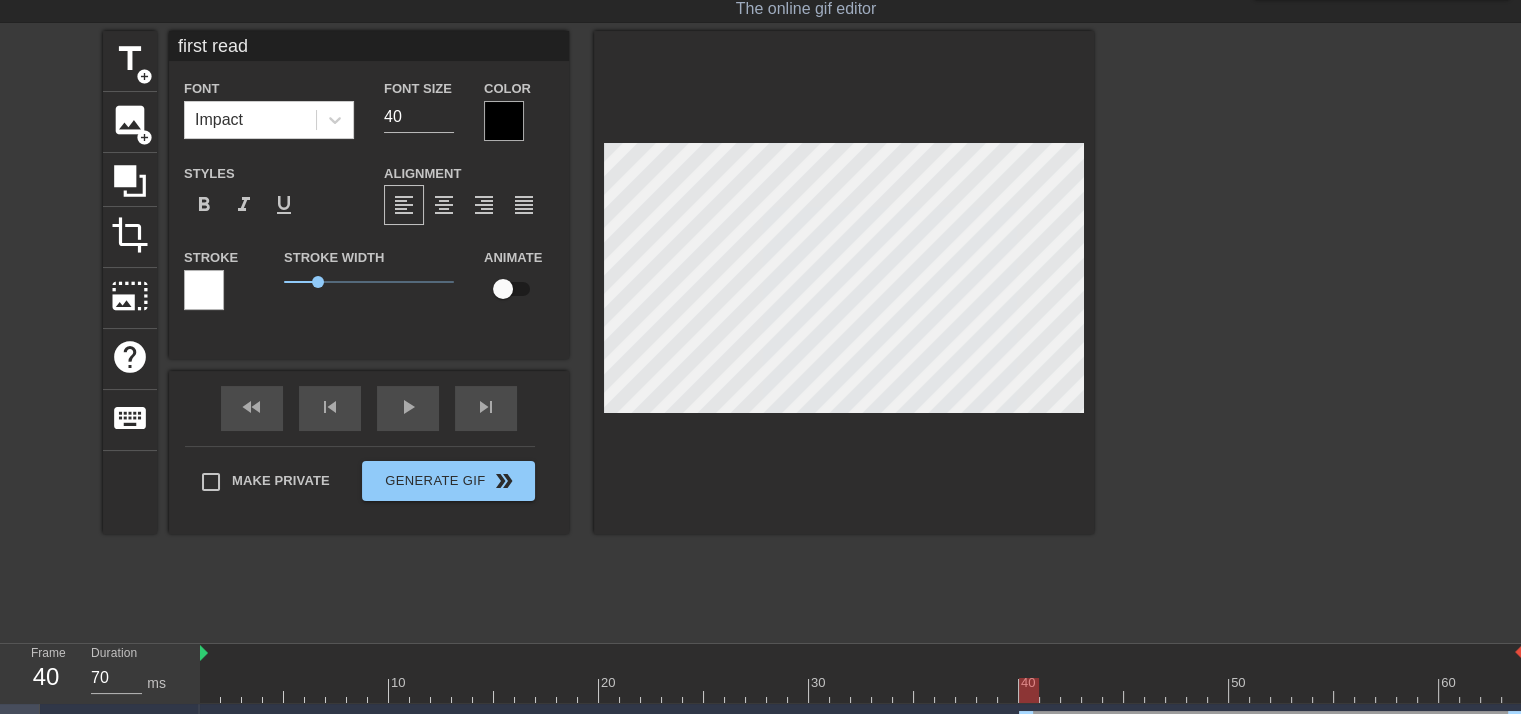 type on "first readi" 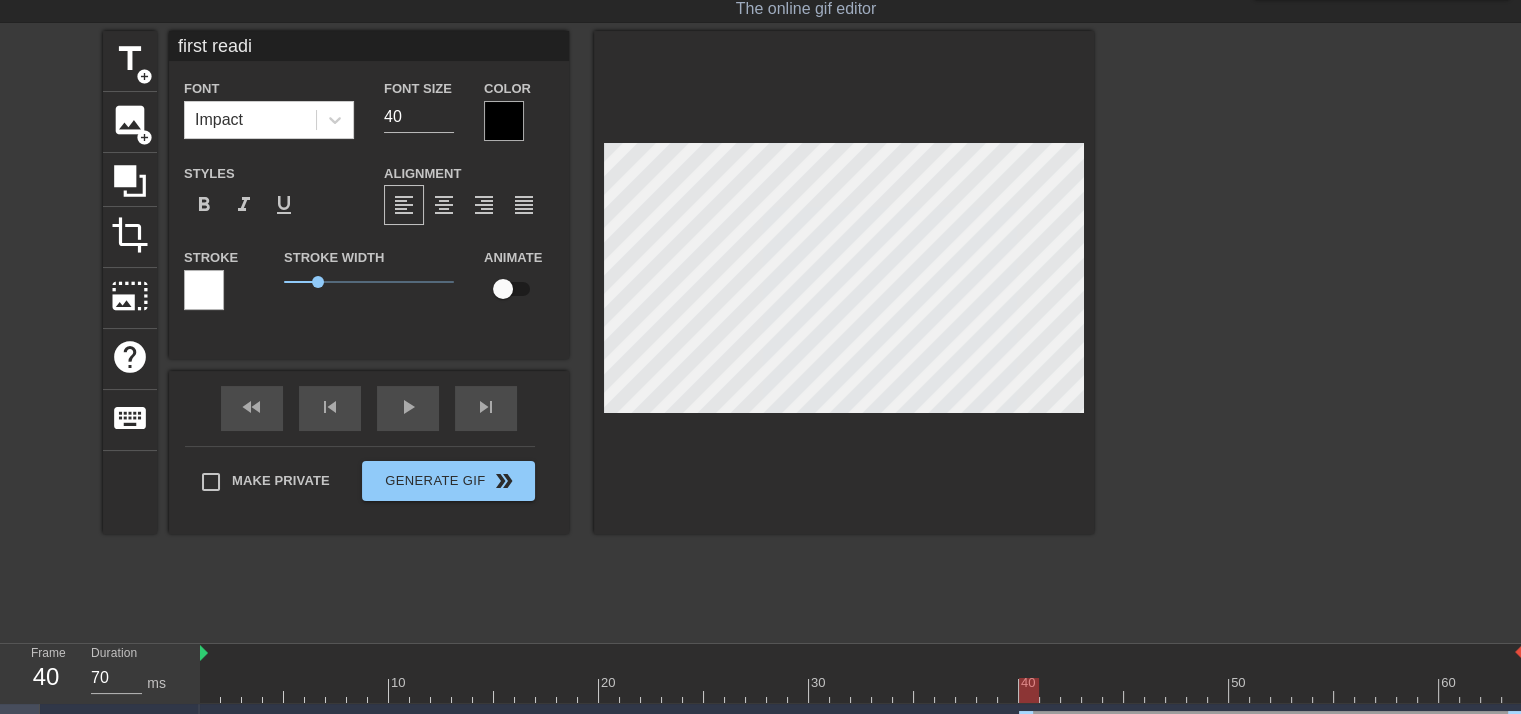 type on "first readin" 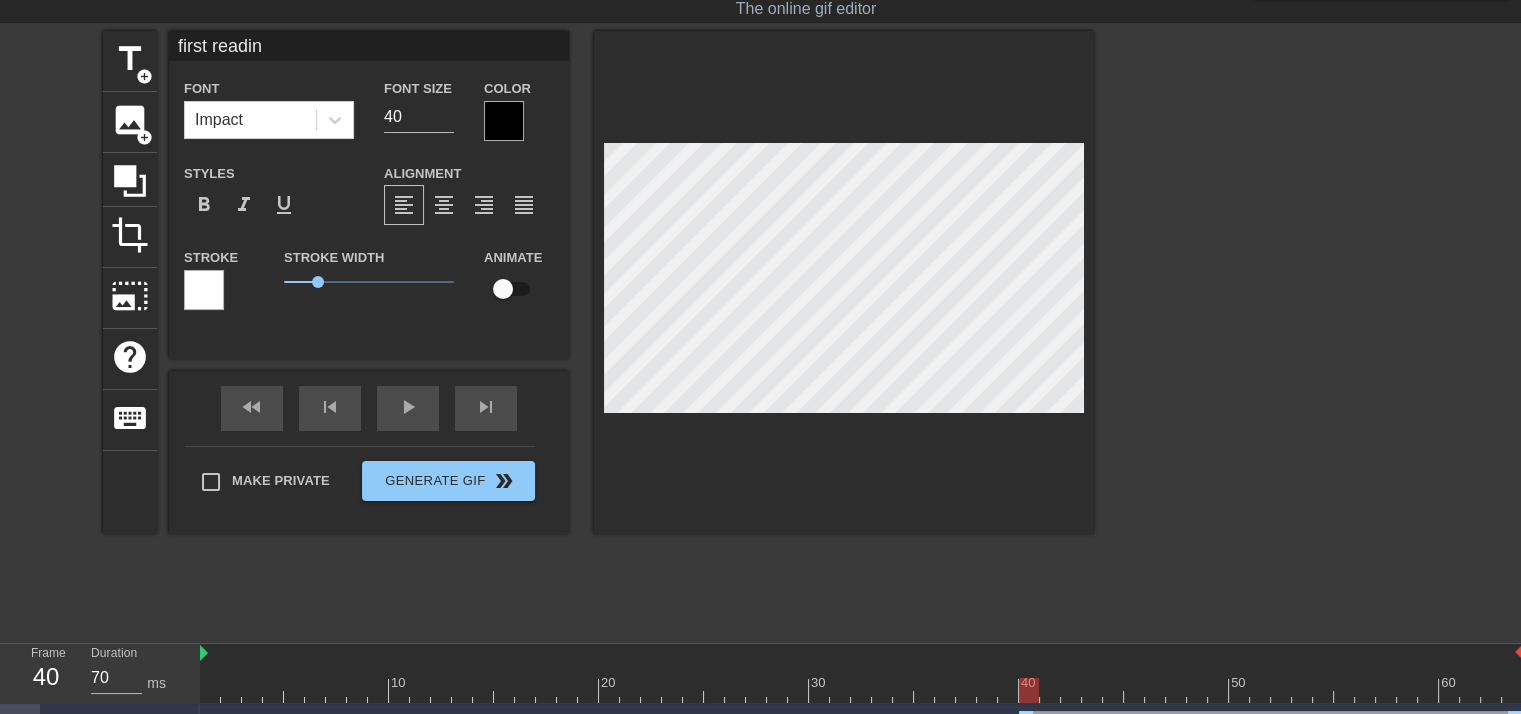 type on "first reading" 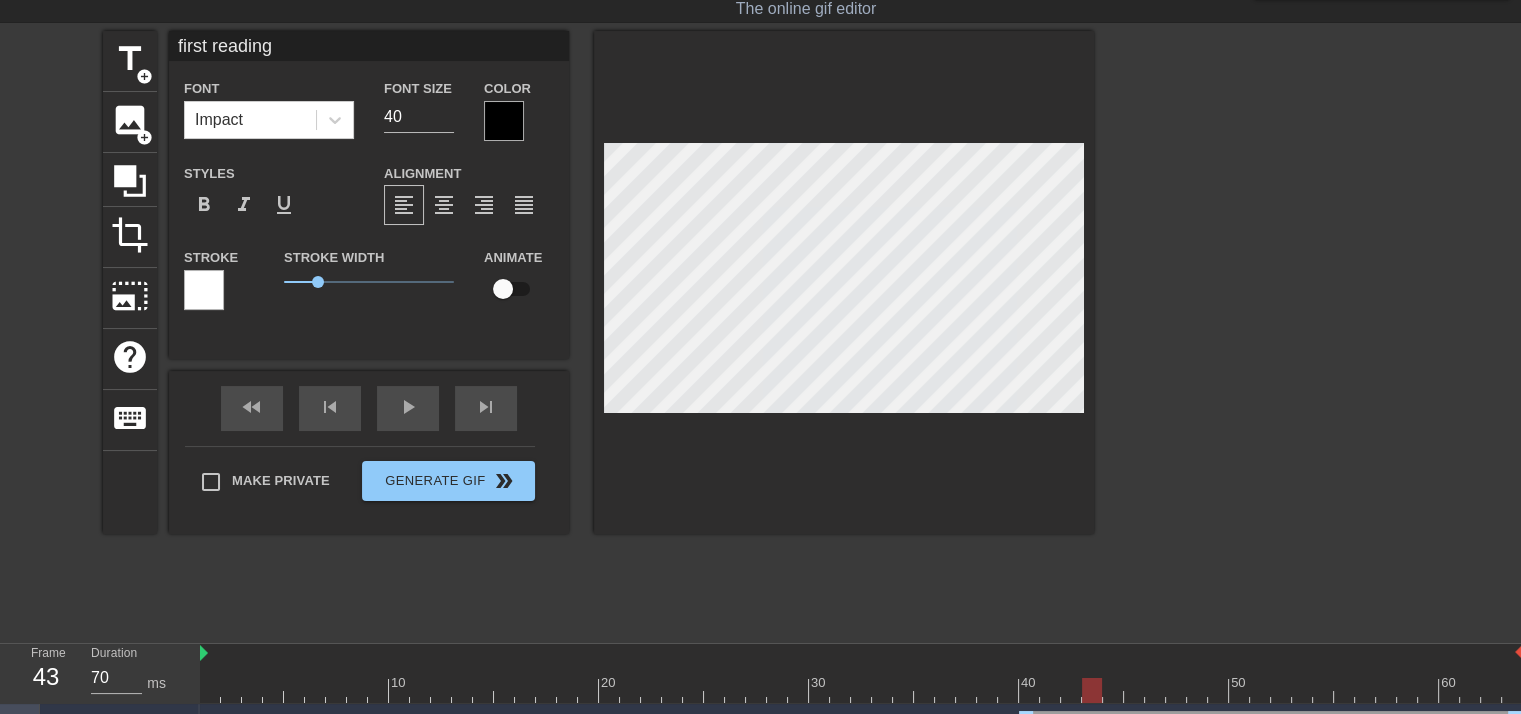 type on "60" 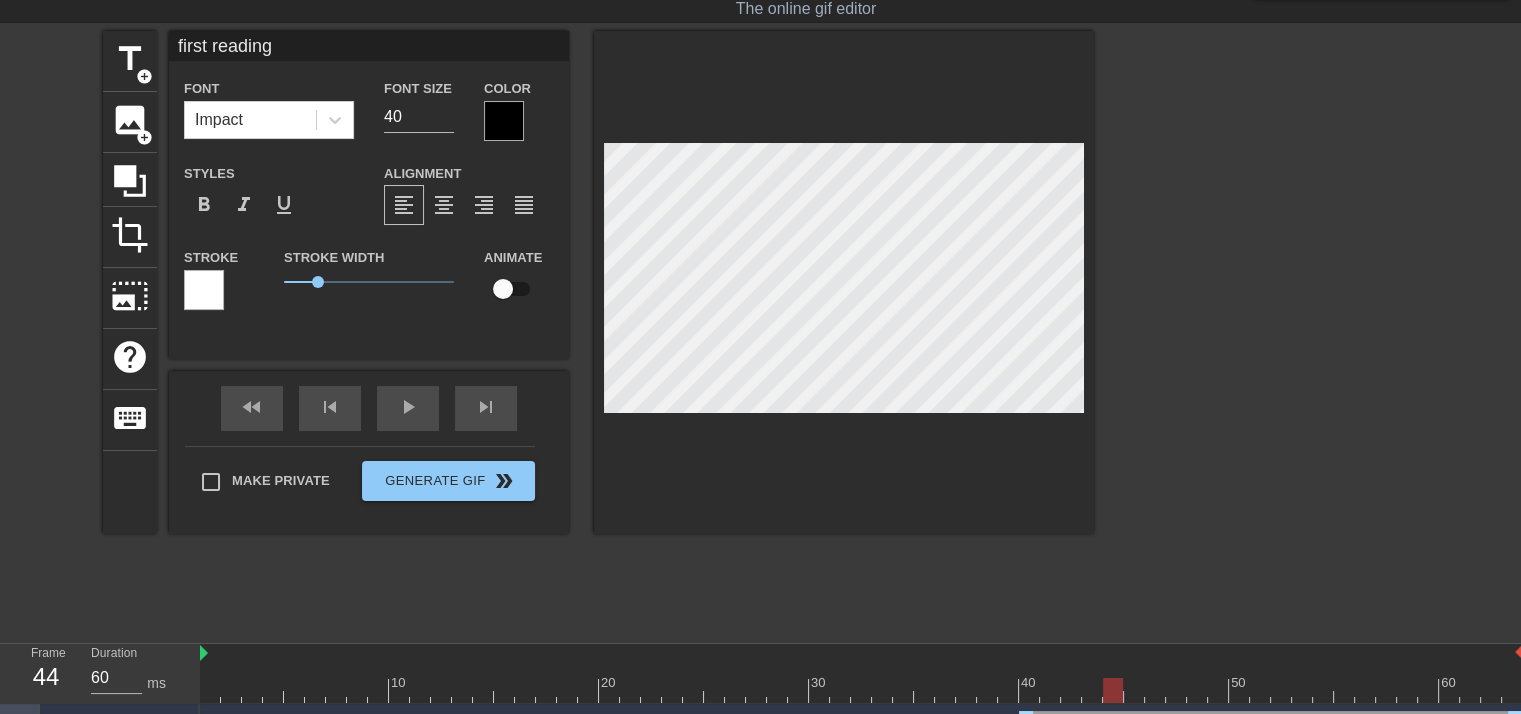 type on "Context" 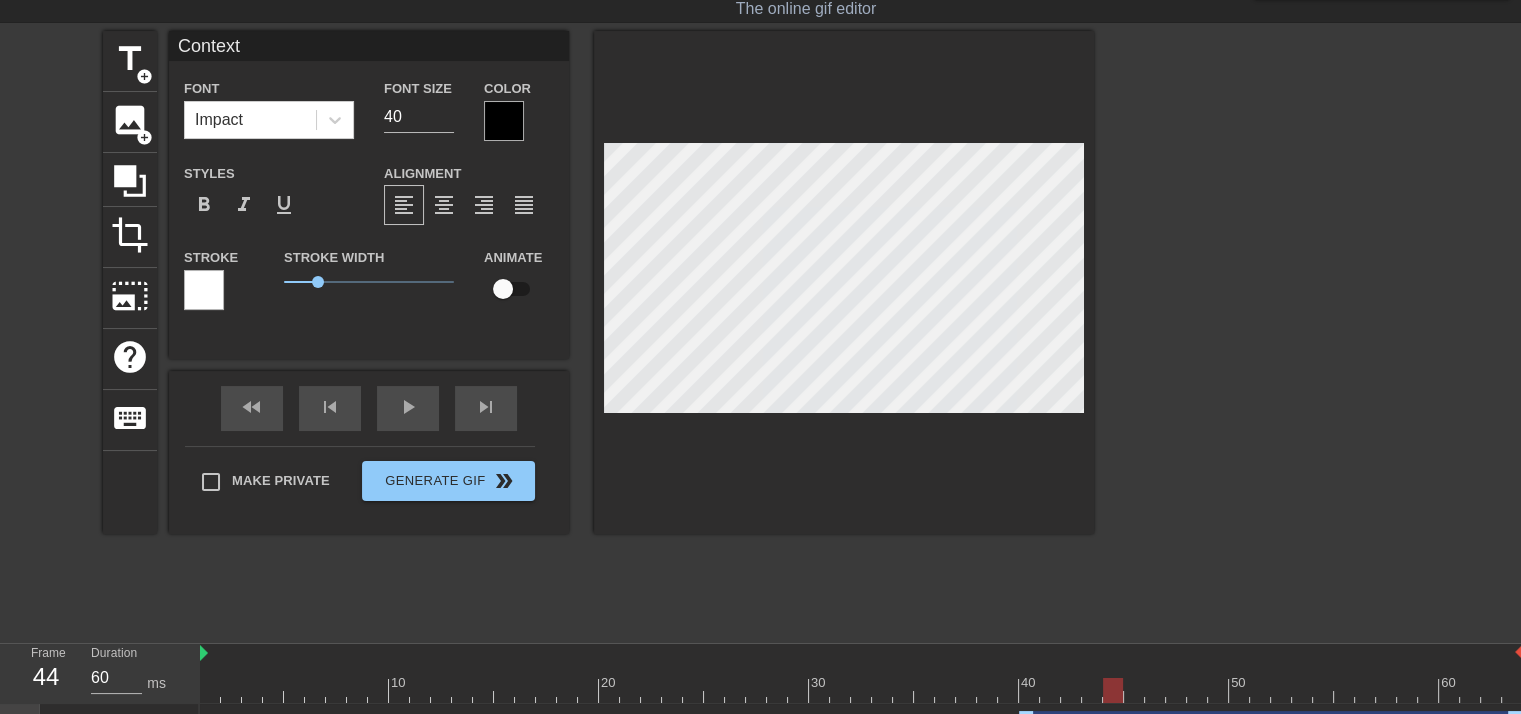 type on "70" 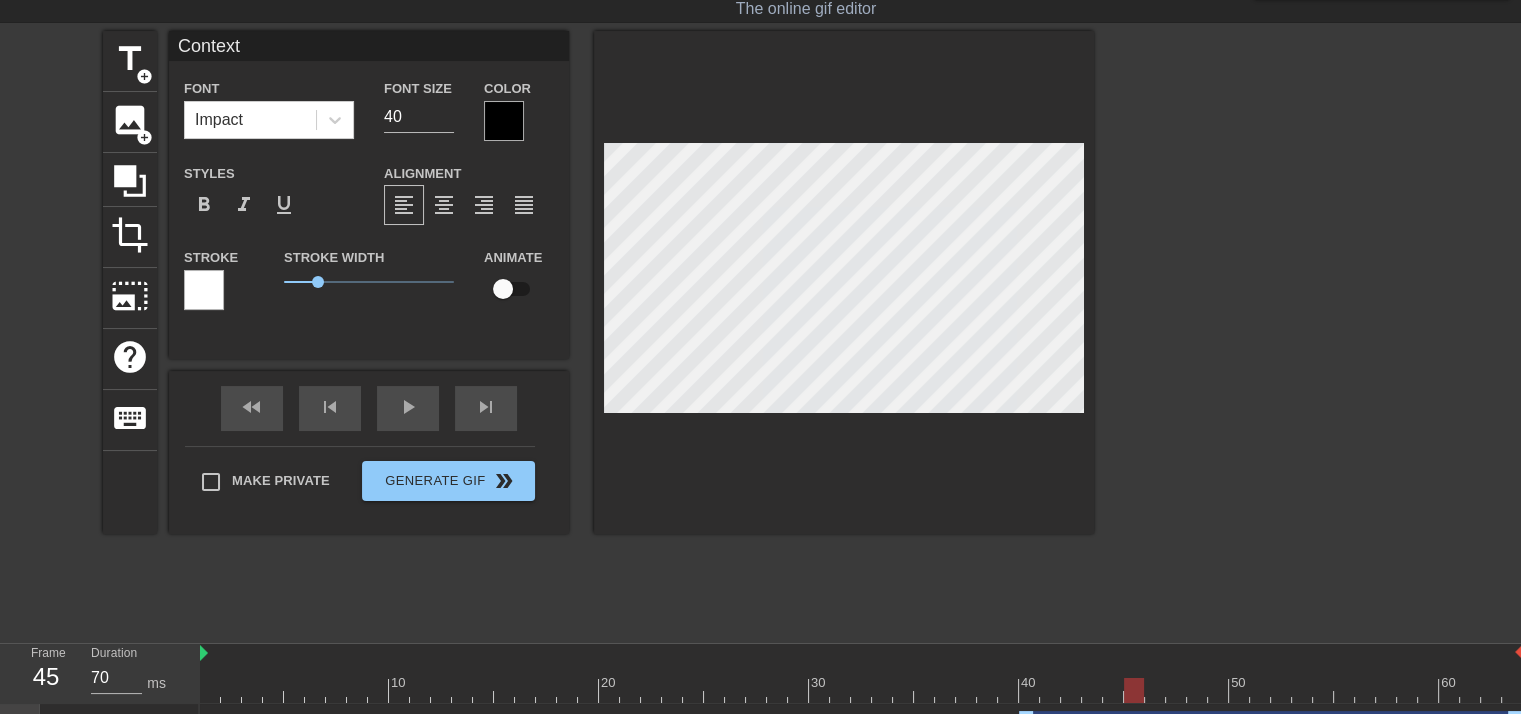 type on "first reading" 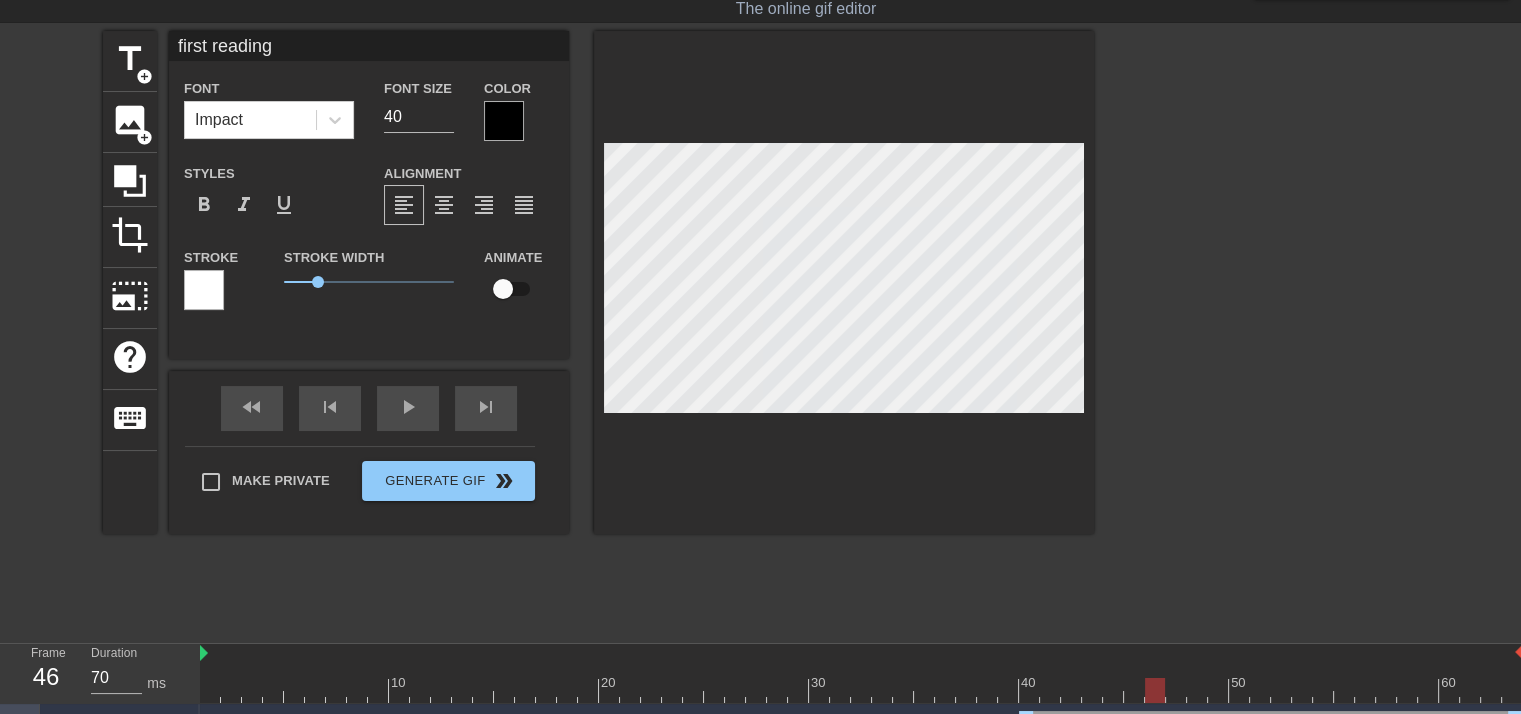 type on "60" 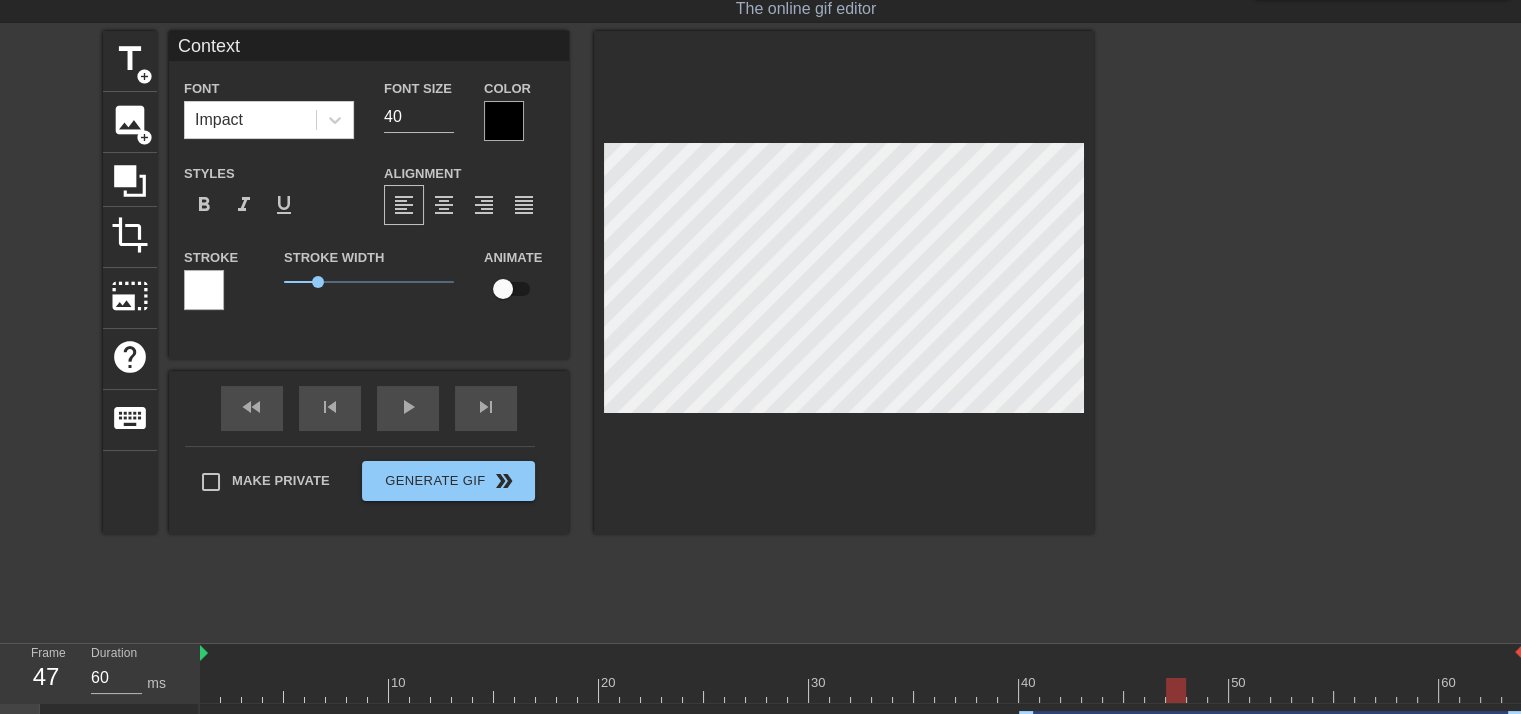 type on "first reading" 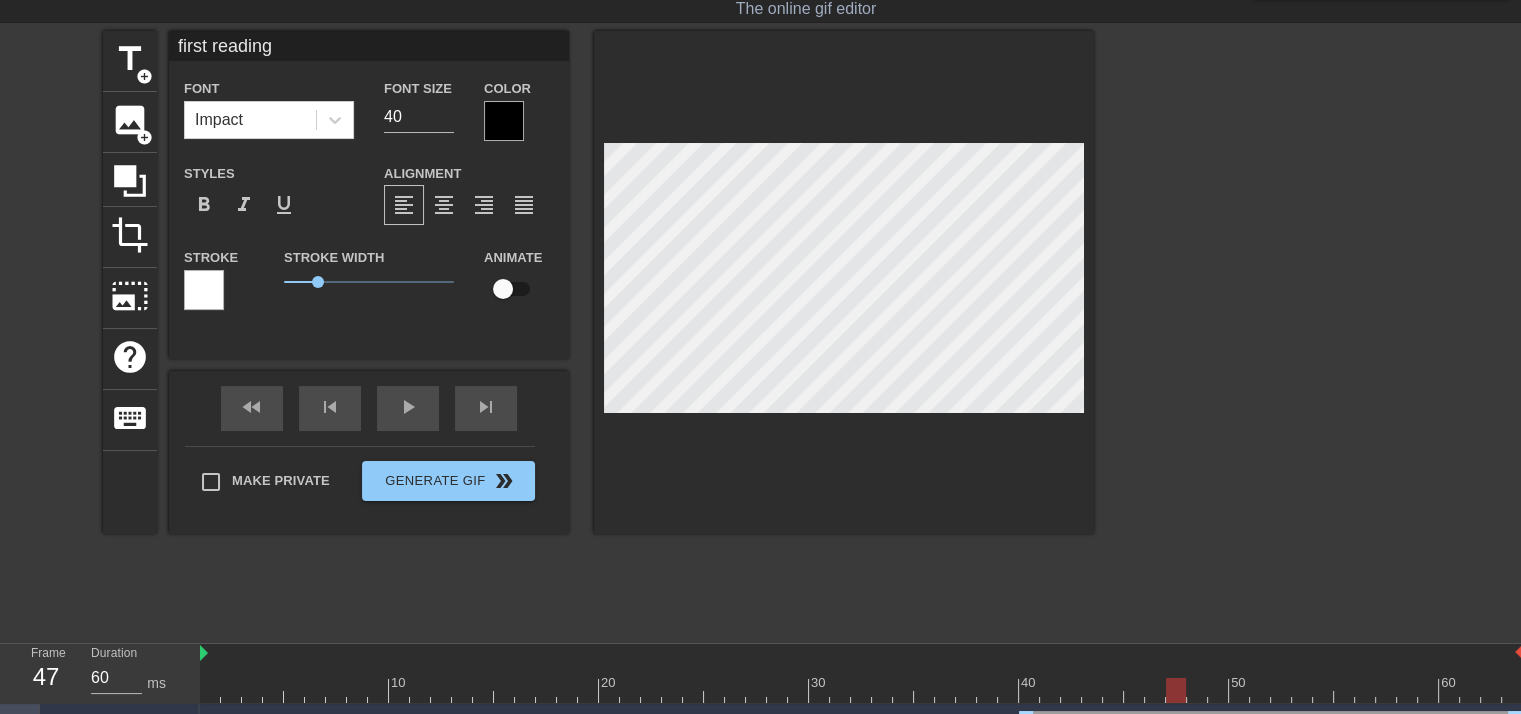 type on "70" 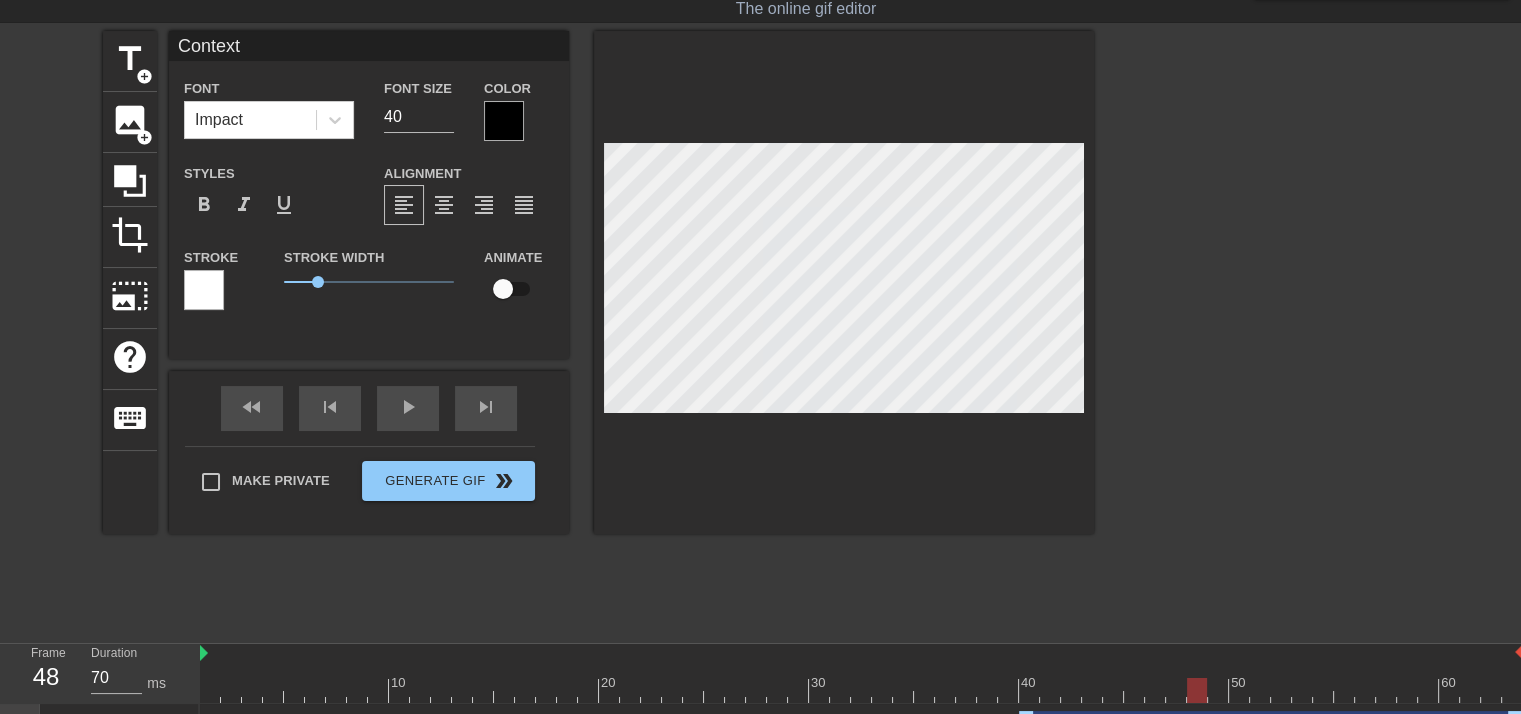 type on "first reading" 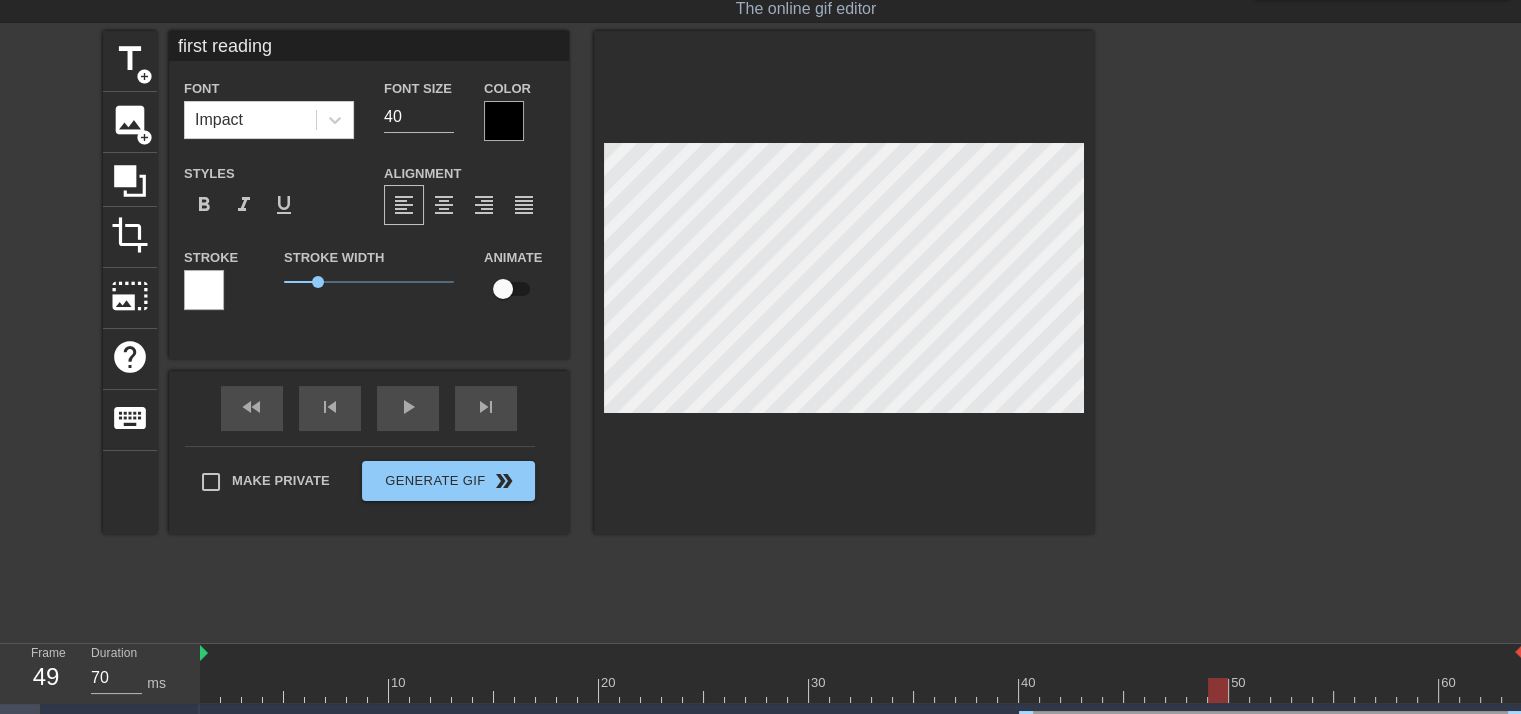 type on "60" 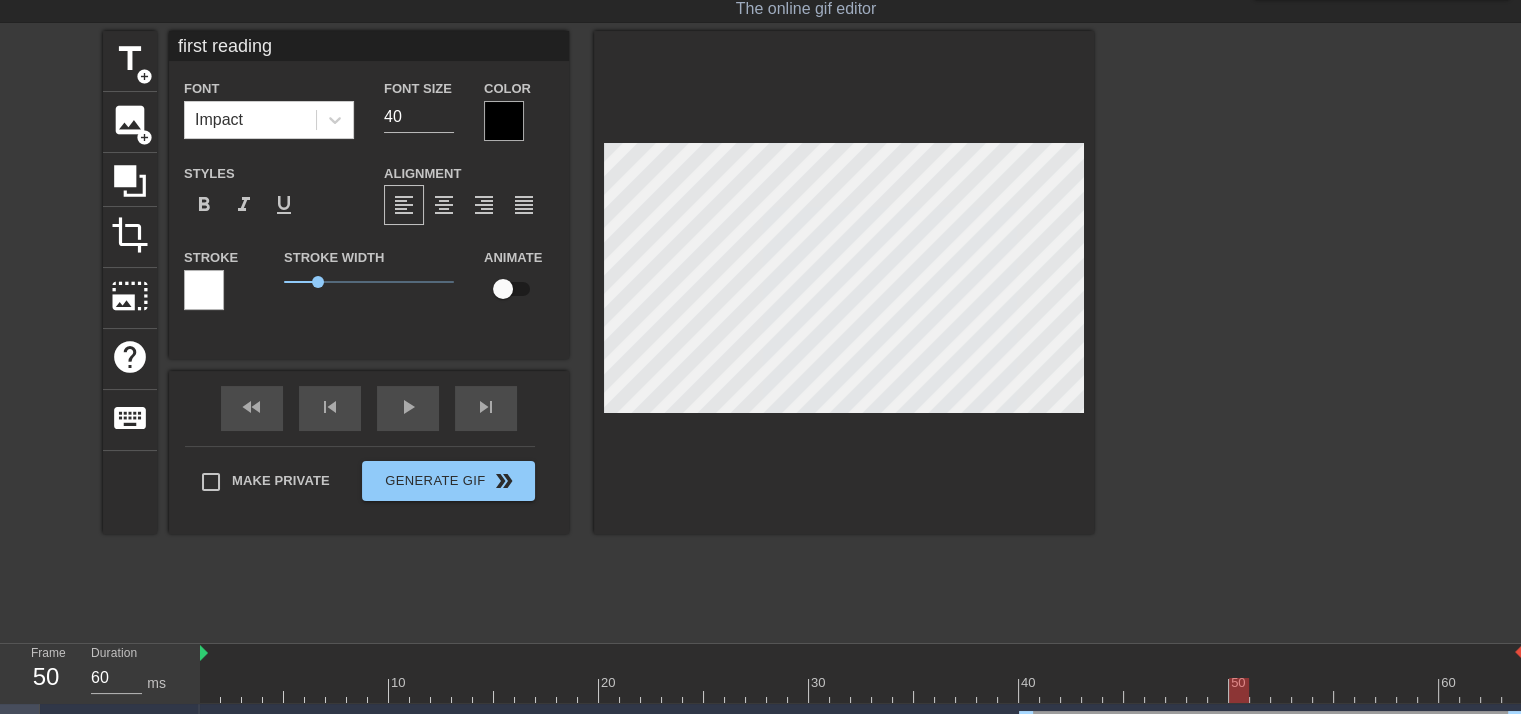 type on "Context" 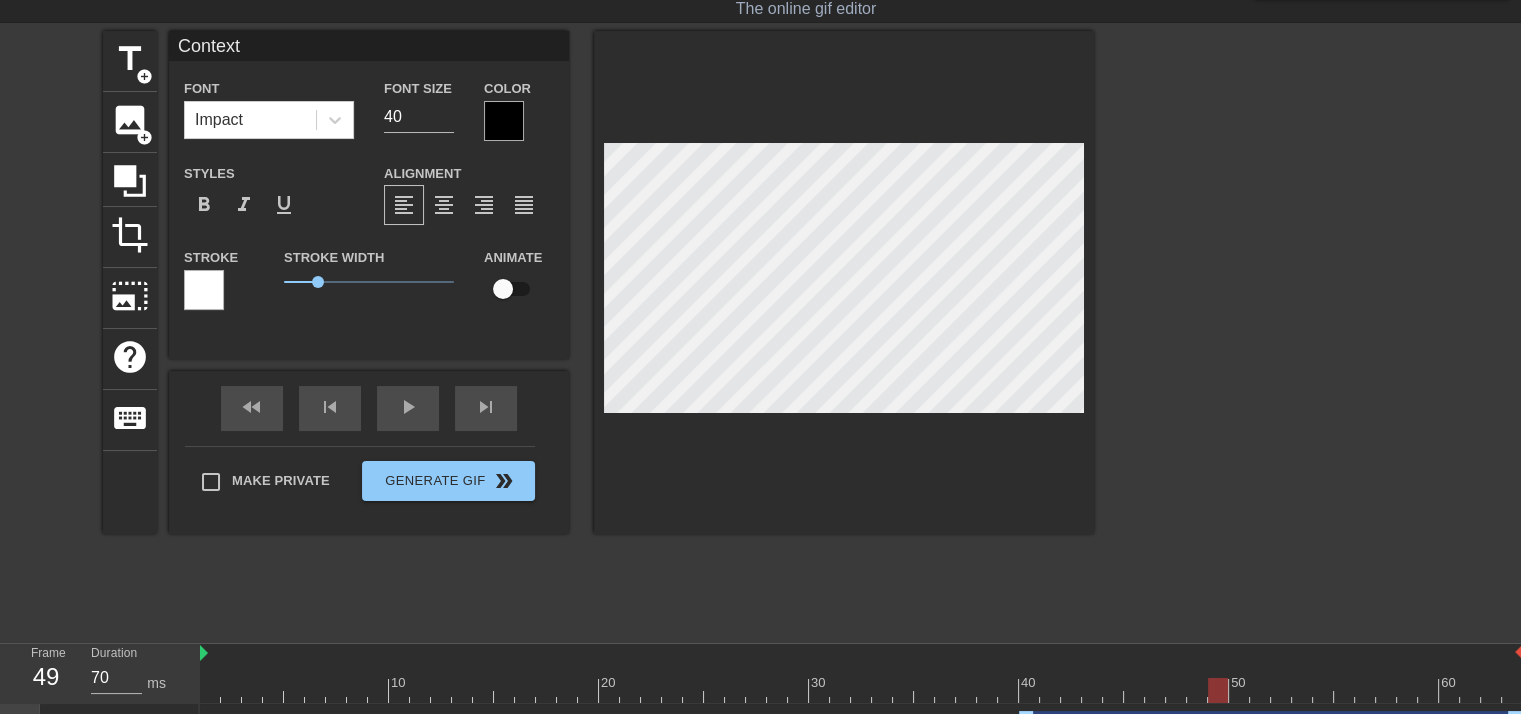 type on "60" 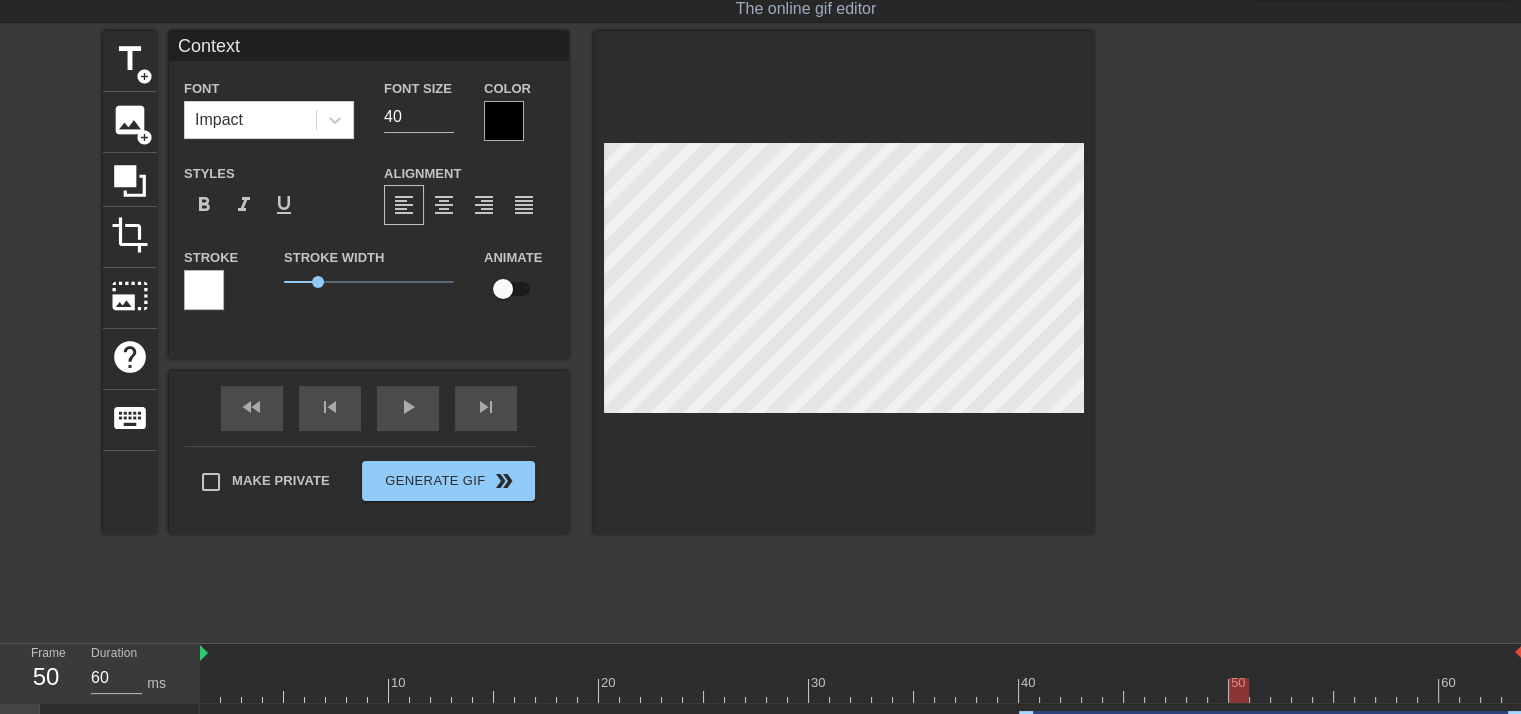type on "first reading" 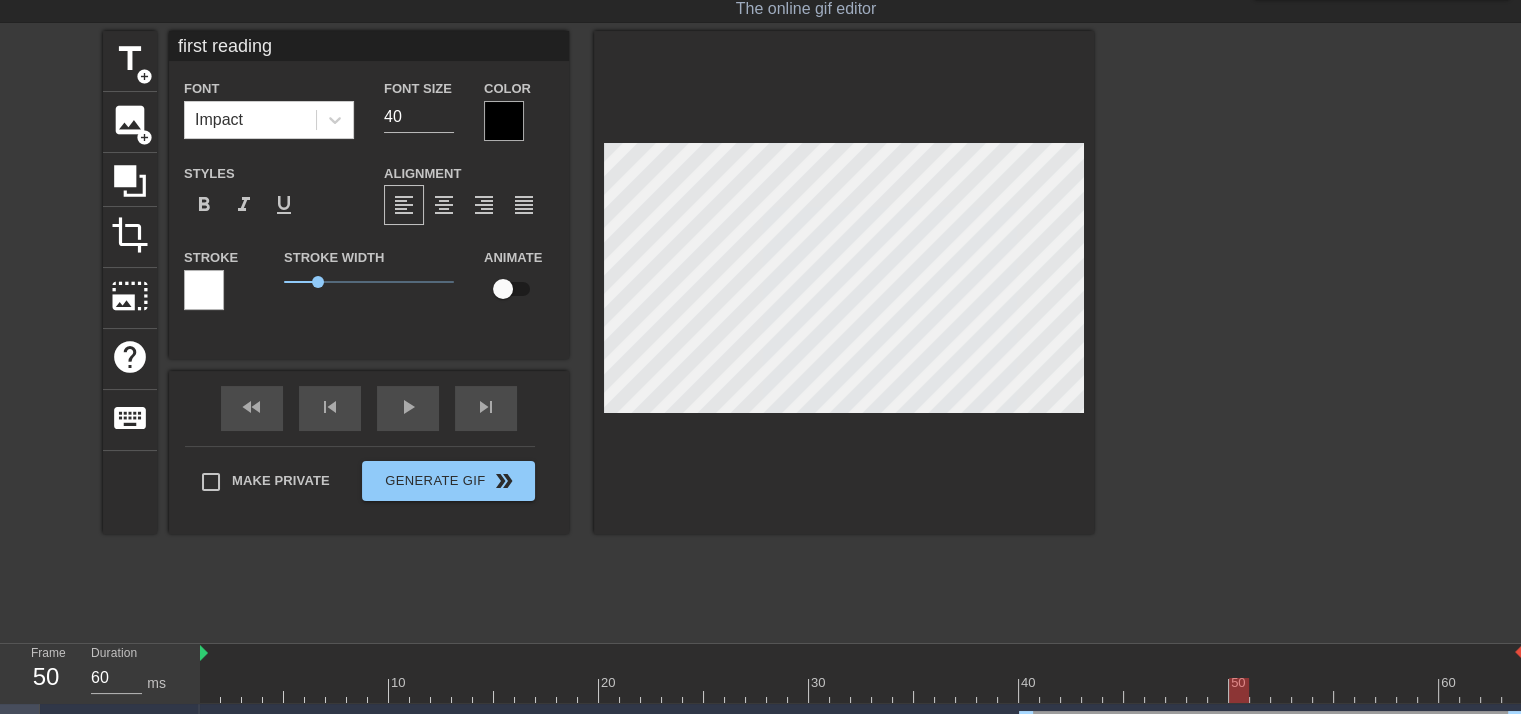 type on "70" 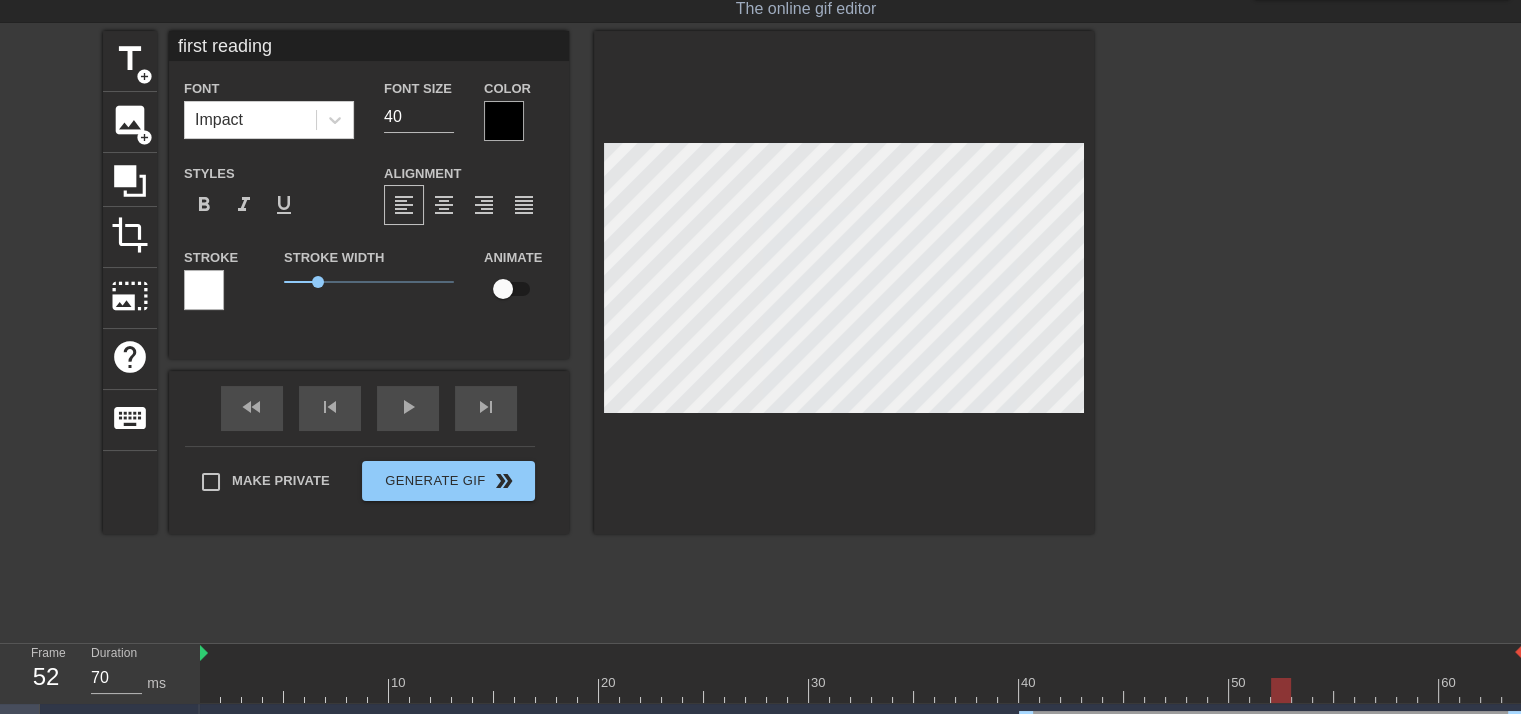 type on "Context" 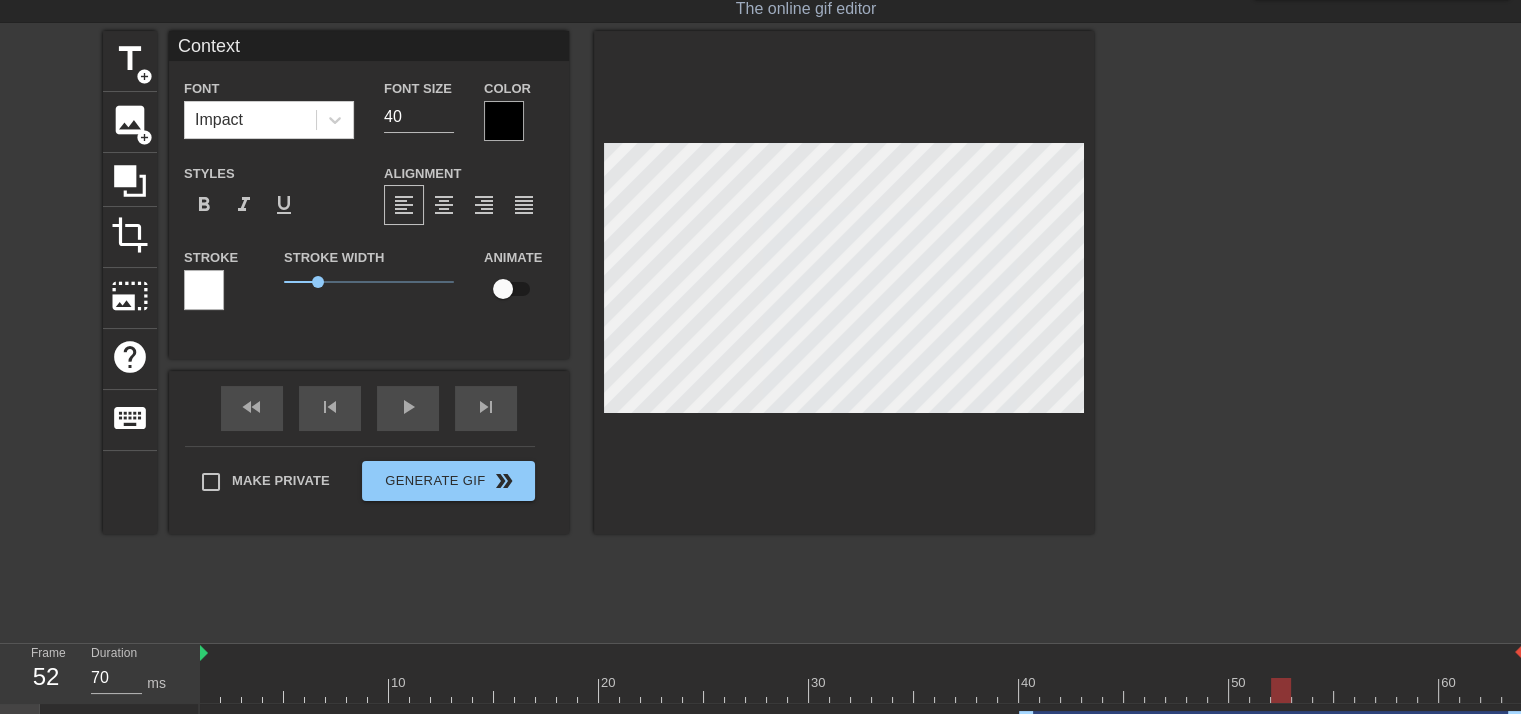 type on "60" 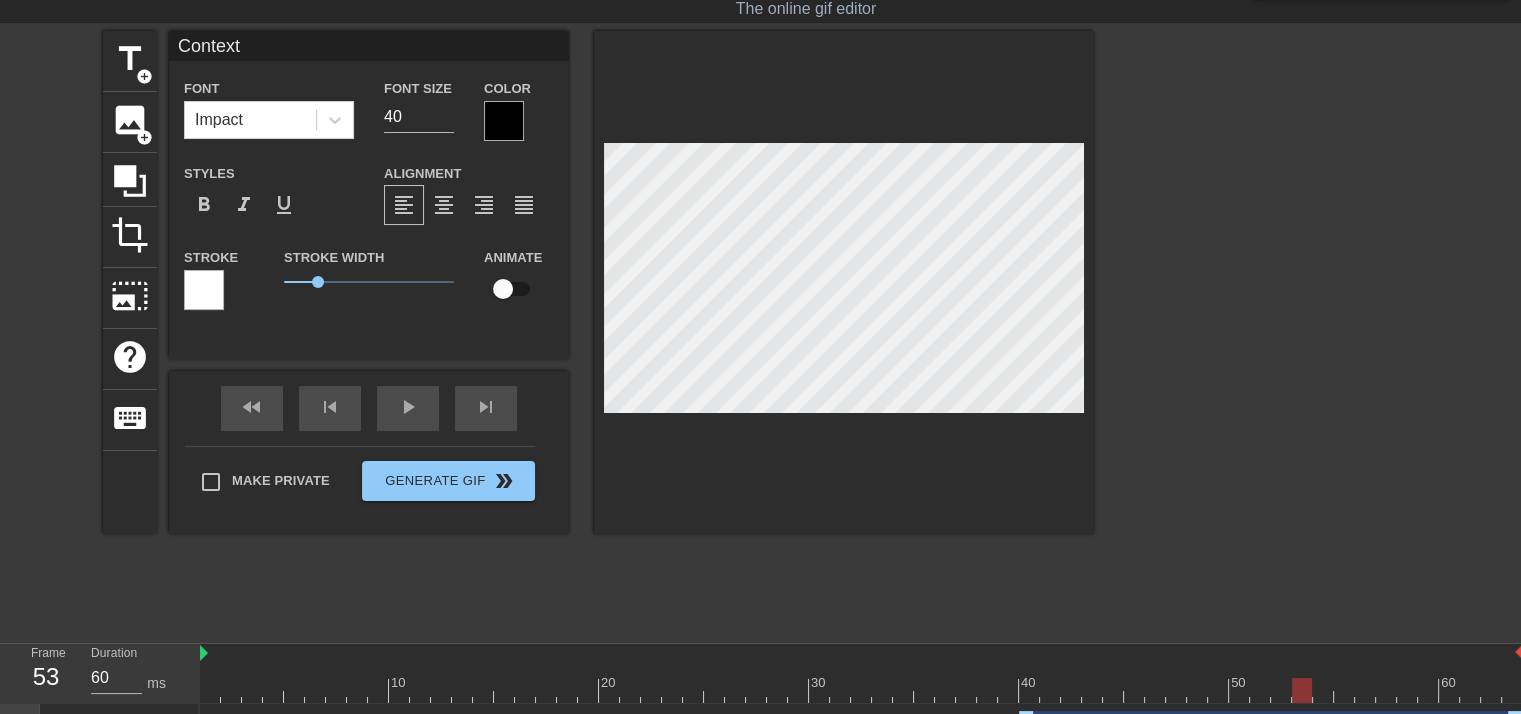type on "first reading" 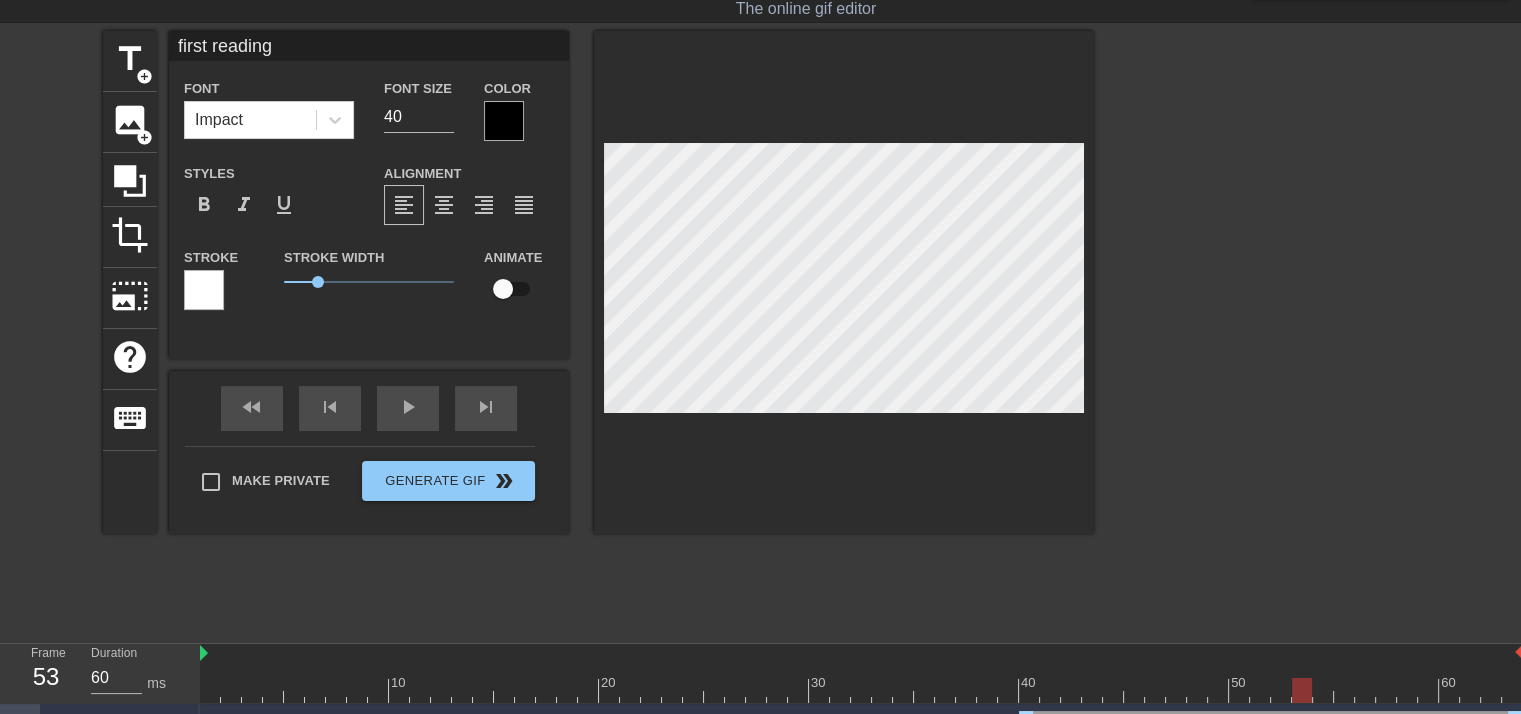 type on "70" 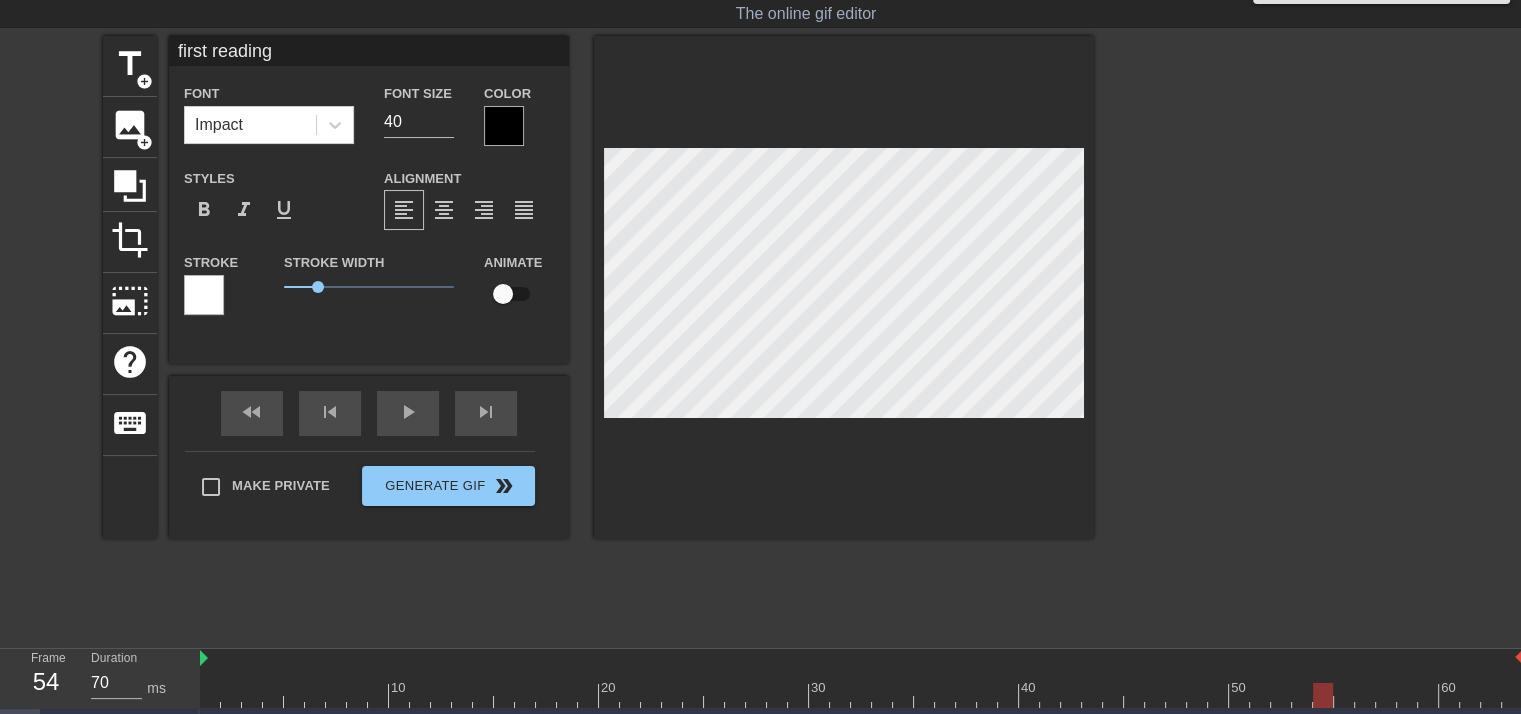 scroll, scrollTop: 42, scrollLeft: 0, axis: vertical 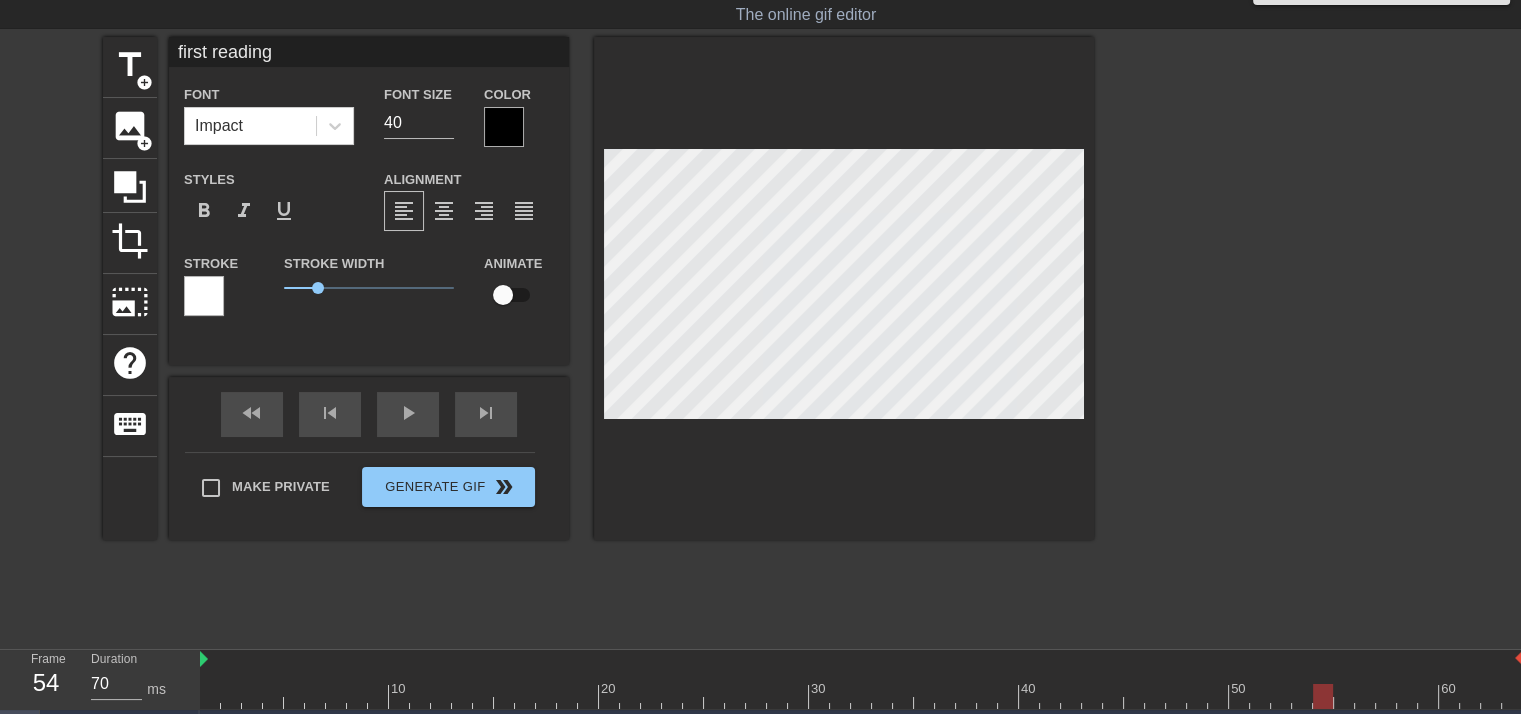 type on "Context" 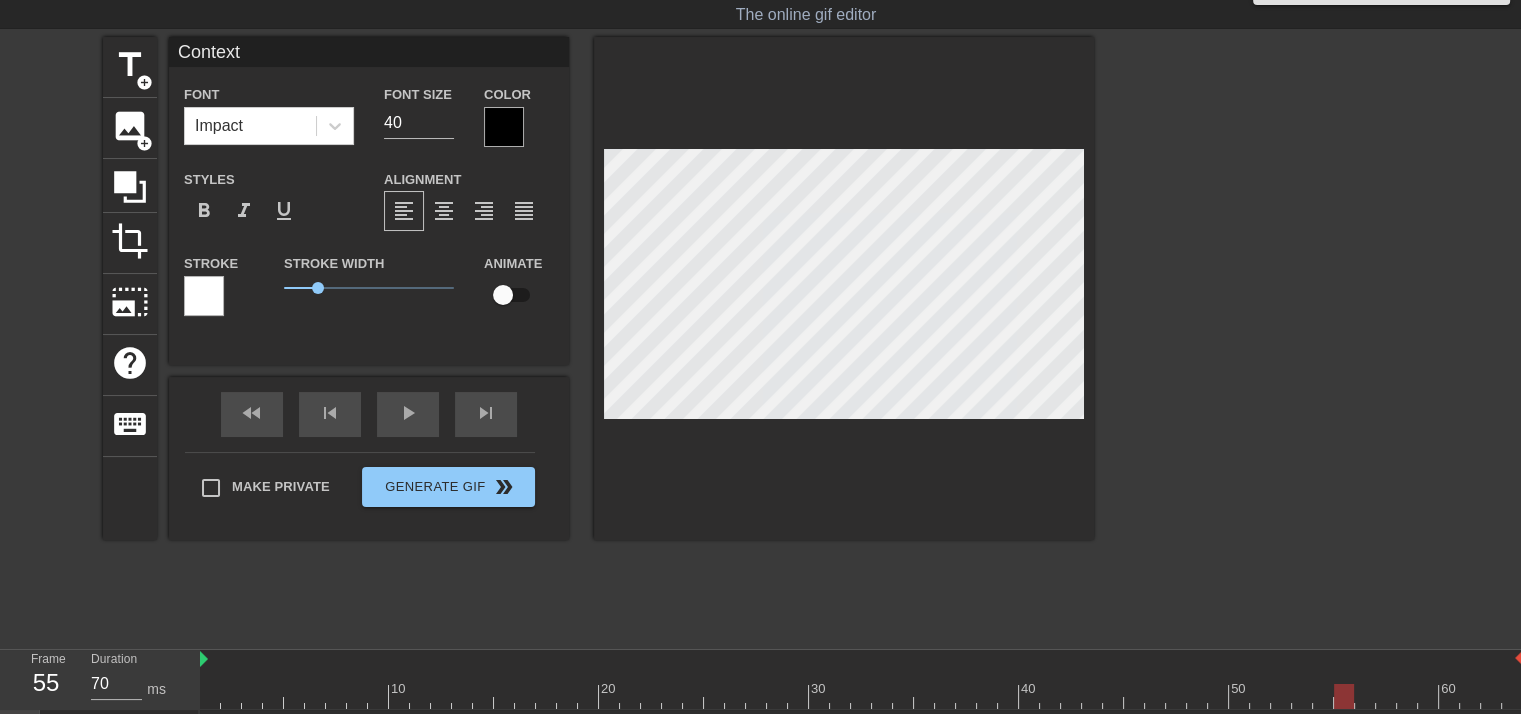 type on "60" 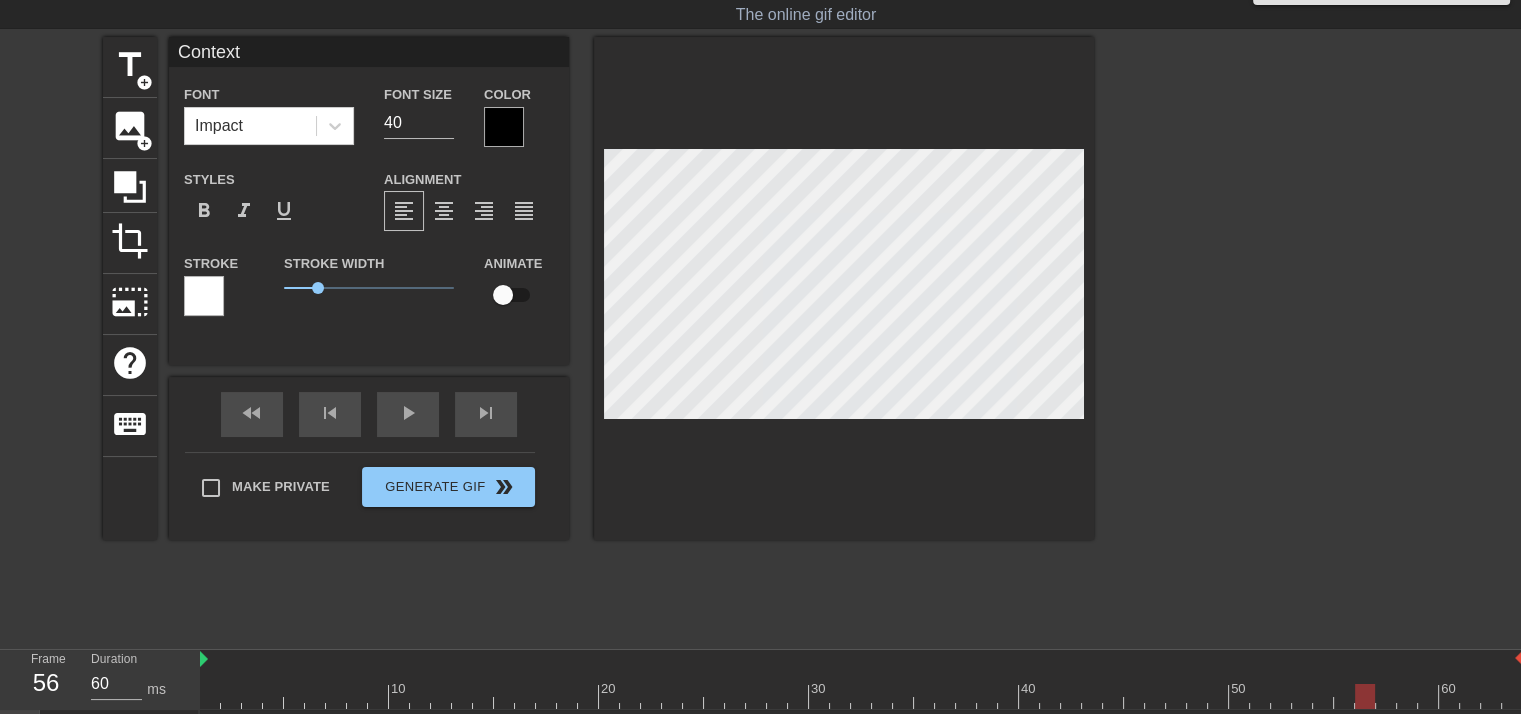 type on "first reading" 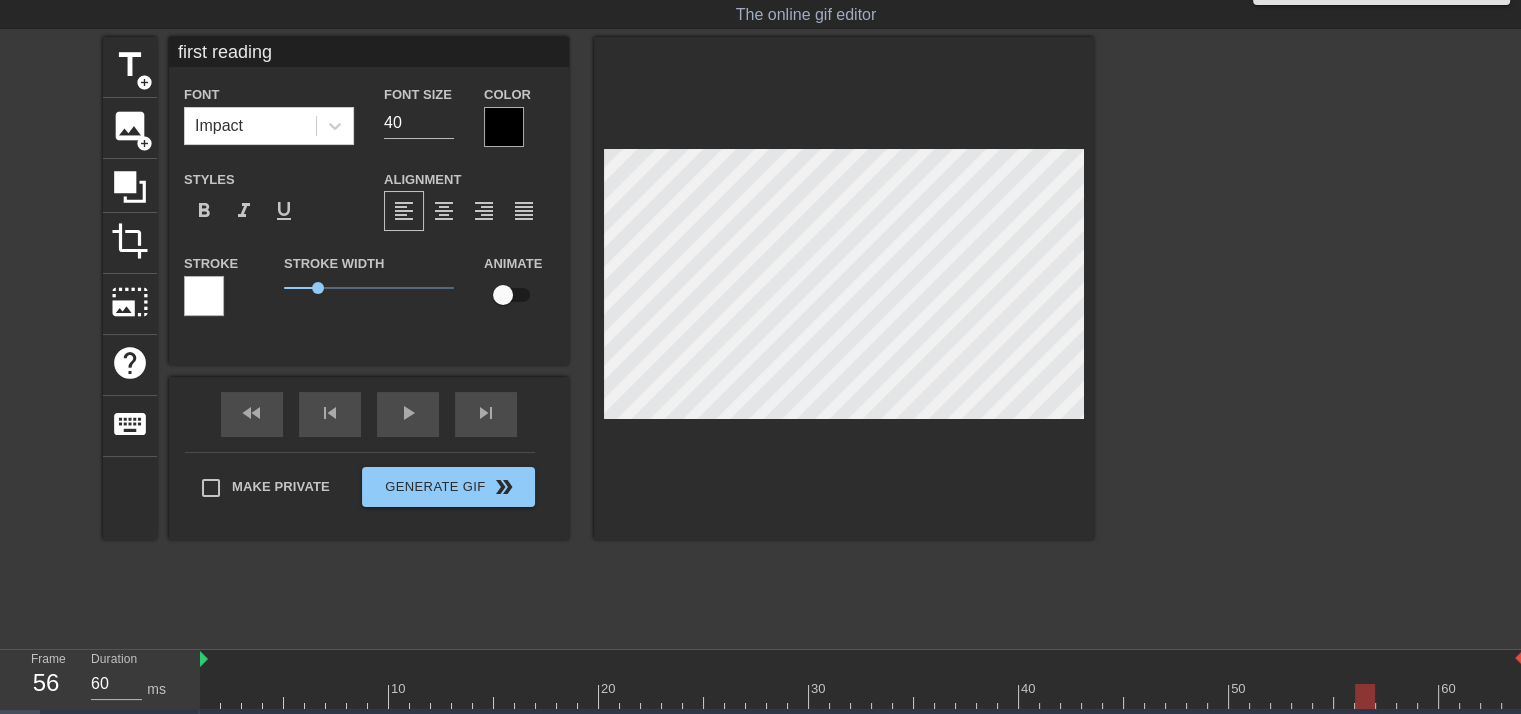 type on "70" 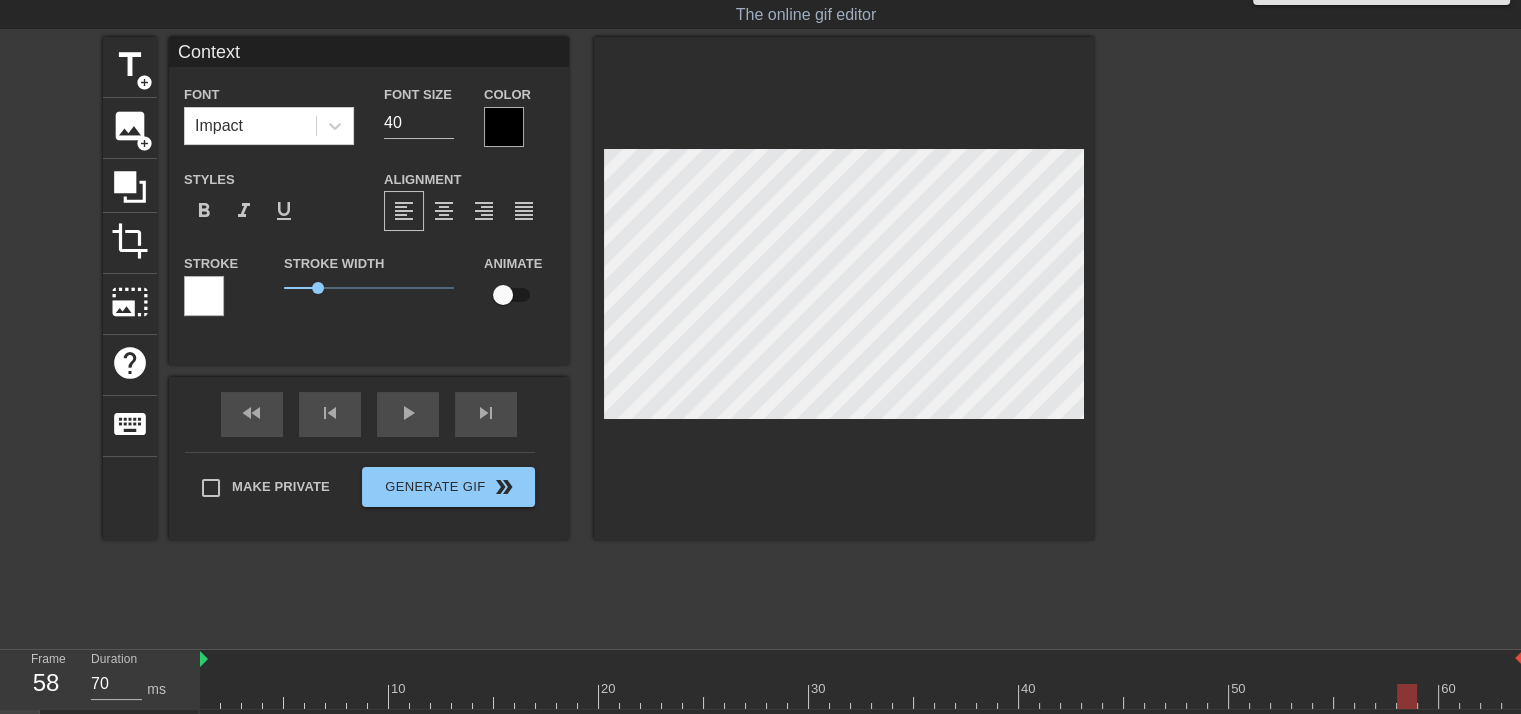 type on "first reading" 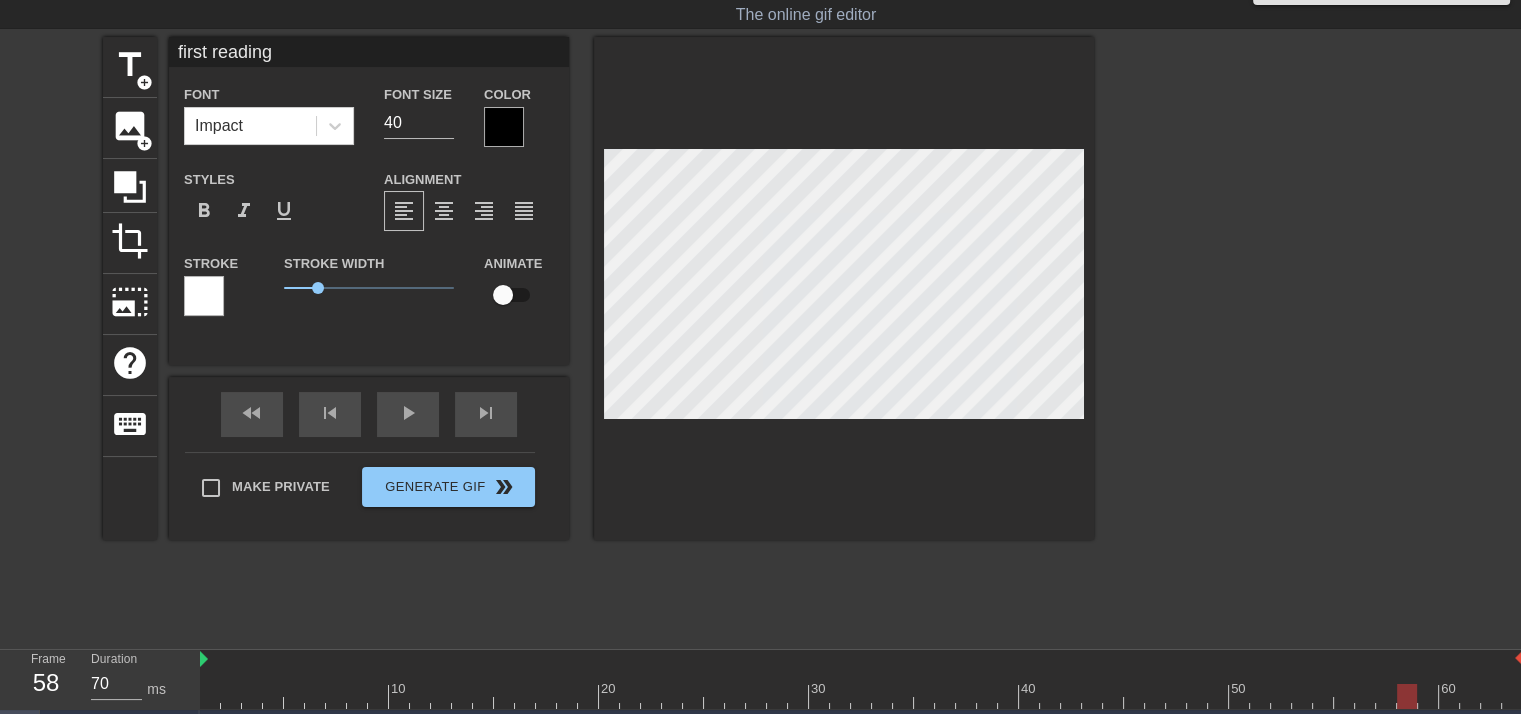 type on "60" 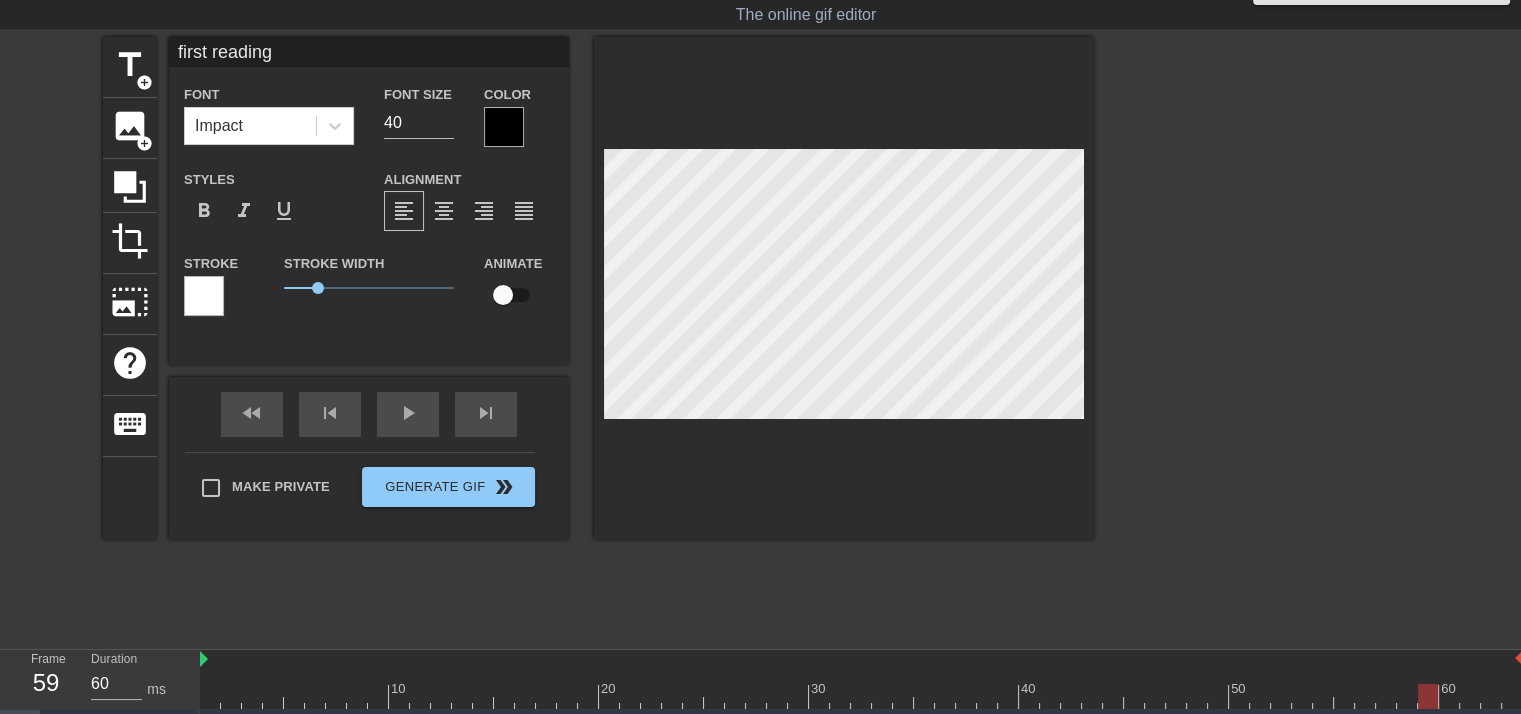 type on "Context" 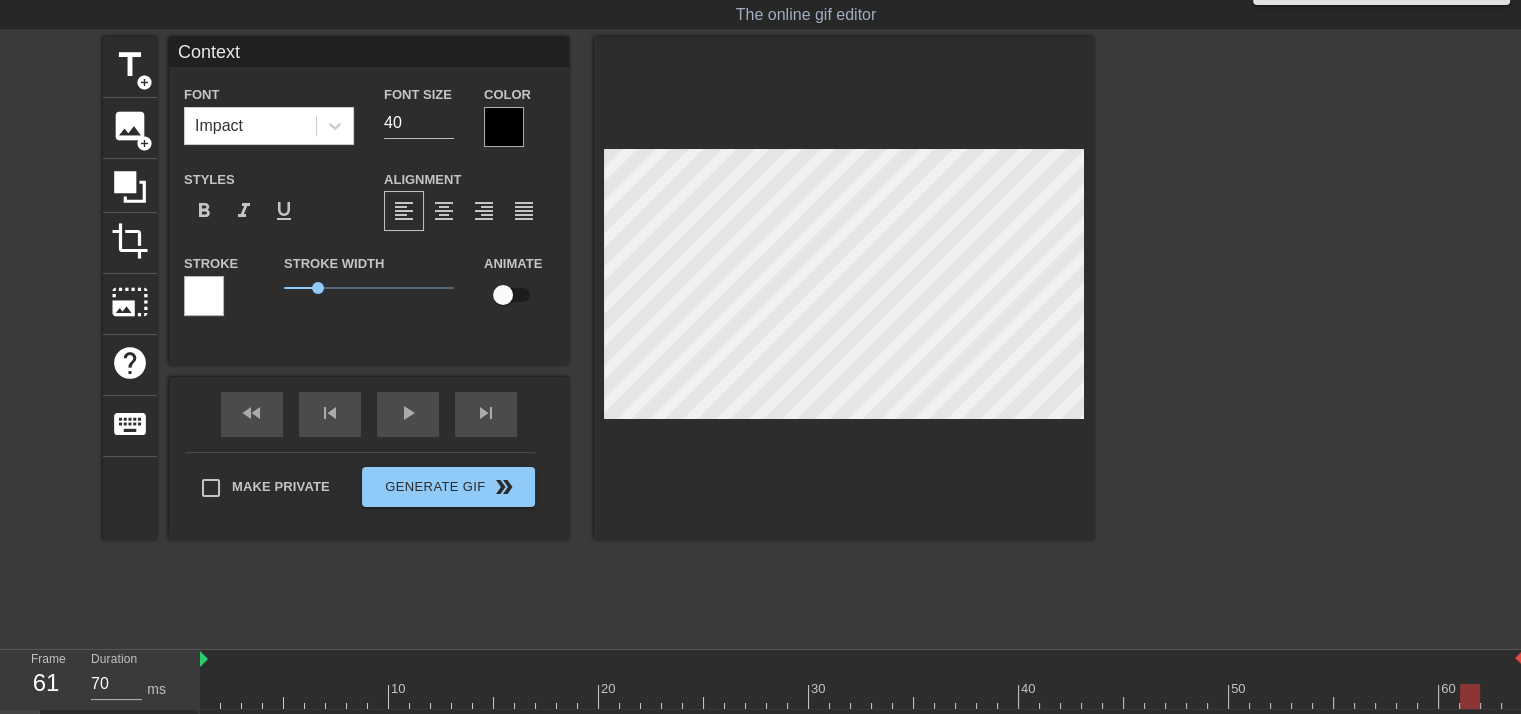 type on "60" 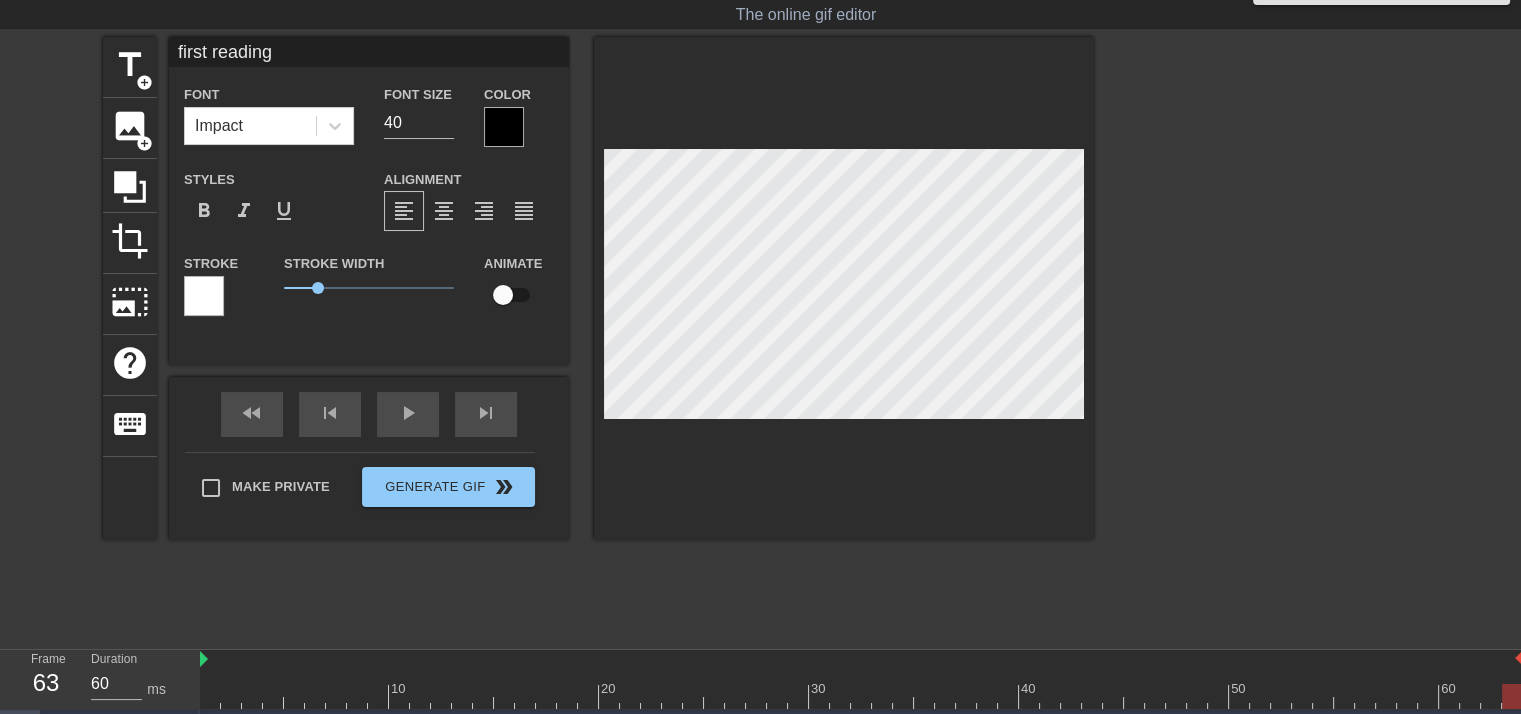 type on "Context" 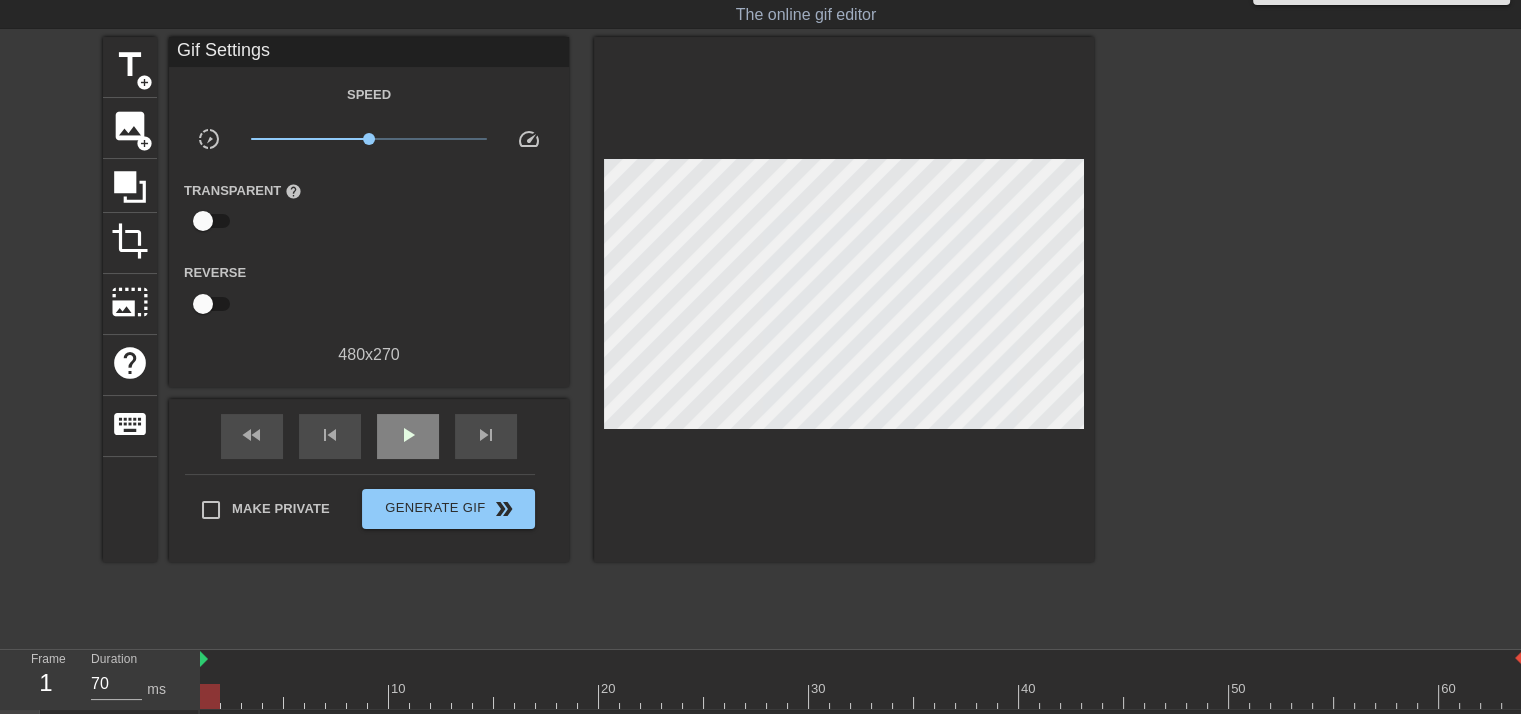 click on "fast_rewind skip_previous play_arrow skip_next" at bounding box center [369, 436] 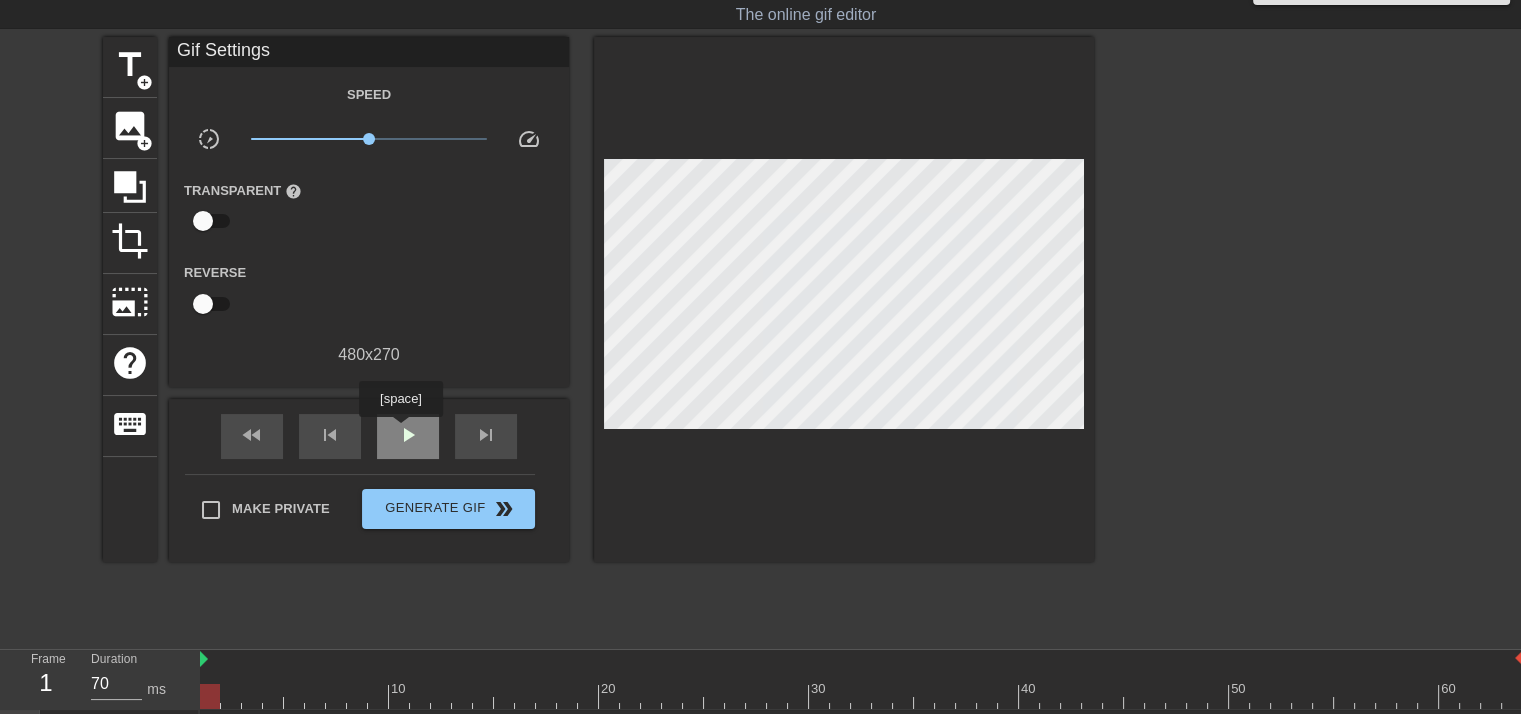 click on "play_arrow" at bounding box center [408, 435] 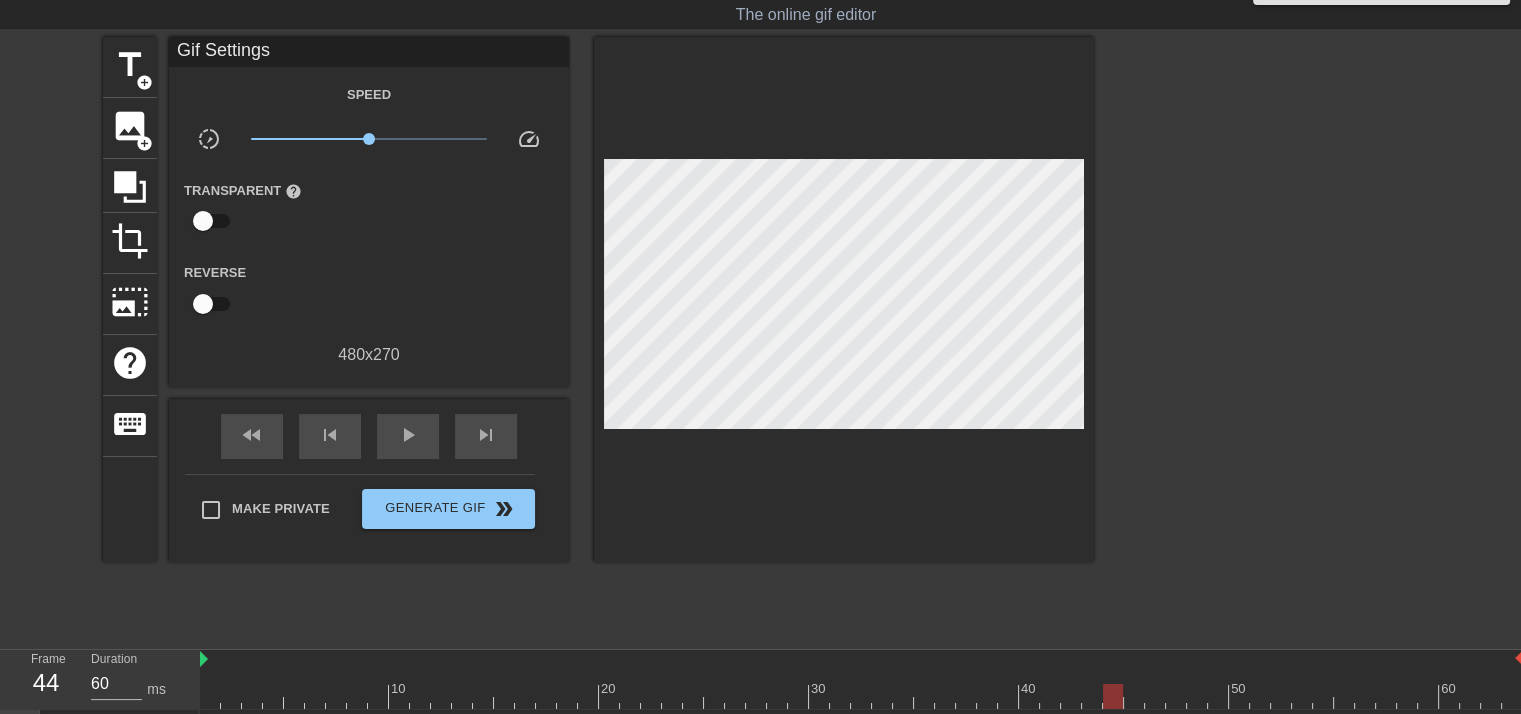 type on "70" 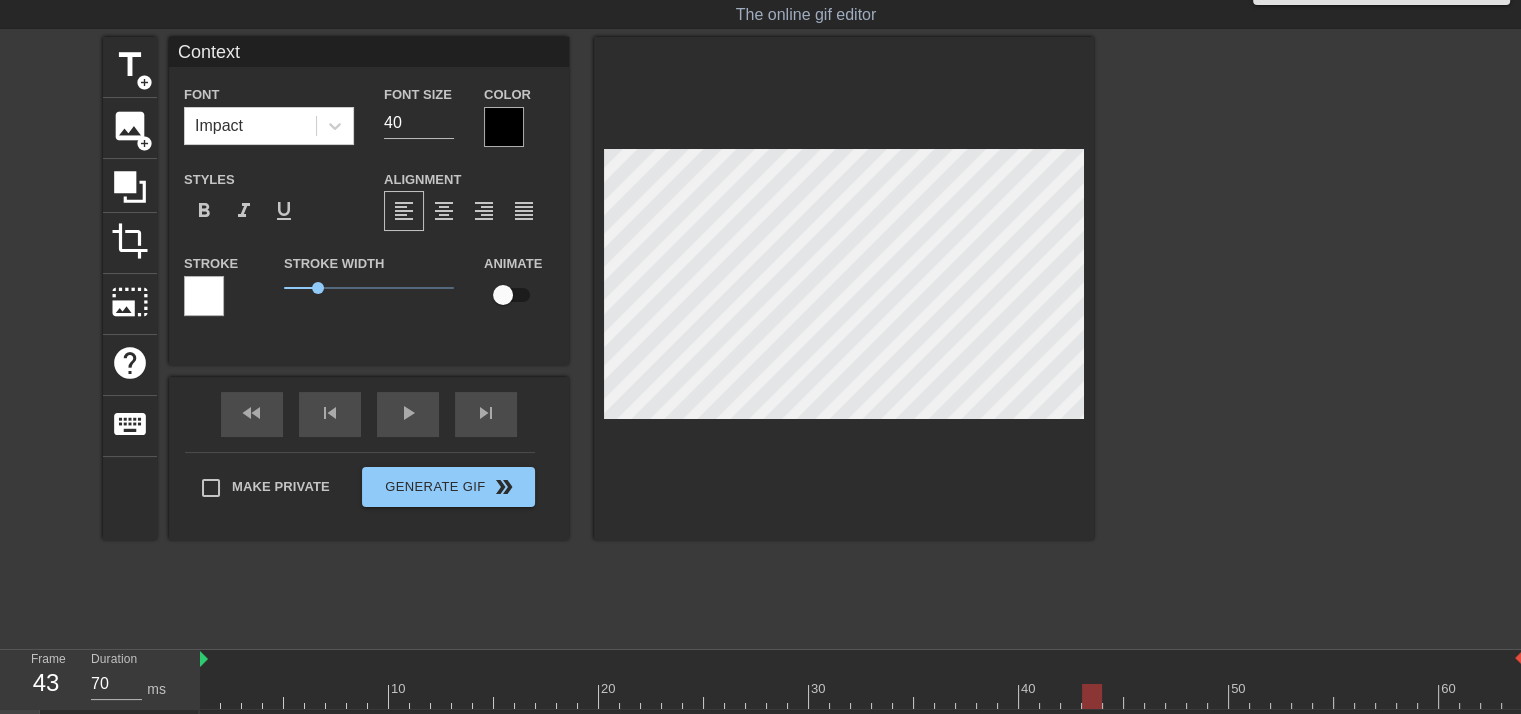 type on "first reading" 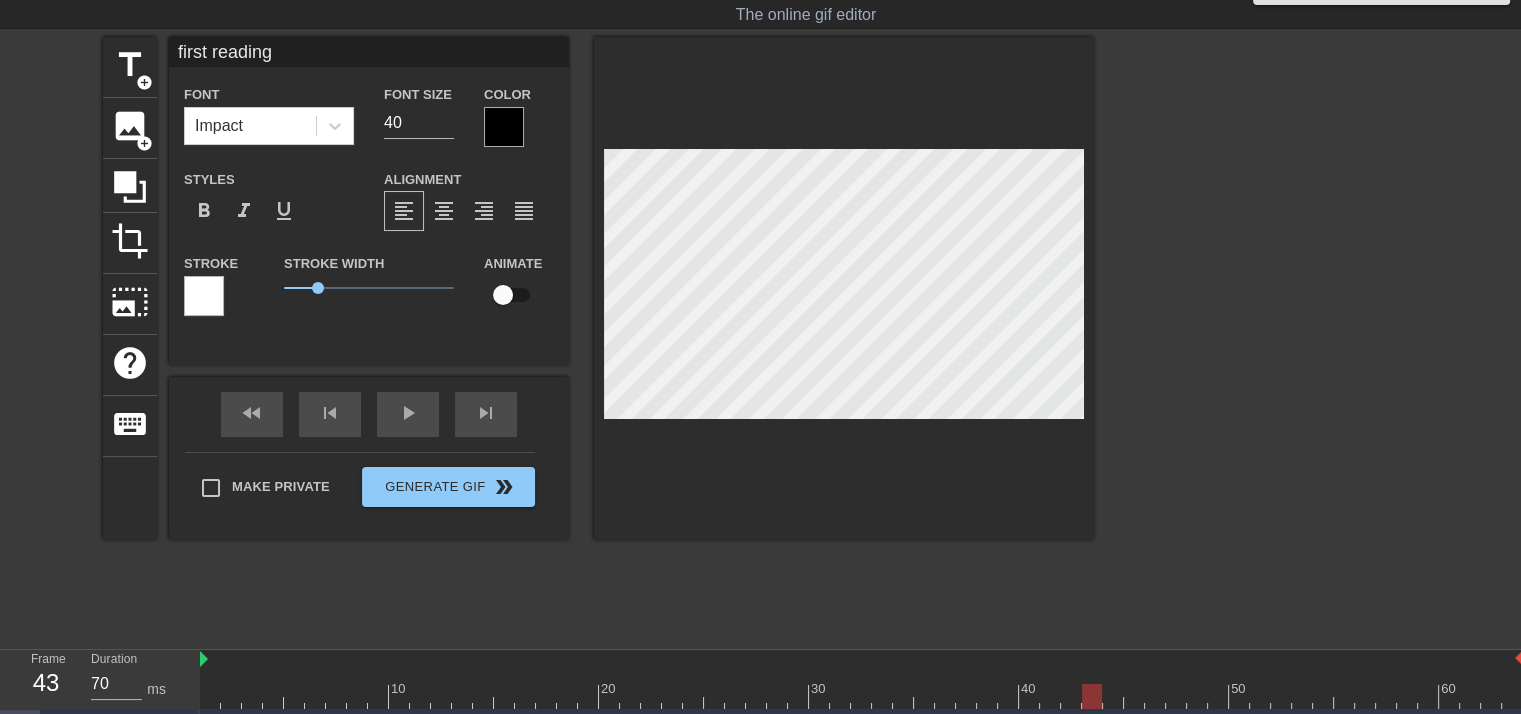 type on "60" 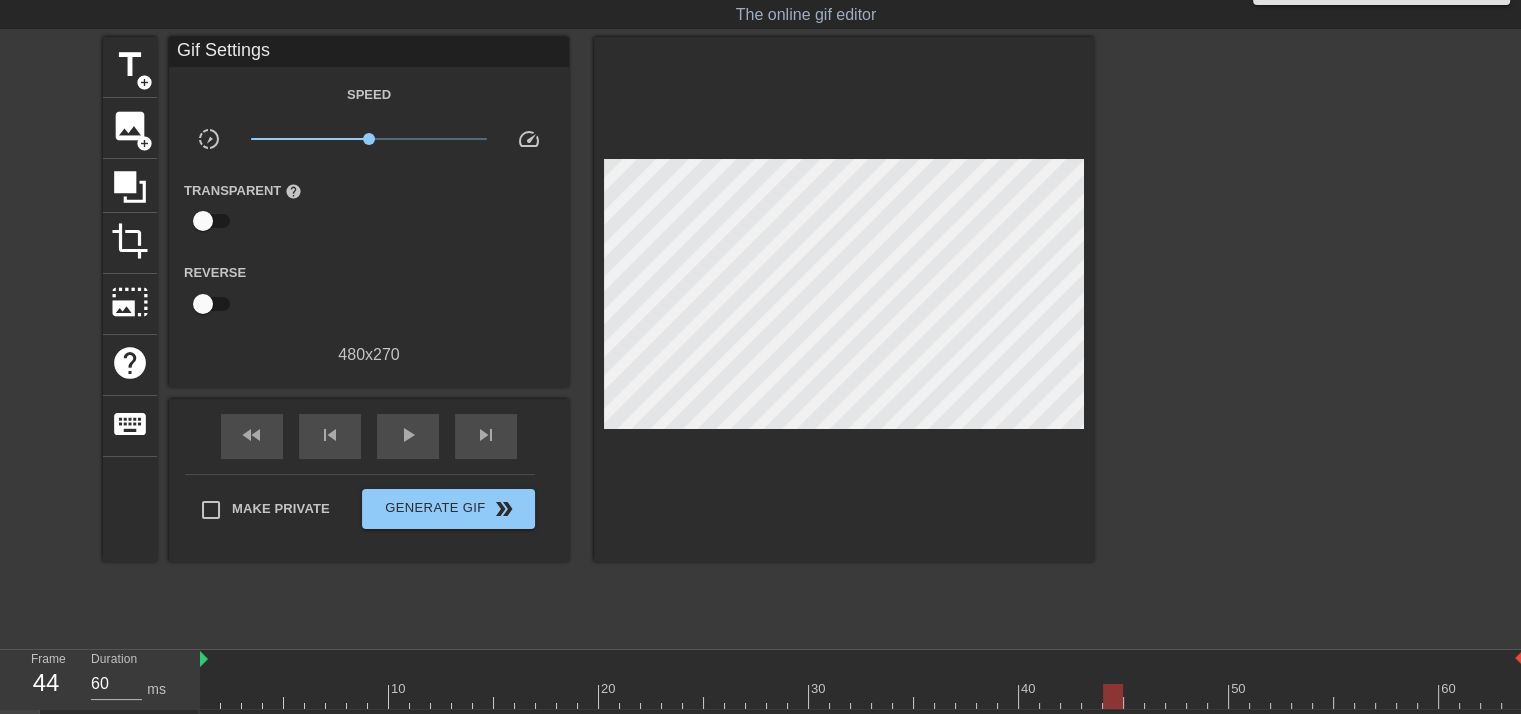 click at bounding box center (844, 299) 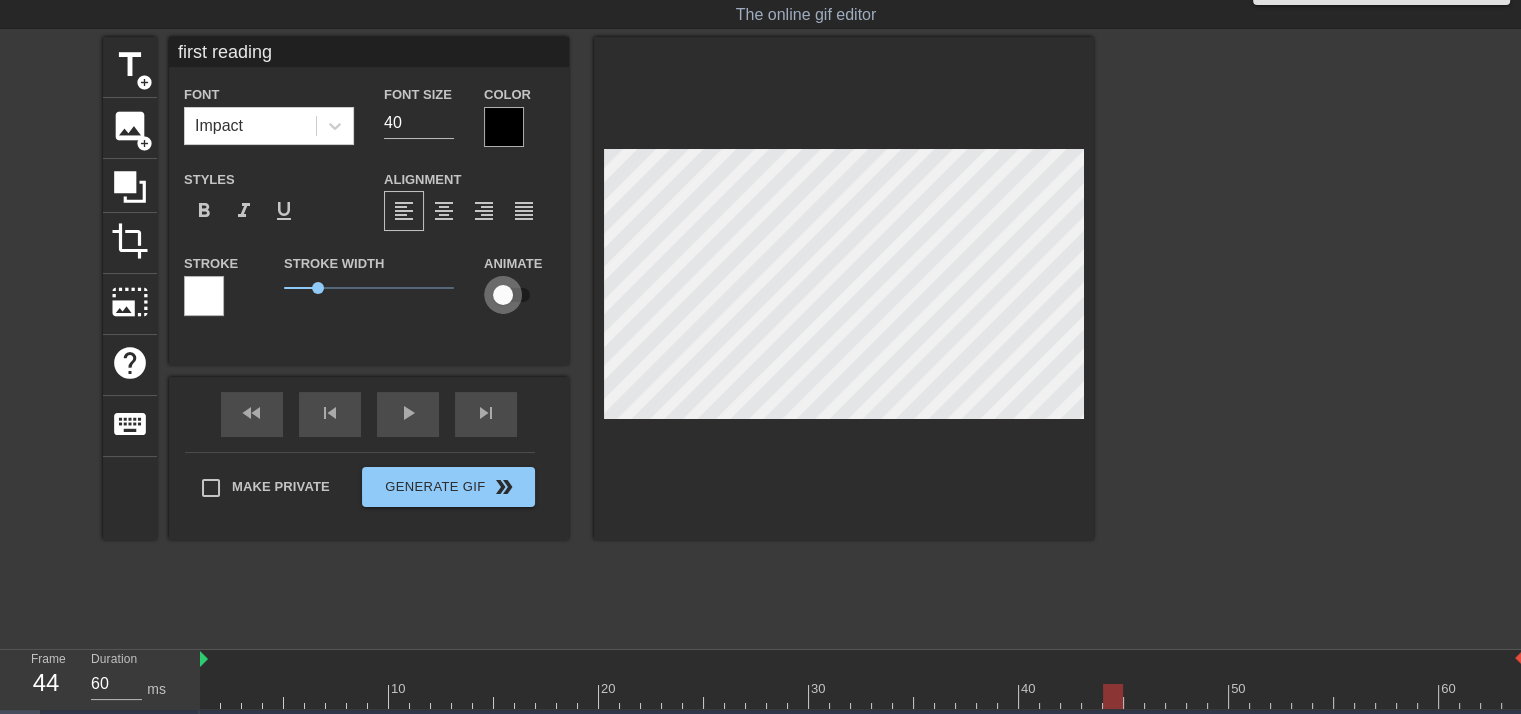 click at bounding box center (503, 295) 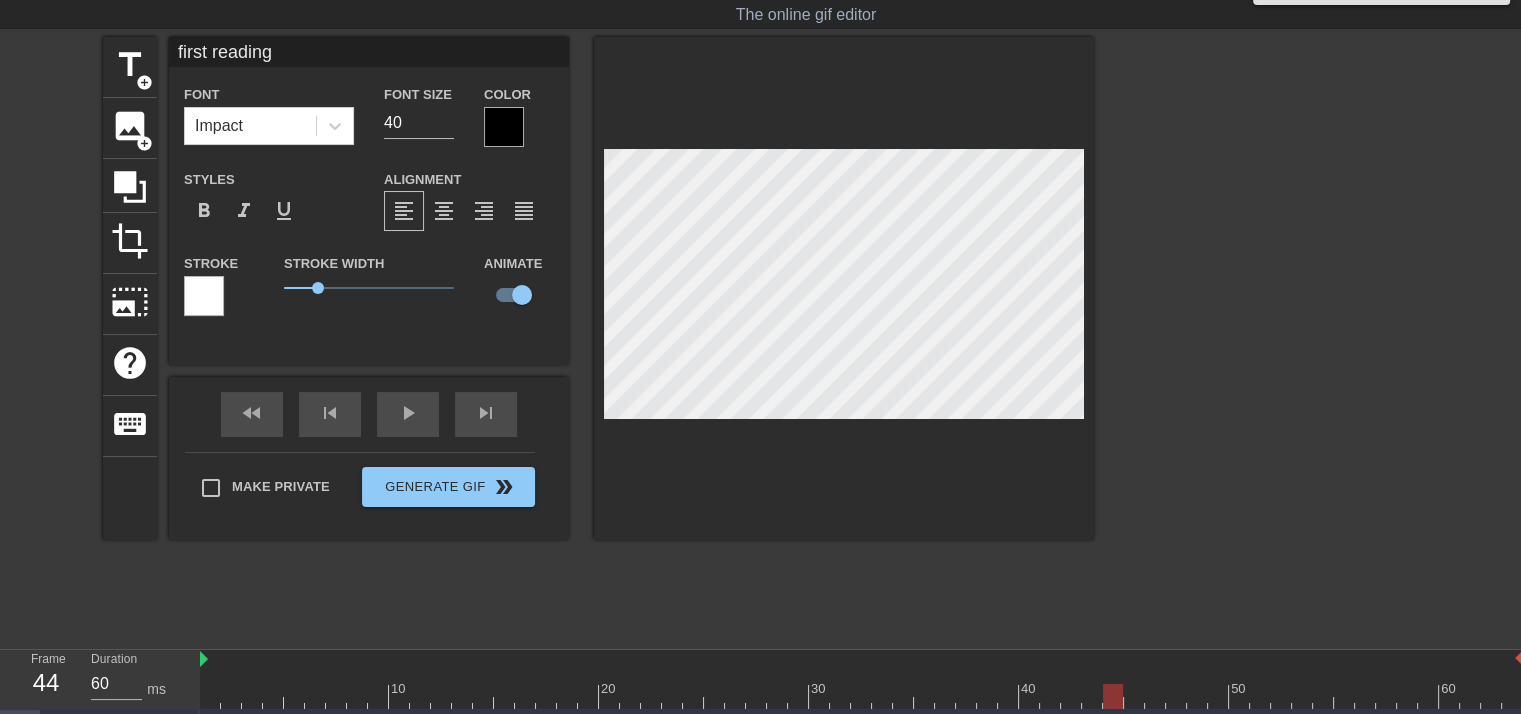 type on "Context" 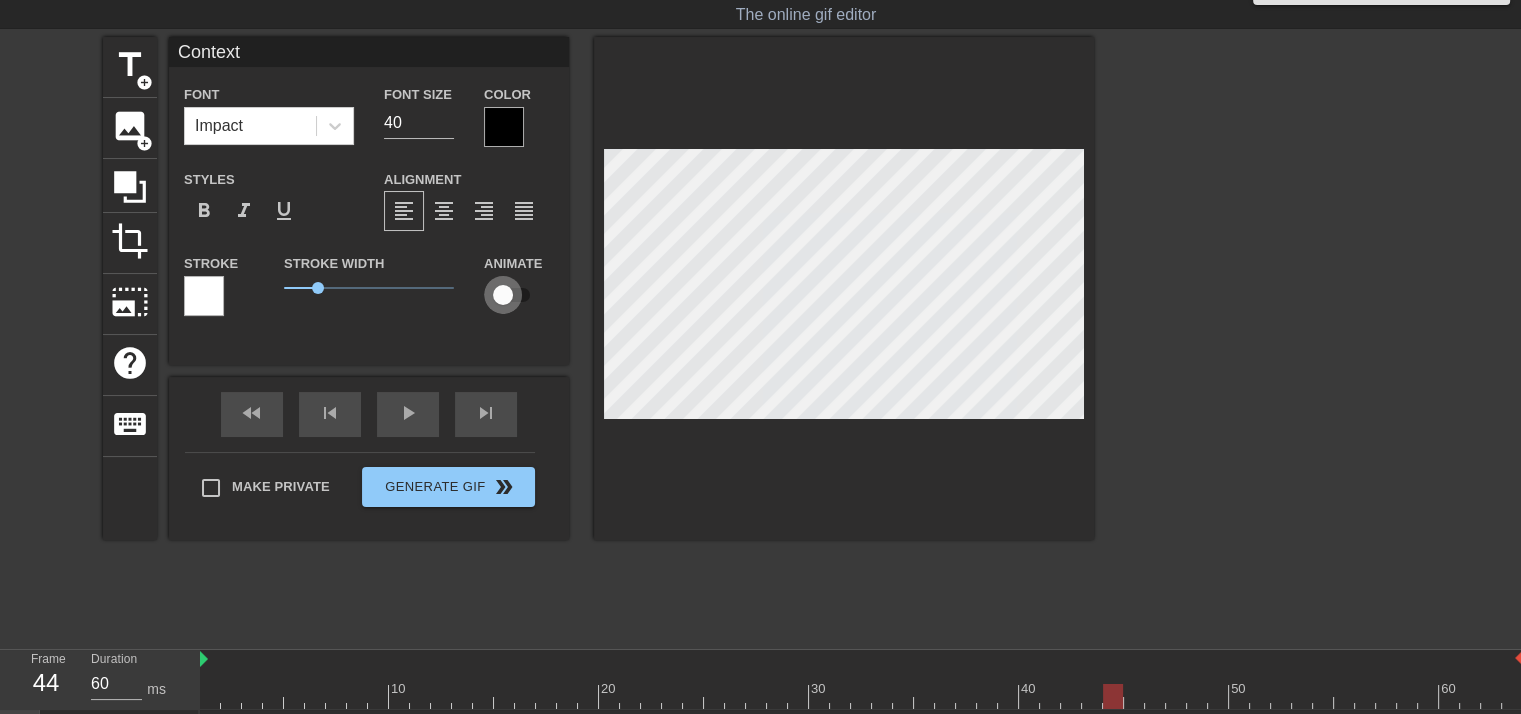 click at bounding box center [503, 295] 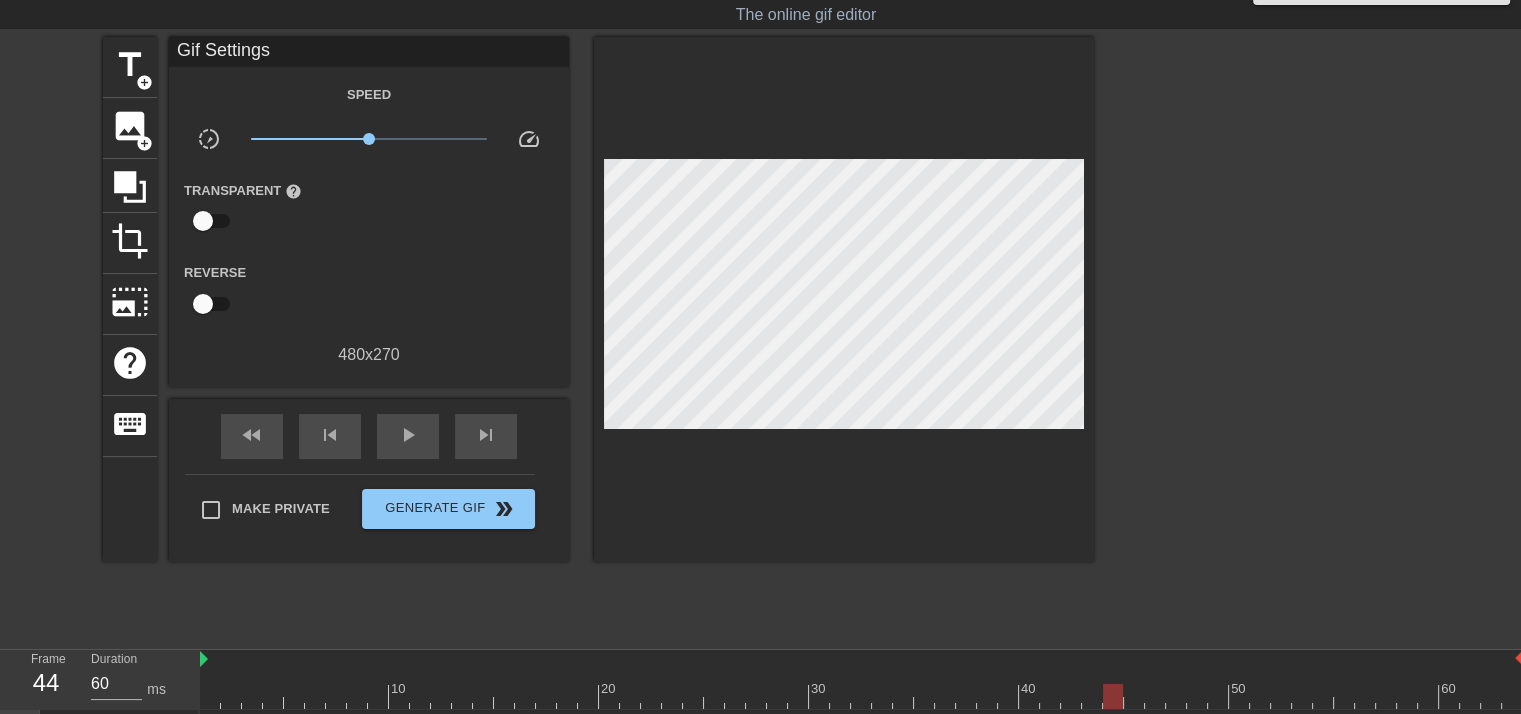click at bounding box center [844, 299] 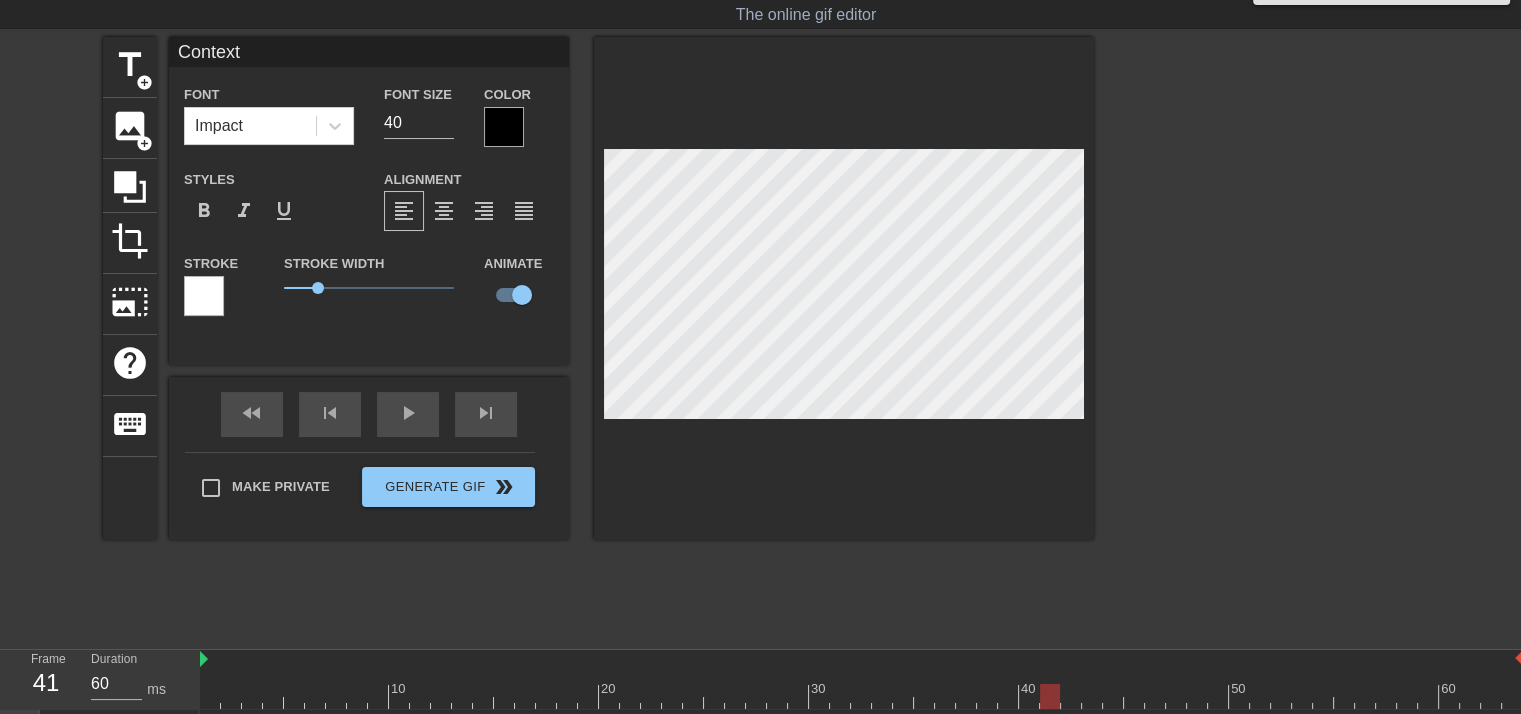 type on "70" 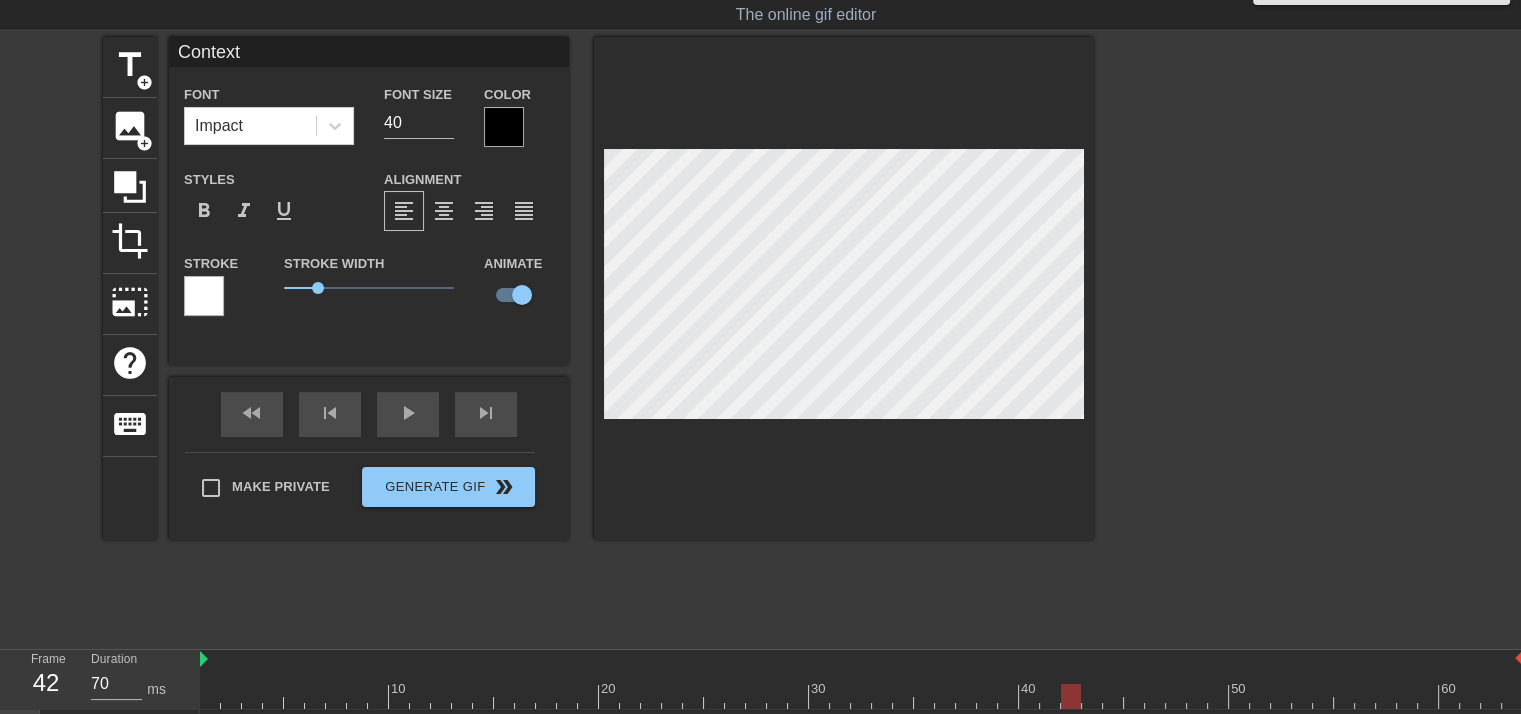 type on "first reading" 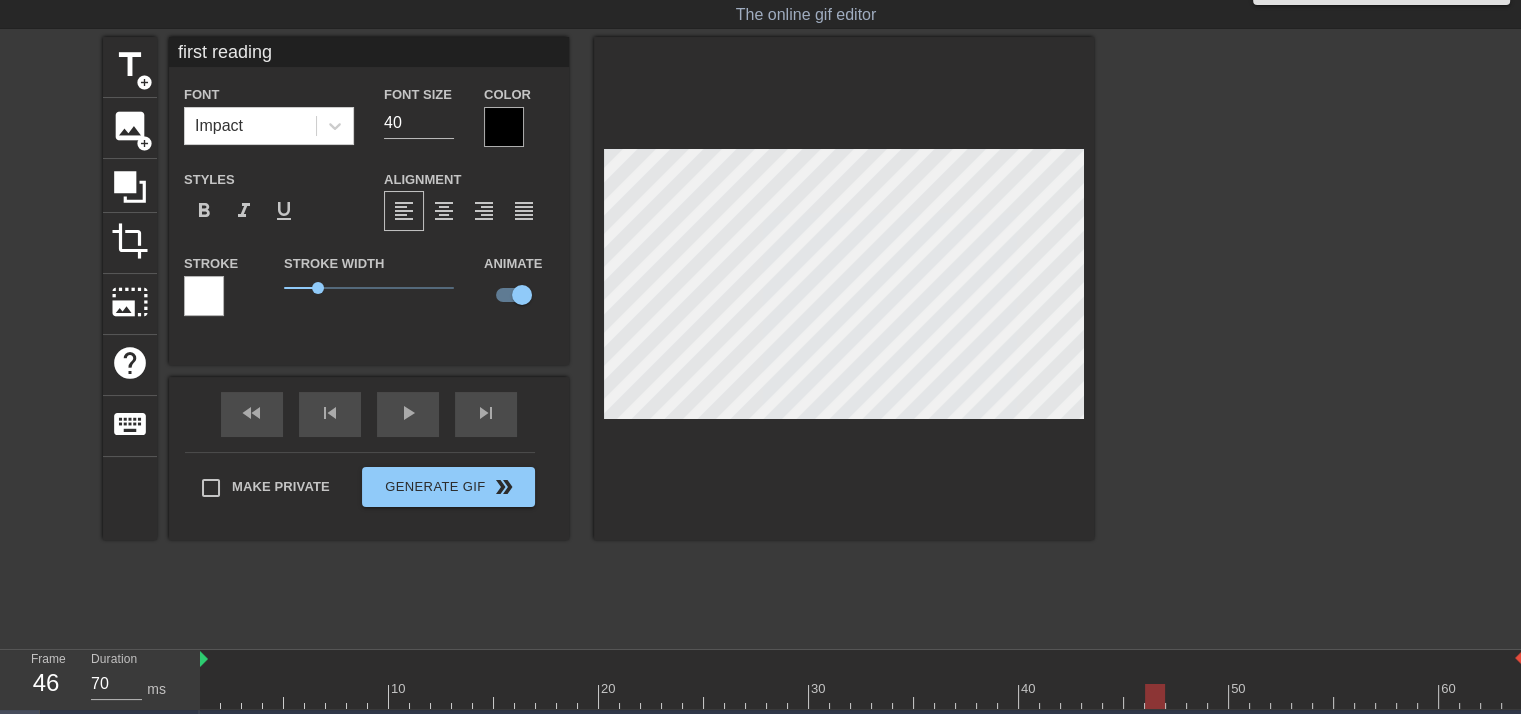 type on "60" 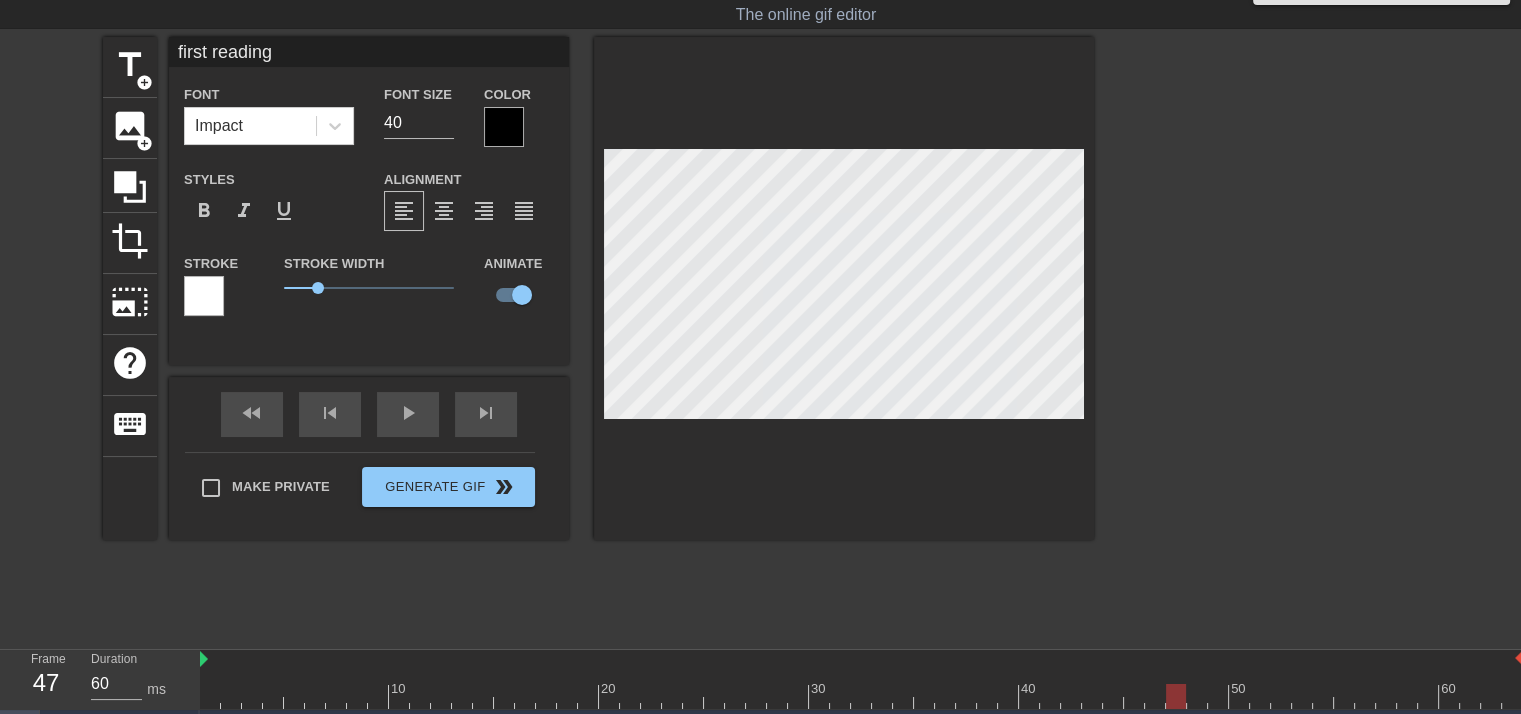 type on "Context" 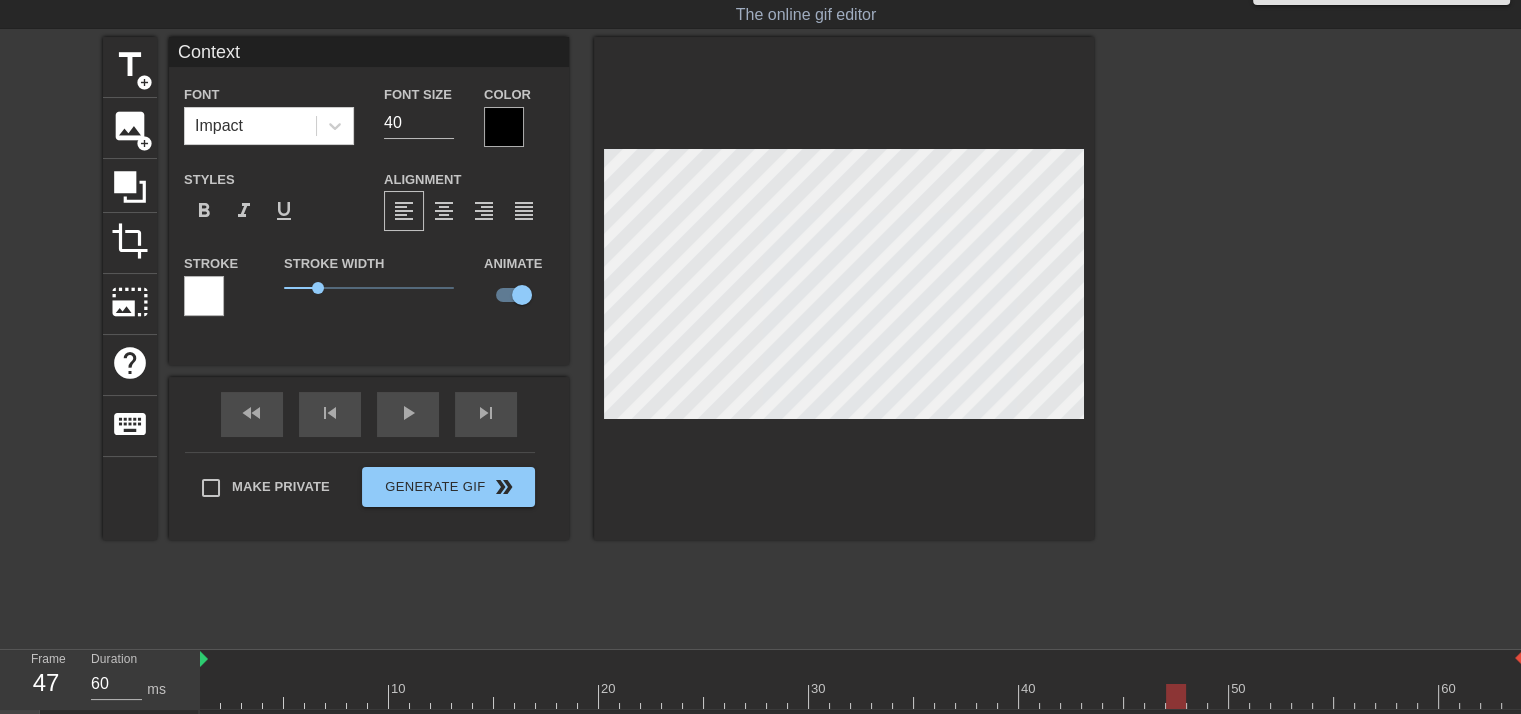 type on "70" 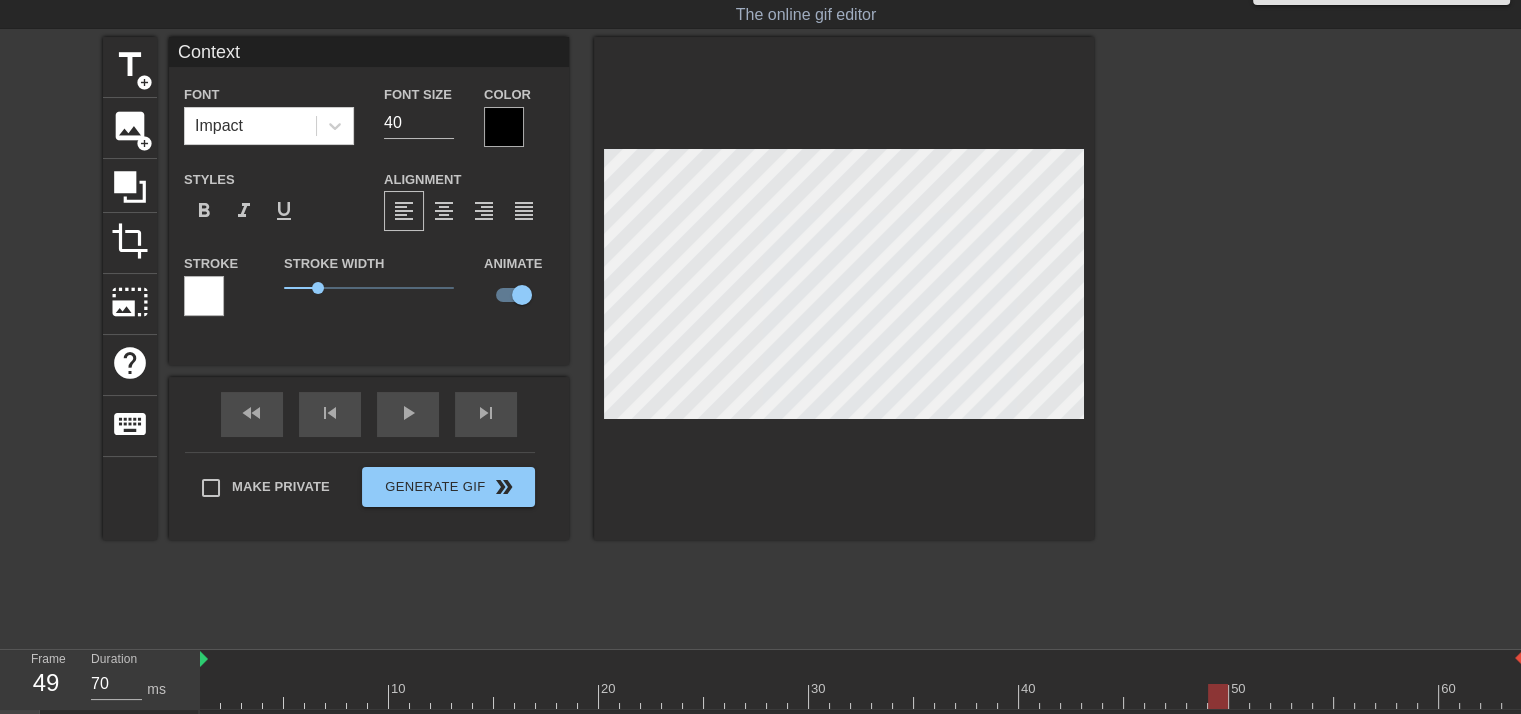 type on "first reading" 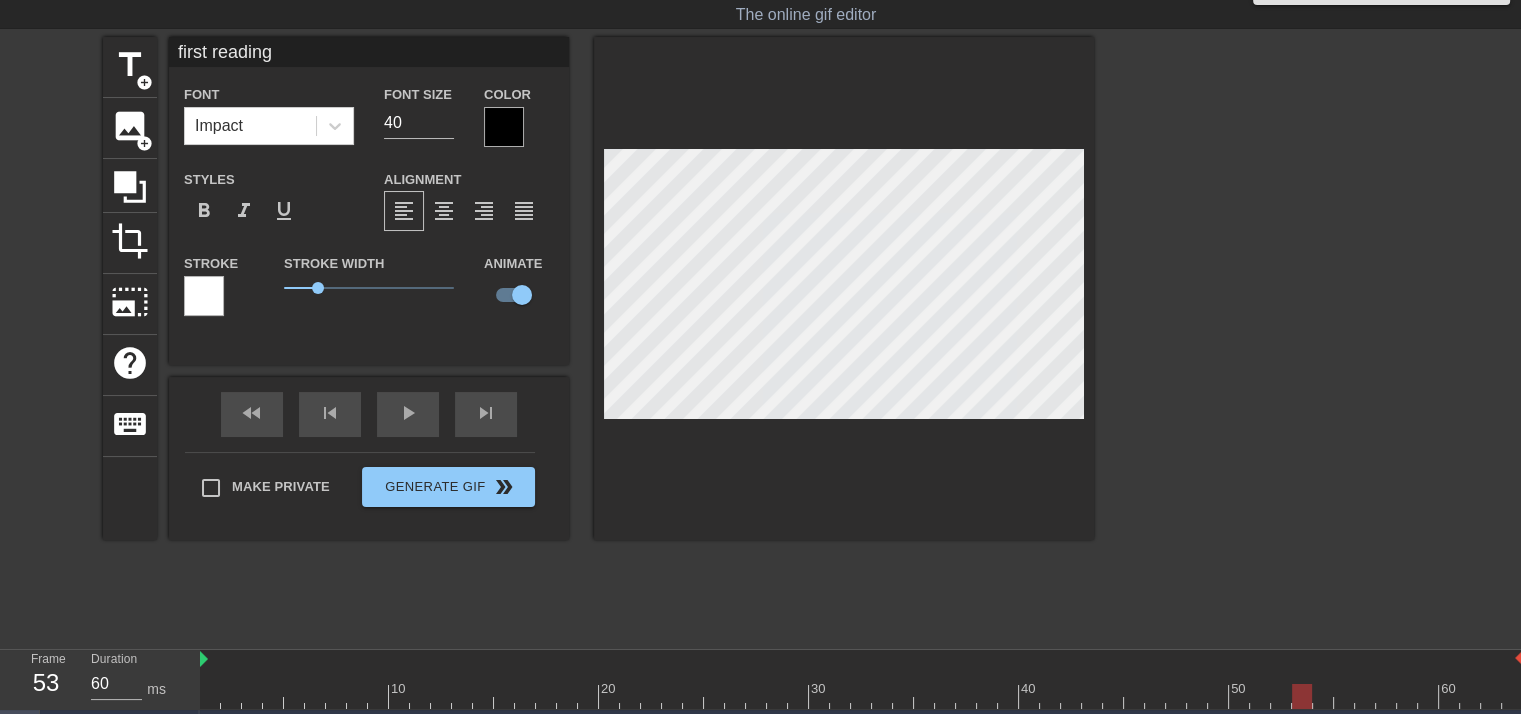 type on "70" 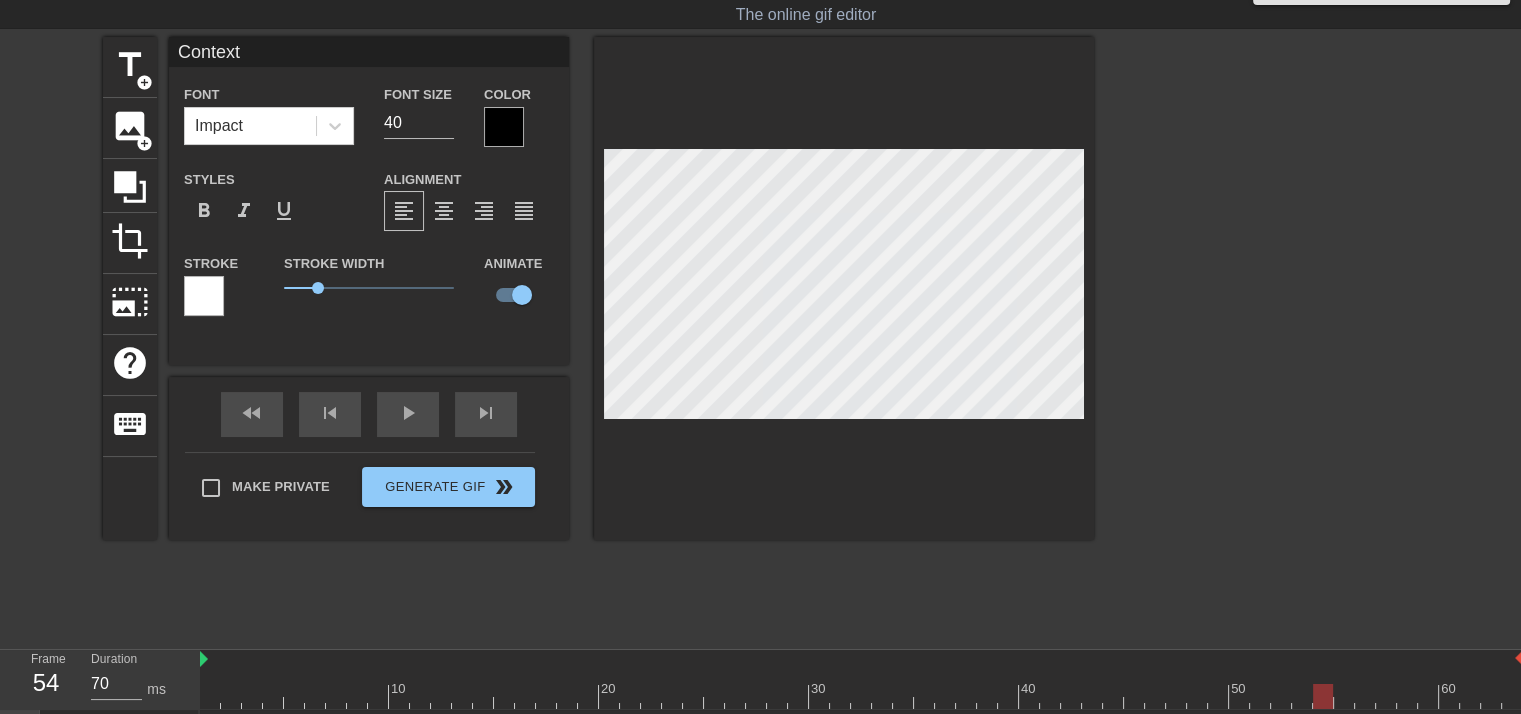 type on "first reading" 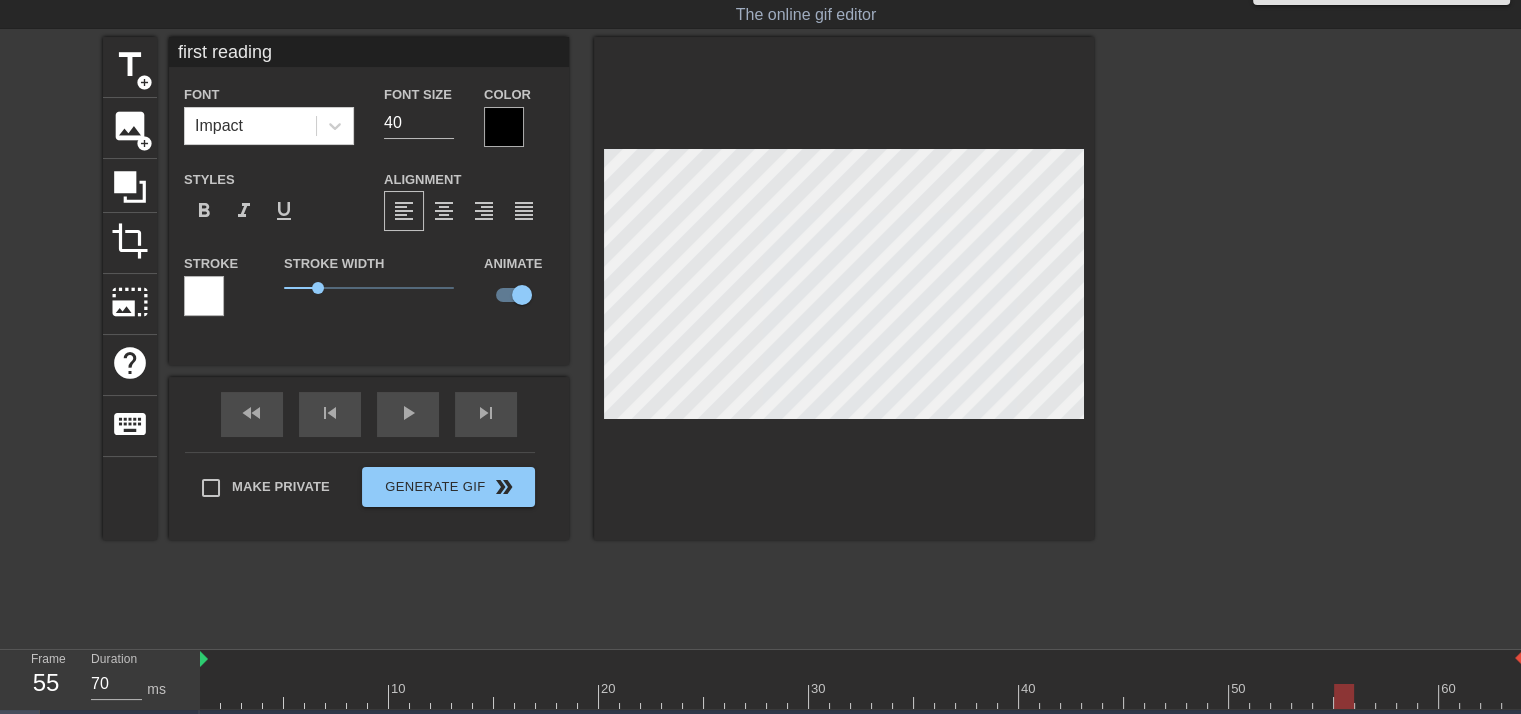 type on "60" 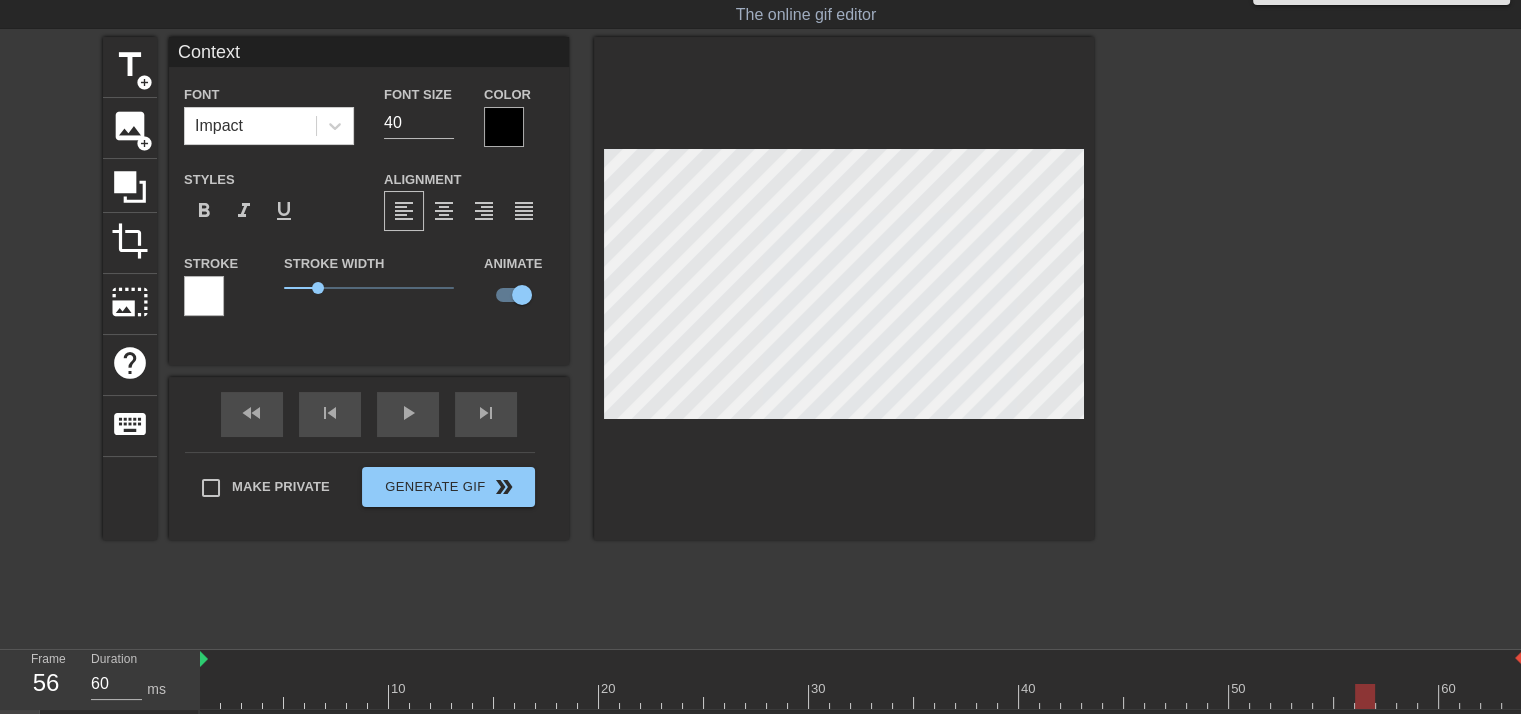 type on "first reading" 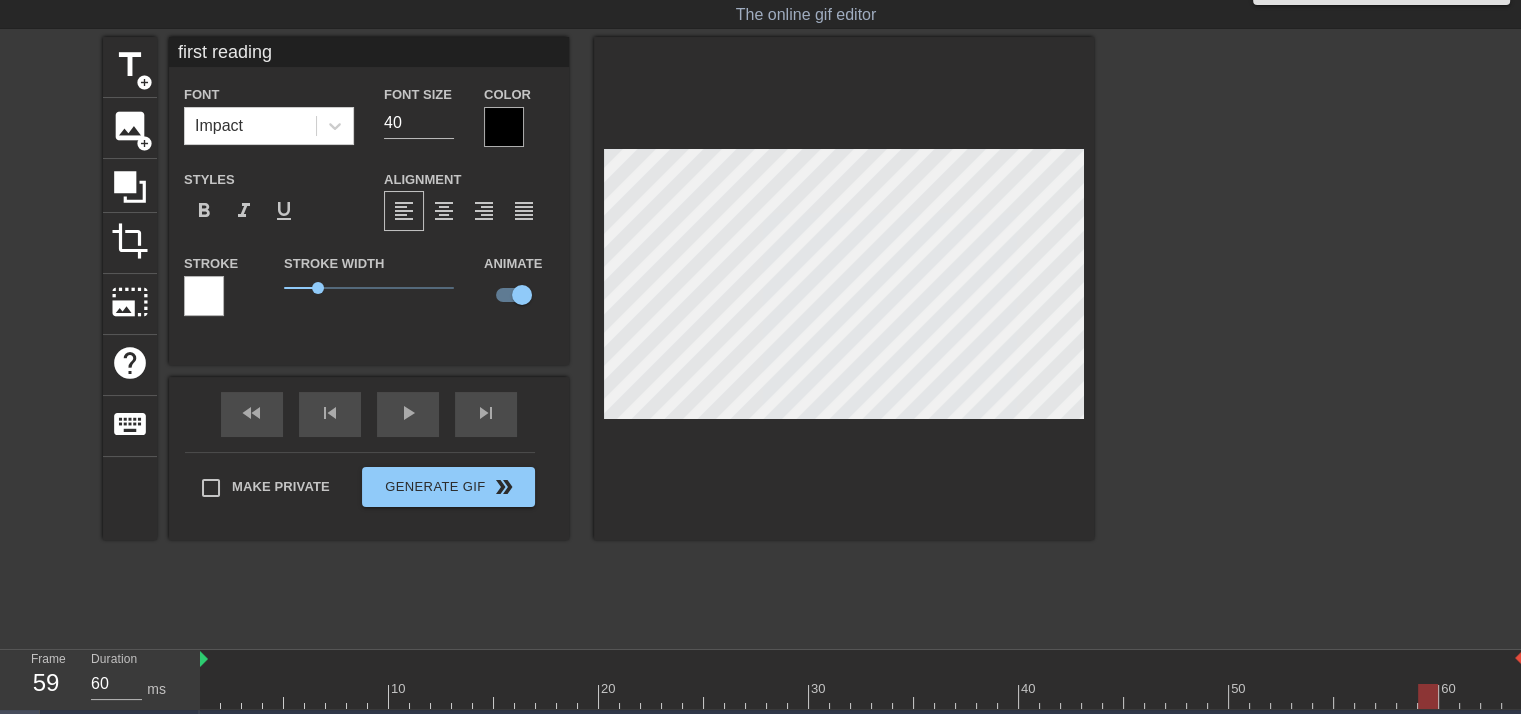 type on "70" 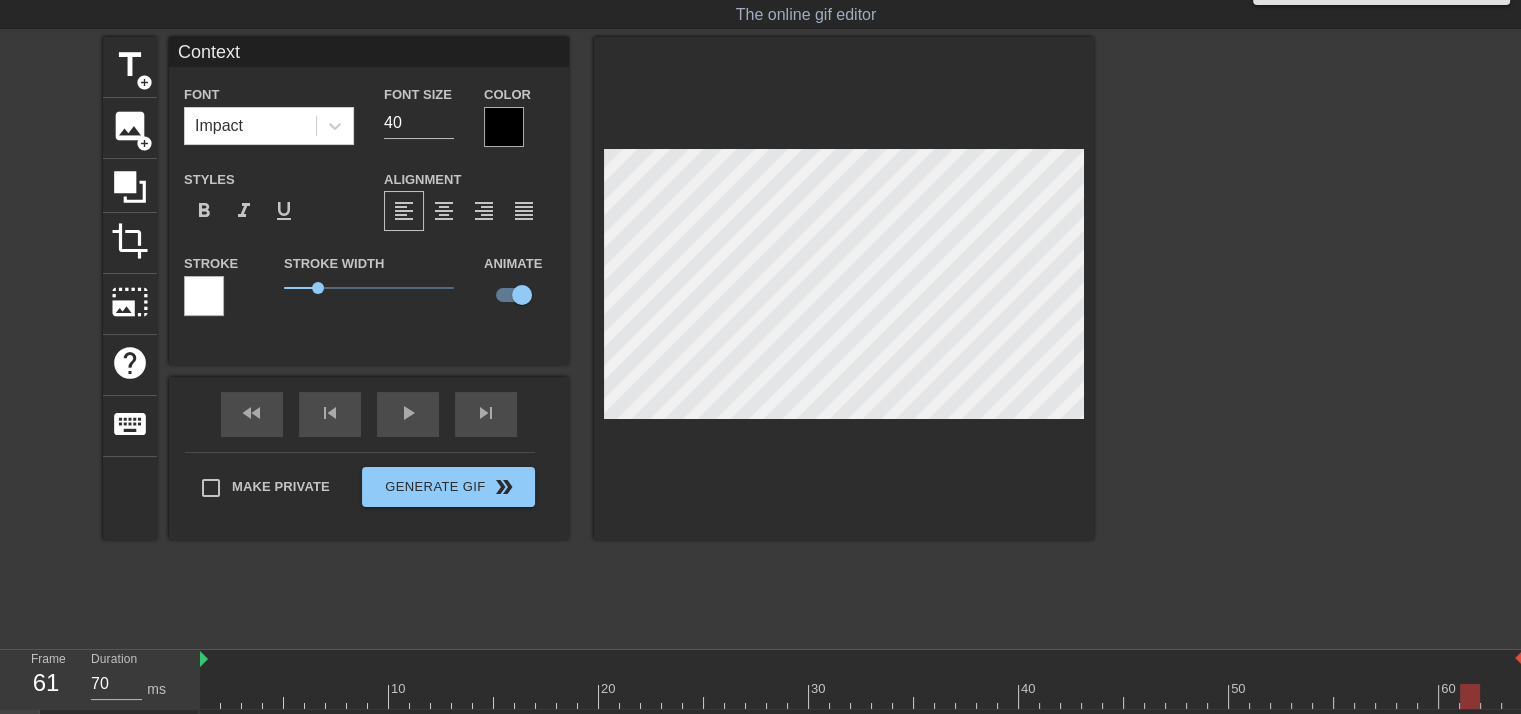 type on "first reading" 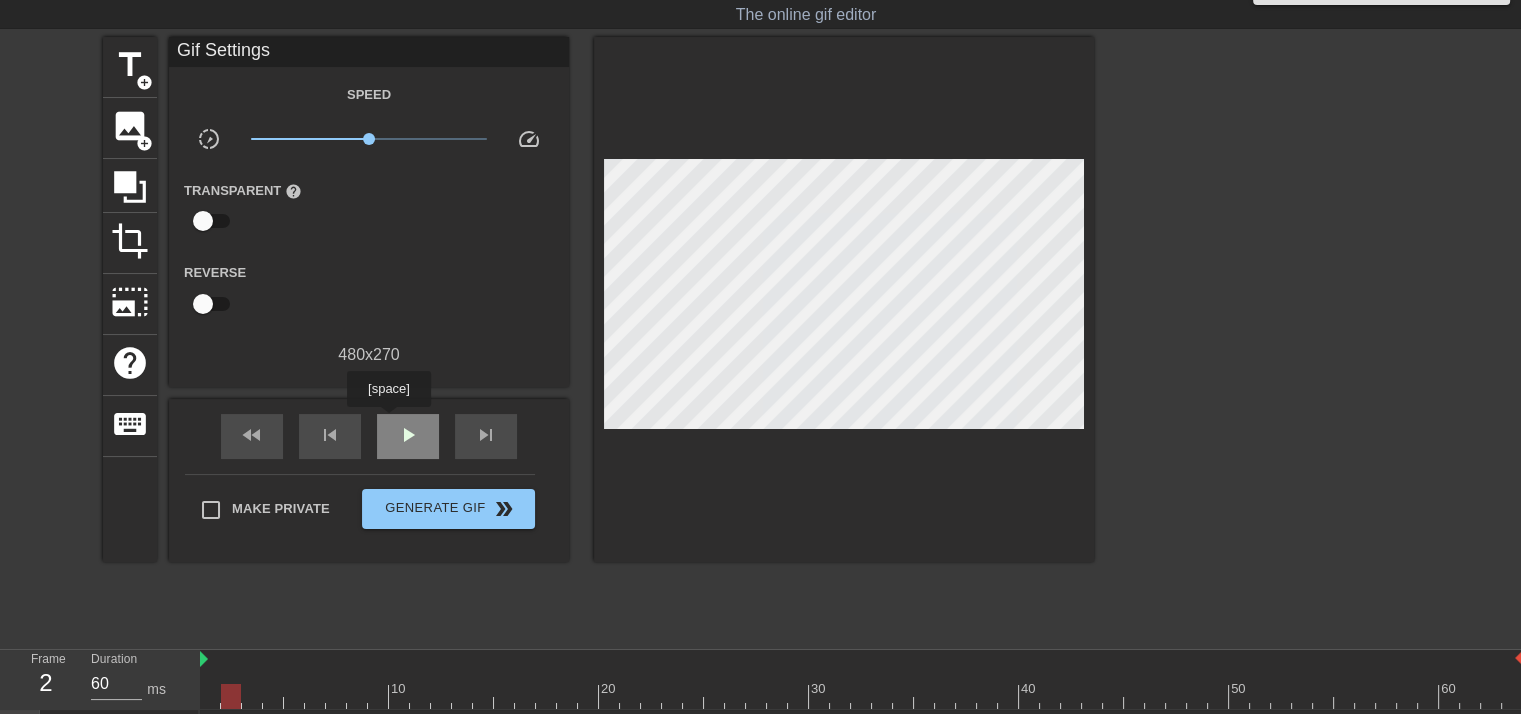 click on "play_arrow" at bounding box center (408, 436) 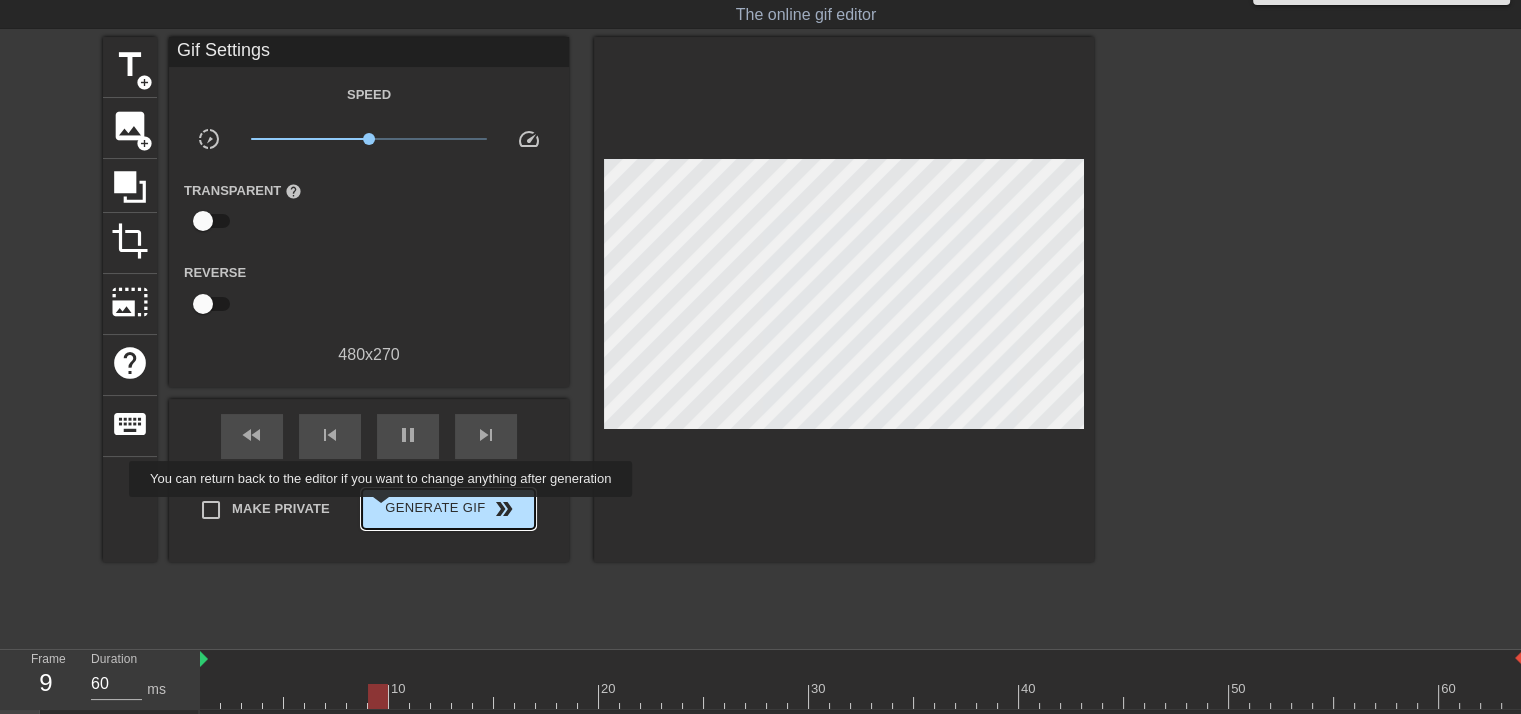 type on "70" 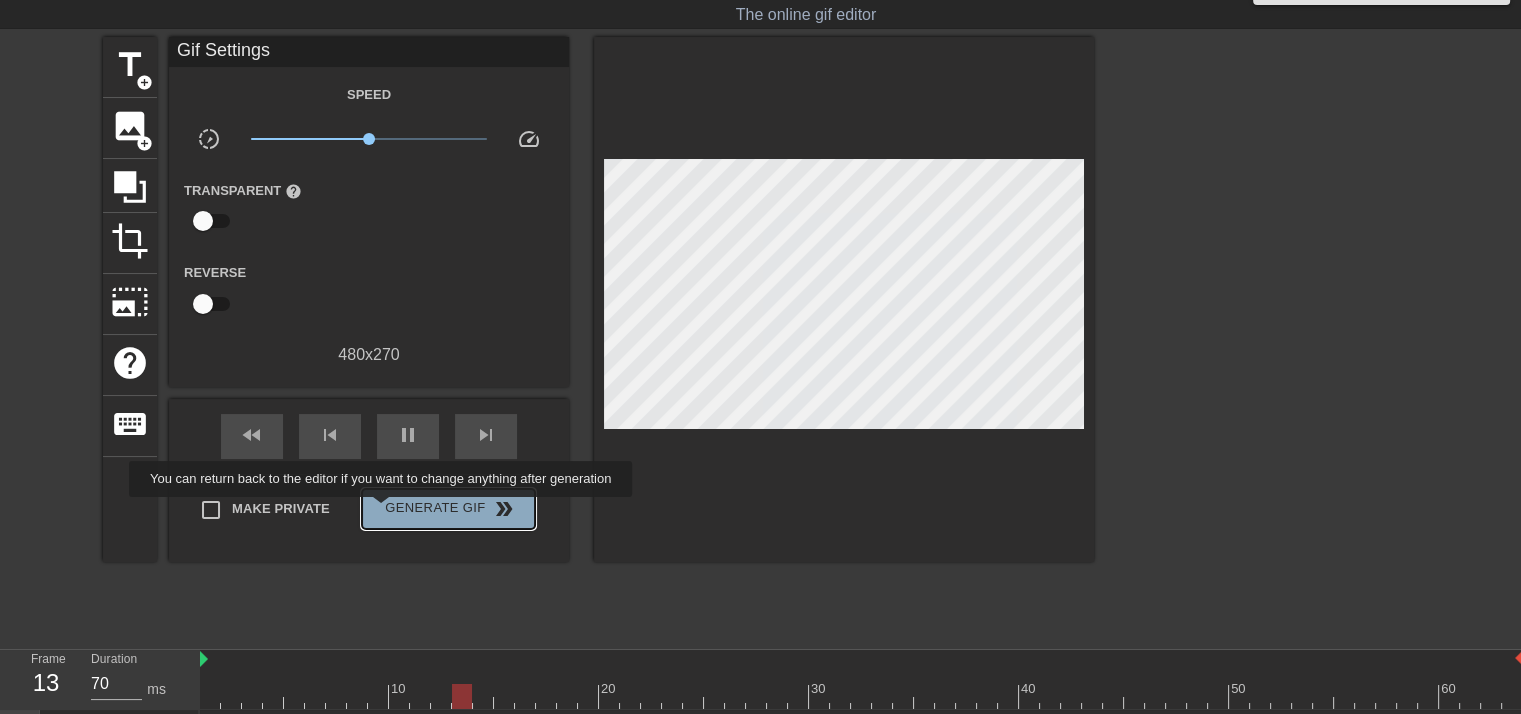 click on "Generate Gif double_arrow" at bounding box center (448, 509) 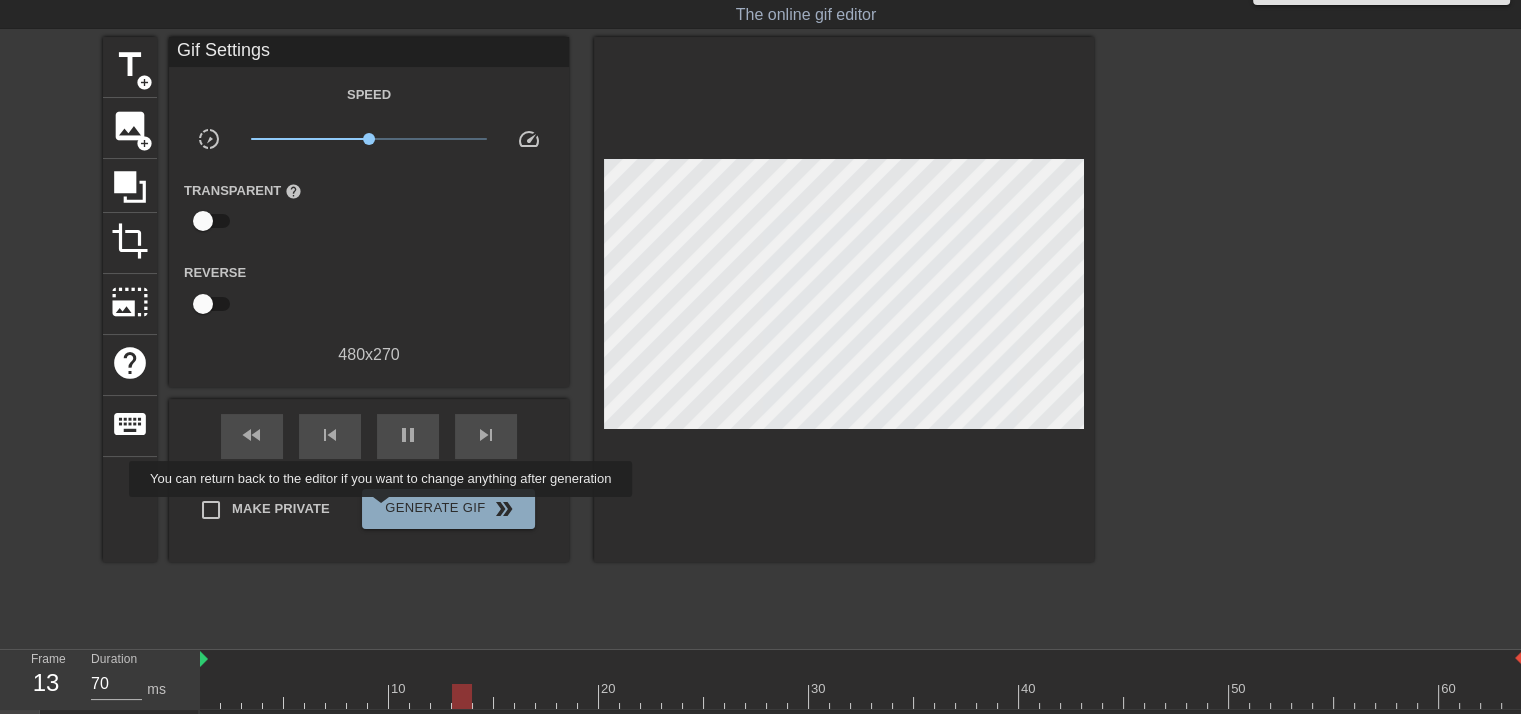 scroll, scrollTop: 0, scrollLeft: 0, axis: both 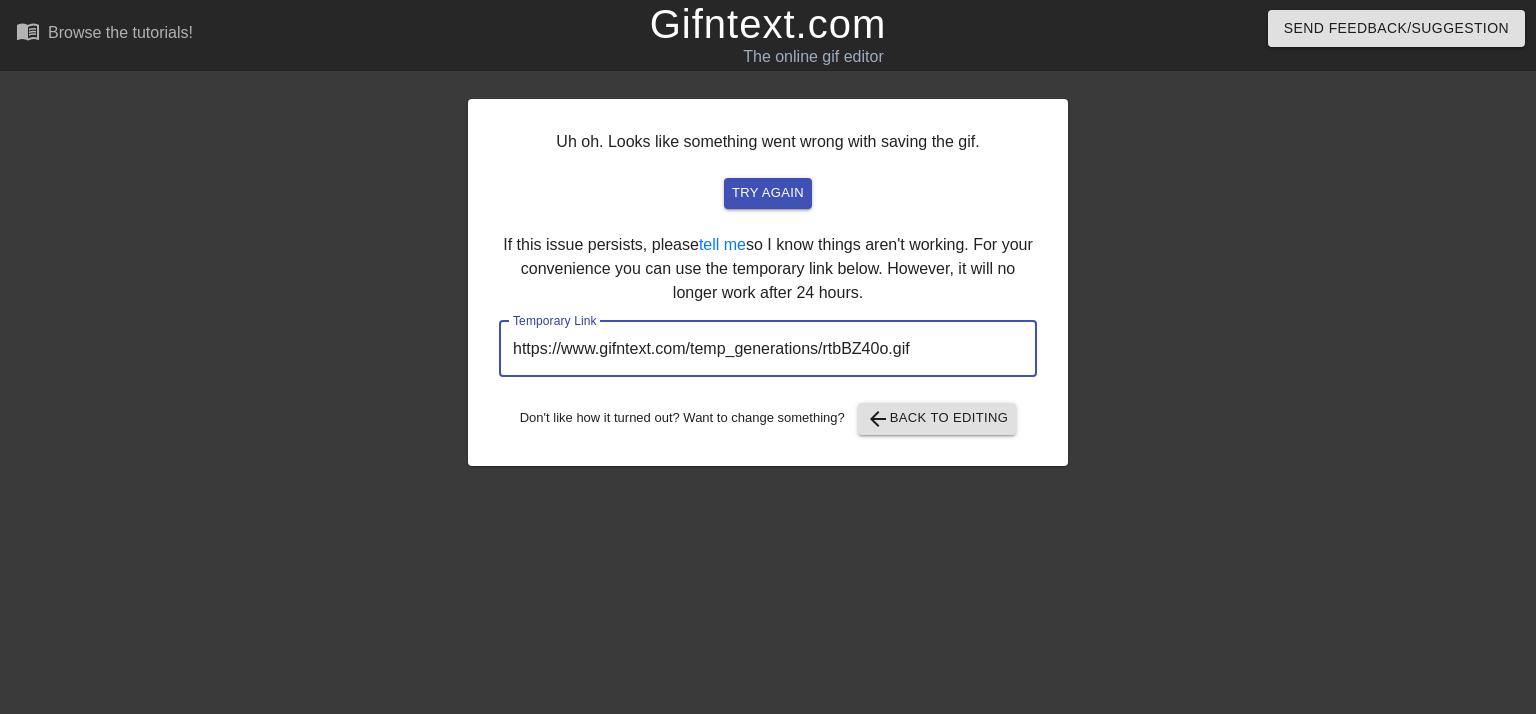 drag, startPoint x: 924, startPoint y: 340, endPoint x: 438, endPoint y: 368, distance: 486.8059 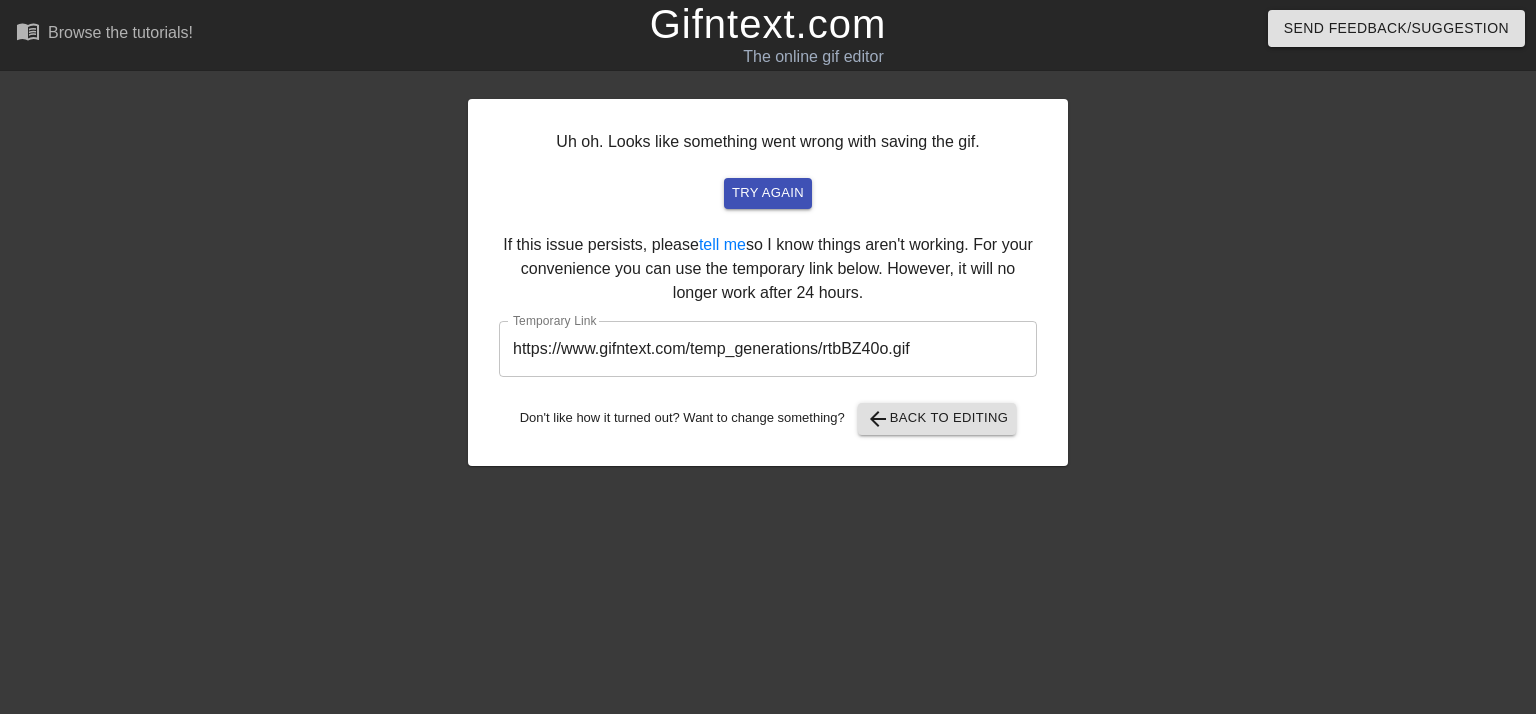 click at bounding box center [294, 379] 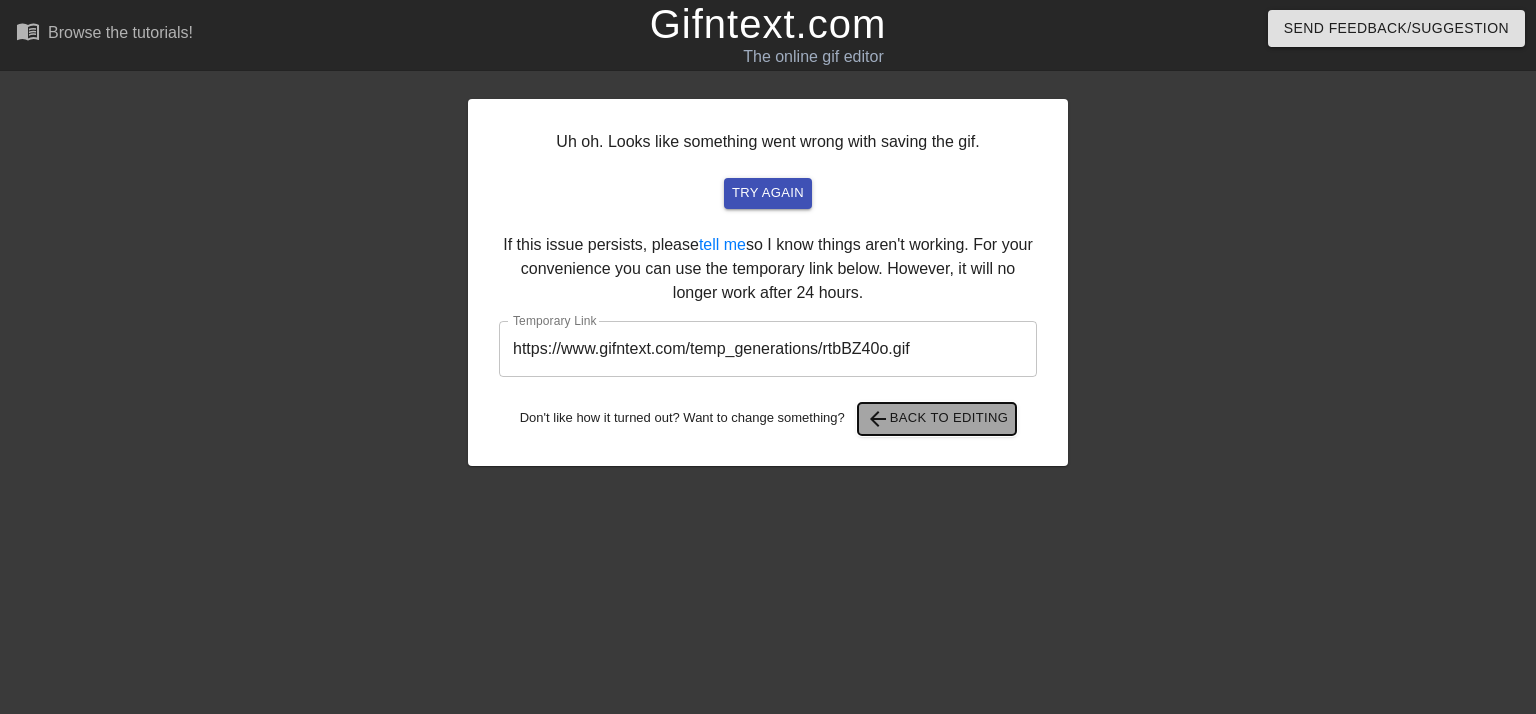click on "arrow_back" at bounding box center [878, 419] 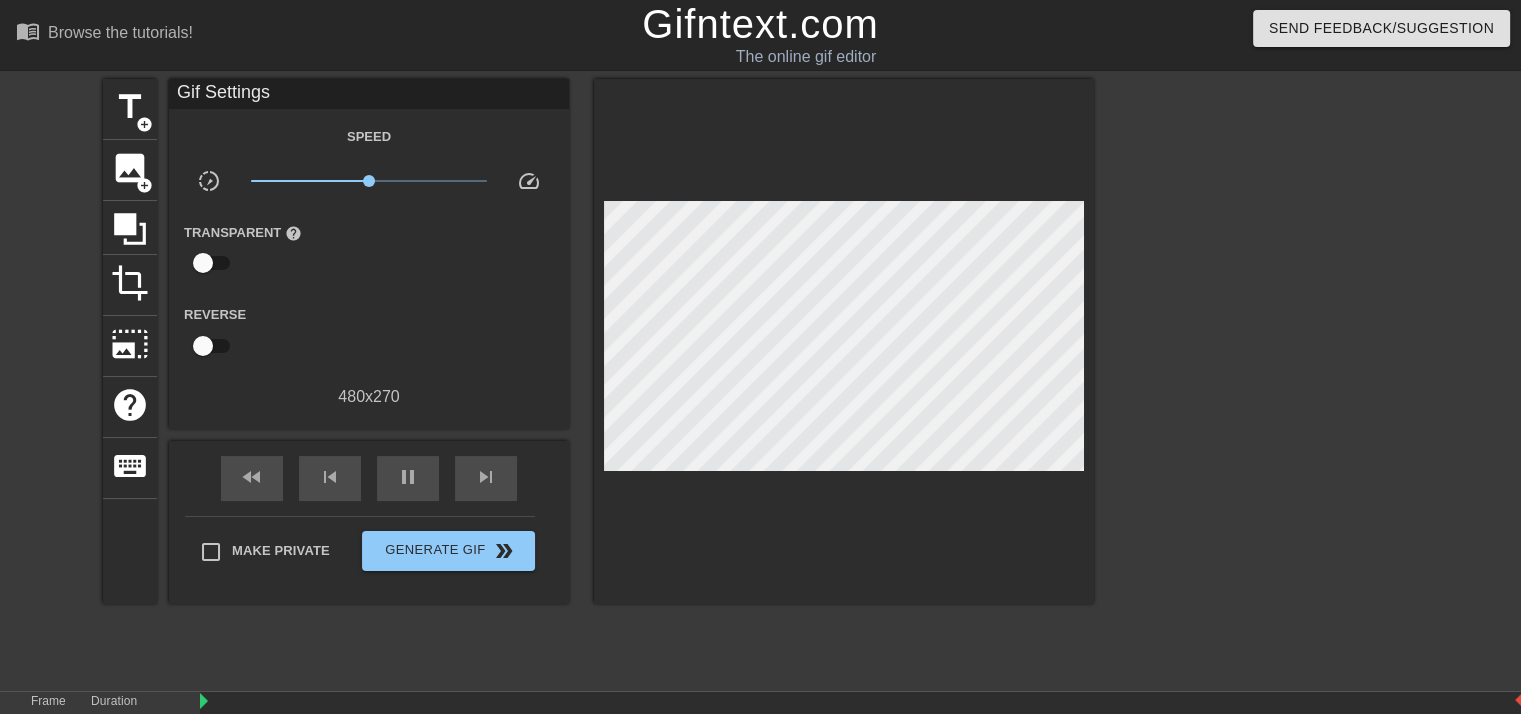 click on "title add_circle image add_circle crop photo_size_select_large help keyboard Gif Settings Speed slow_motion_video x1.00 speed Transparent help Reverse 480  x  270 fast_rewind skip_previous pause skip_next Make Private Generate Gif double_arrow" at bounding box center [760, 379] 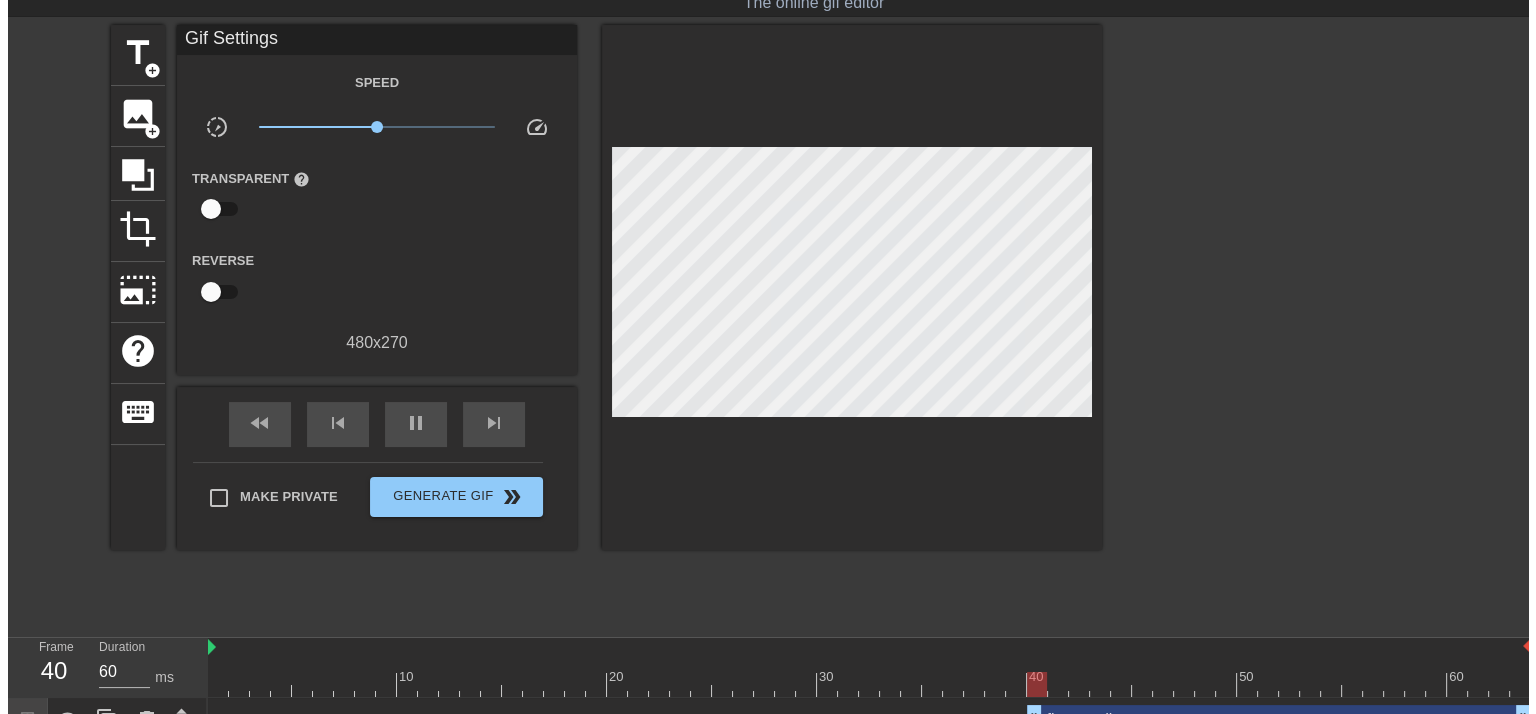 scroll, scrollTop: 0, scrollLeft: 0, axis: both 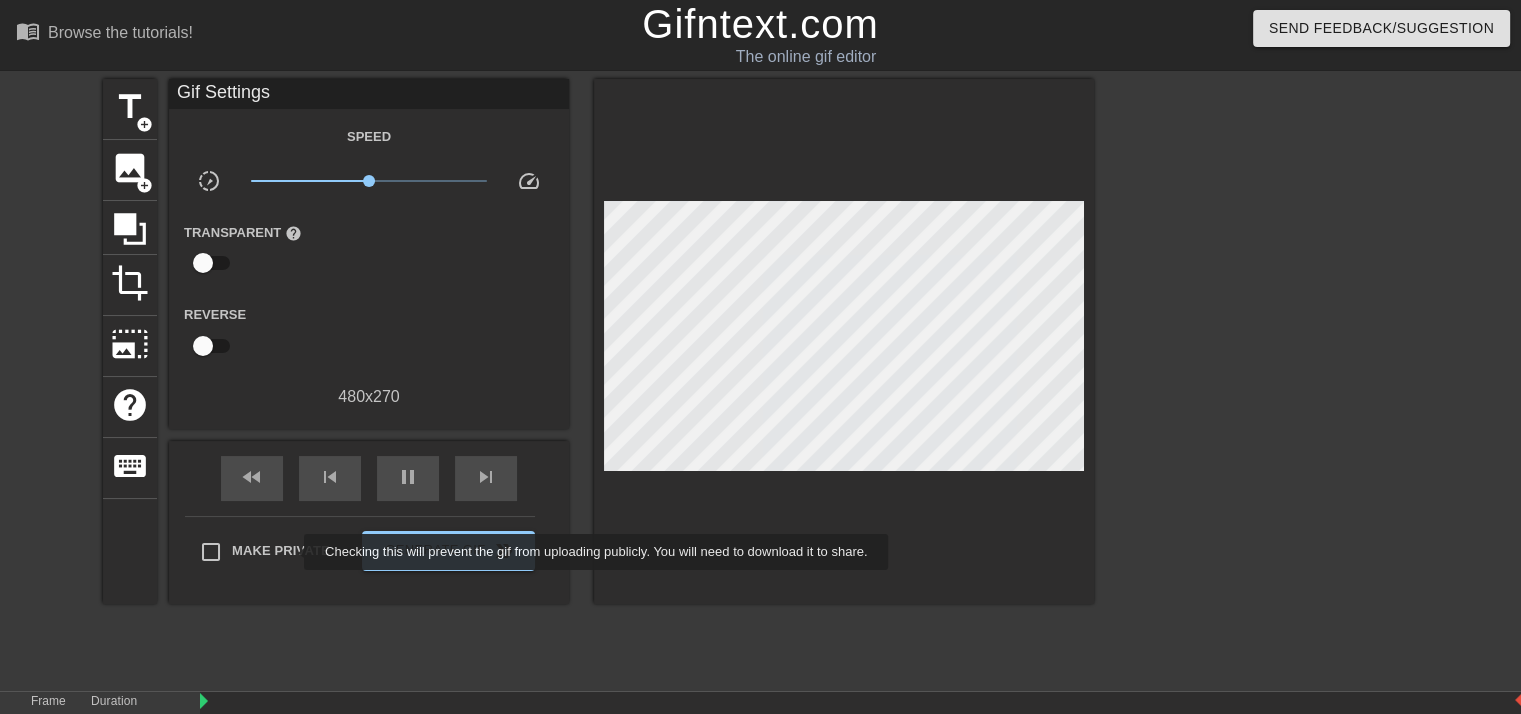 type on "60" 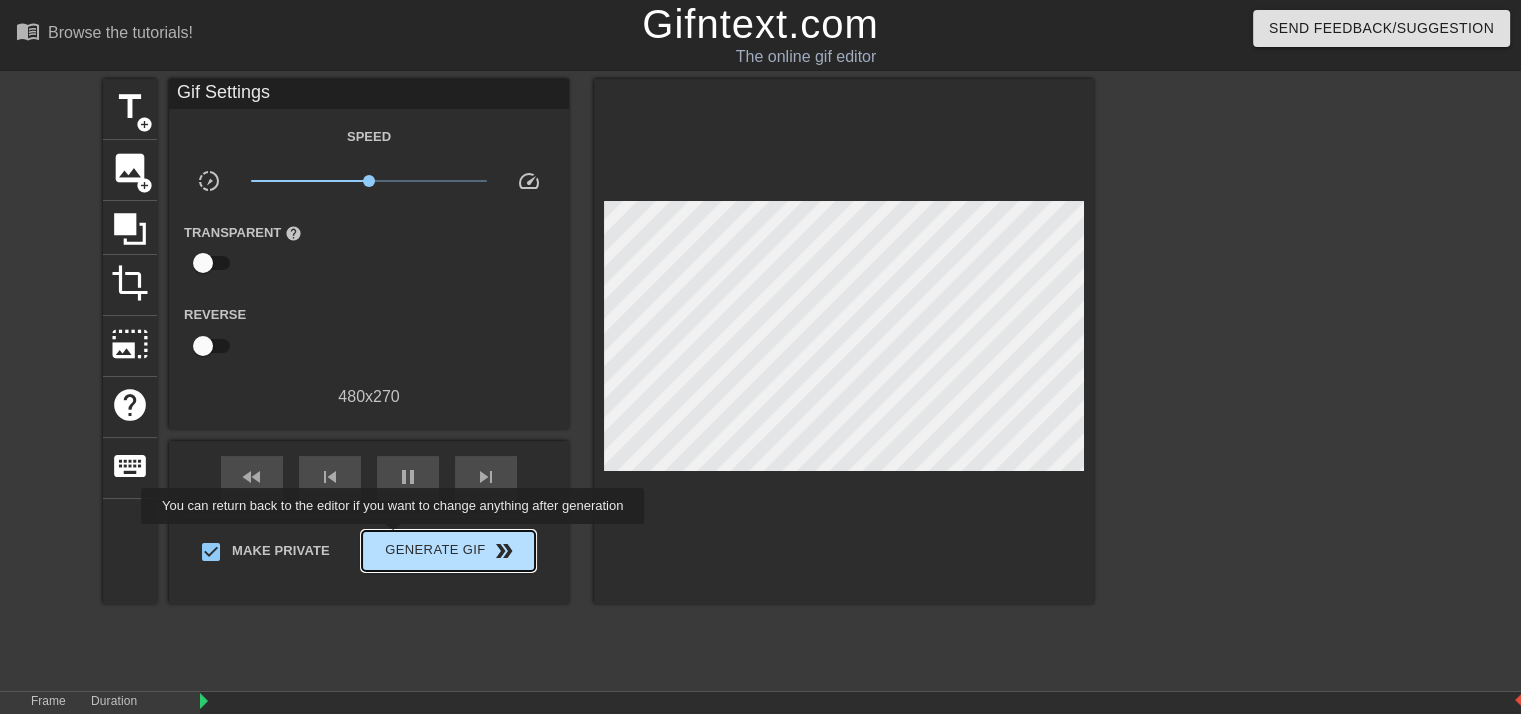 type on "70" 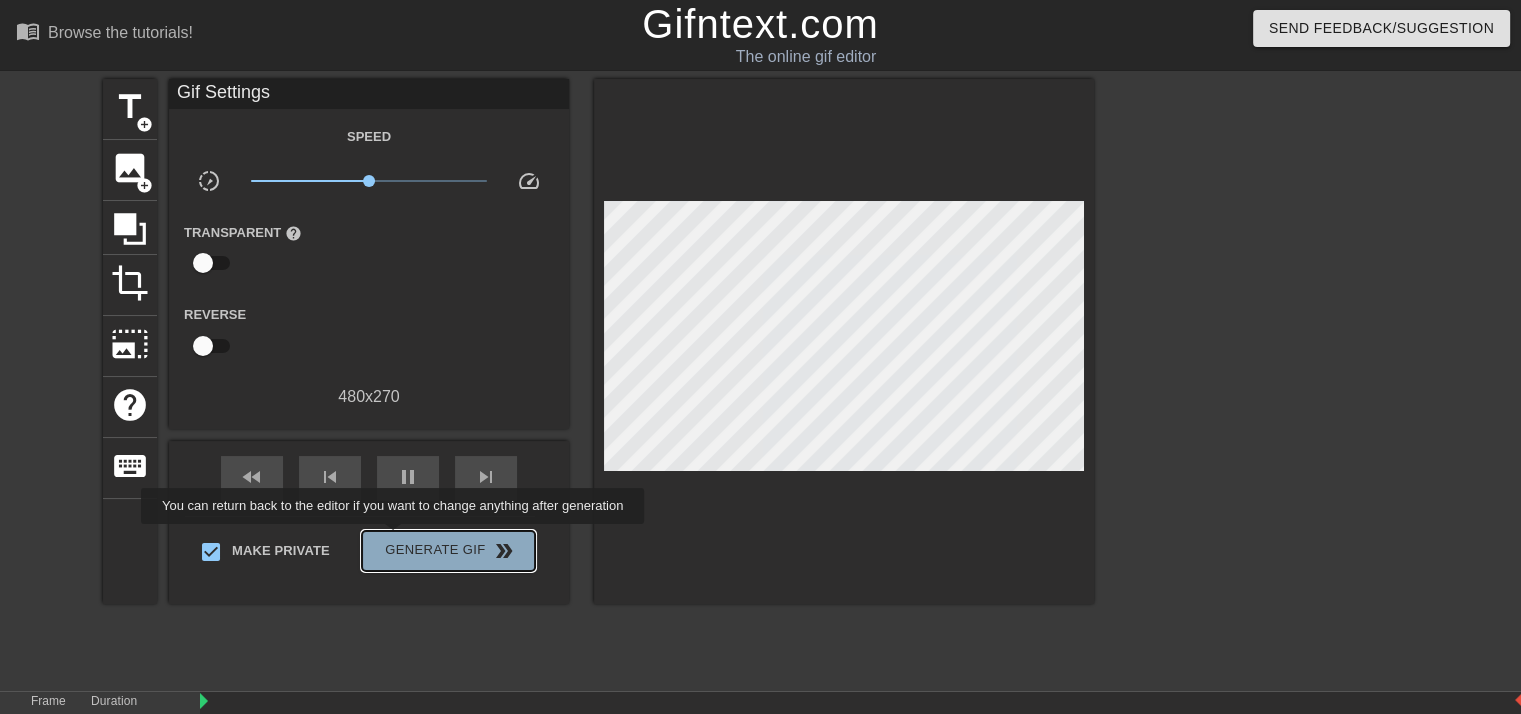 click on "Generate Gif double_arrow" at bounding box center [448, 551] 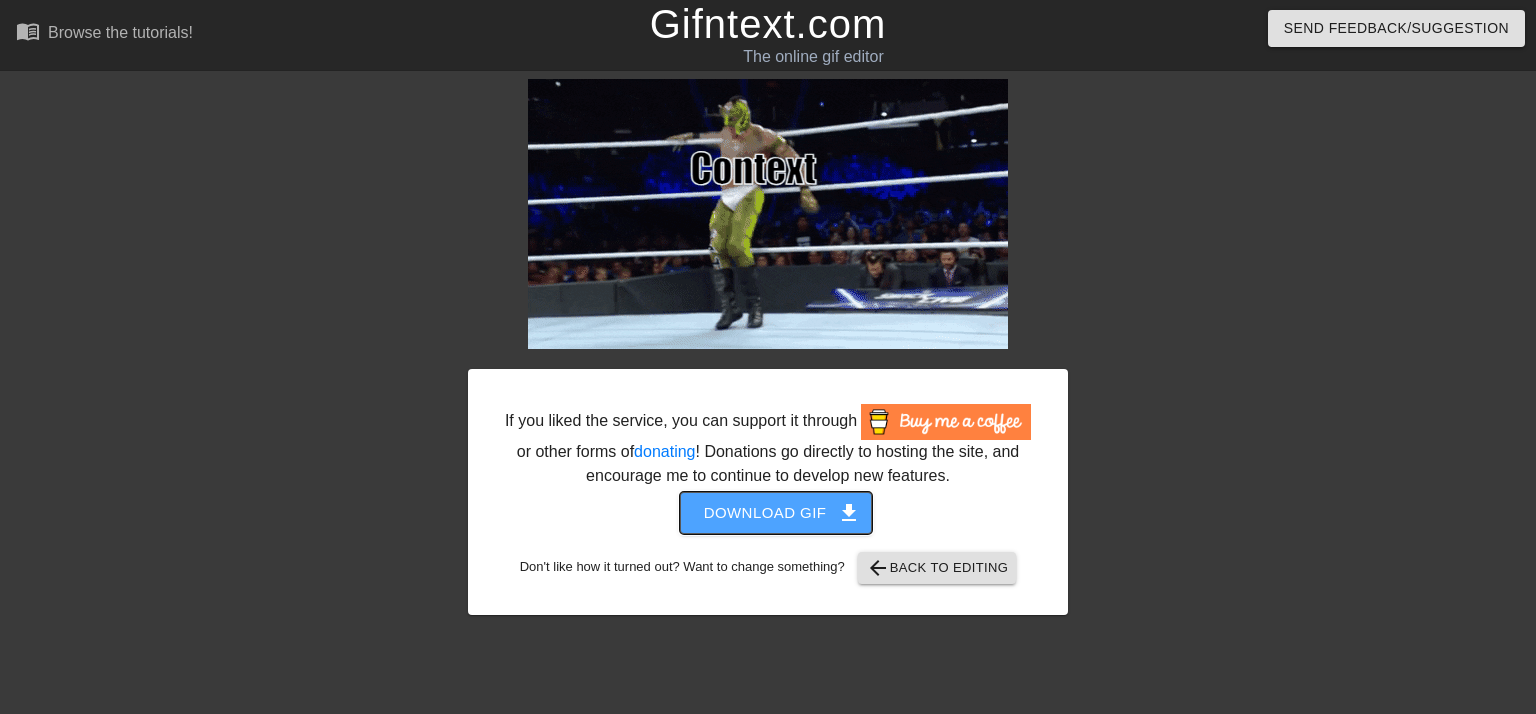 click on "Download gif get_app" at bounding box center (776, 513) 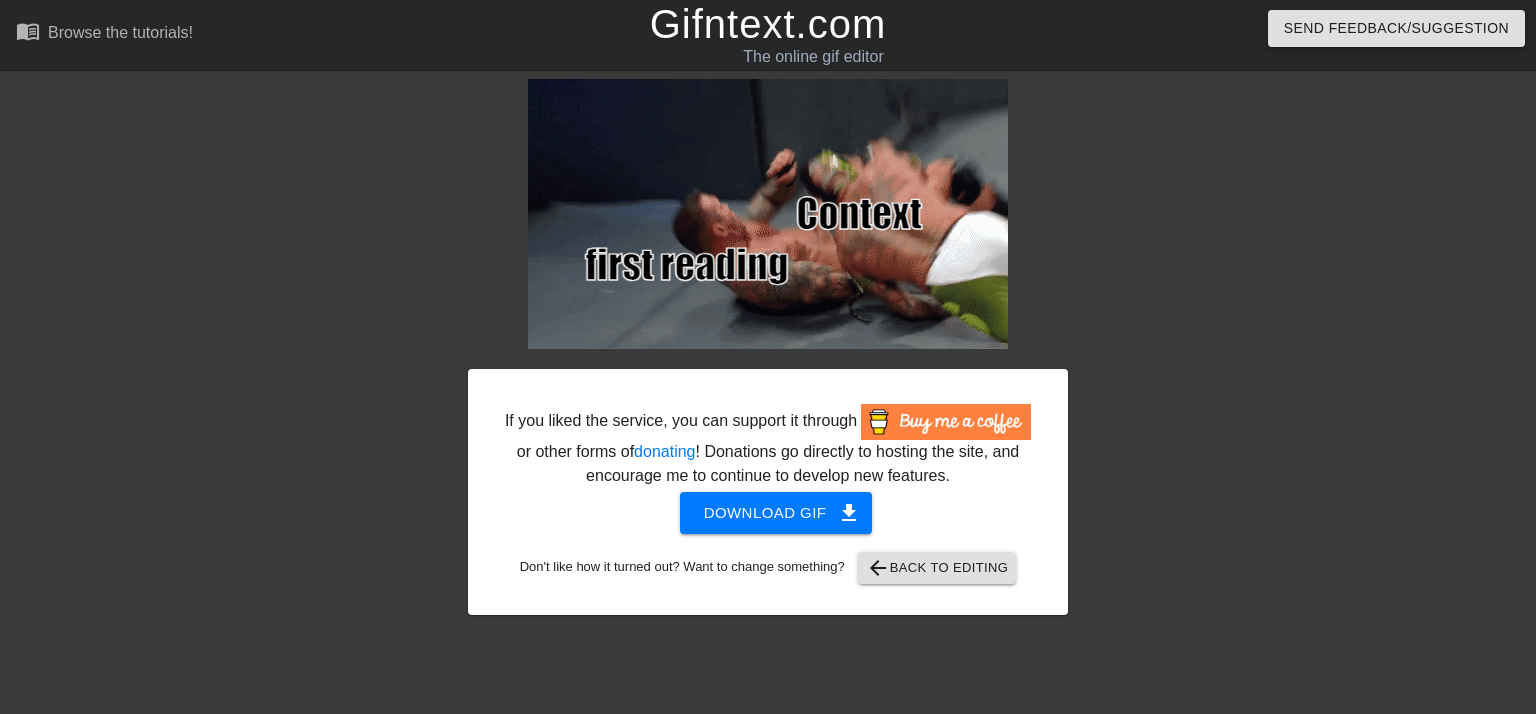 click at bounding box center [294, 379] 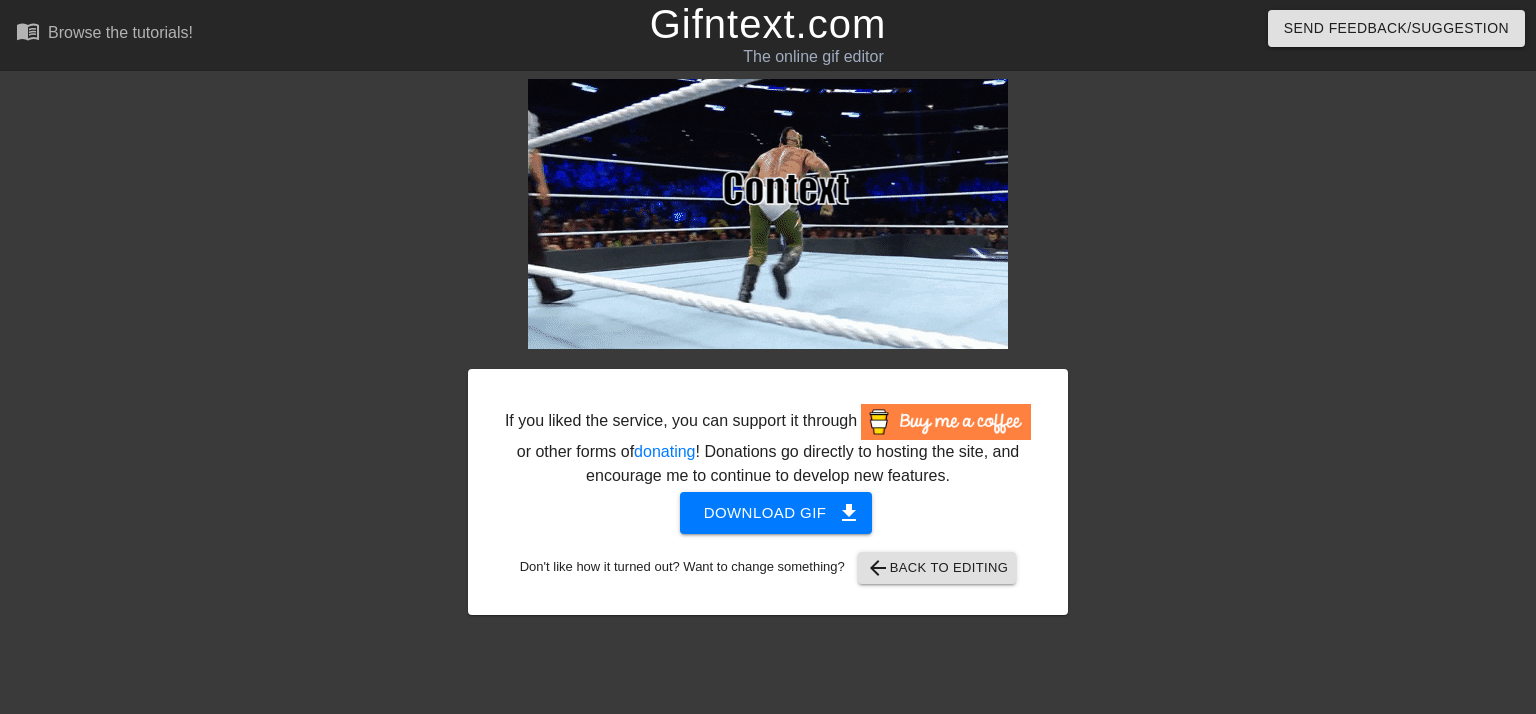 click on "If you liked the service, you can support it through  or other forms of  donating ! Donations go directly to hosting the site, and encourage me to continue to develop new features. Download gif get_app Don't like how it turned out? Want to change something? arrow_back Back to Editing" at bounding box center [768, 347] 